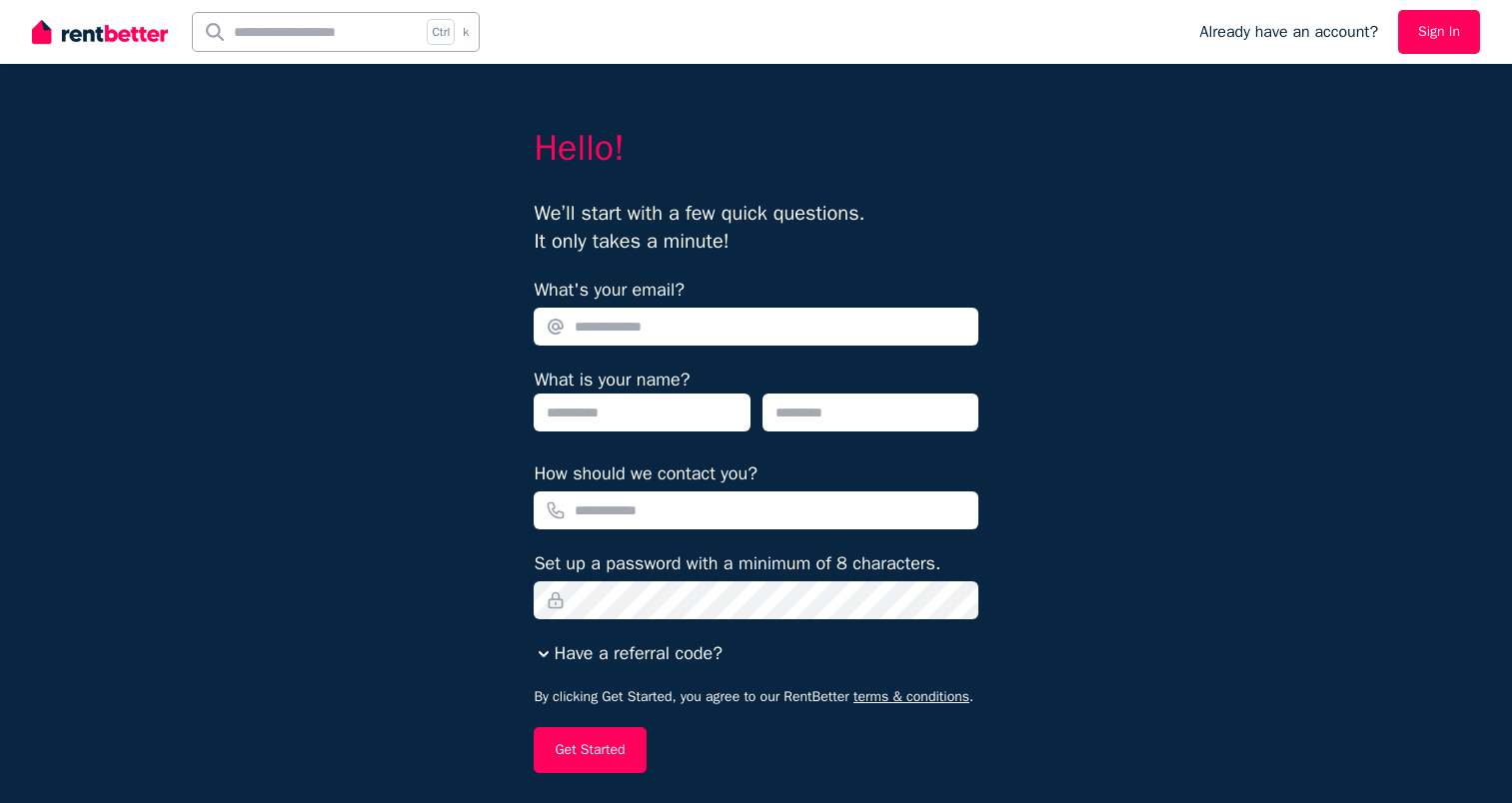 scroll, scrollTop: 0, scrollLeft: 0, axis: both 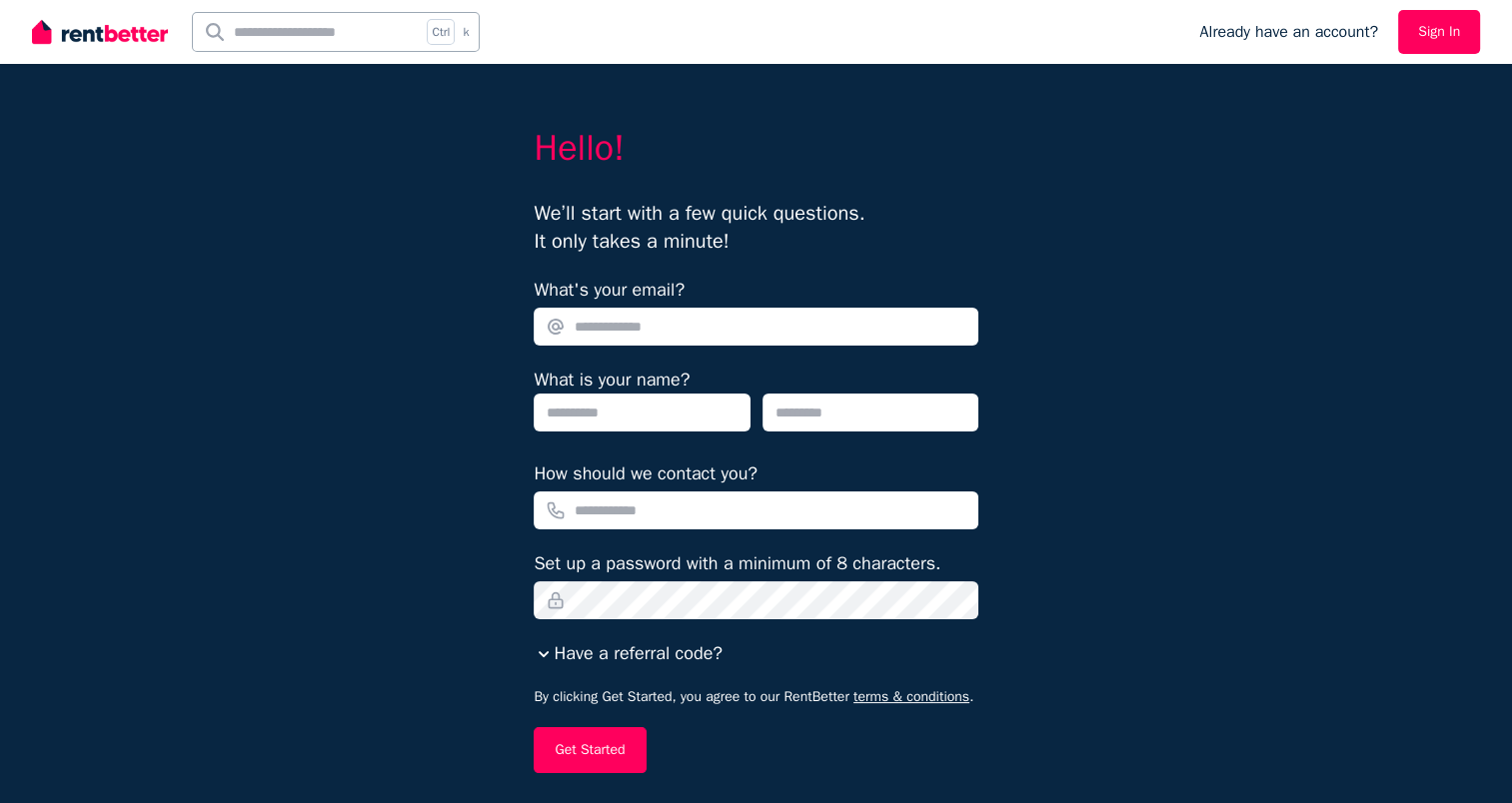click on "What's your email?" at bounding box center [756, 327] 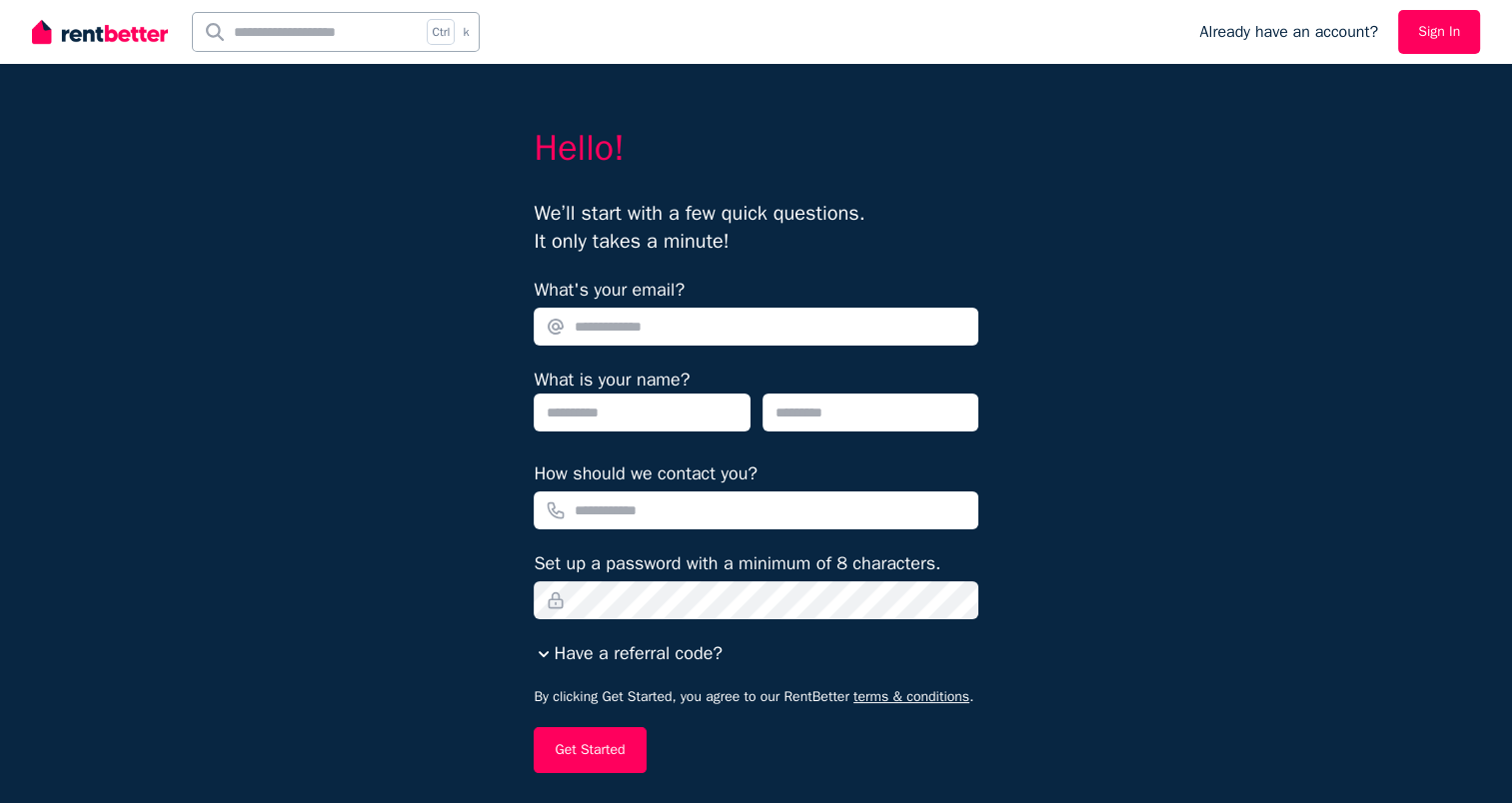 type on "**********" 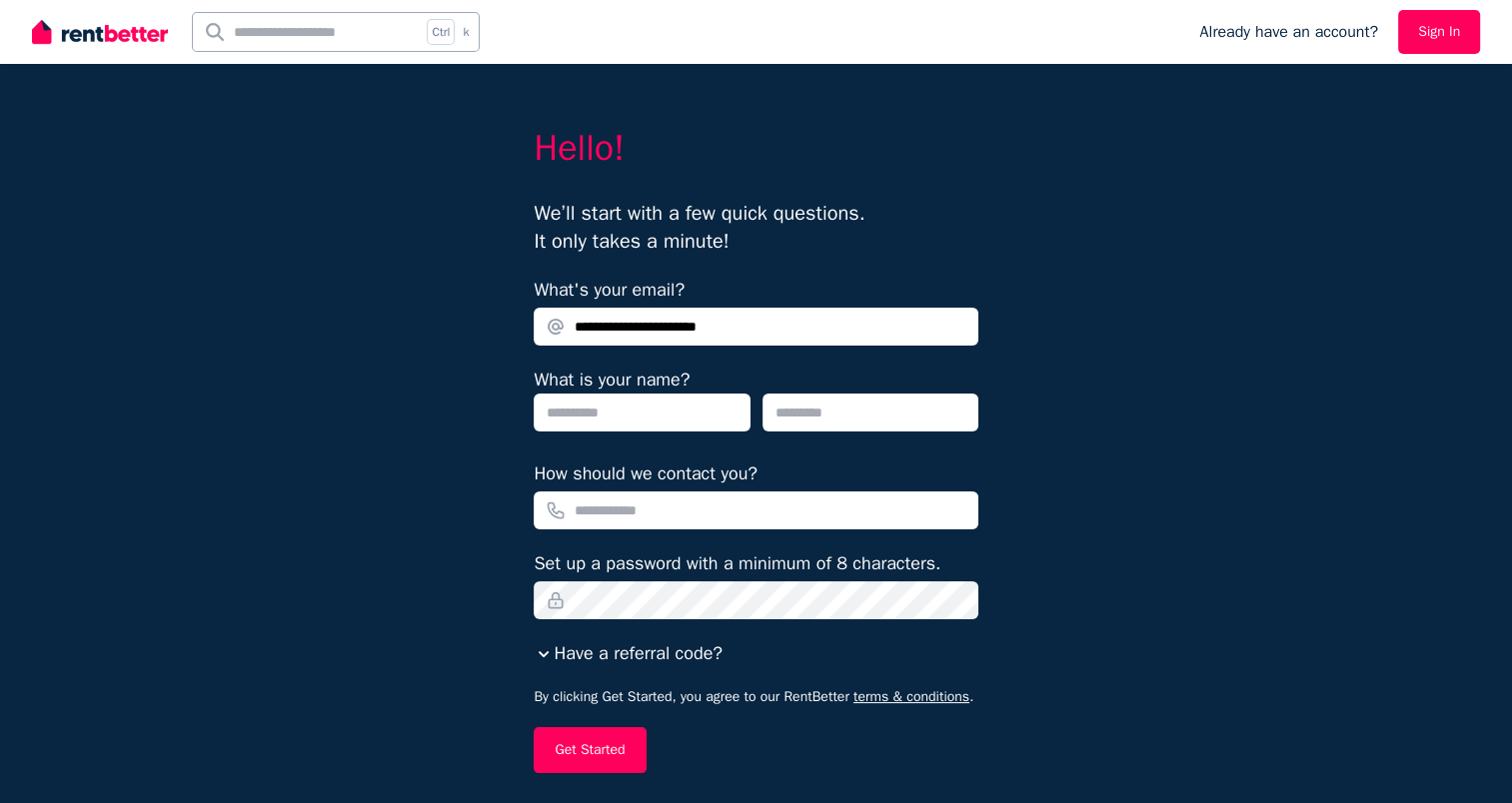 type on "**********" 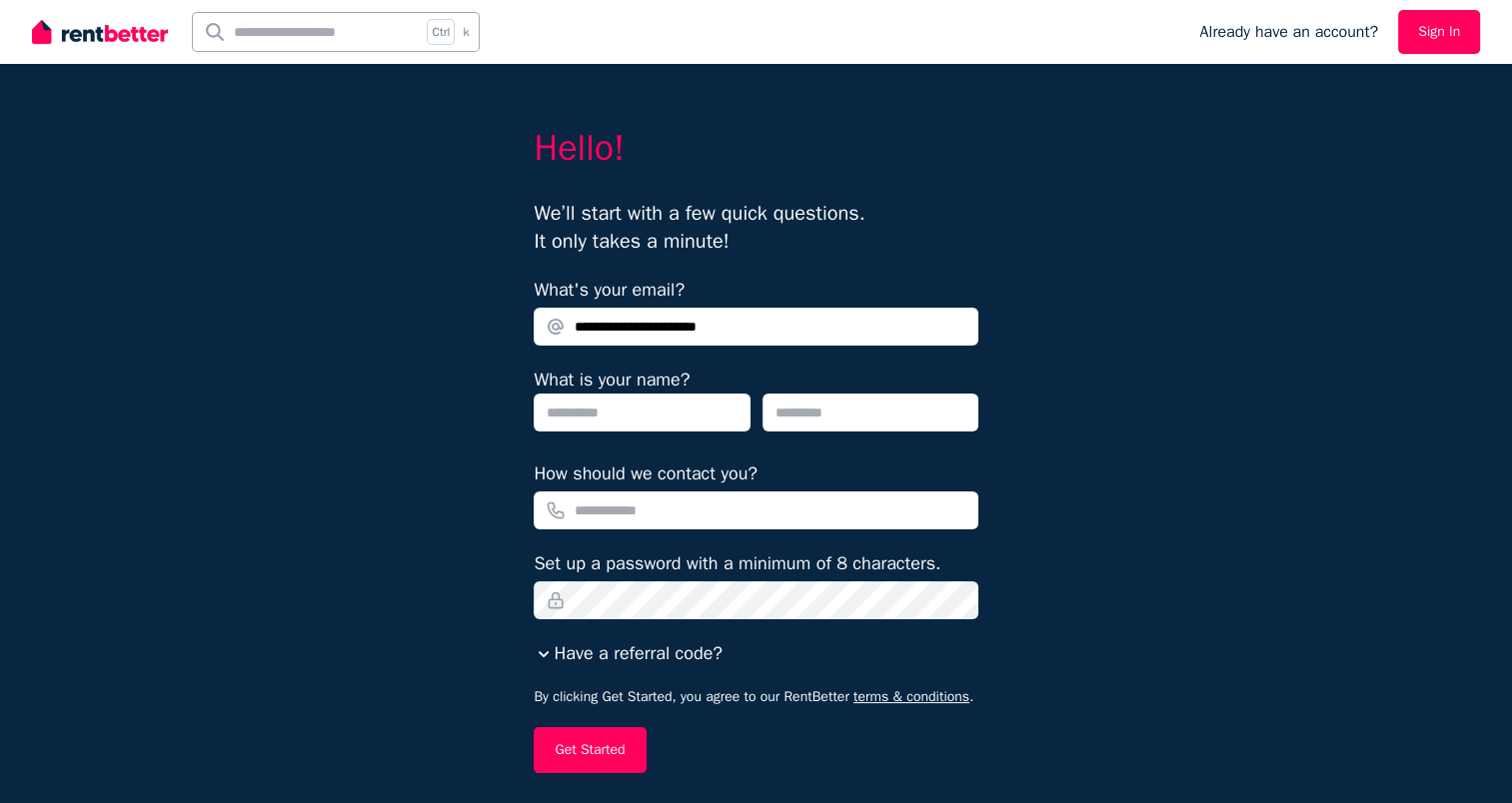 type on "**********" 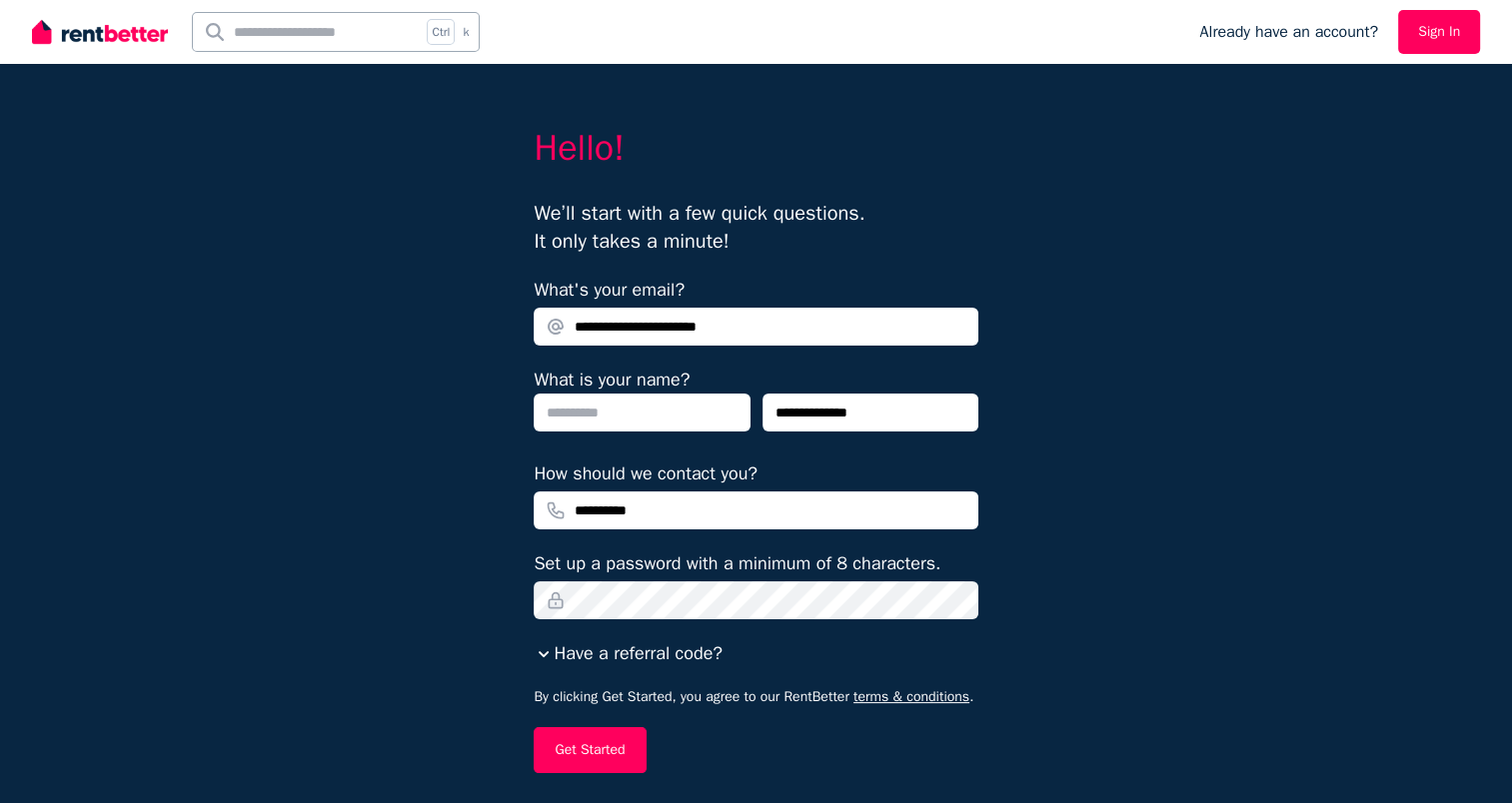 click at bounding box center (642, 412) 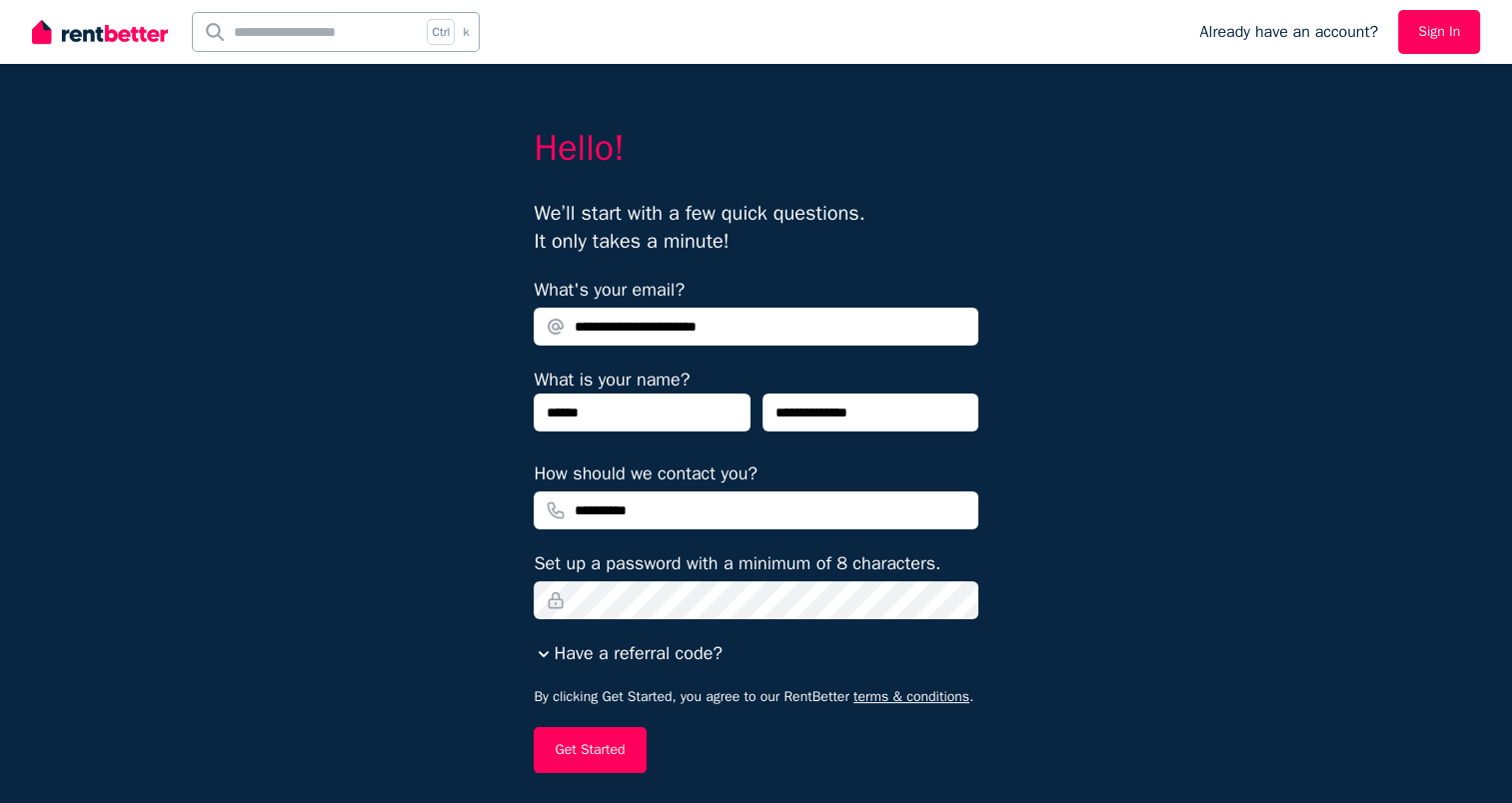 click on "**********" at bounding box center [870, 412] 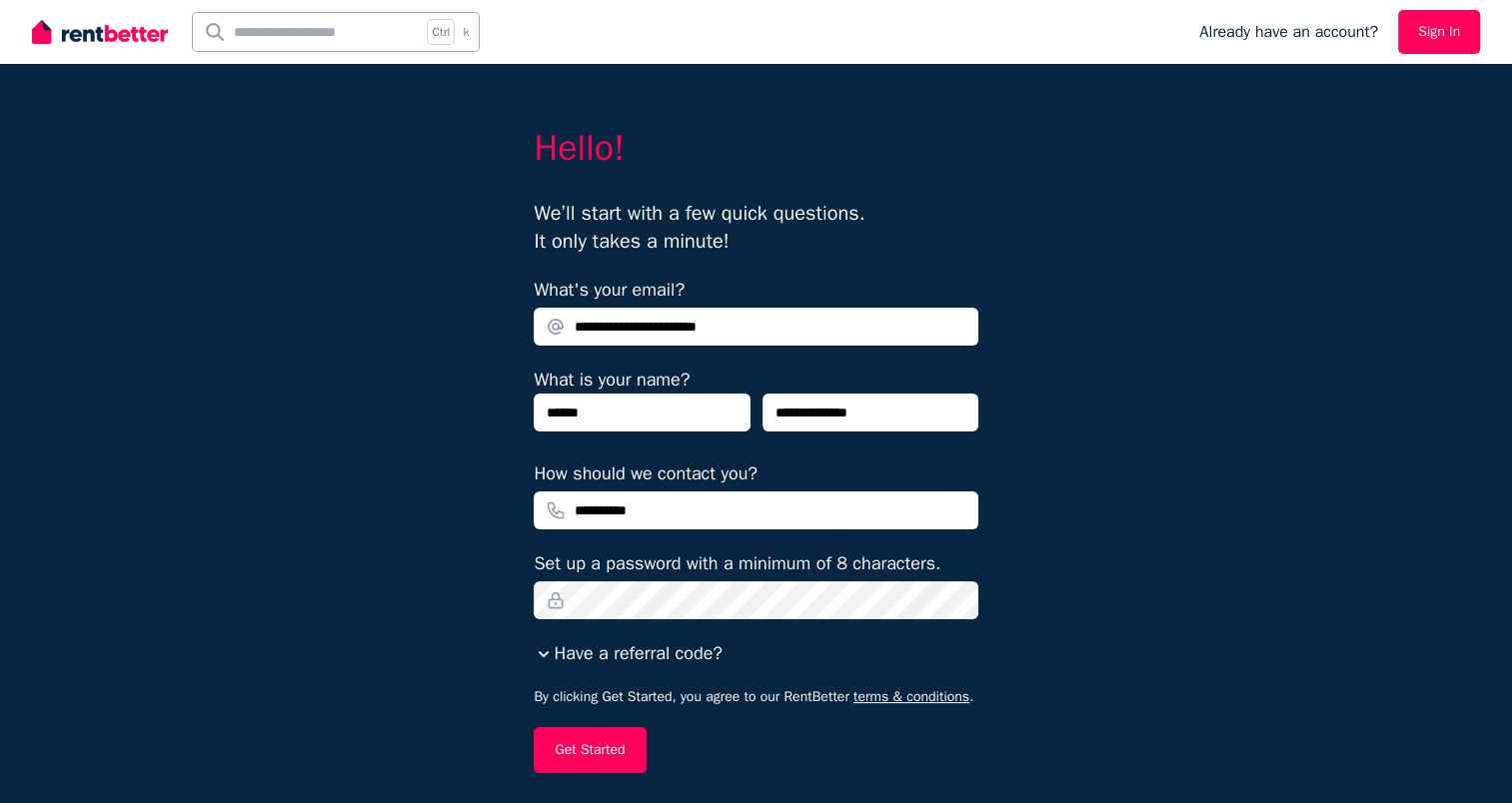 click on "**********" at bounding box center [870, 412] 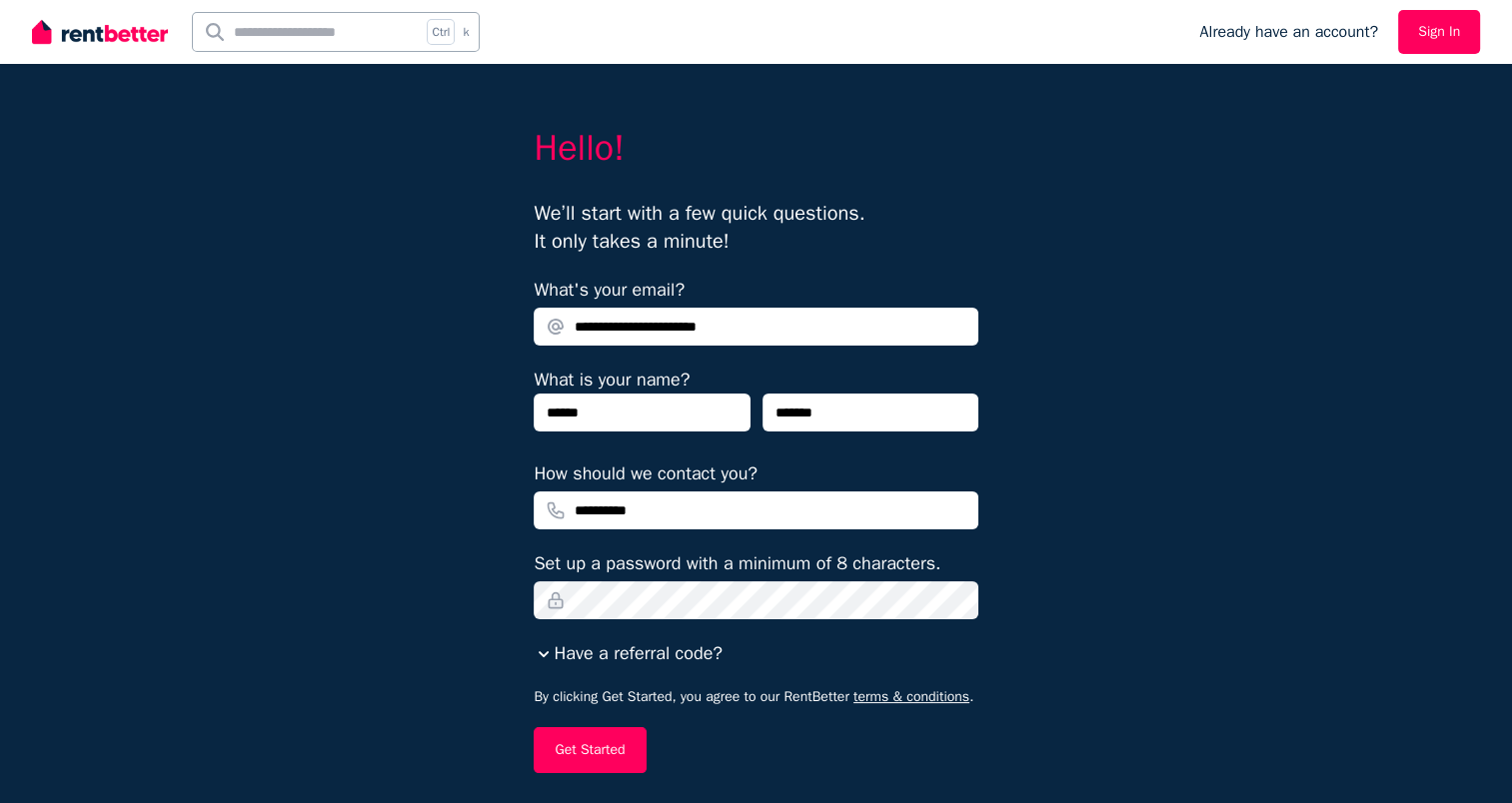 type on "*******" 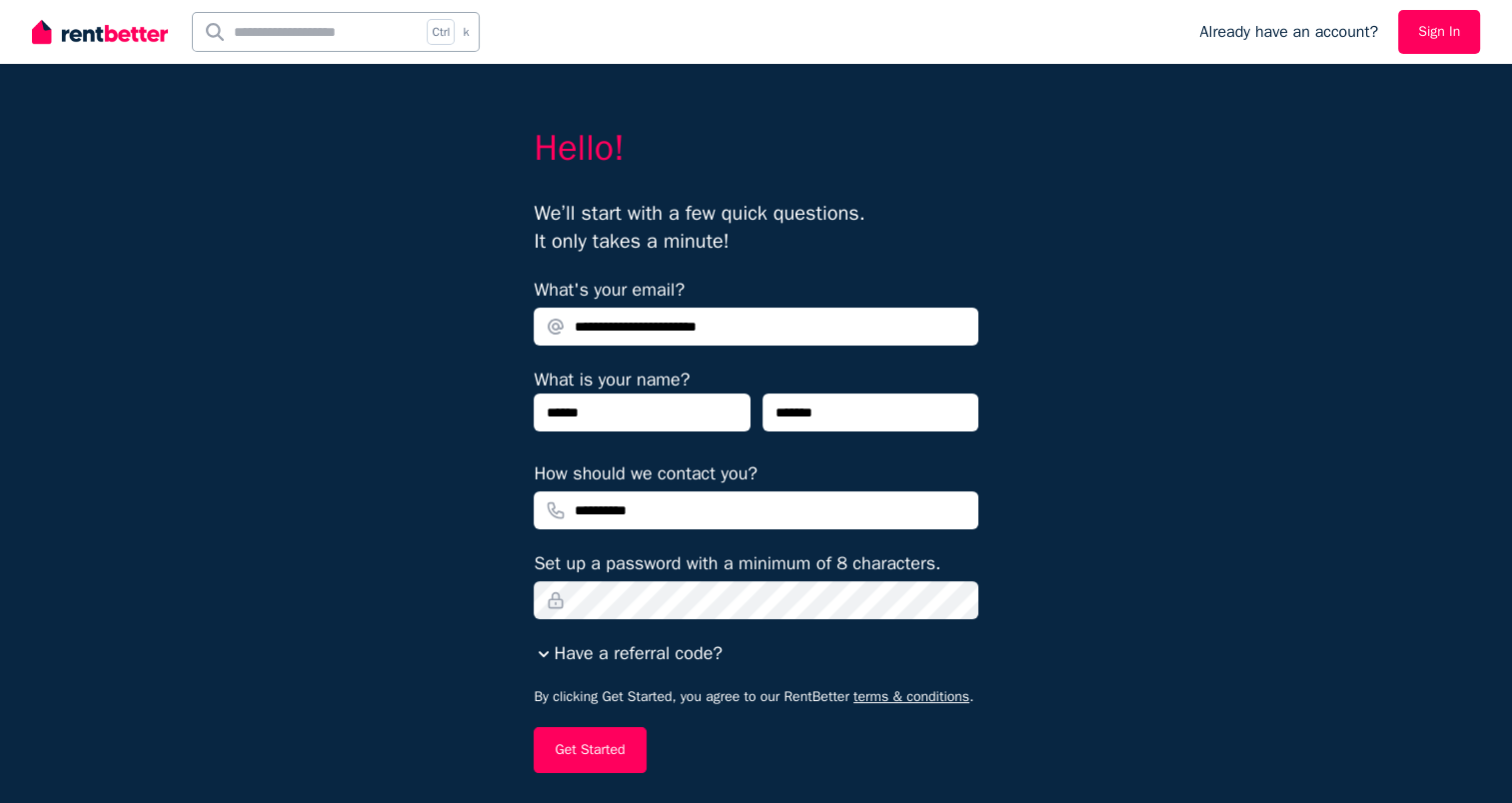 scroll, scrollTop: 92, scrollLeft: 0, axis: vertical 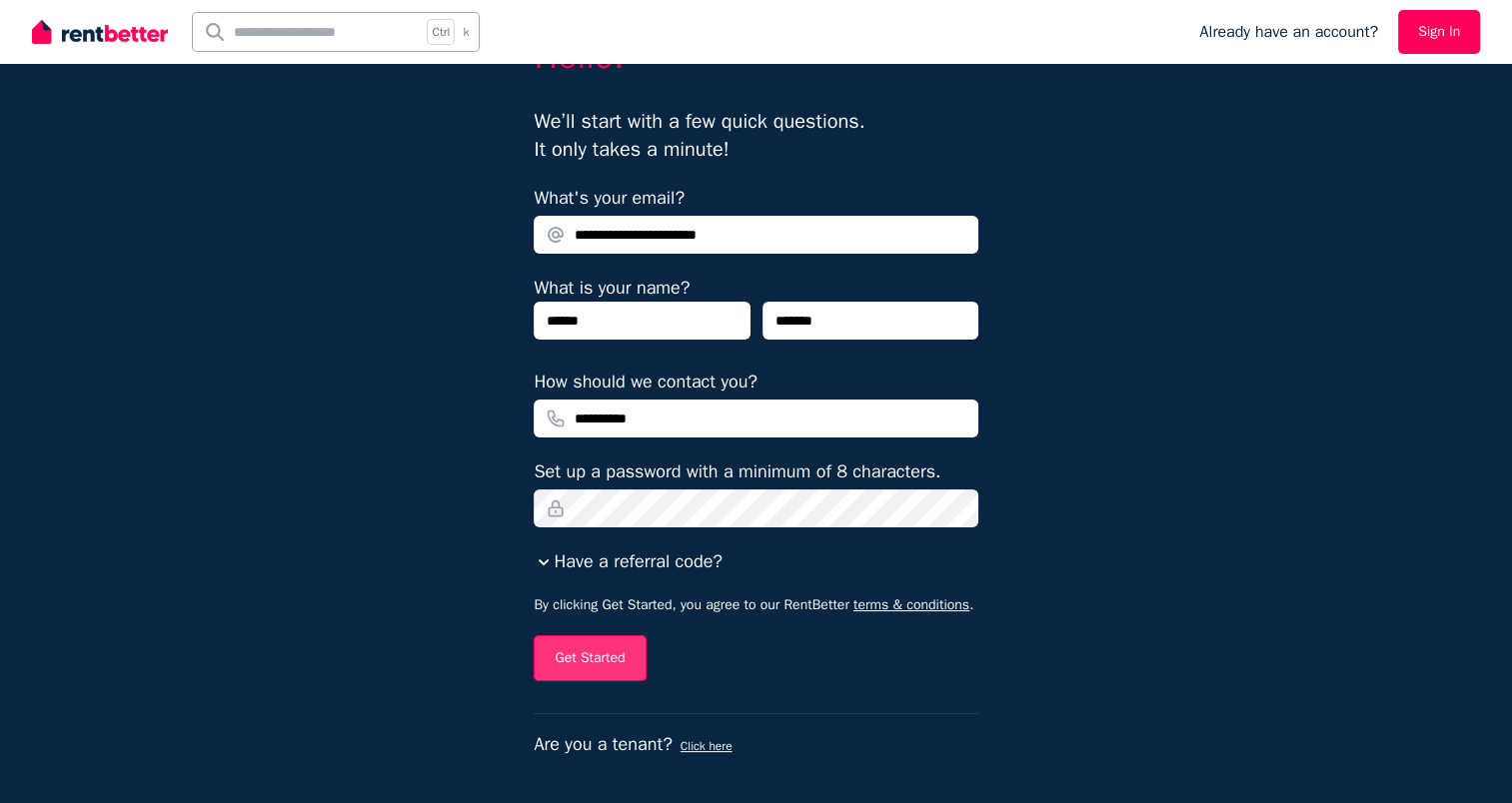 click on "Get Started" at bounding box center [590, 658] 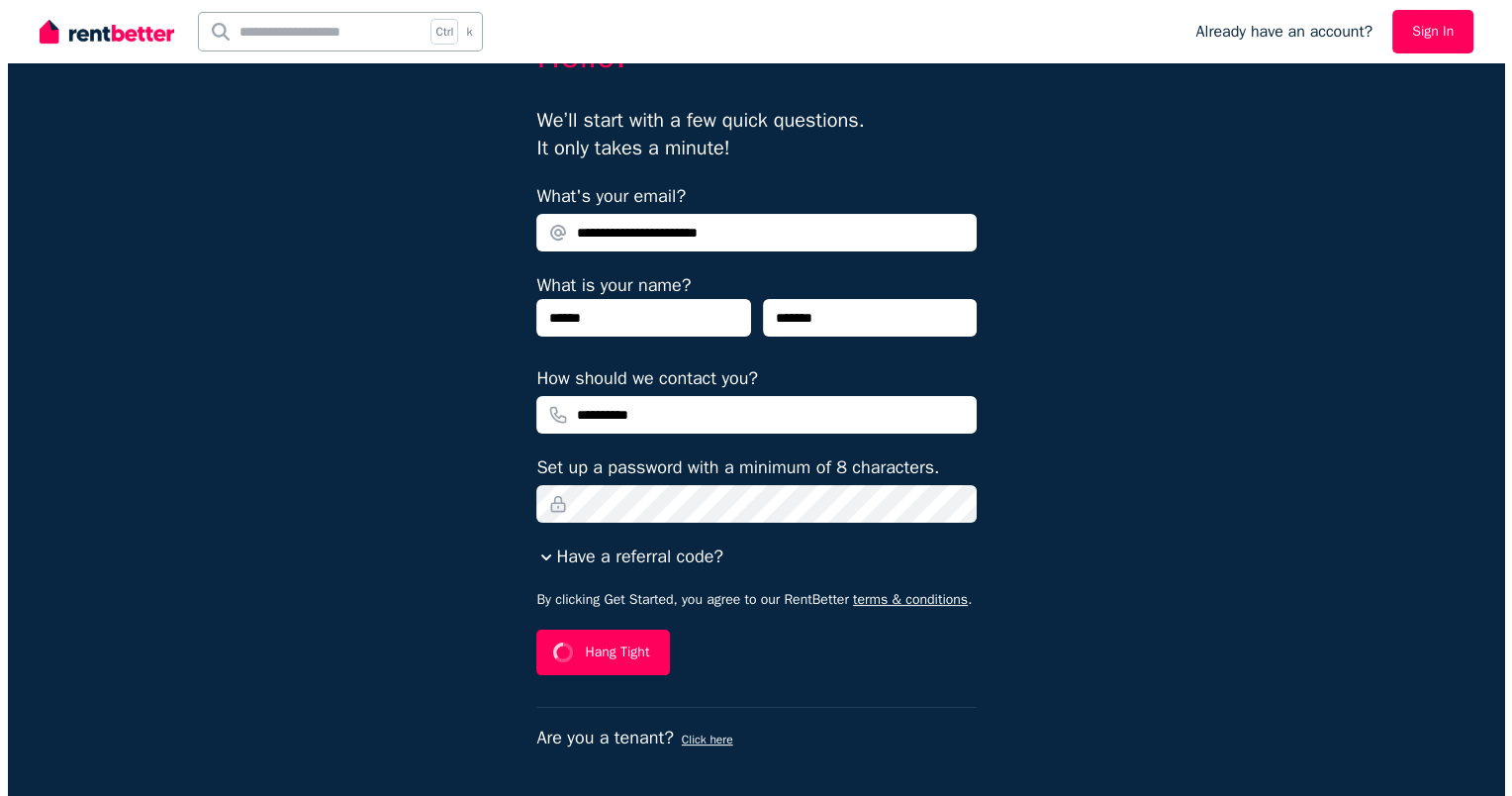 scroll, scrollTop: 0, scrollLeft: 0, axis: both 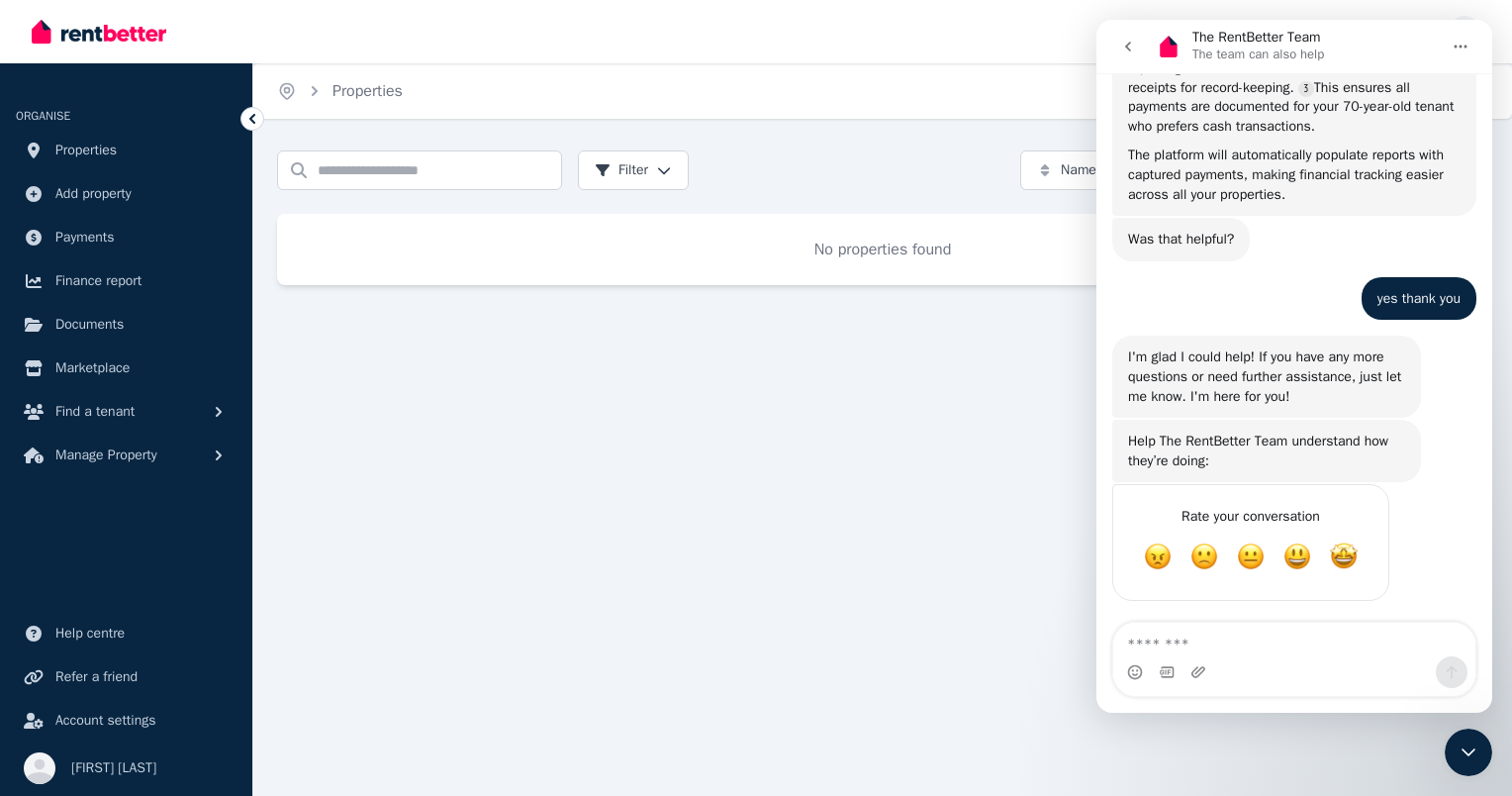 click on "Home Properties Help Search properties Filter Name (A-Z) Add Property No properties found" at bounding box center [756, 398] 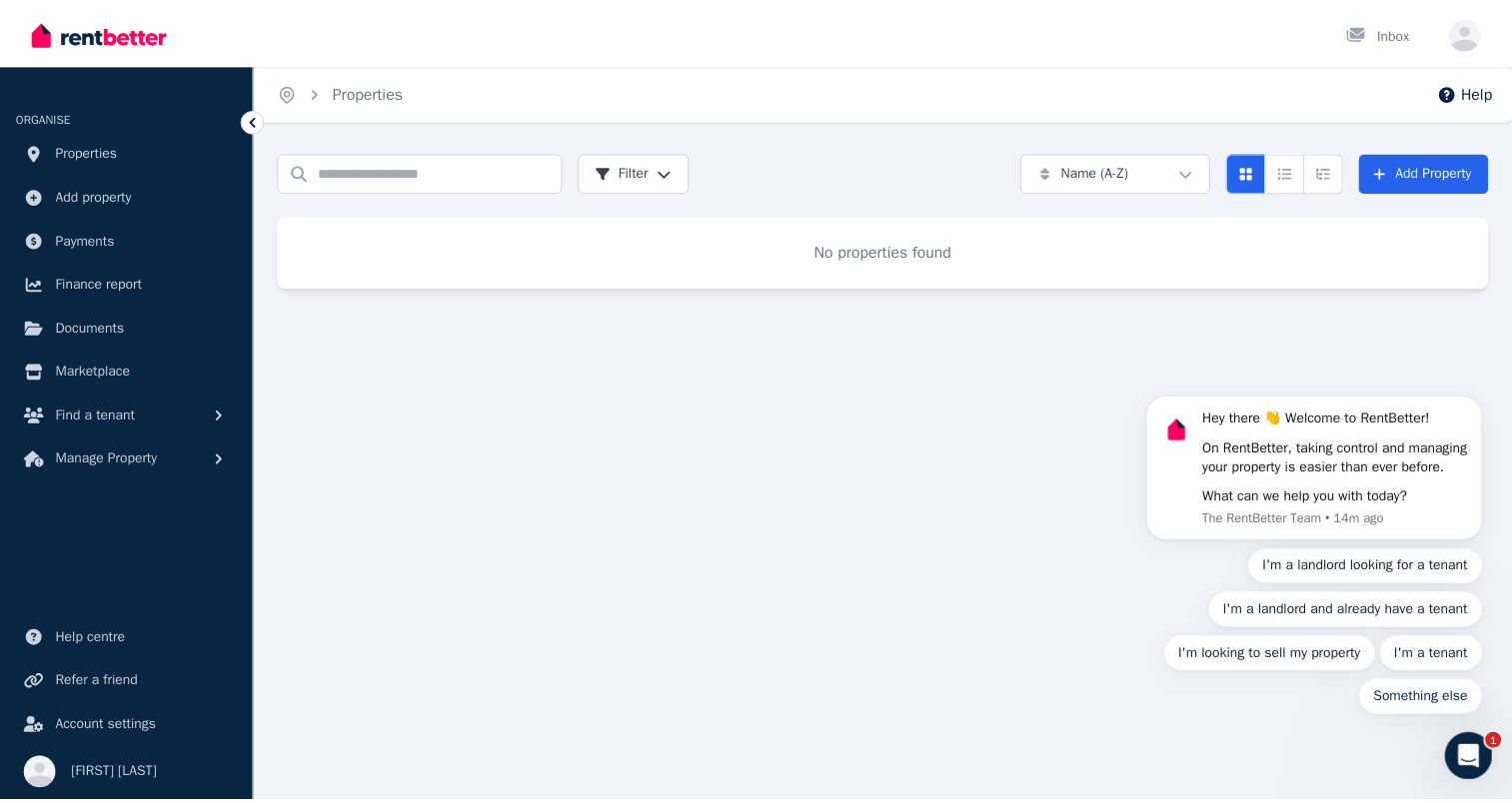 scroll, scrollTop: 0, scrollLeft: 0, axis: both 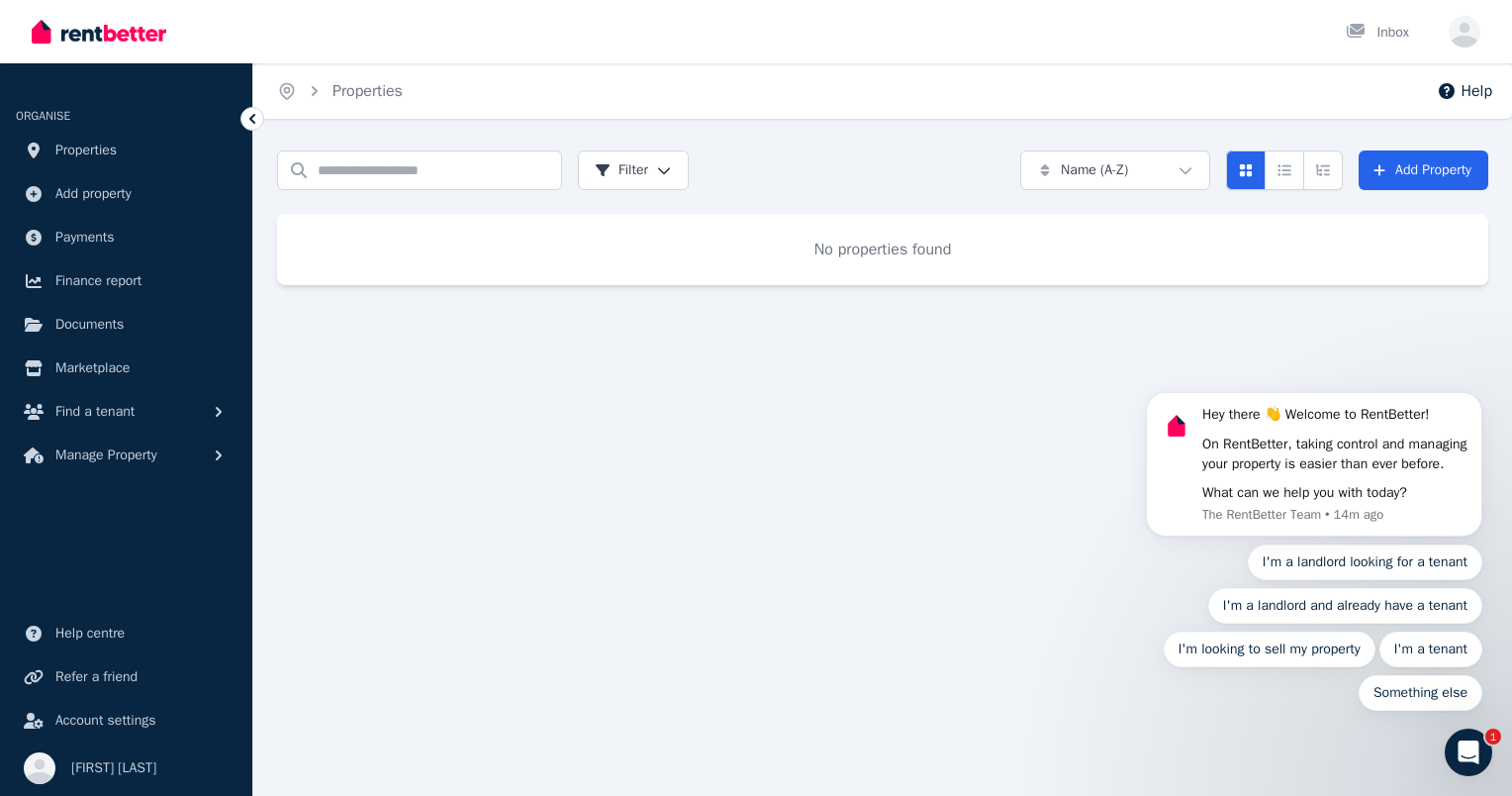 click on "Home Properties Help Search properties Filter Name (A-Z) Add Property No properties found" at bounding box center [756, 398] 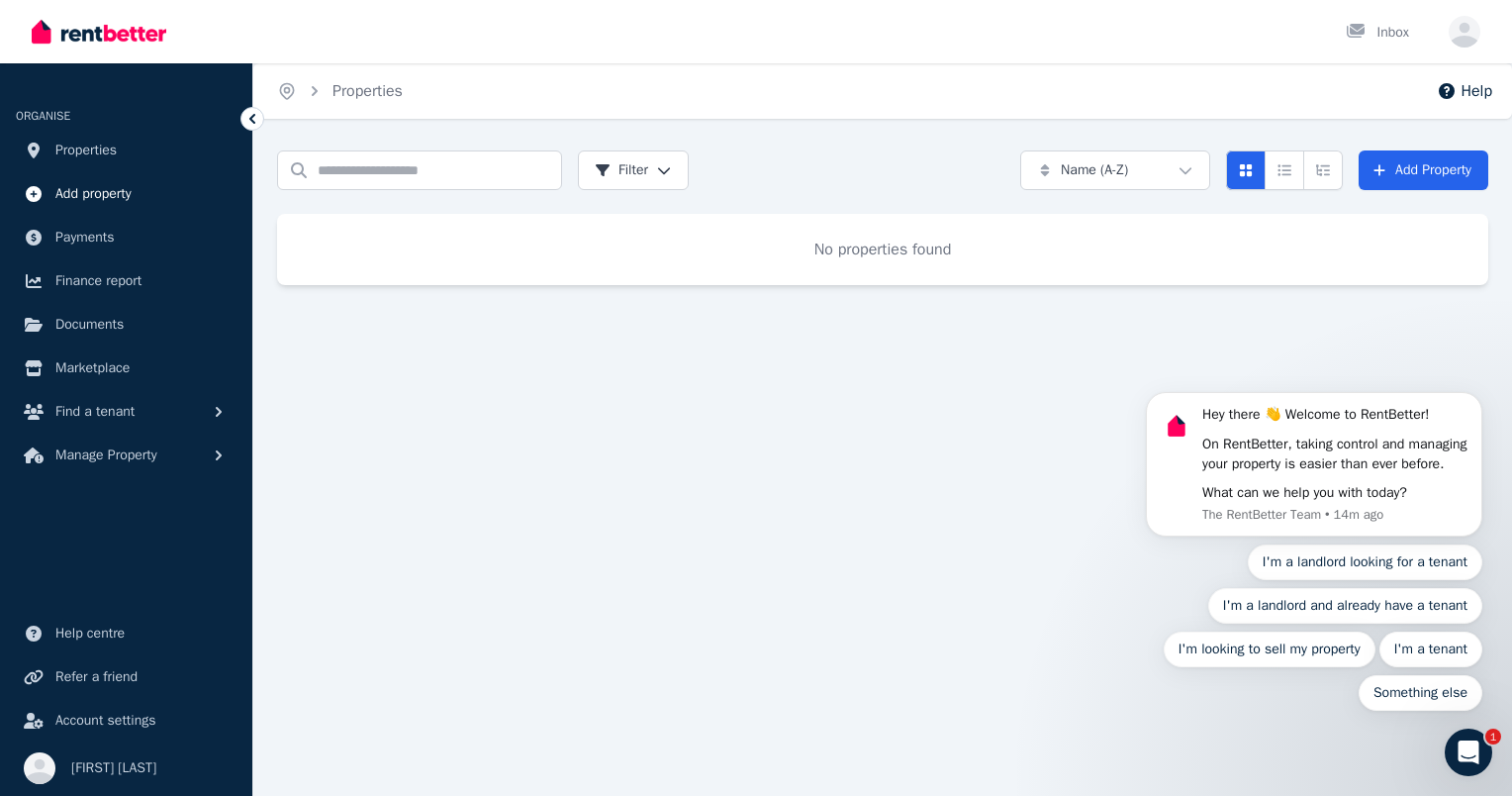 click on "Add property" at bounding box center [93, 194] 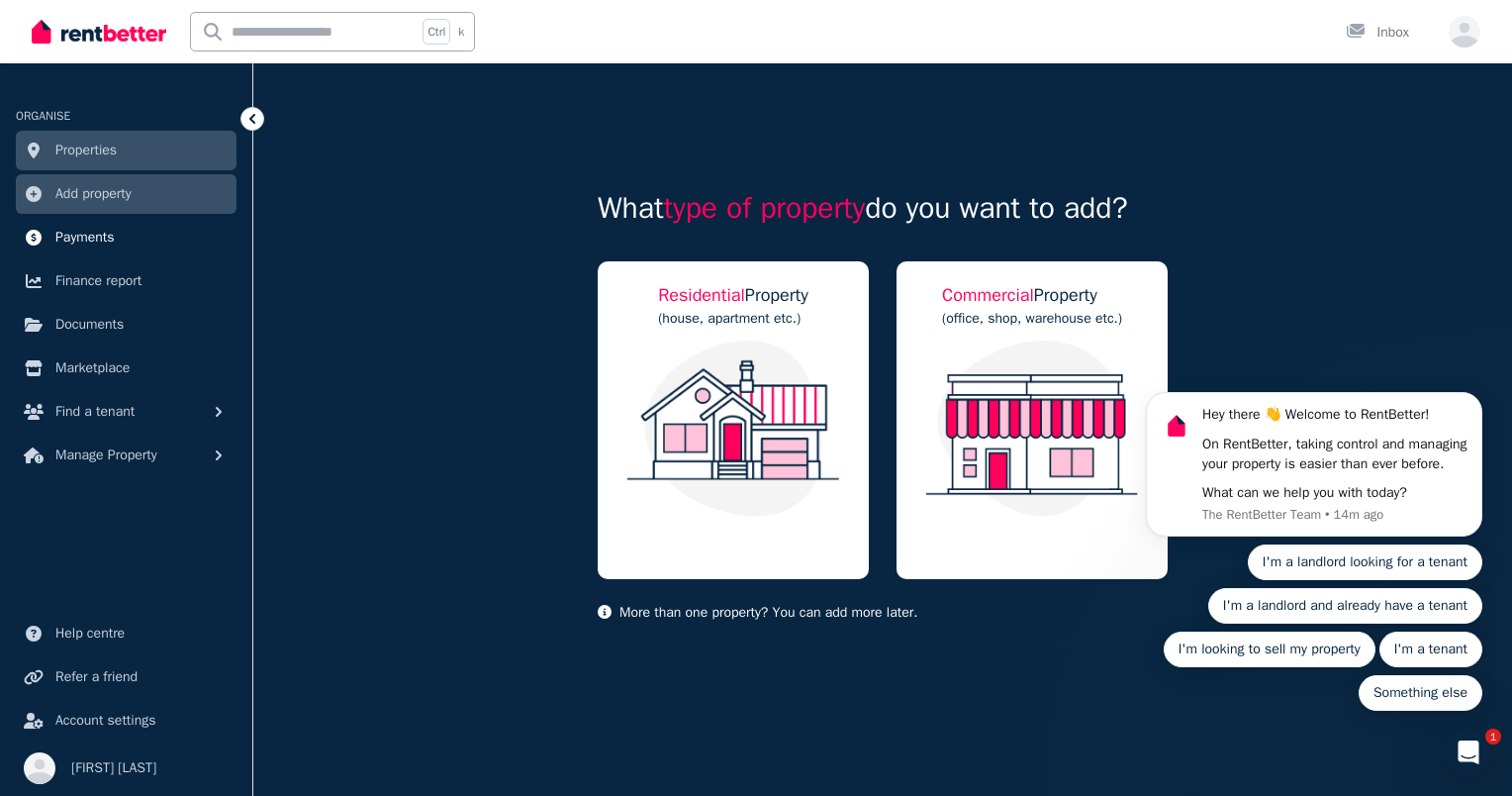 click on "Payments" at bounding box center (126, 238) 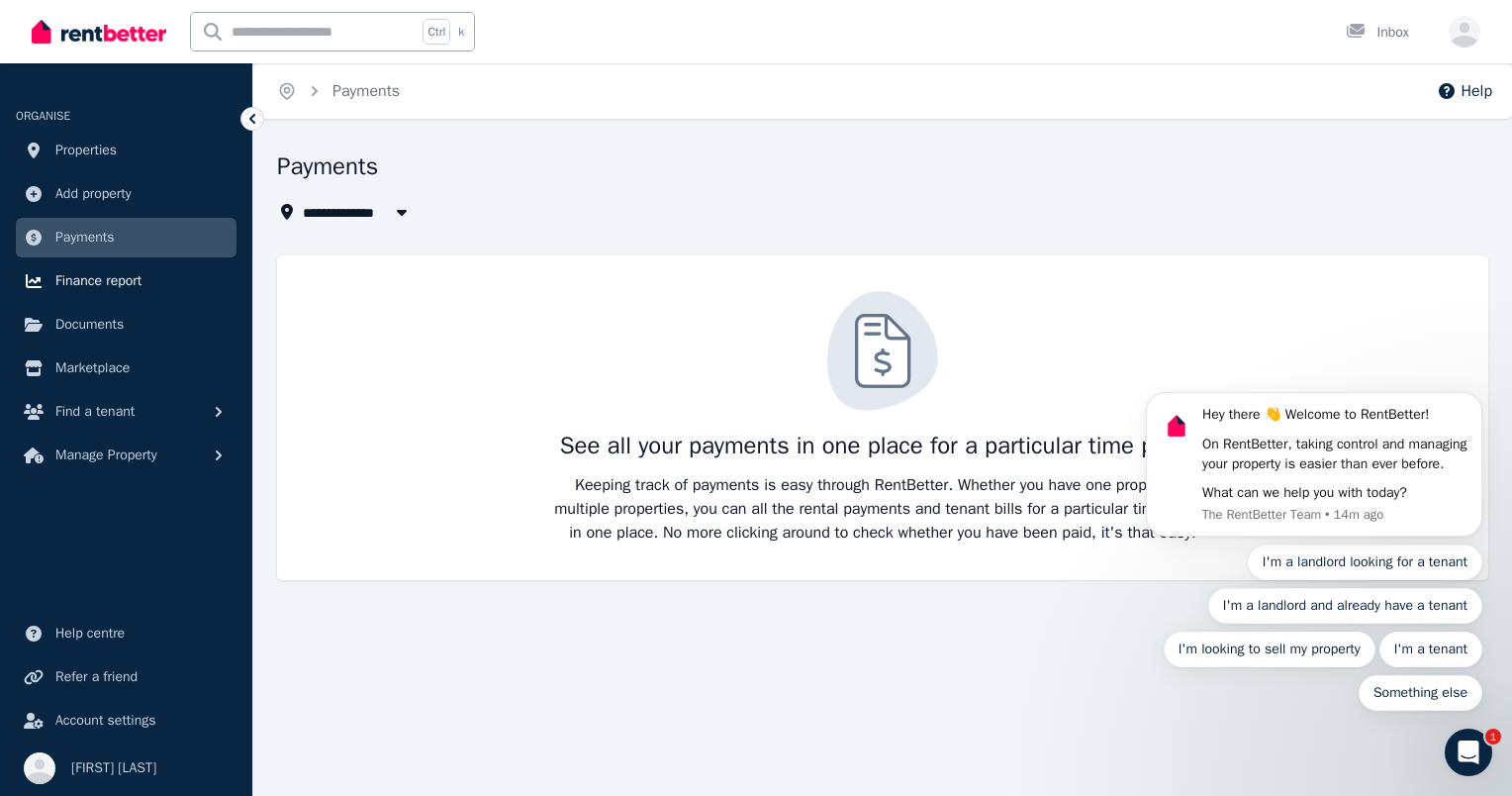 click on "Finance report" at bounding box center (98, 281) 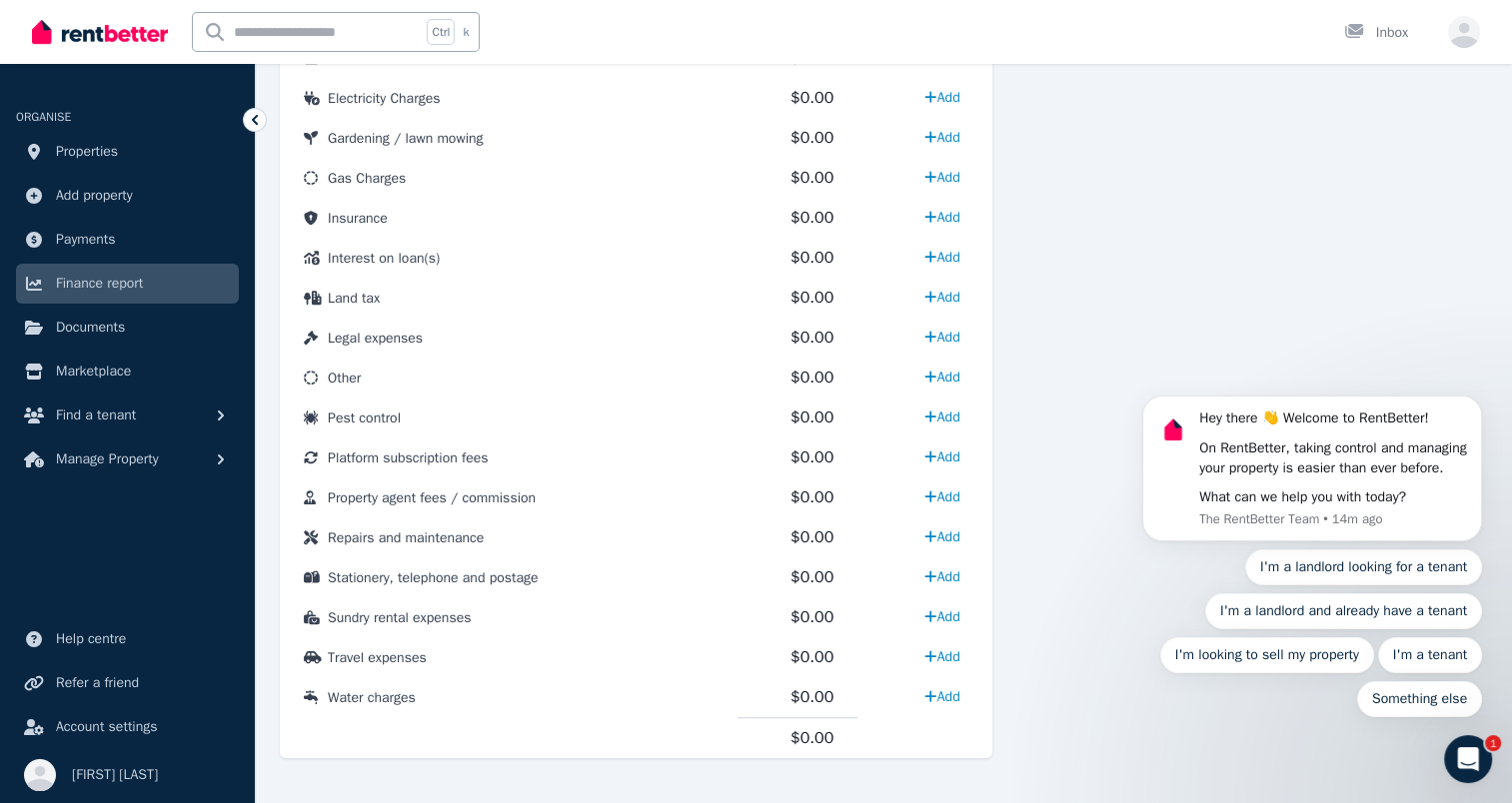 scroll, scrollTop: 945, scrollLeft: 0, axis: vertical 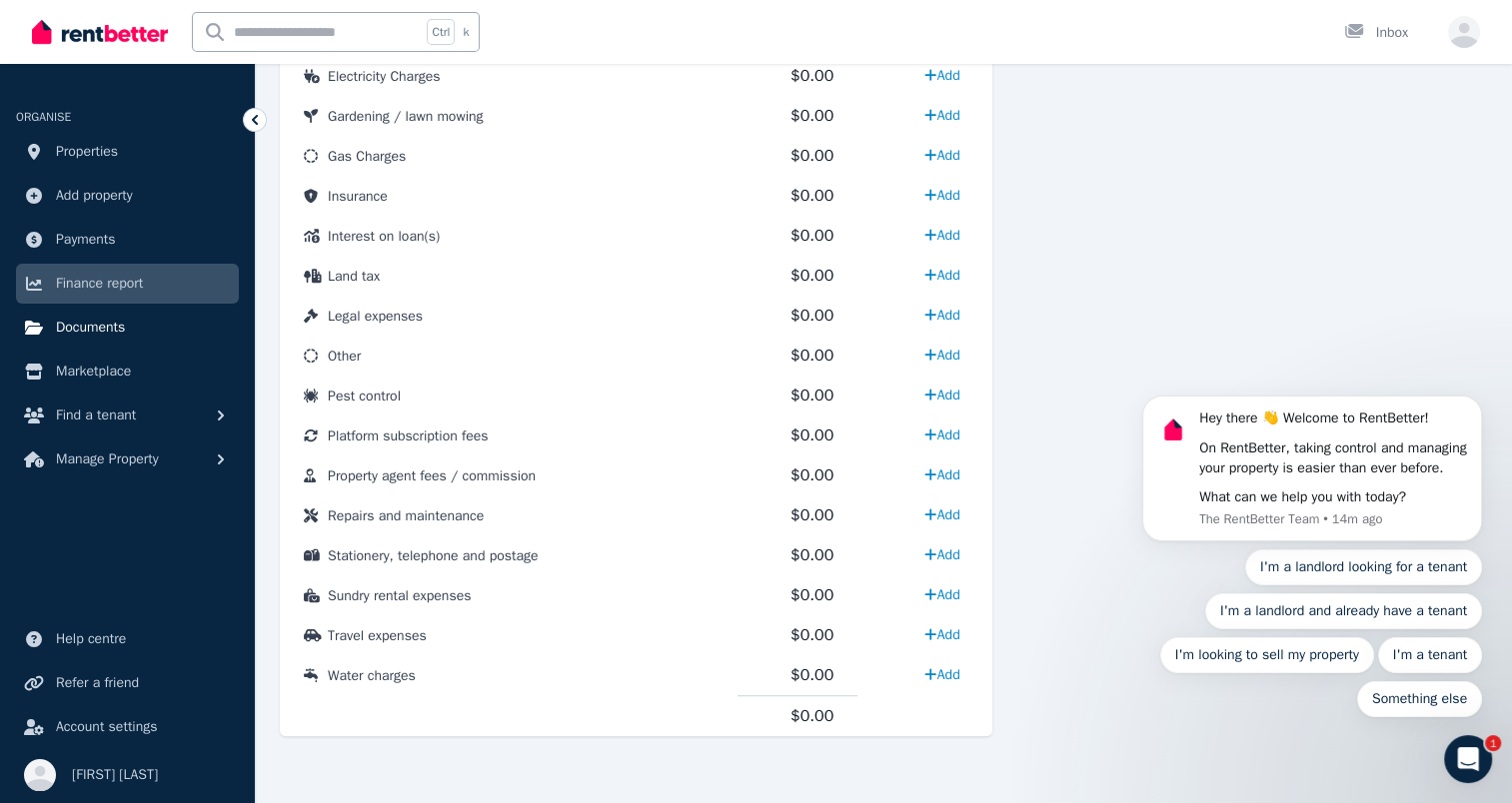 click on "Documents" at bounding box center (127, 328) 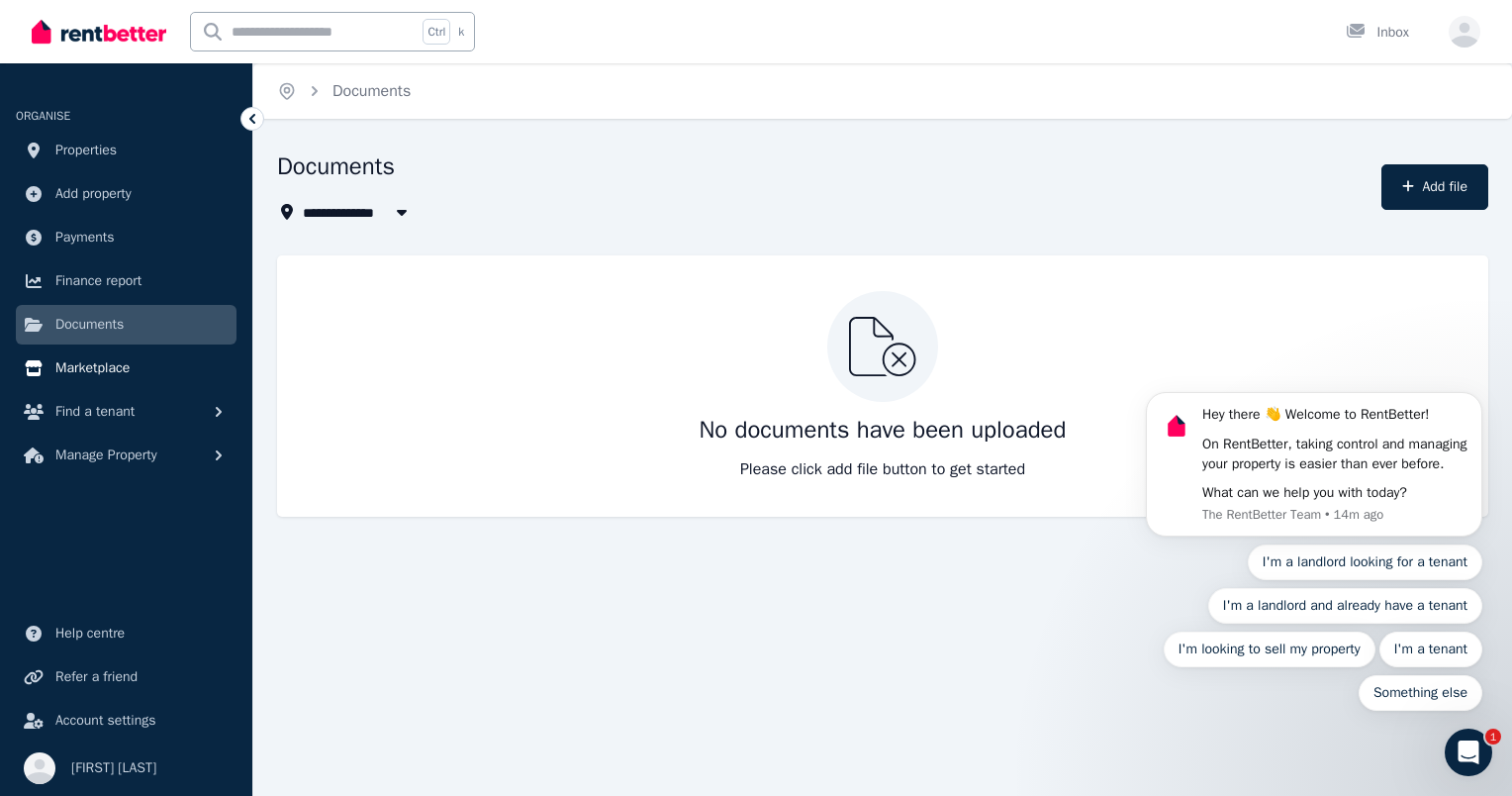 click on "Marketplace" at bounding box center (126, 368) 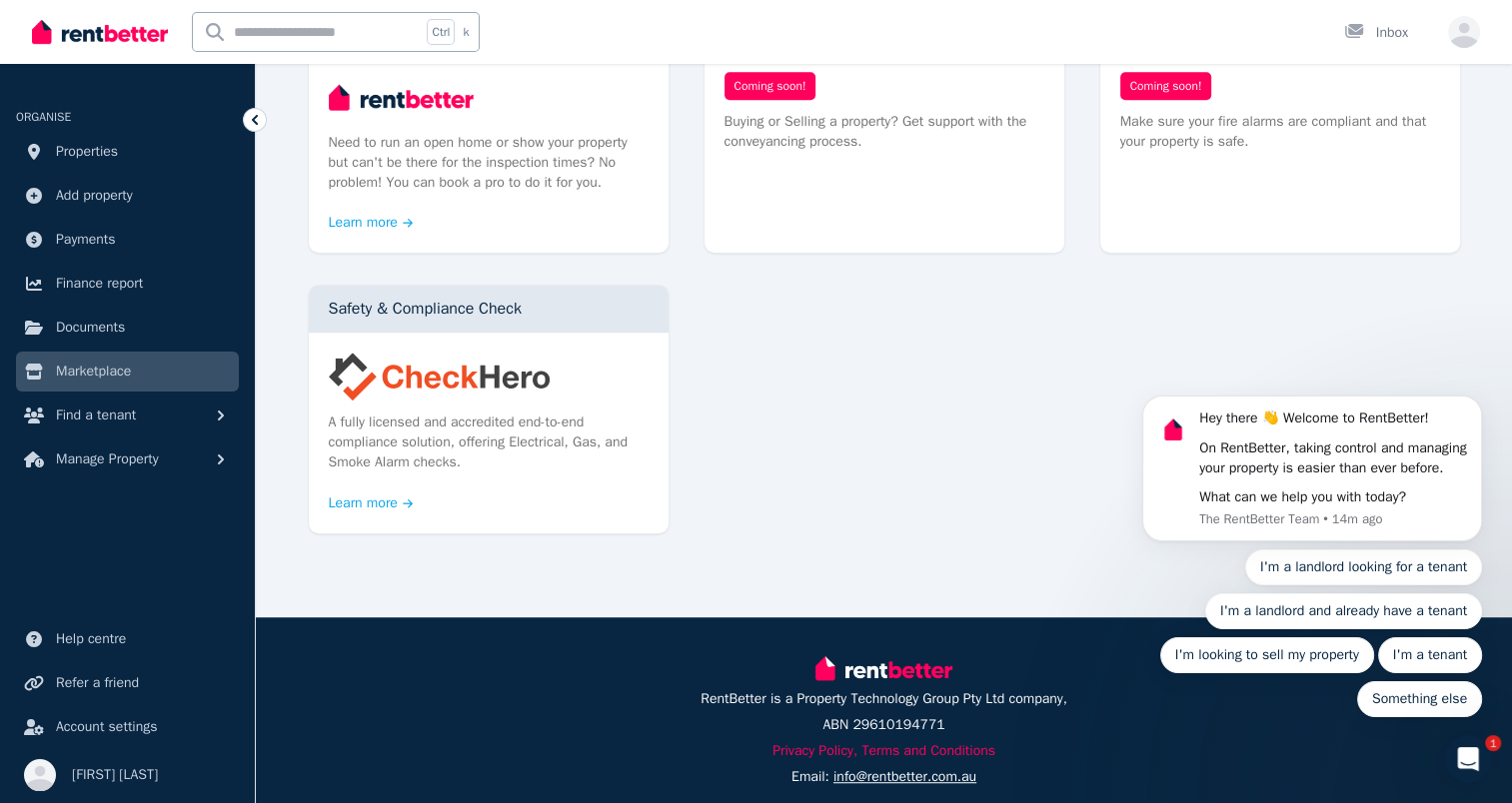 scroll, scrollTop: 1171, scrollLeft: 0, axis: vertical 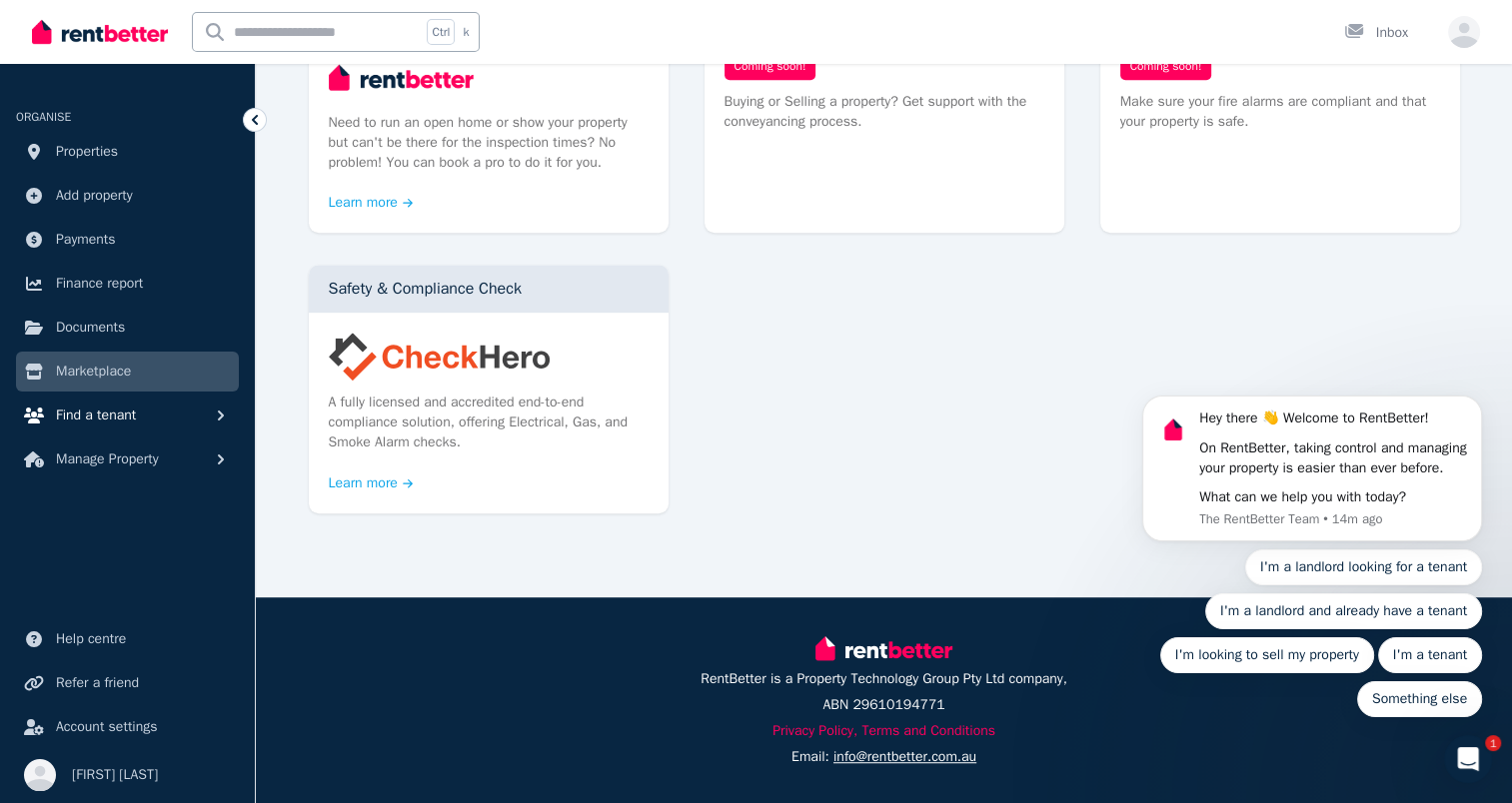 click on "Find a tenant" at bounding box center [127, 415] 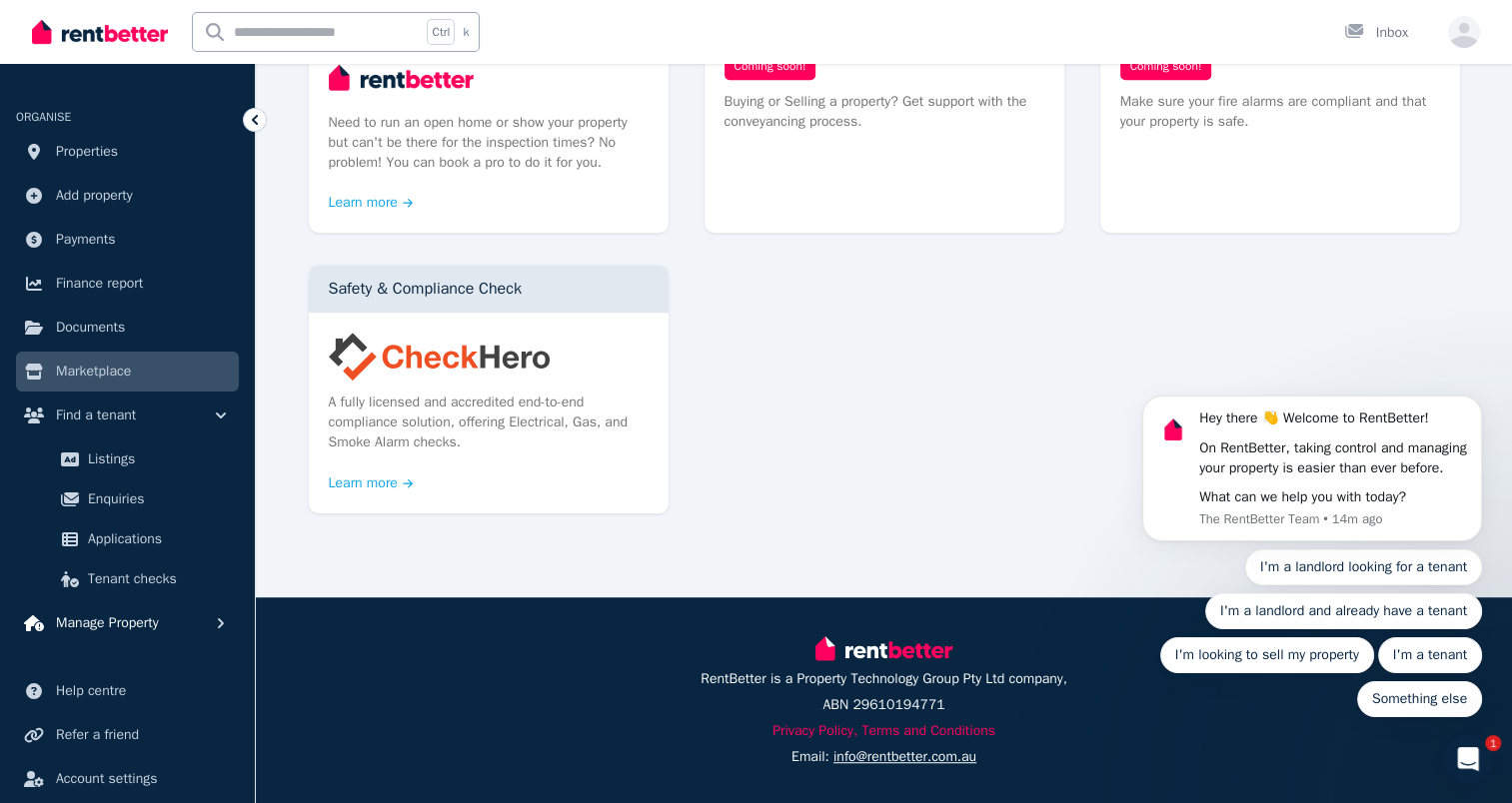 click on "Manage Property" at bounding box center (127, 623) 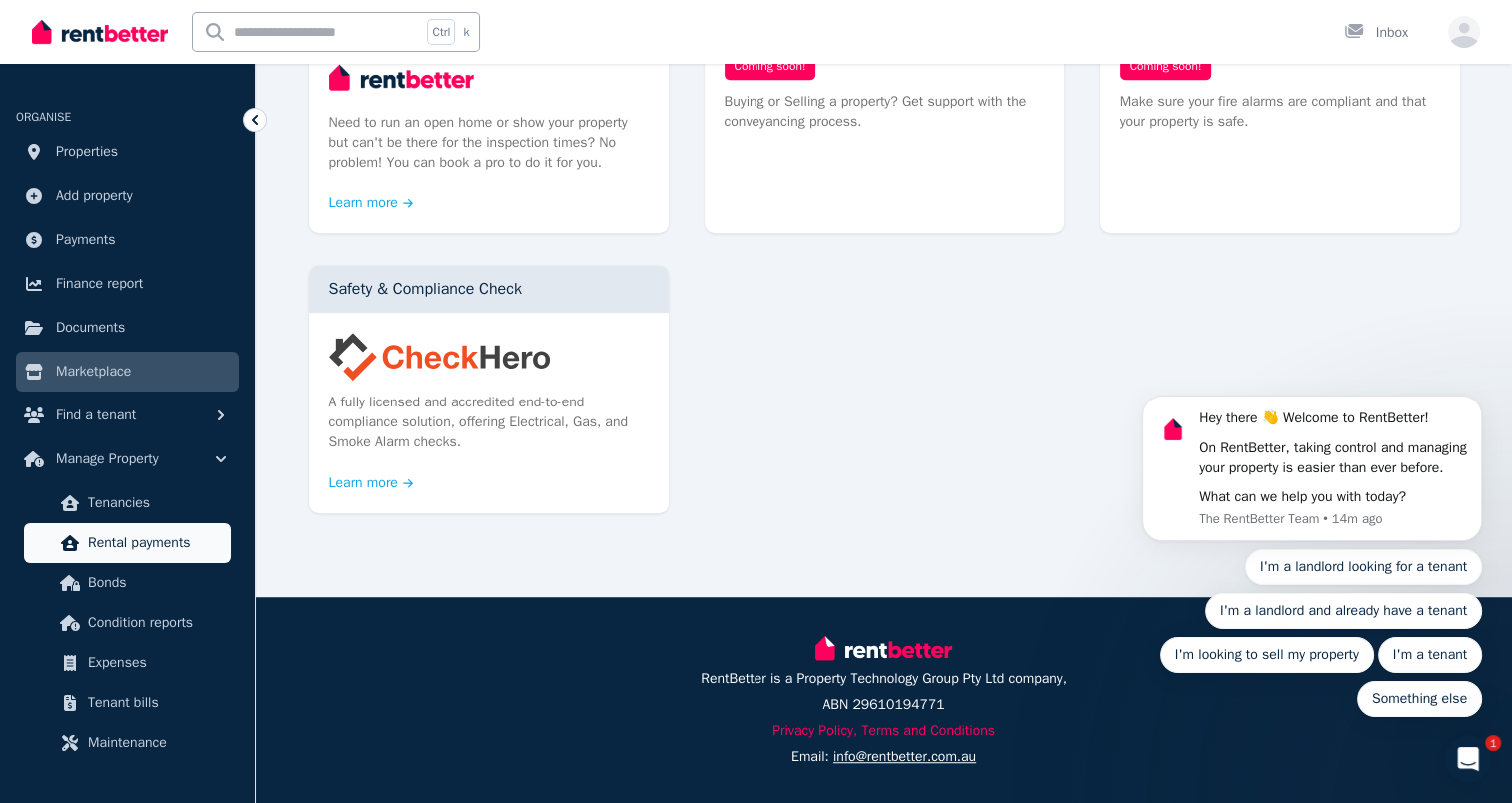 scroll, scrollTop: 100, scrollLeft: 0, axis: vertical 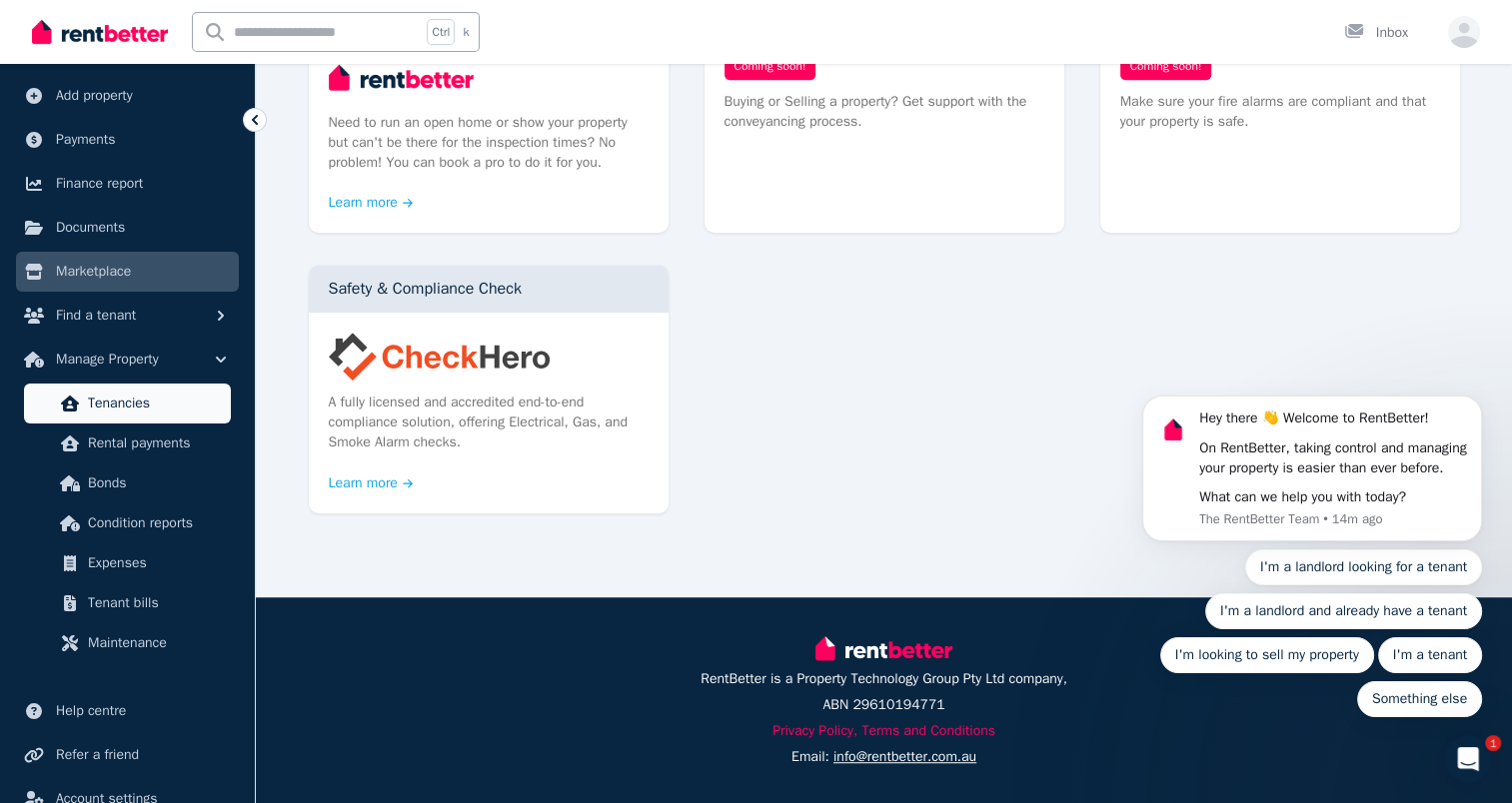click on "Tenancies" at bounding box center (155, 403) 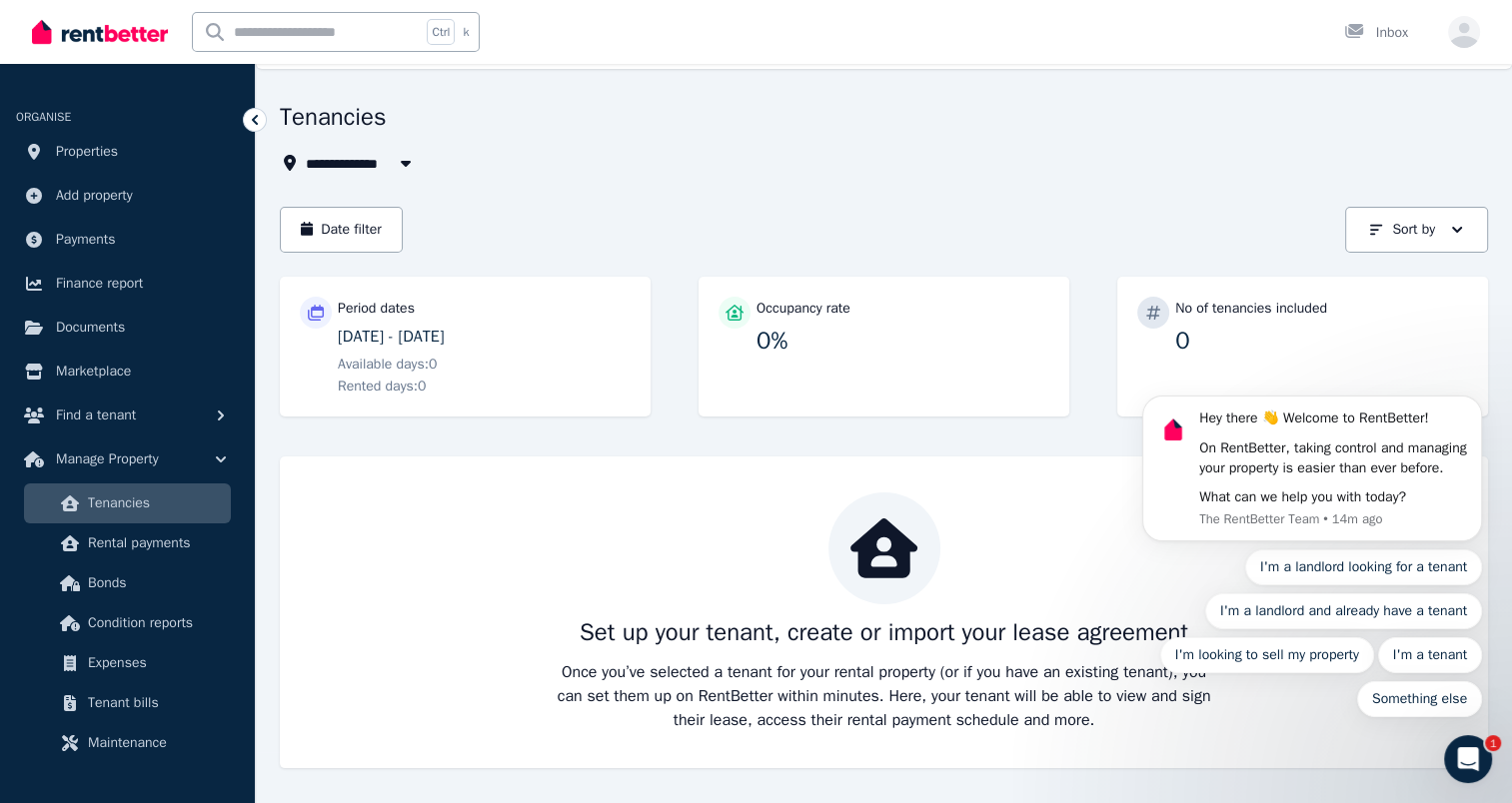 scroll, scrollTop: 52, scrollLeft: 0, axis: vertical 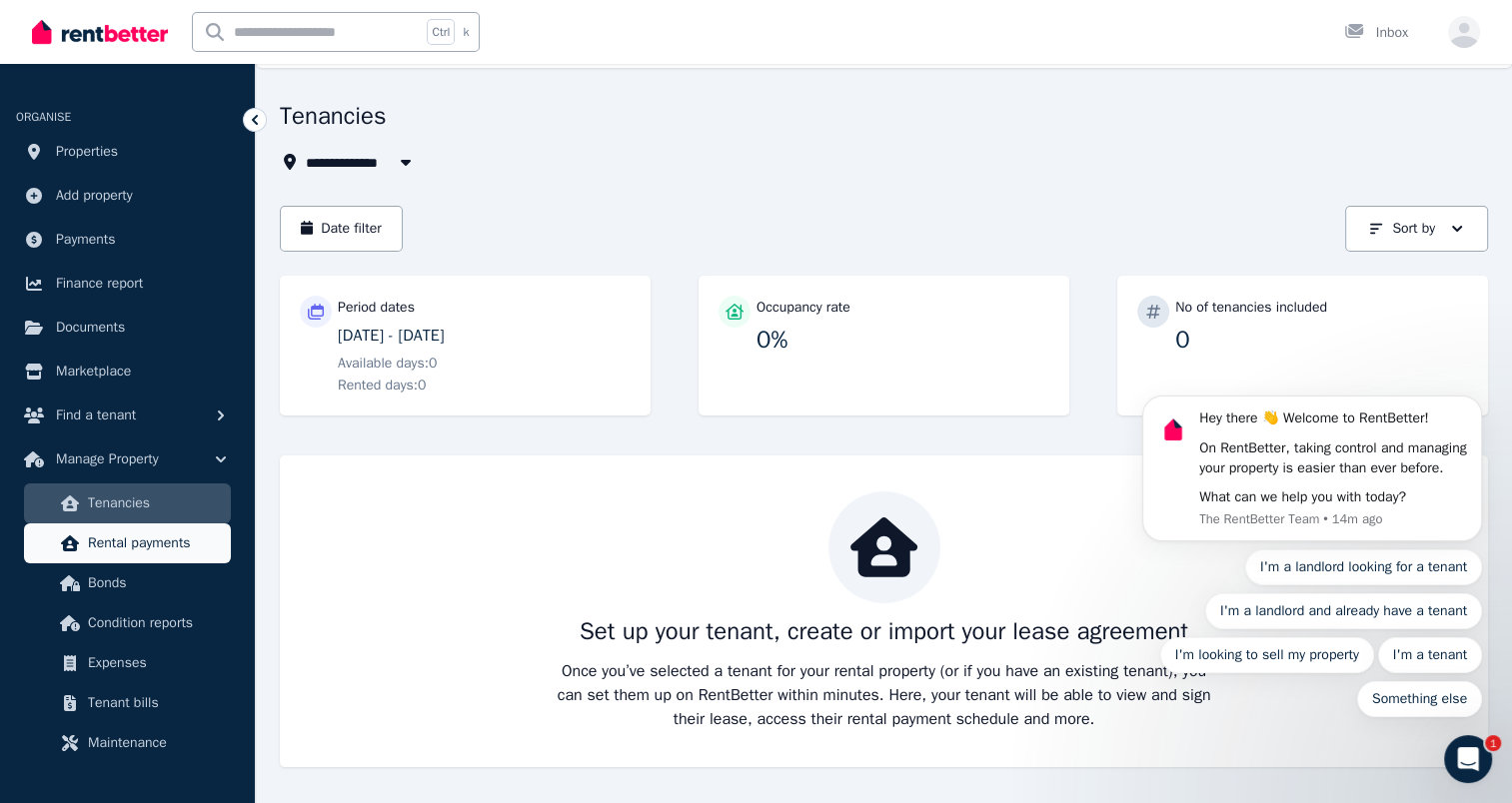 click on "Rental payments" at bounding box center [127, 543] 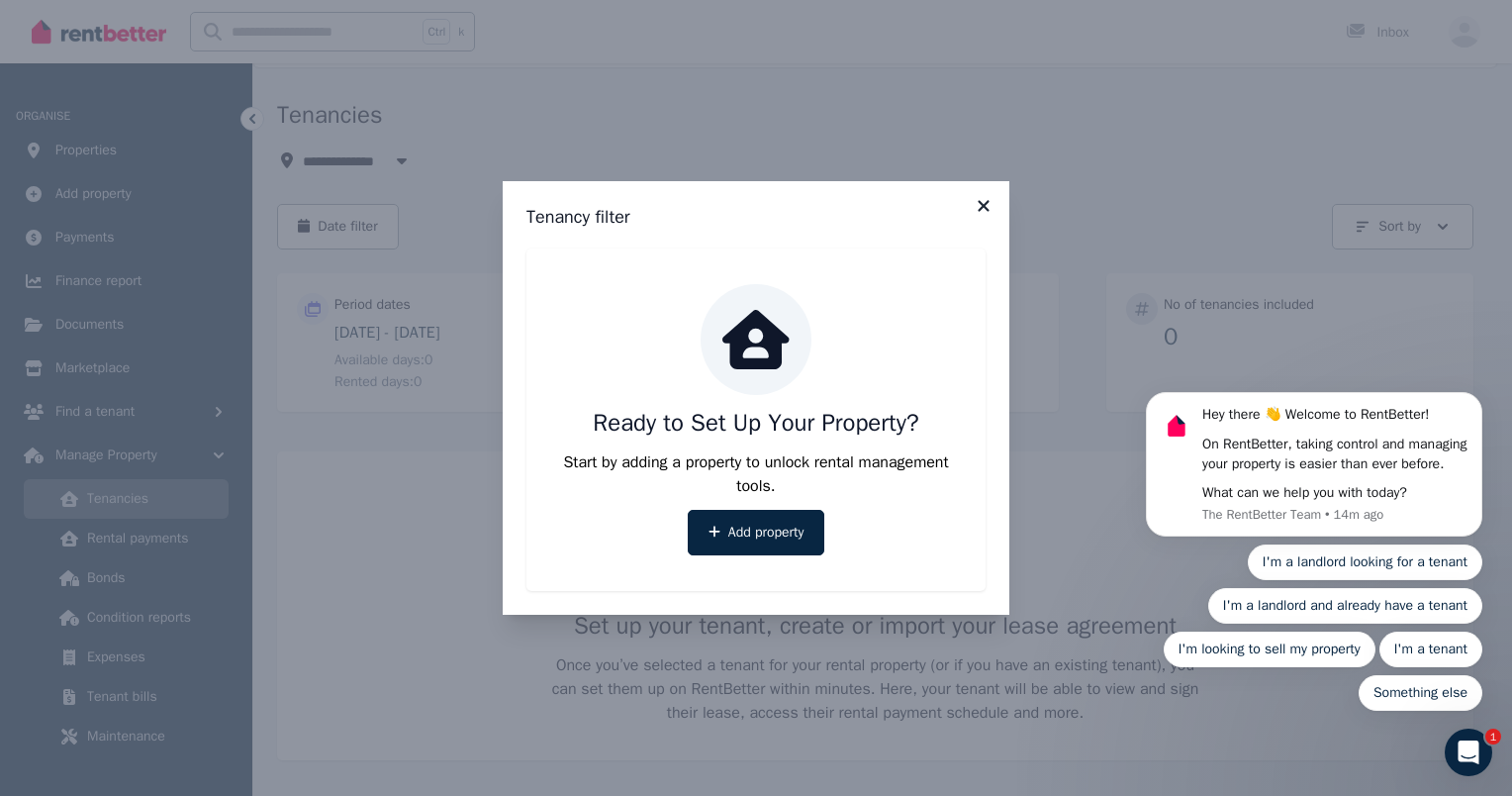 click 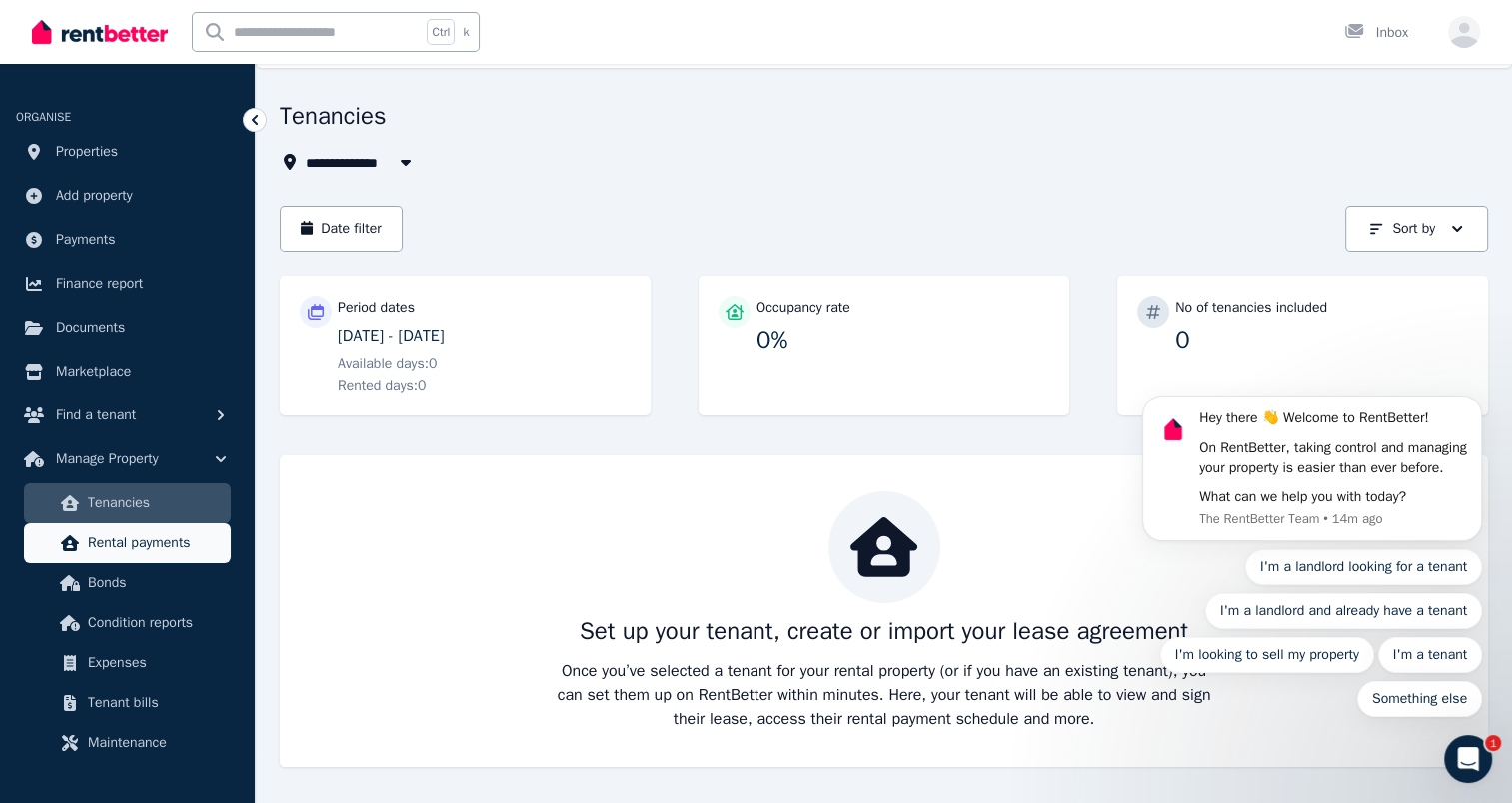click on "Rental payments" at bounding box center [155, 543] 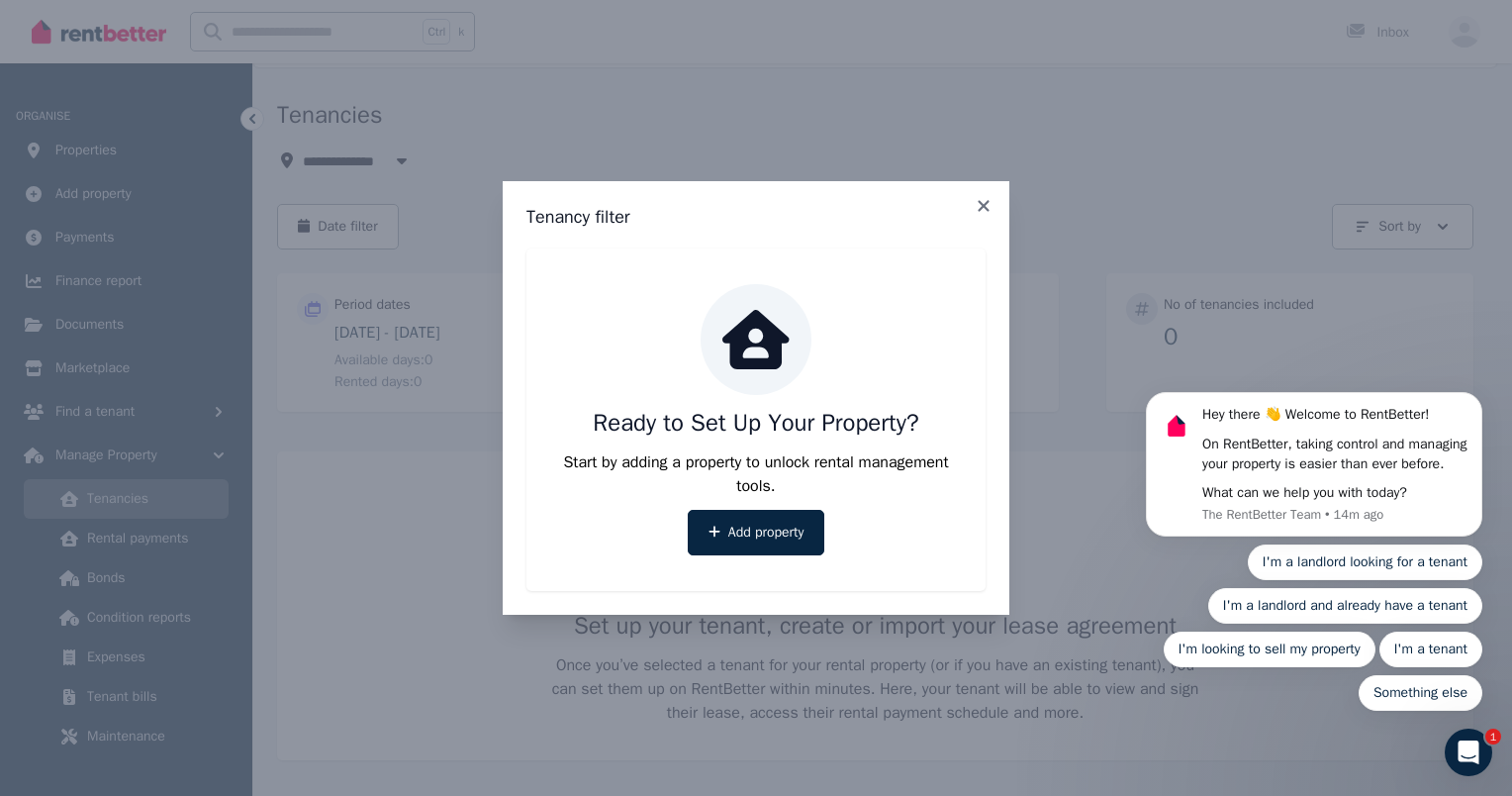 click on "Tenancy filter Ready to Set Up Your Property? Start by adding a property to unlock rental management tools. Add property" at bounding box center (756, 398) 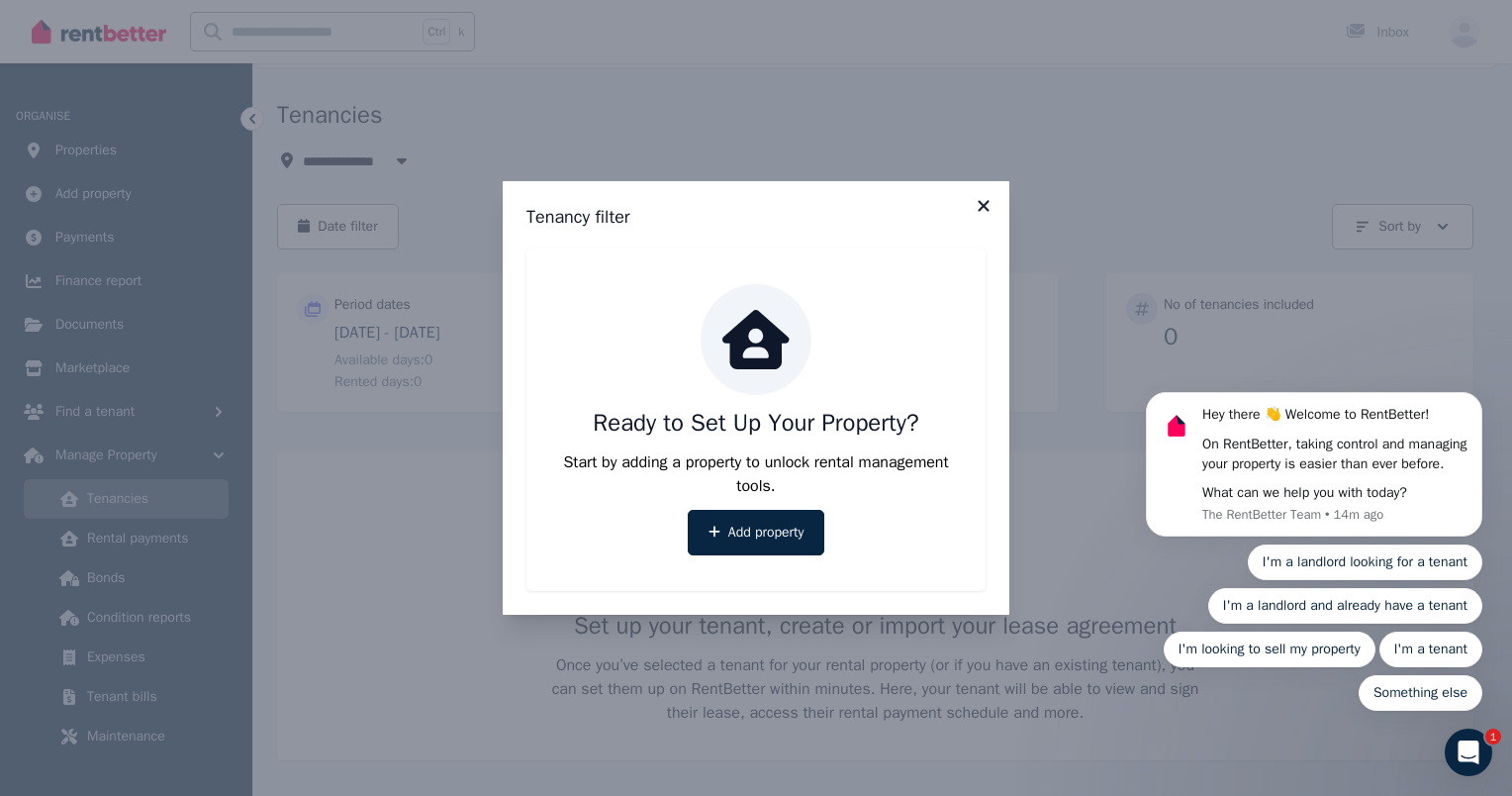 click 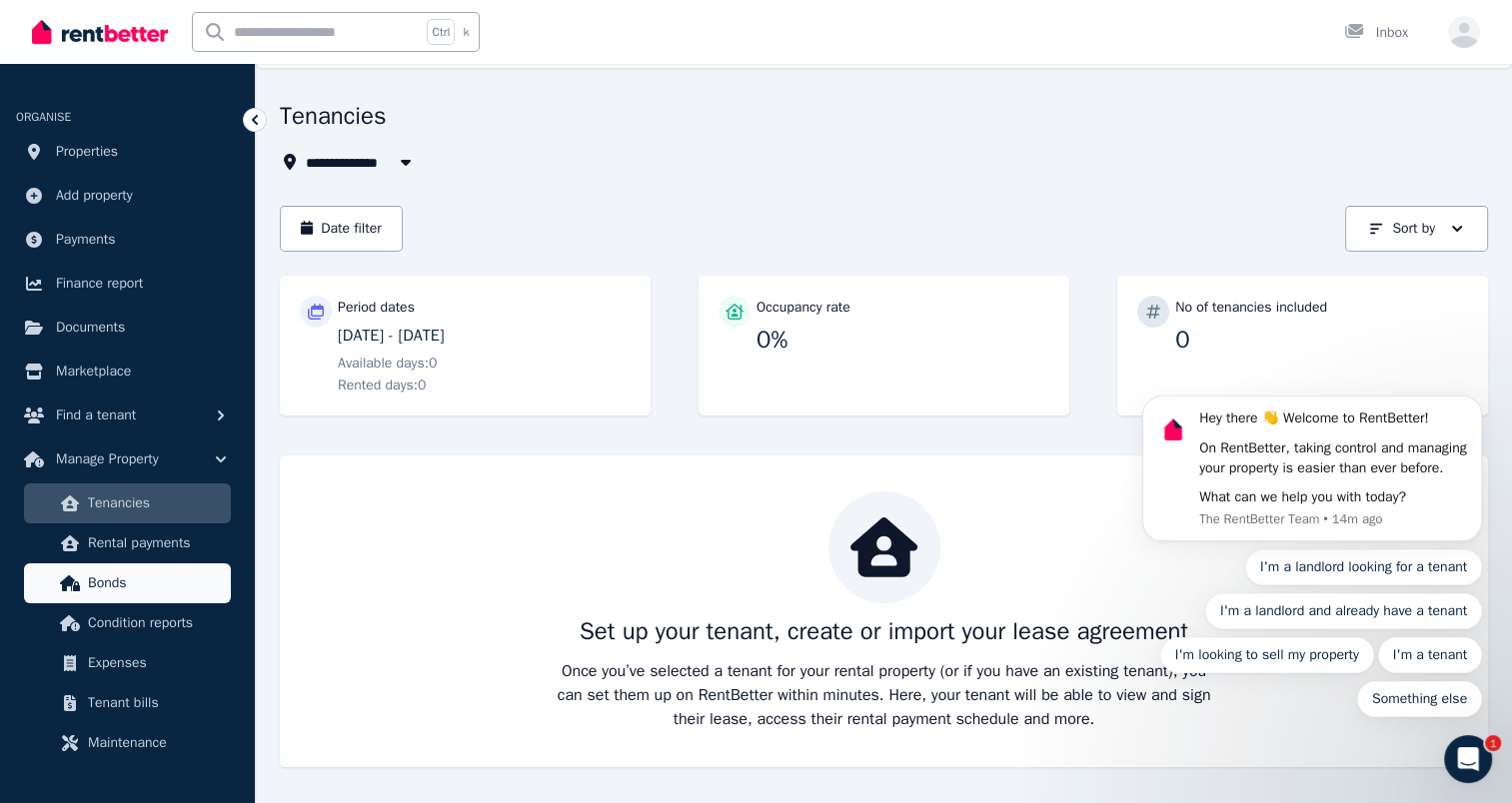 click on "Bonds" at bounding box center (127, 583) 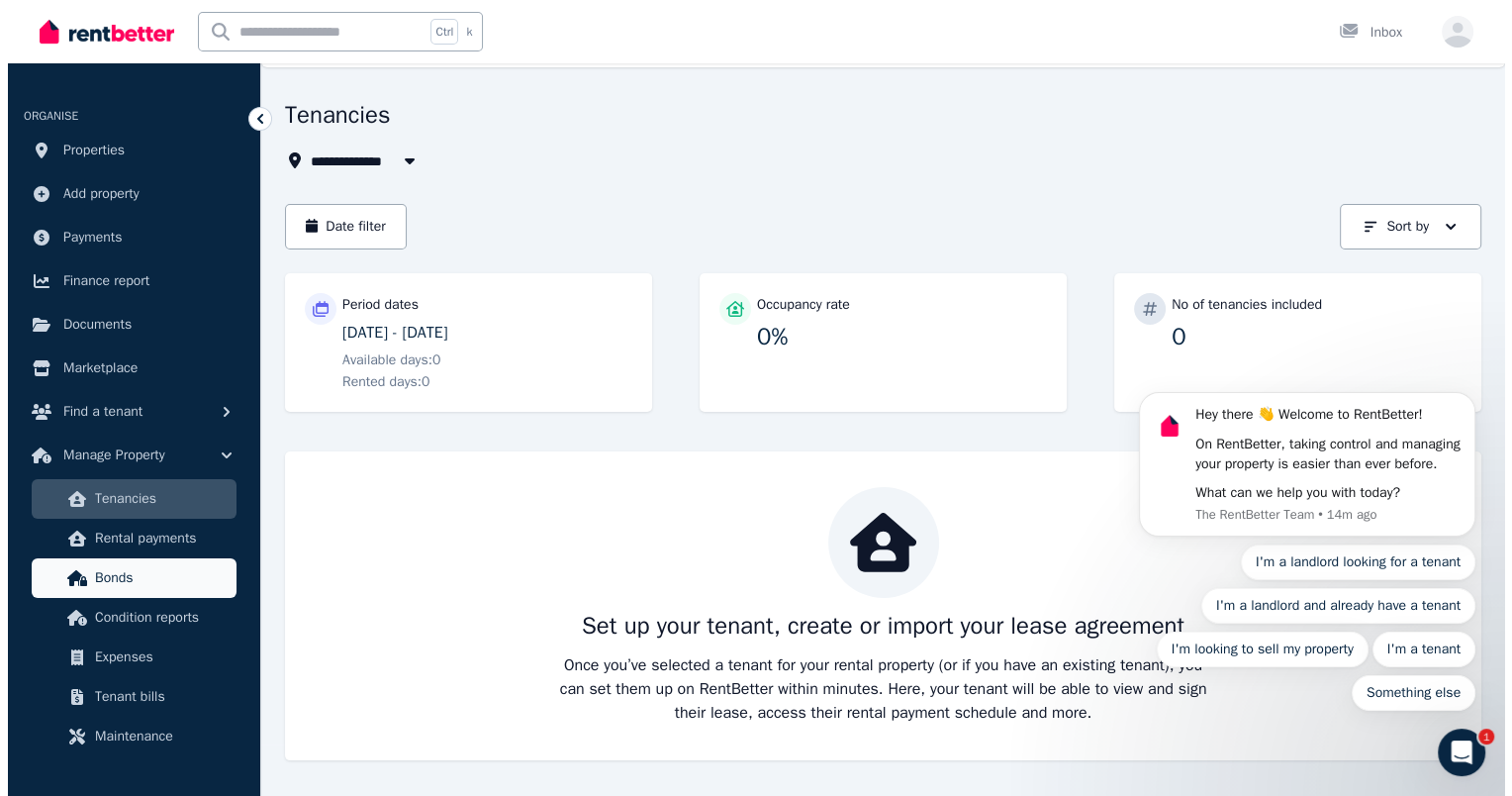 scroll, scrollTop: 0, scrollLeft: 0, axis: both 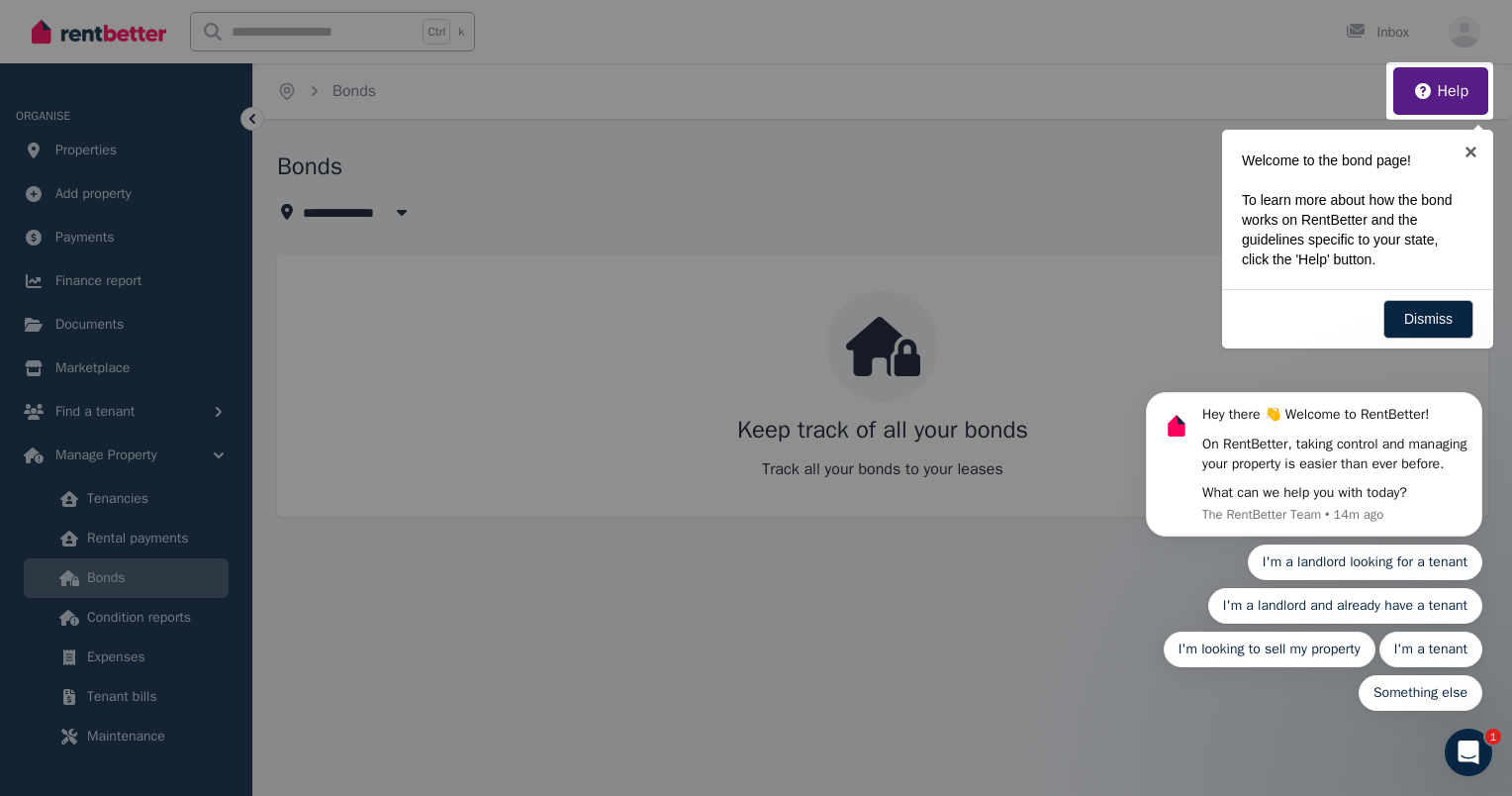 click at bounding box center [756, 398] 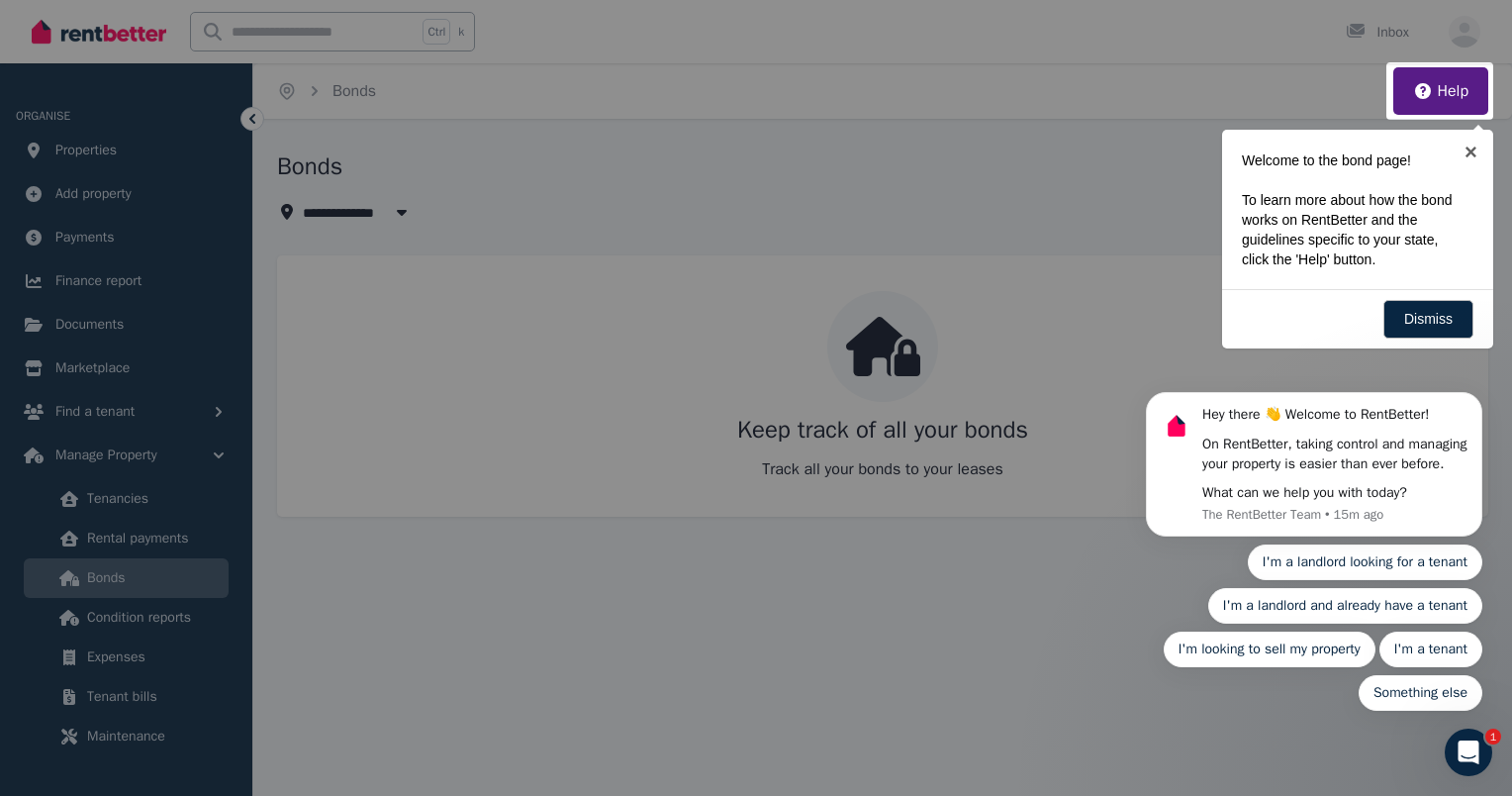 click on "Hey there 👋 Welcome to RentBetter!  On RentBetter, taking control and managing your property is easier than ever before.  What can we help you with today?  The RentBetter Team • 15m ago I'm a landlord looking for a tenant I'm a landlord and already have a tenant I'm looking to sell my property I'm a tenant Something else" at bounding box center [1314, 461] 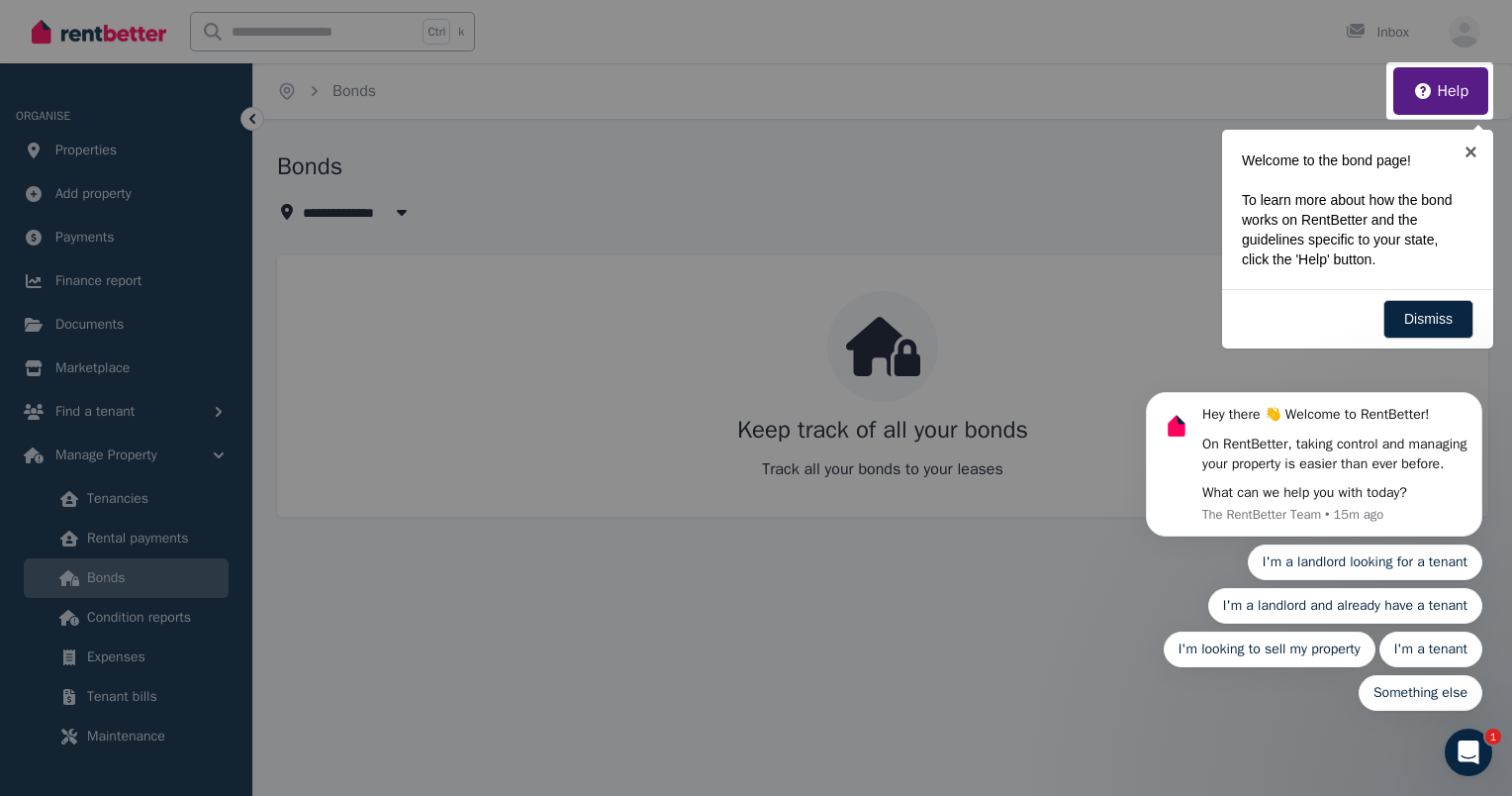 click on "Hey there 👋 Welcome to RentBetter!  On RentBetter, taking control and managing your property is easier than ever before.  What can we help you with today?  The RentBetter Team • 15m ago I'm a landlord looking for a tenant I'm a landlord and already have a tenant I'm looking to sell my property I'm a tenant Something else" at bounding box center (1314, 461) 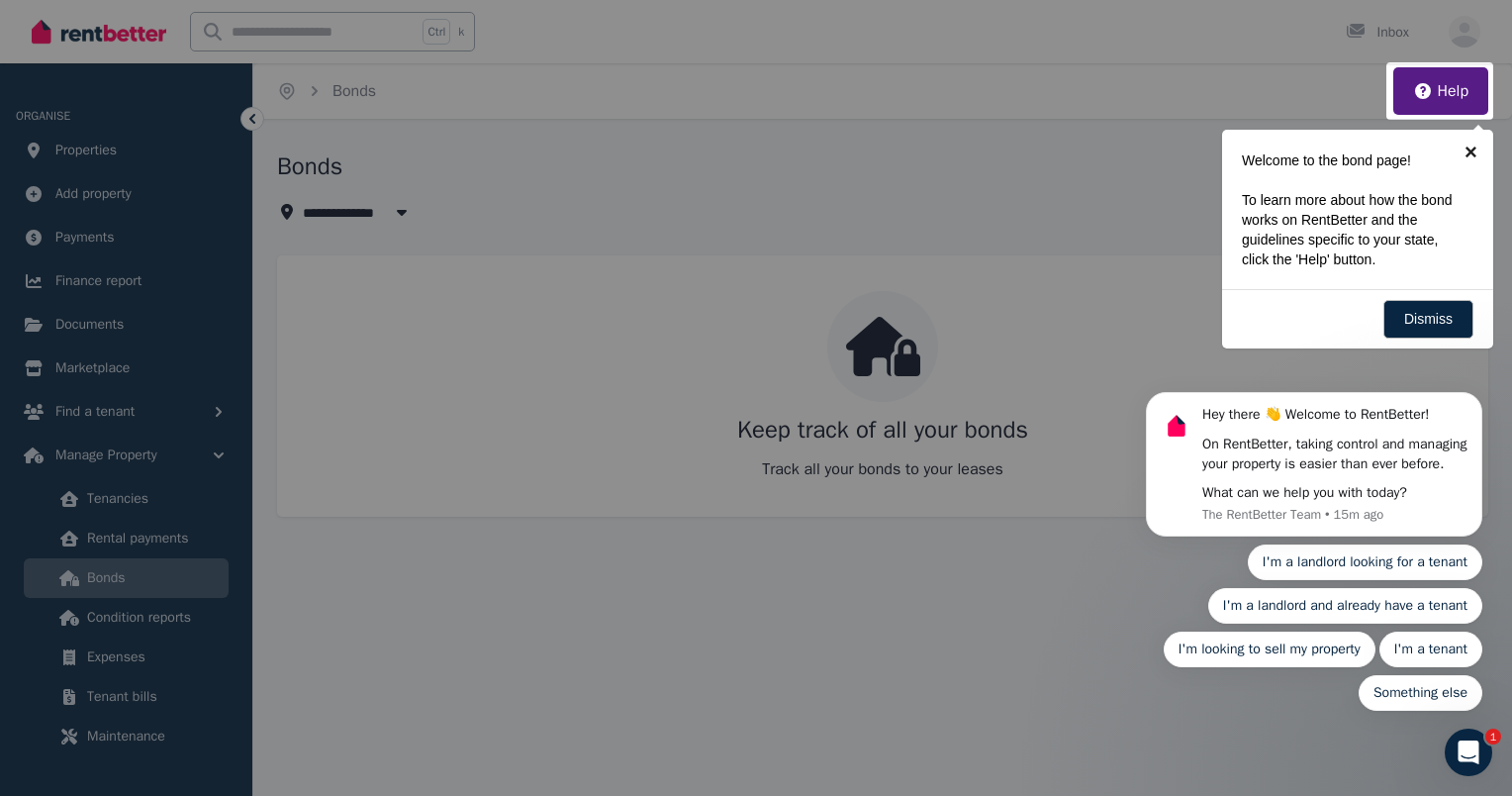 click on "×" at bounding box center (1470, 151) 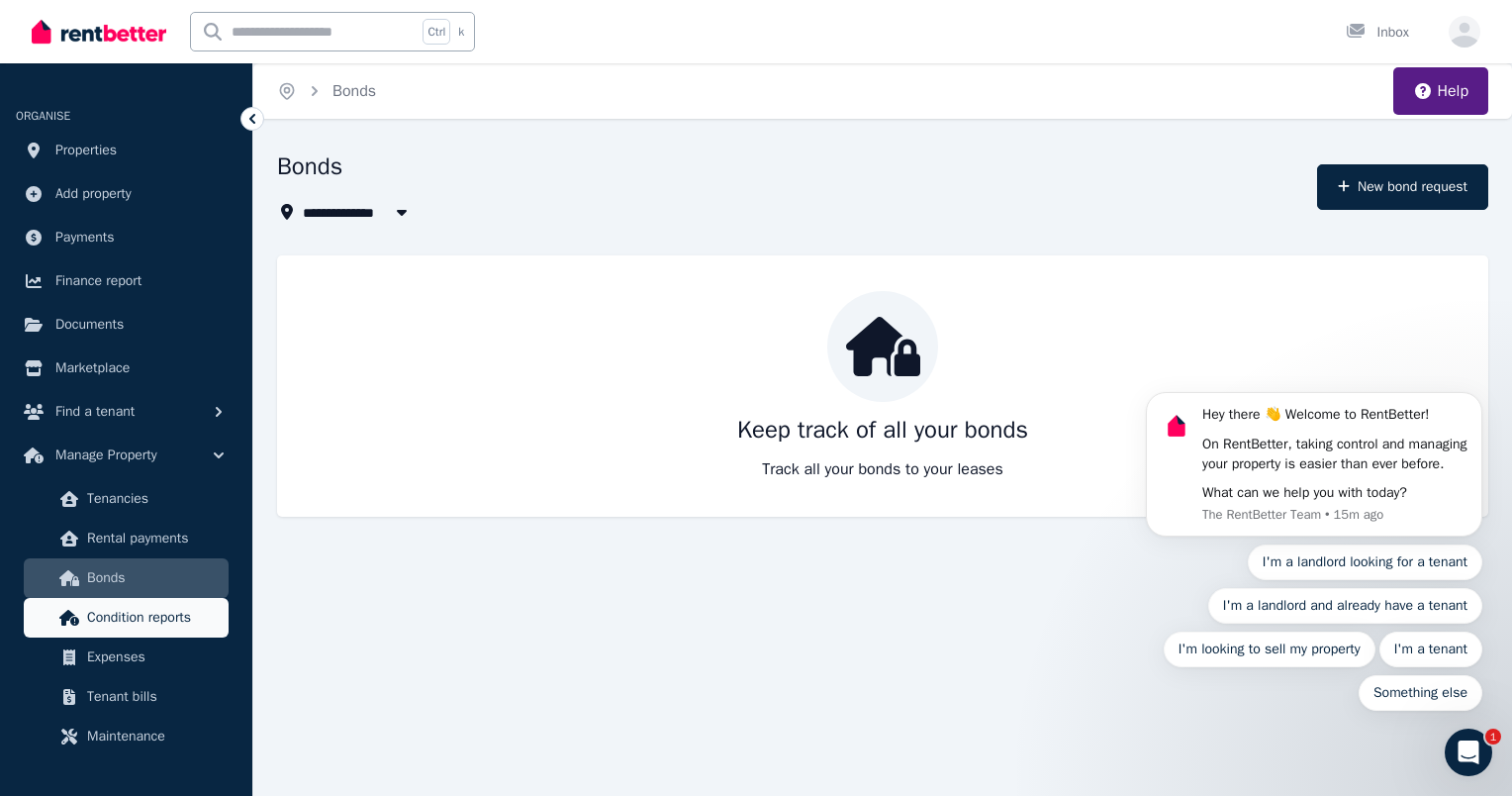 click on "Condition reports" at bounding box center (153, 618) 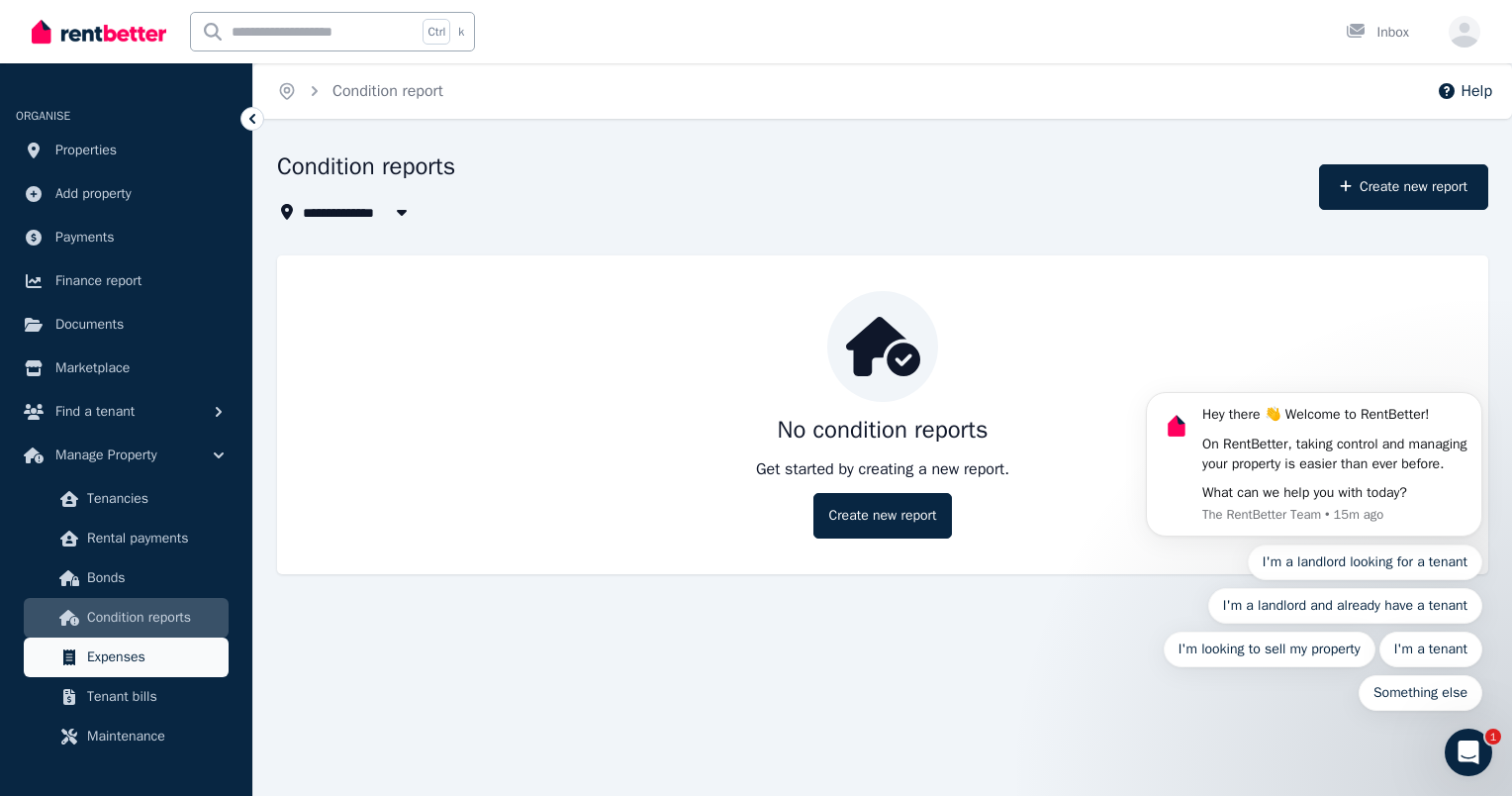 click on "Expenses" at bounding box center [153, 657] 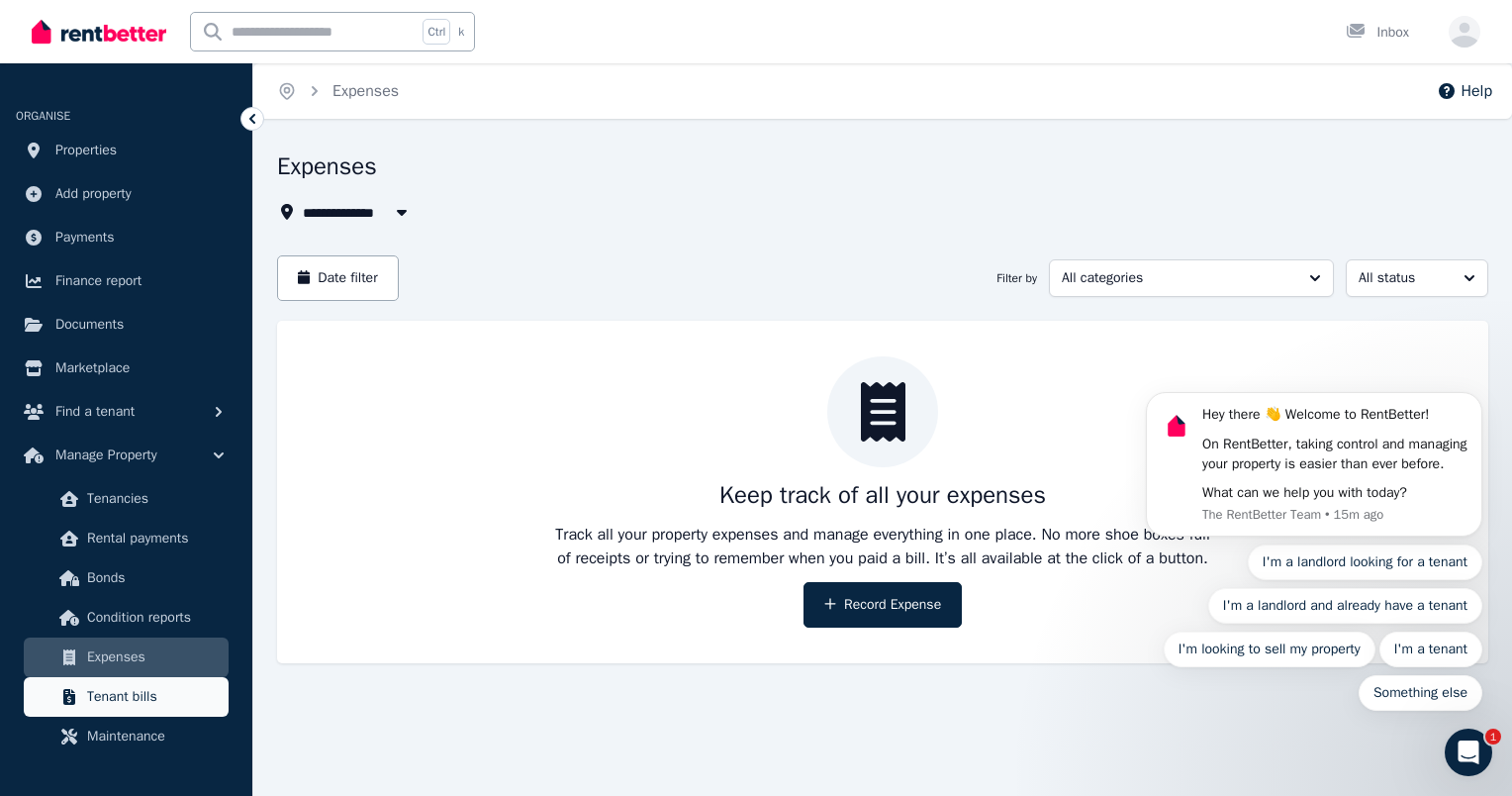 click on "Tenant bills" at bounding box center [126, 697] 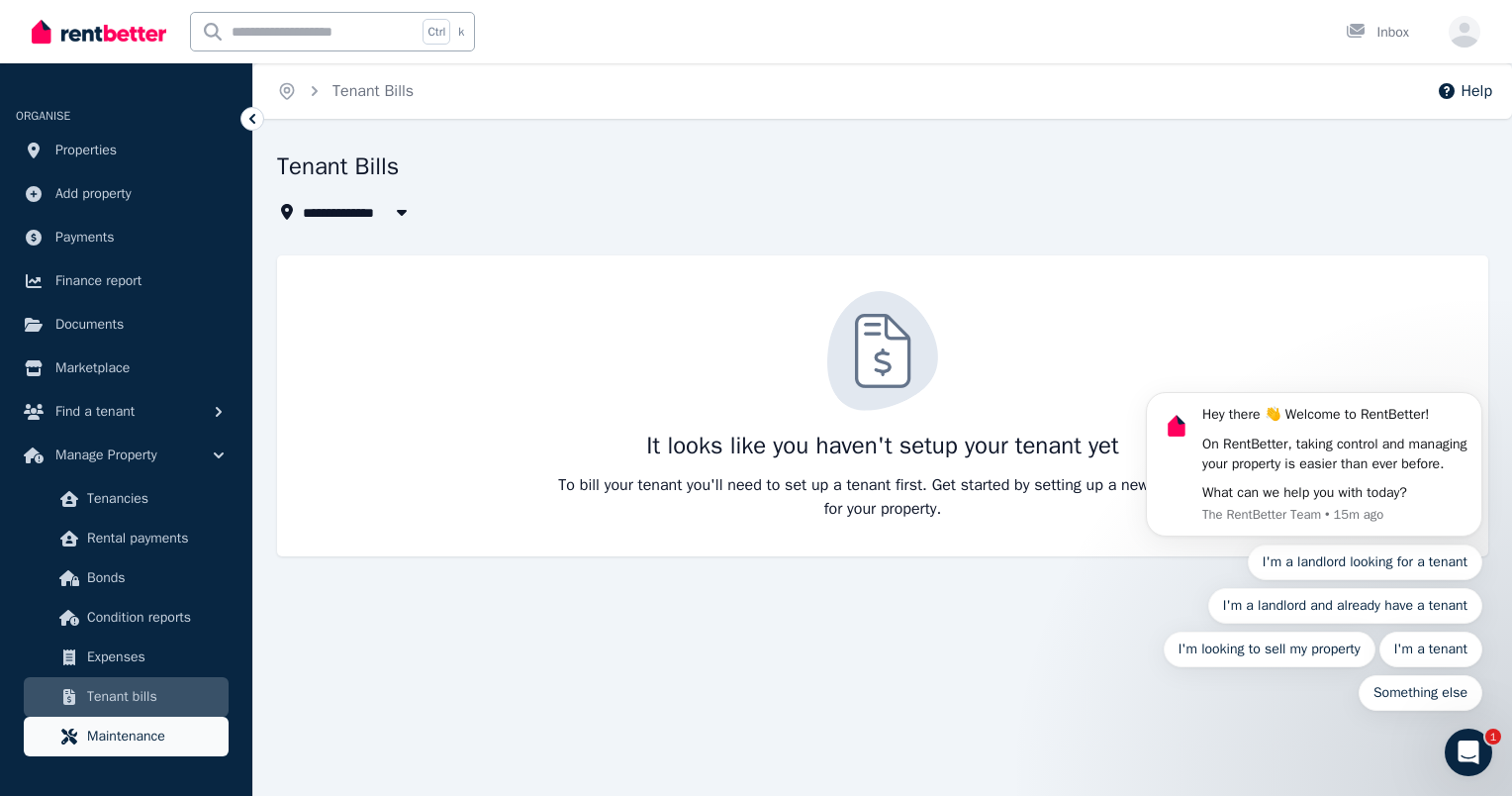 click on "Maintenance" at bounding box center (153, 737) 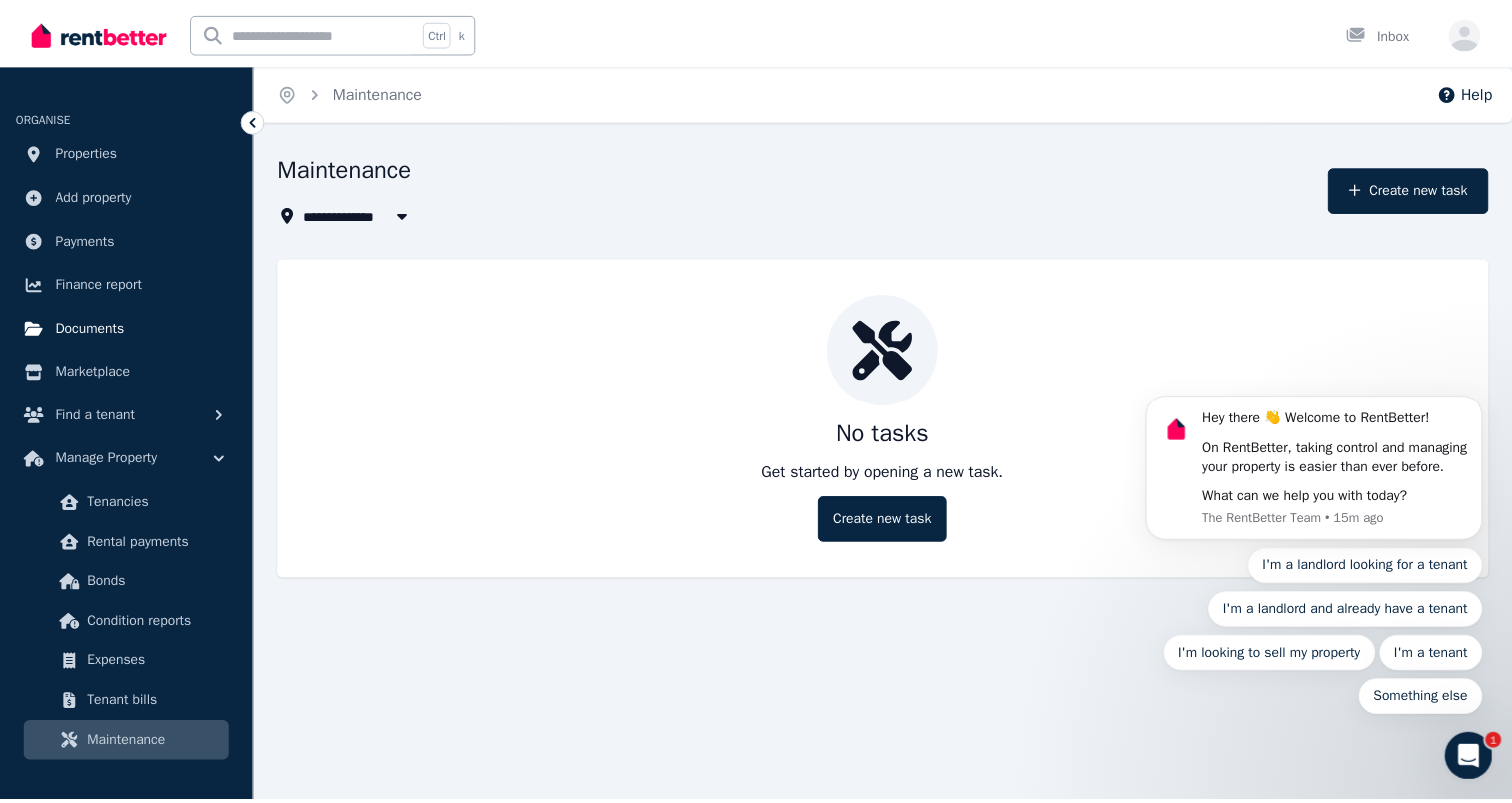 scroll, scrollTop: 172, scrollLeft: 0, axis: vertical 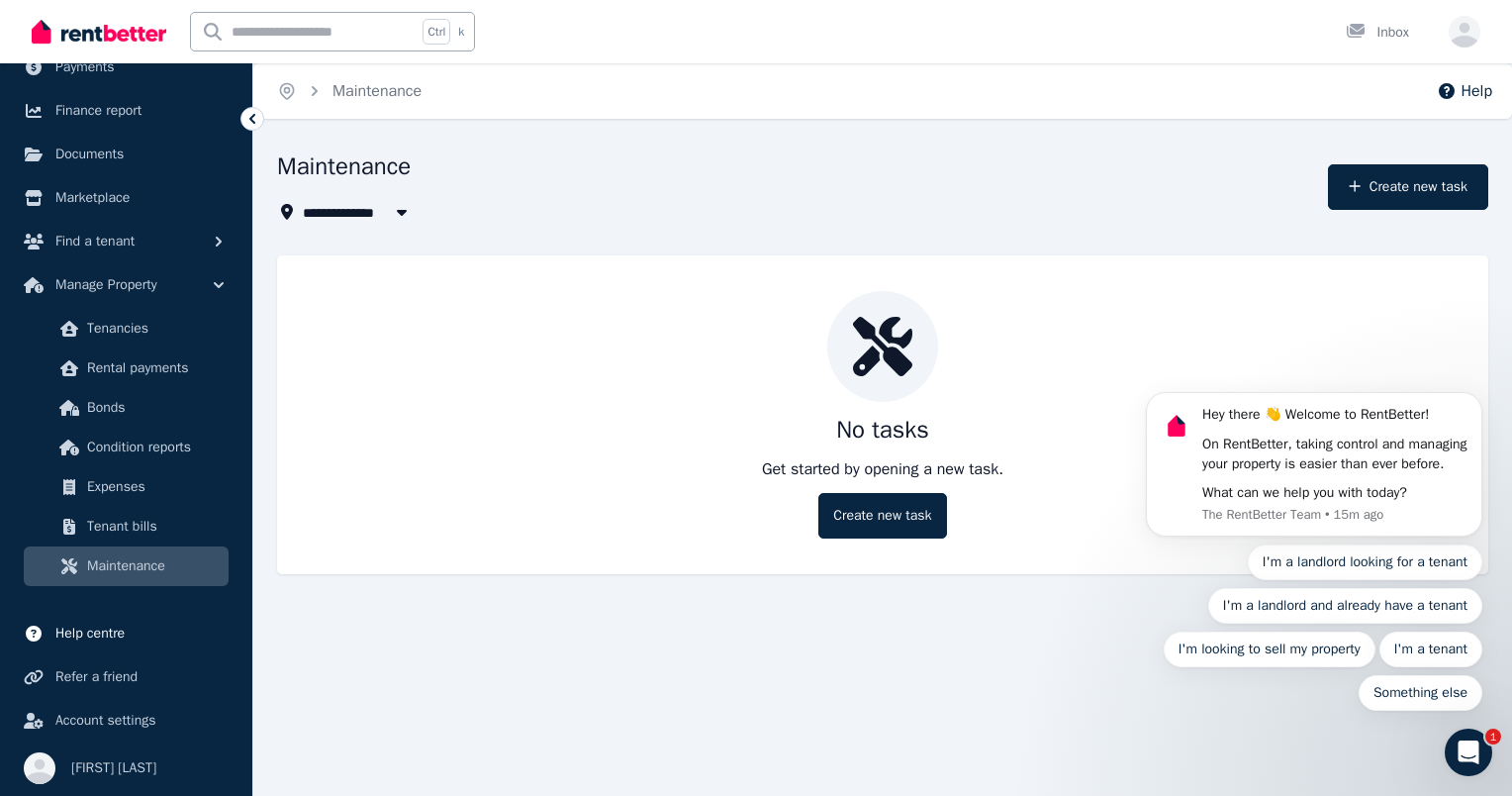 click on "Help centre" at bounding box center [90, 634] 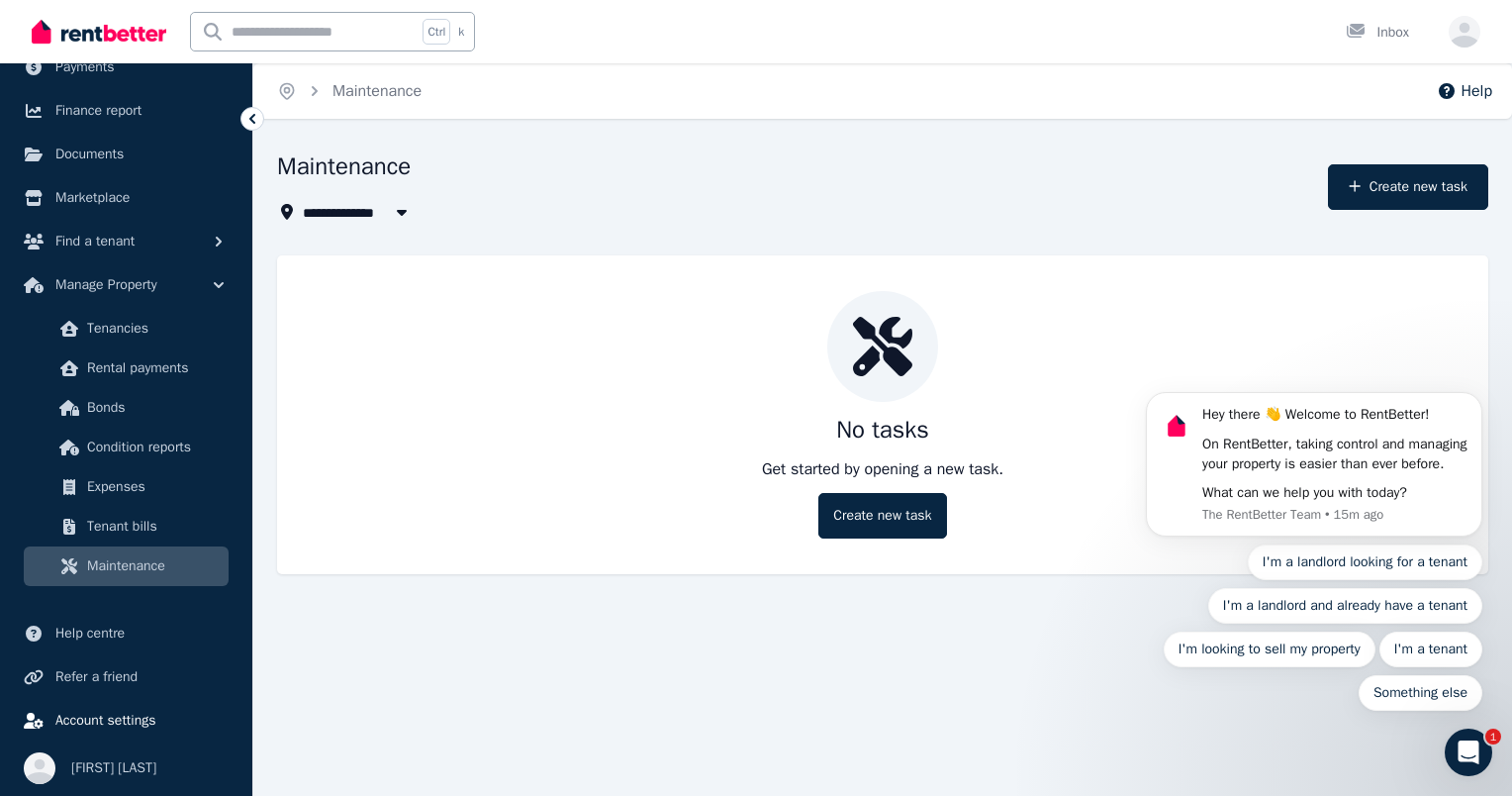 click on "Account settings" at bounding box center (126, 721) 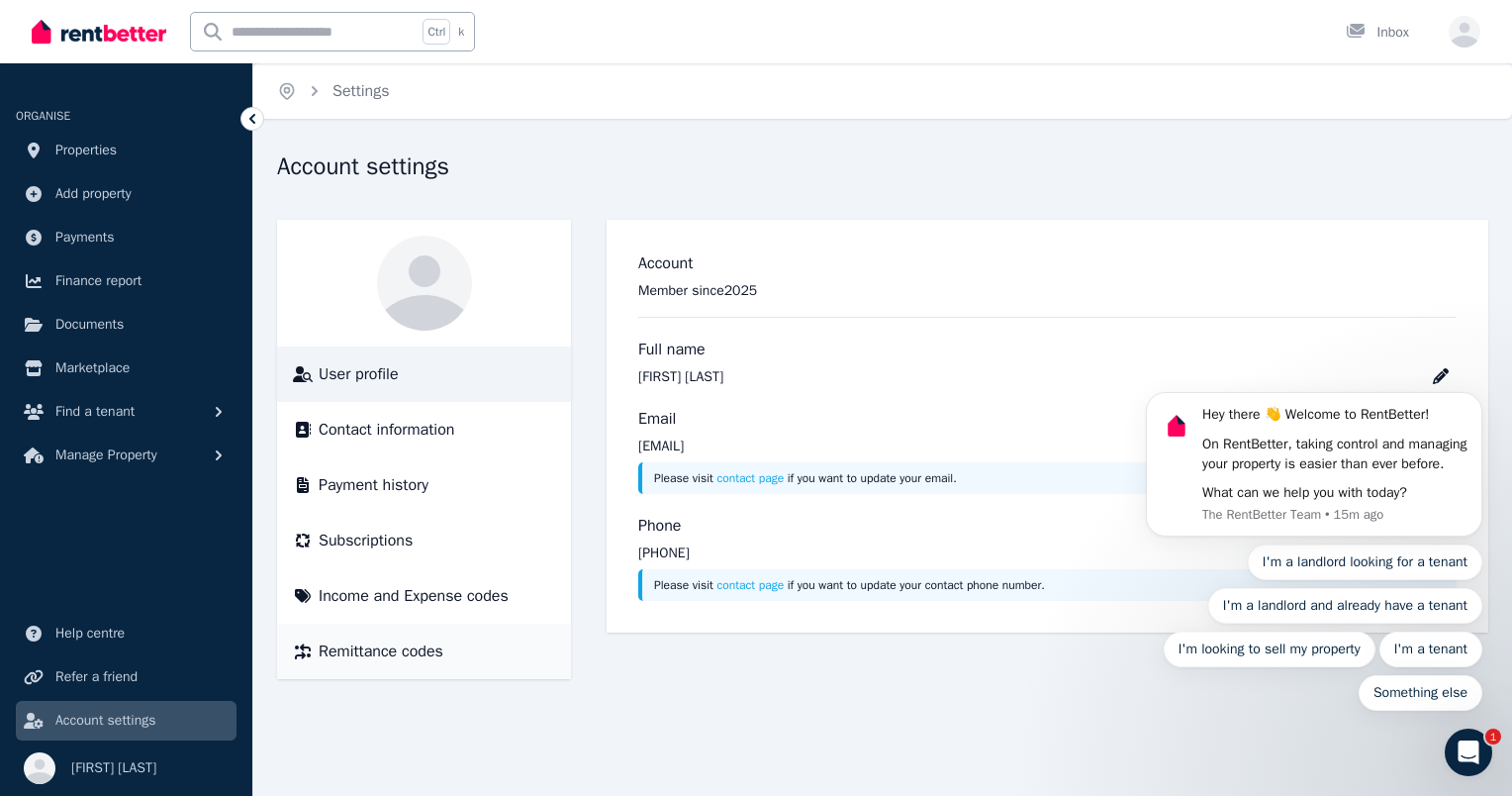click on "Remittance codes" at bounding box center (424, 651) 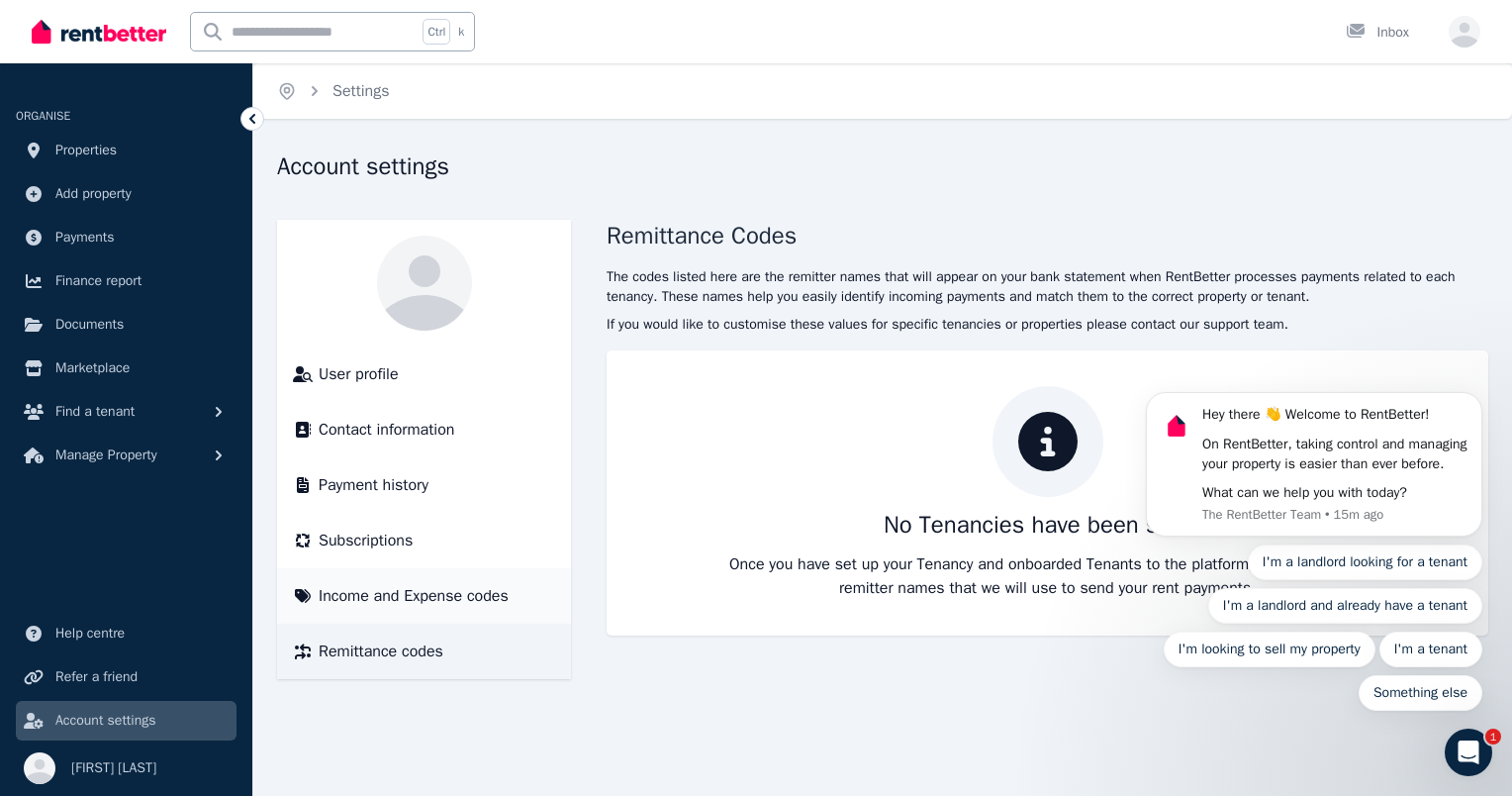 click on "Income and Expense codes" at bounding box center (414, 596) 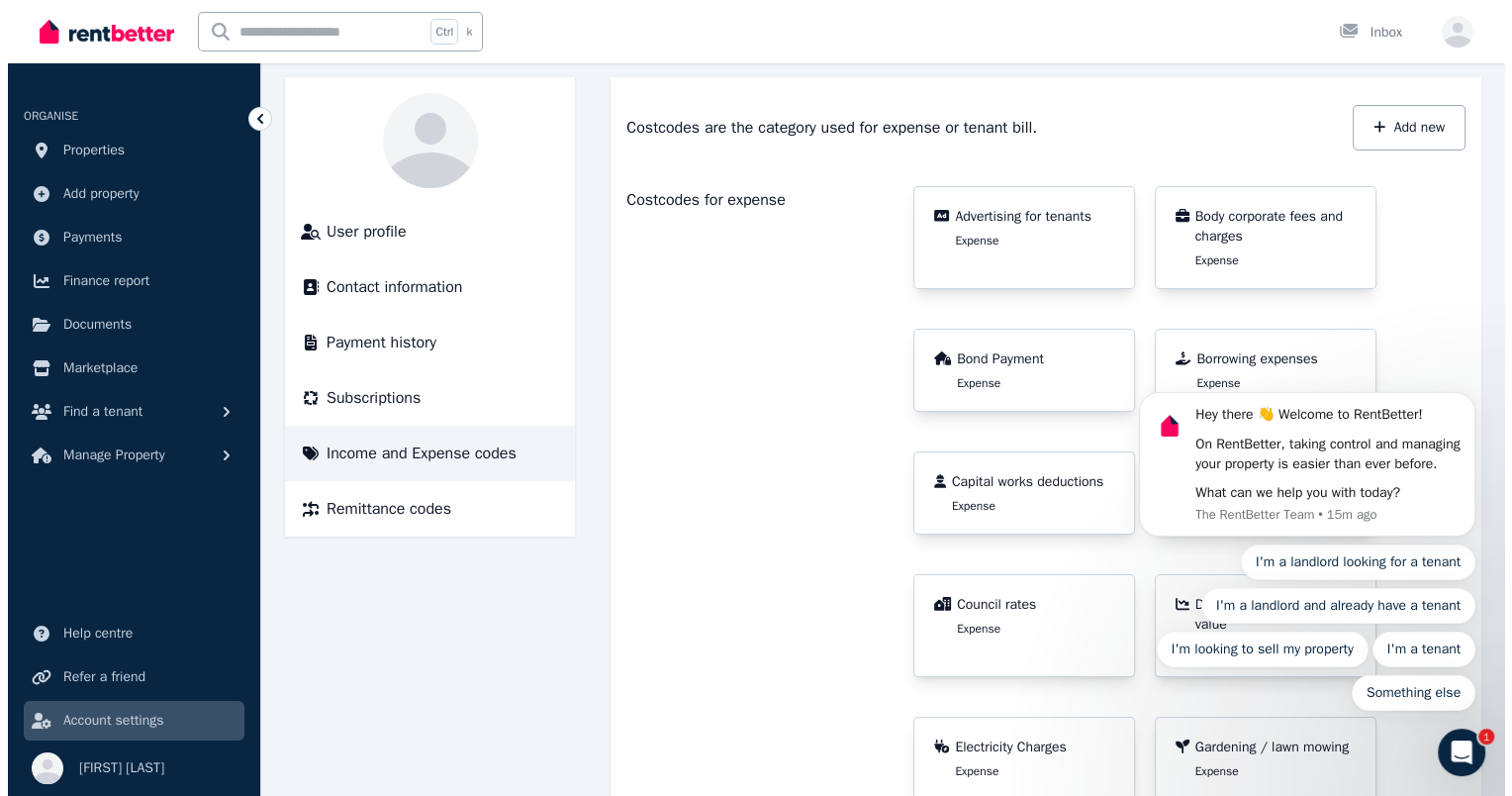 scroll, scrollTop: 0, scrollLeft: 0, axis: both 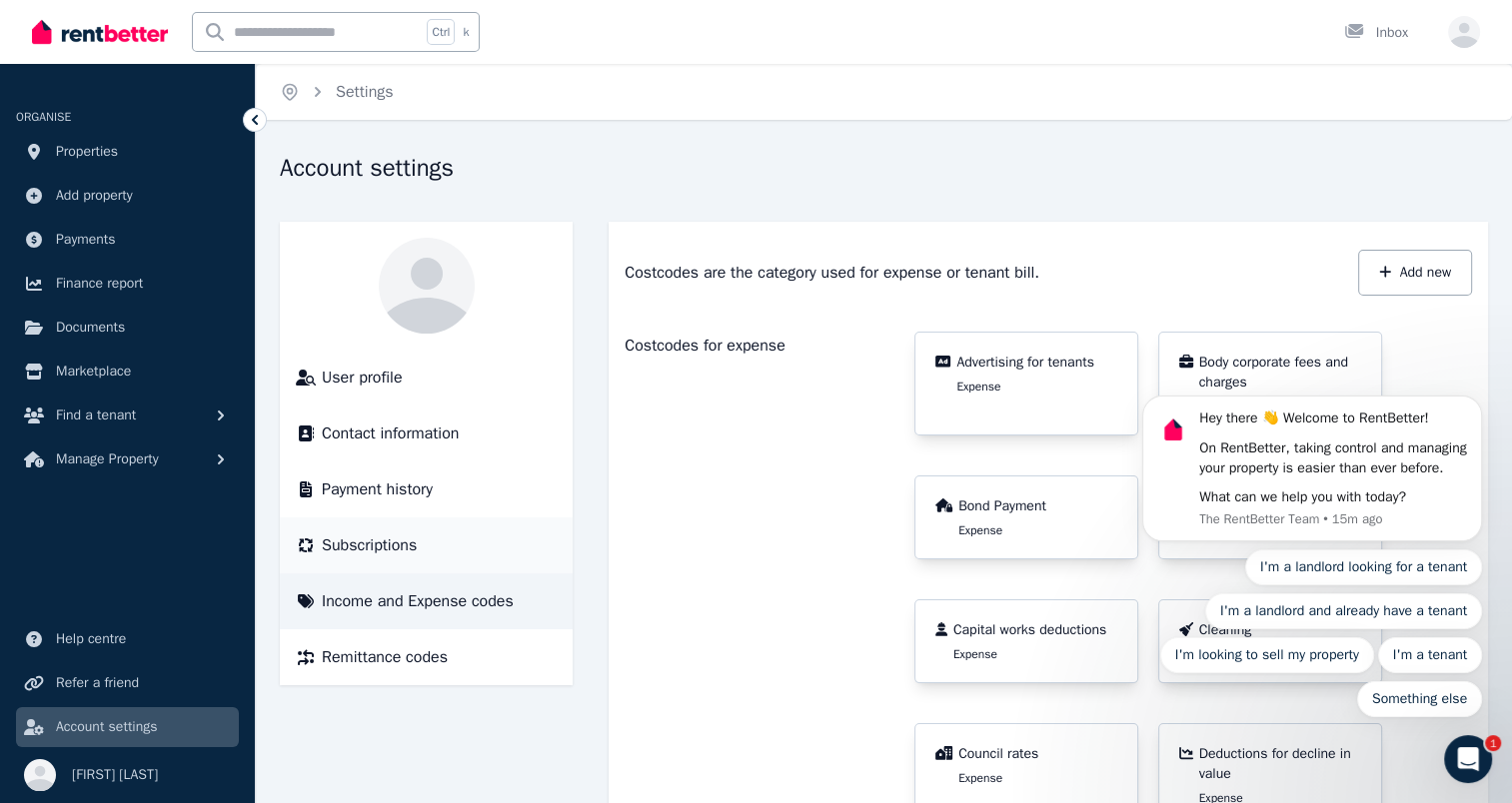 click on "Subscriptions" at bounding box center (369, 545) 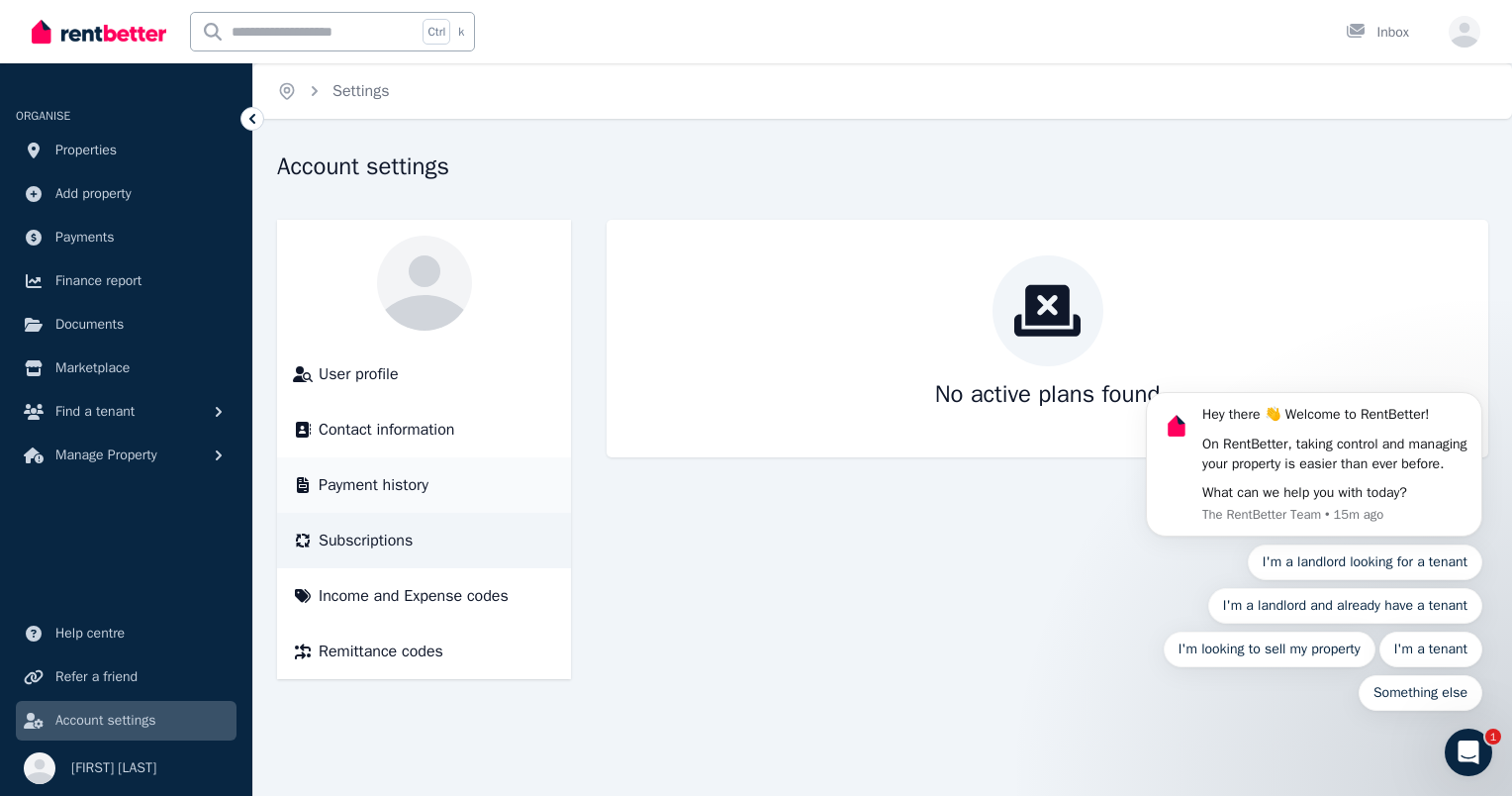 click on "Payment history" at bounding box center (424, 485) 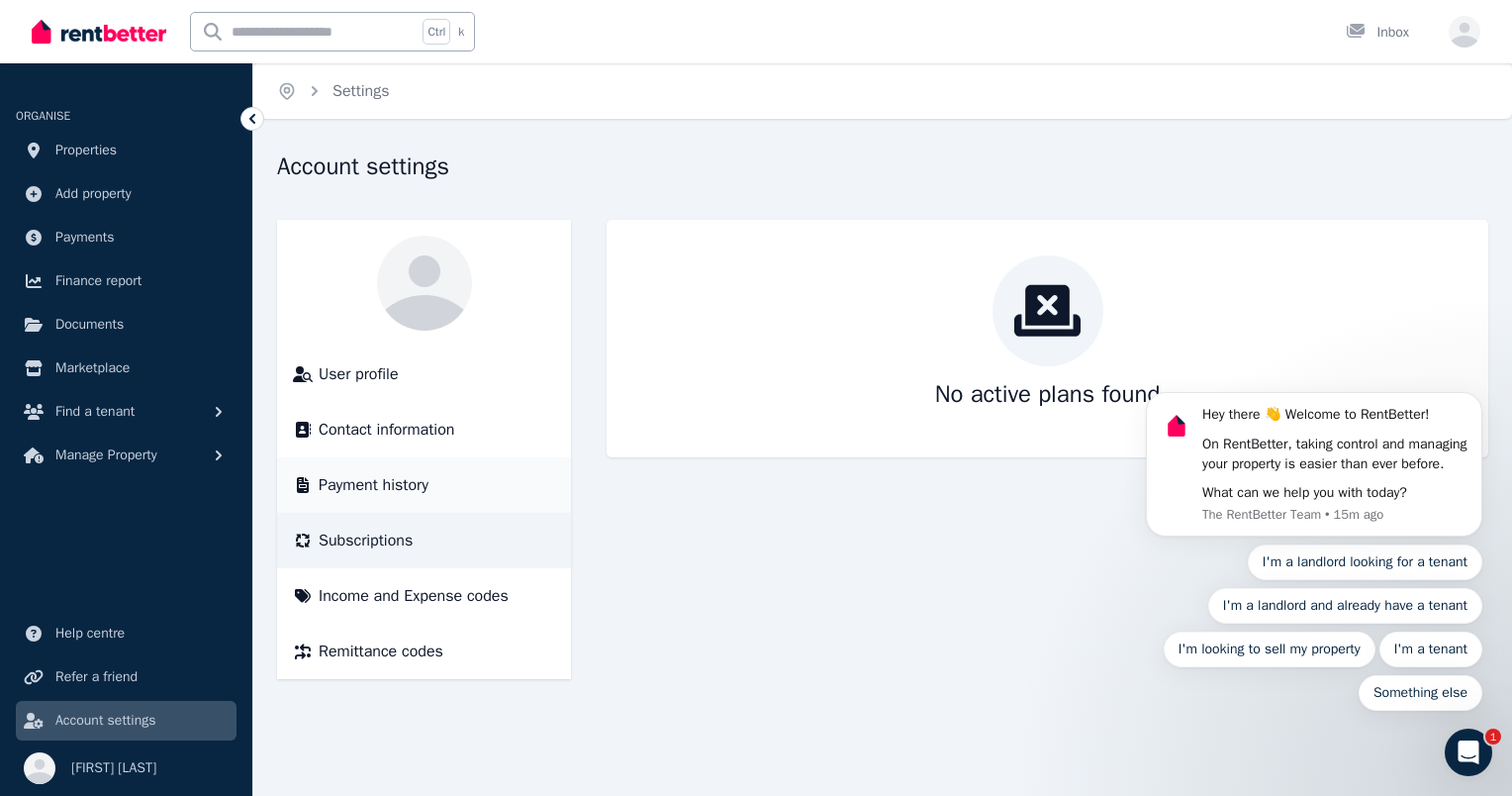 click on "Payment history" at bounding box center [373, 485] 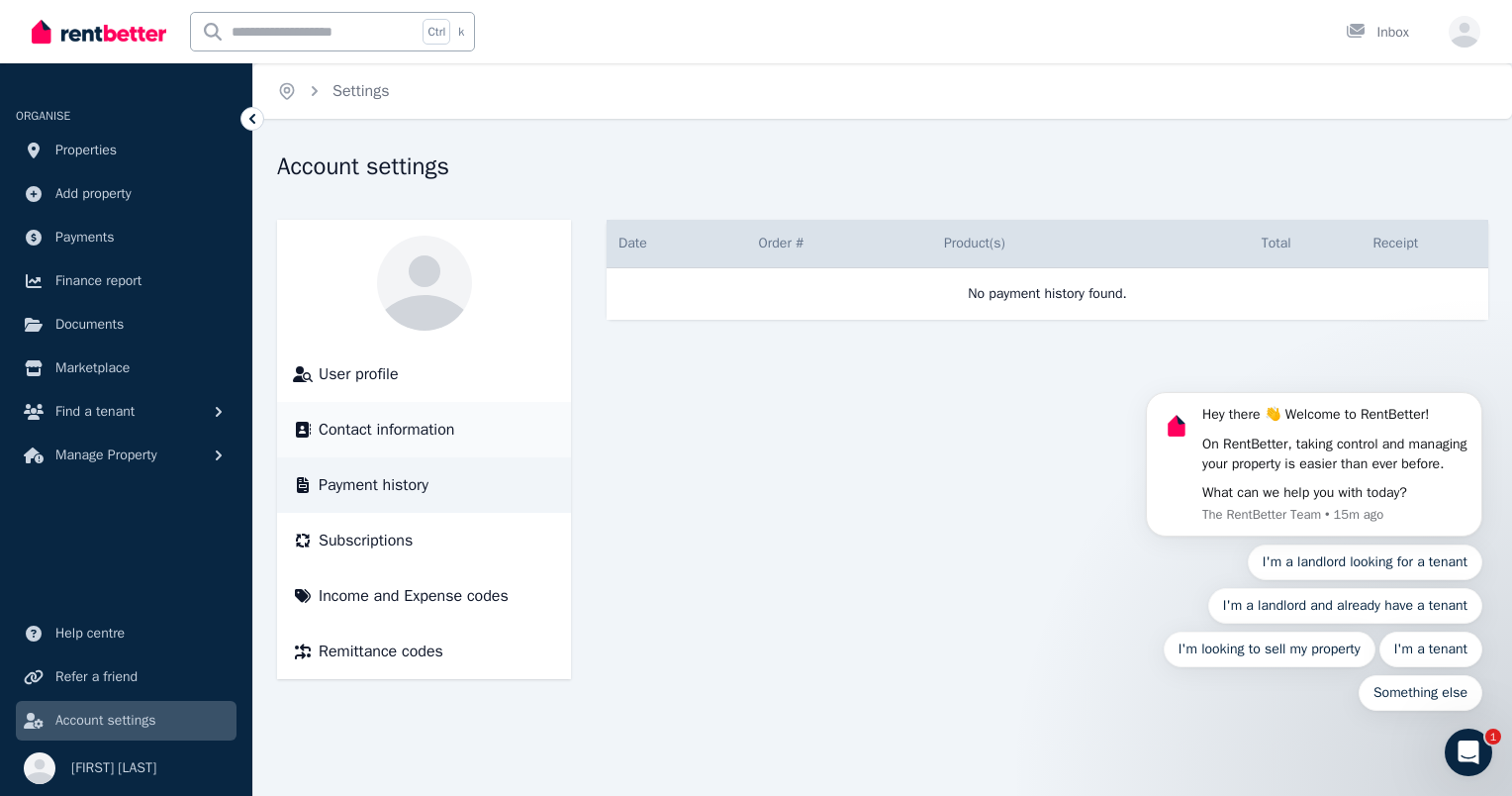 click on "Contact information" at bounding box center [424, 430] 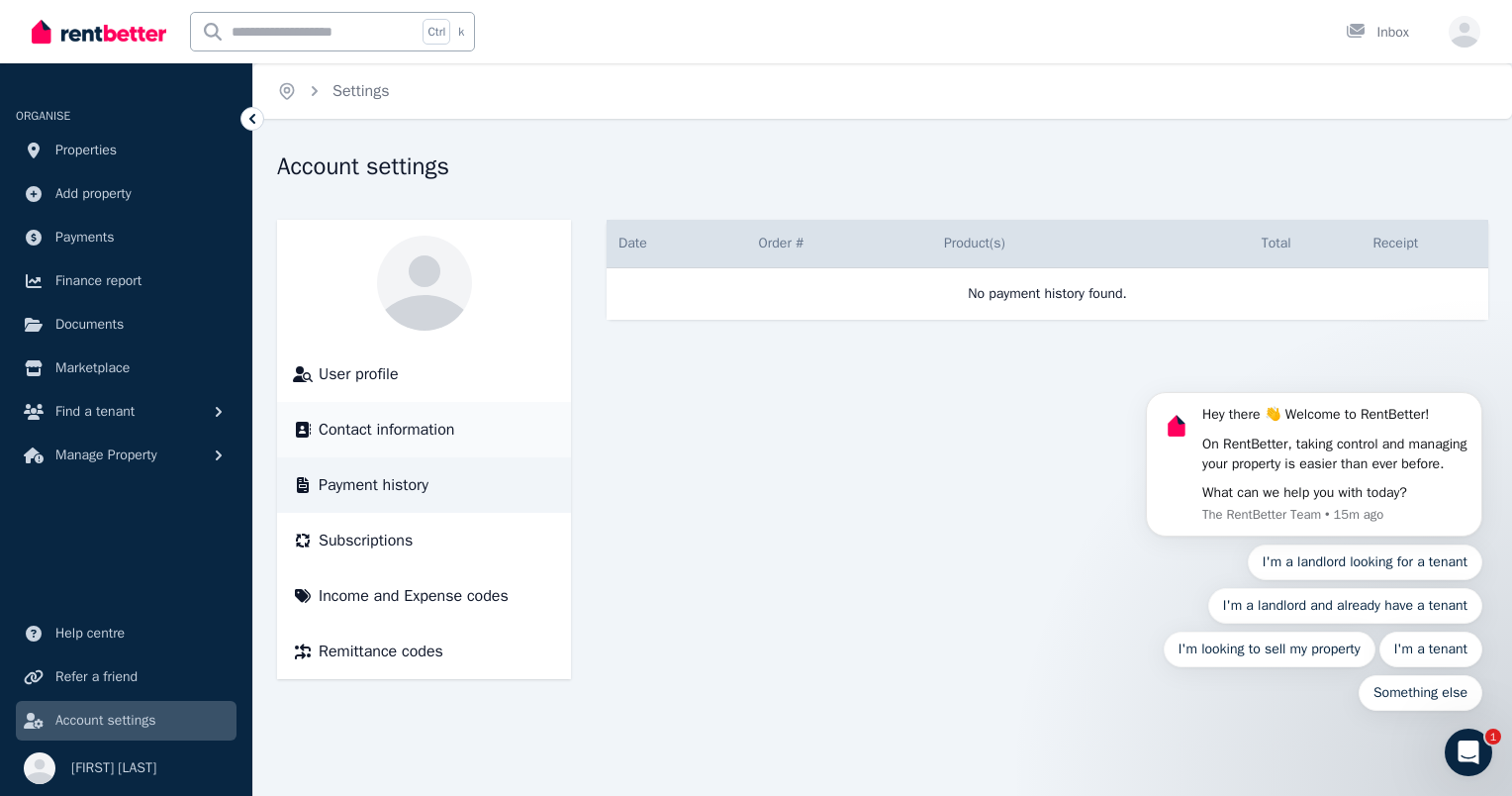 click on "Contact information" at bounding box center (386, 430) 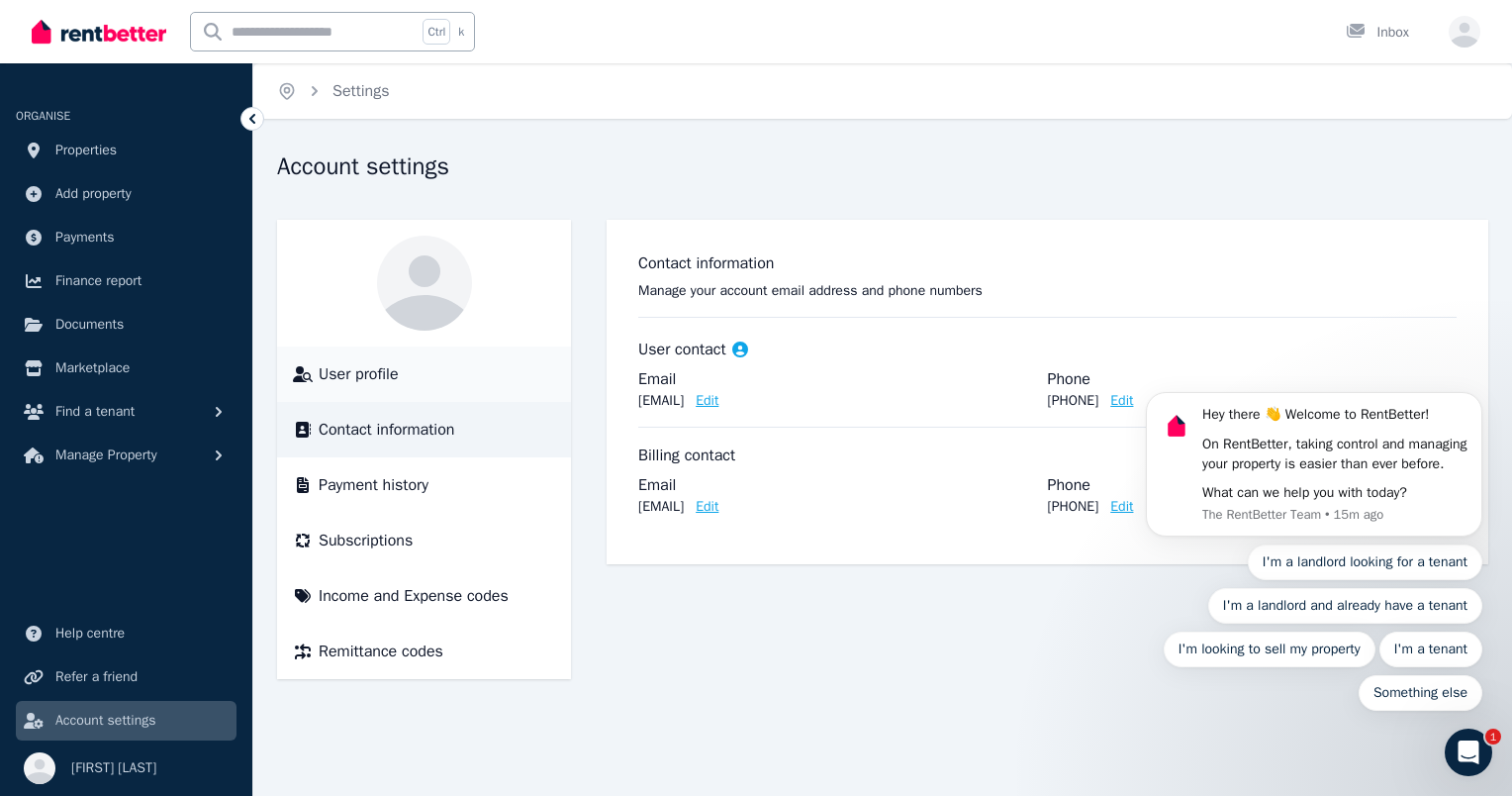 click on "User profile" at bounding box center [424, 374] 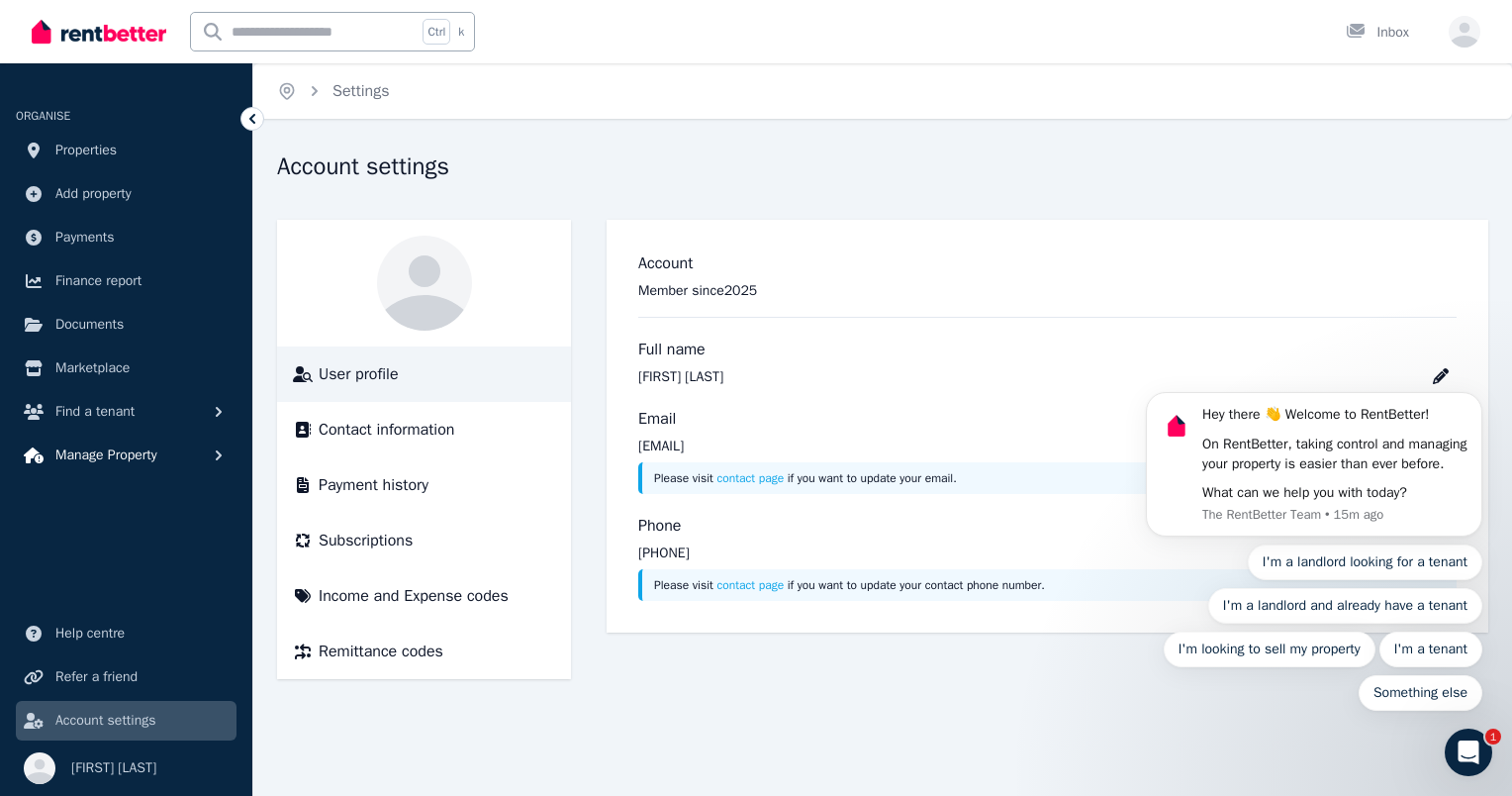click on "Manage Property" at bounding box center (126, 455) 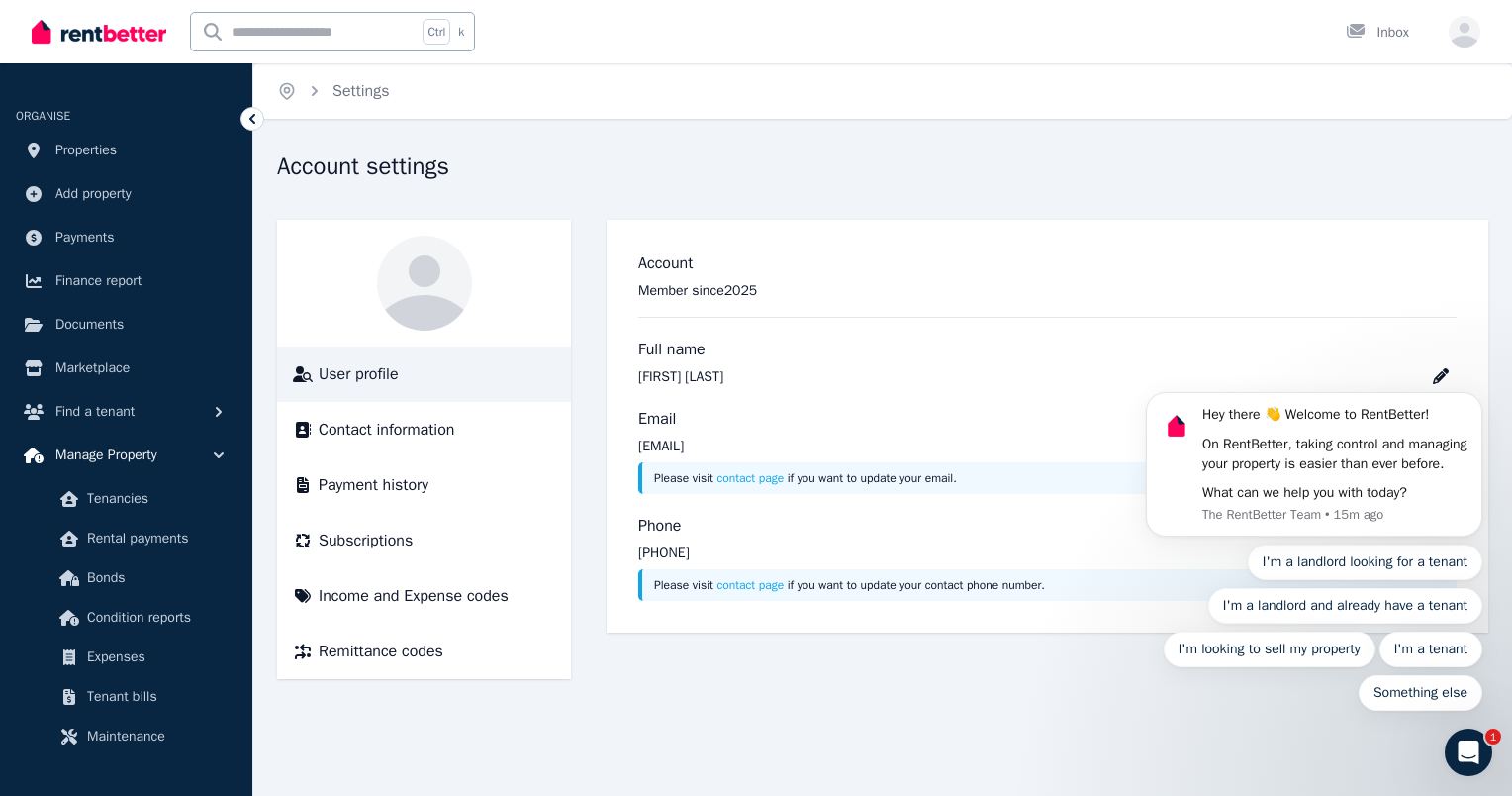 click on "Manage Property" at bounding box center (126, 455) 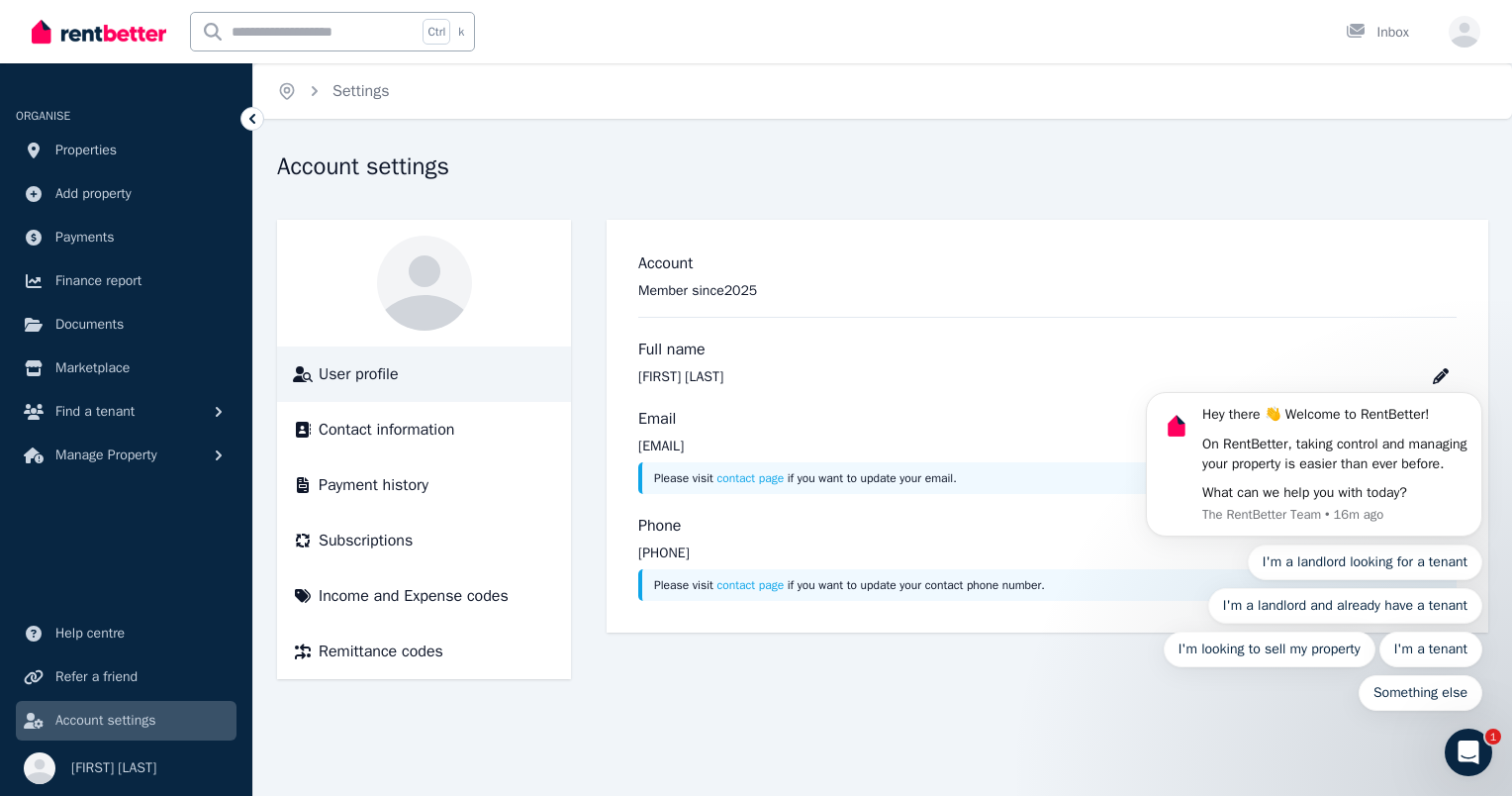 click 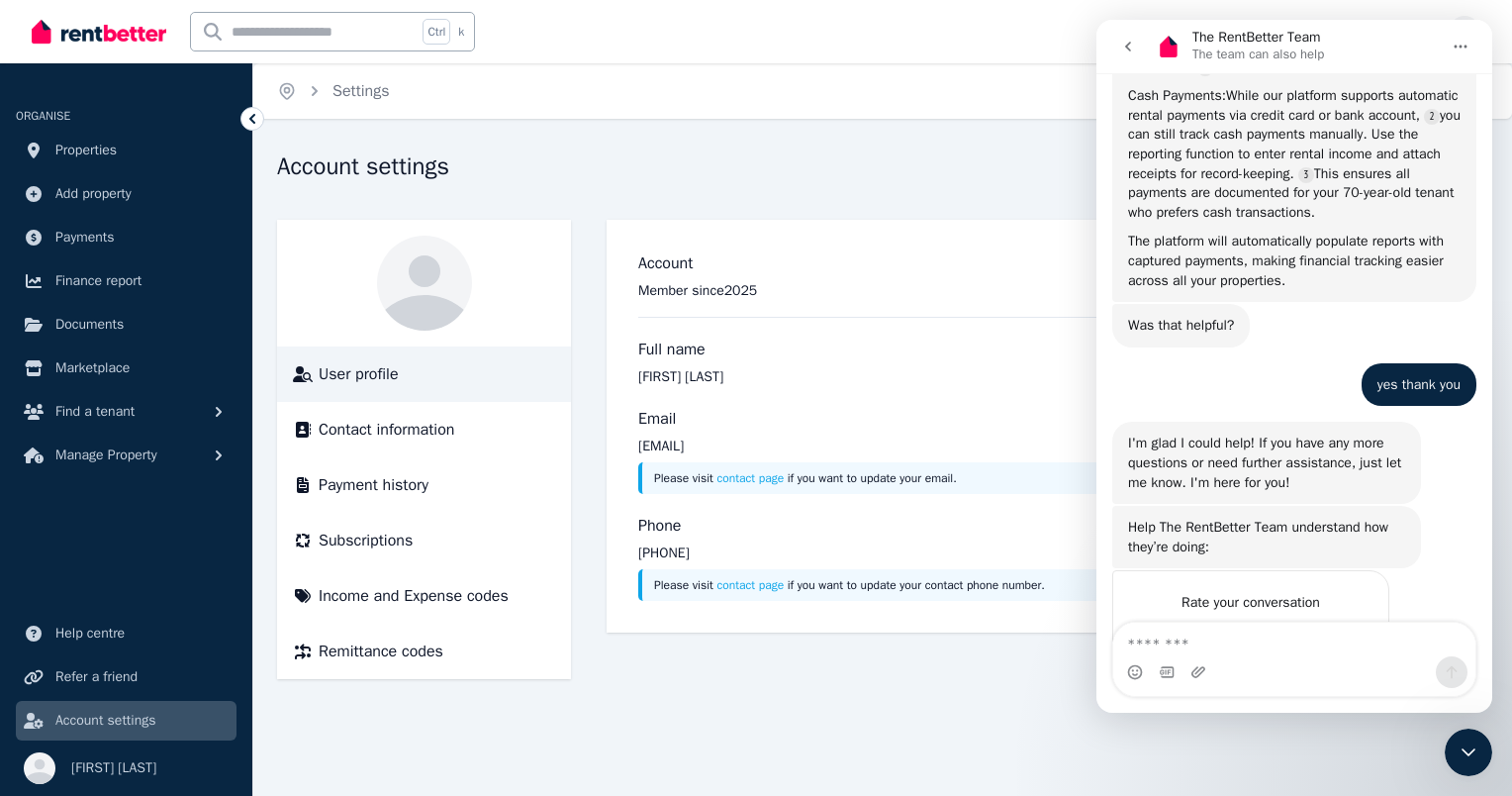 scroll, scrollTop: 897, scrollLeft: 0, axis: vertical 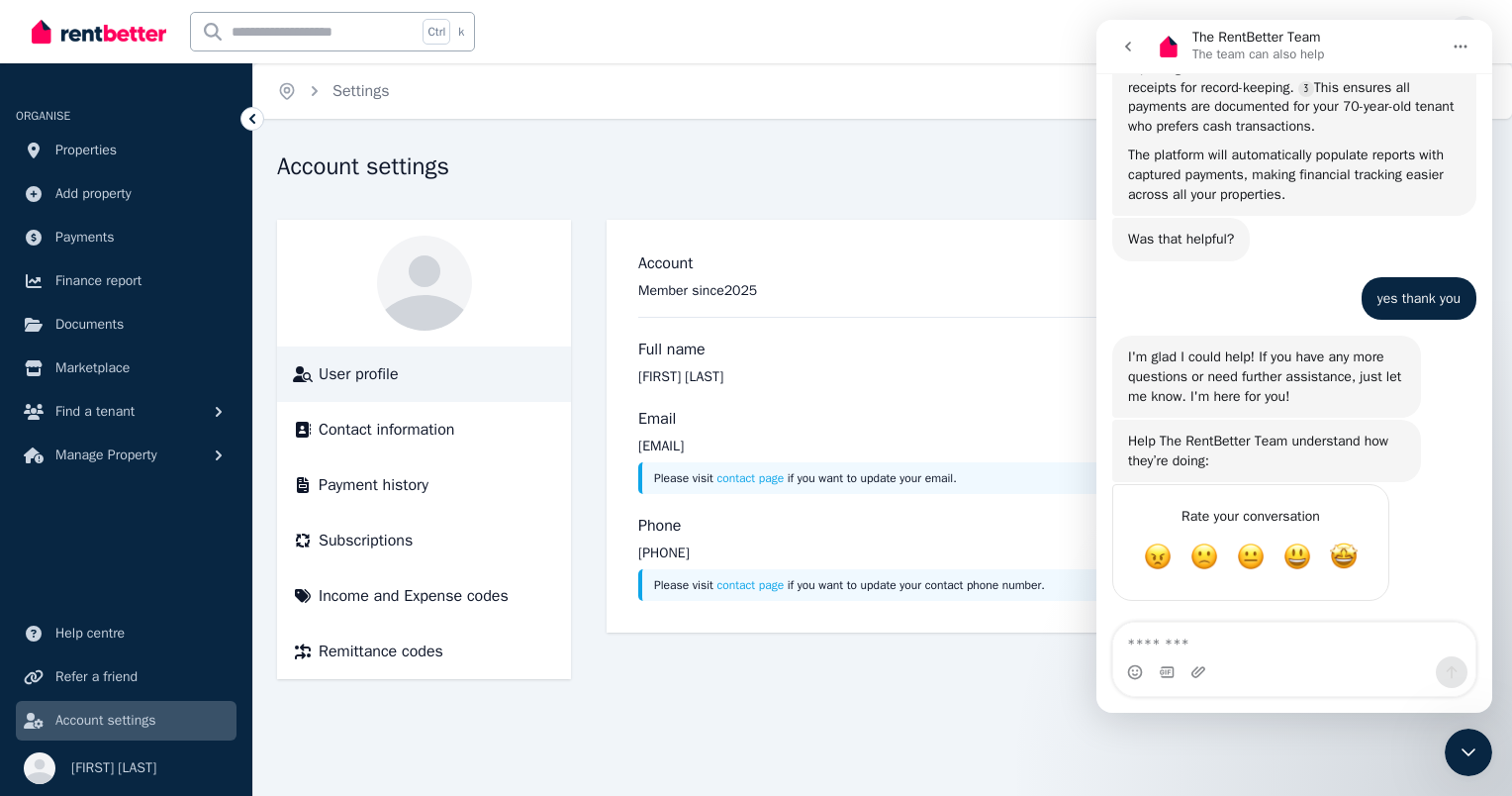 click at bounding box center [1294, 640] 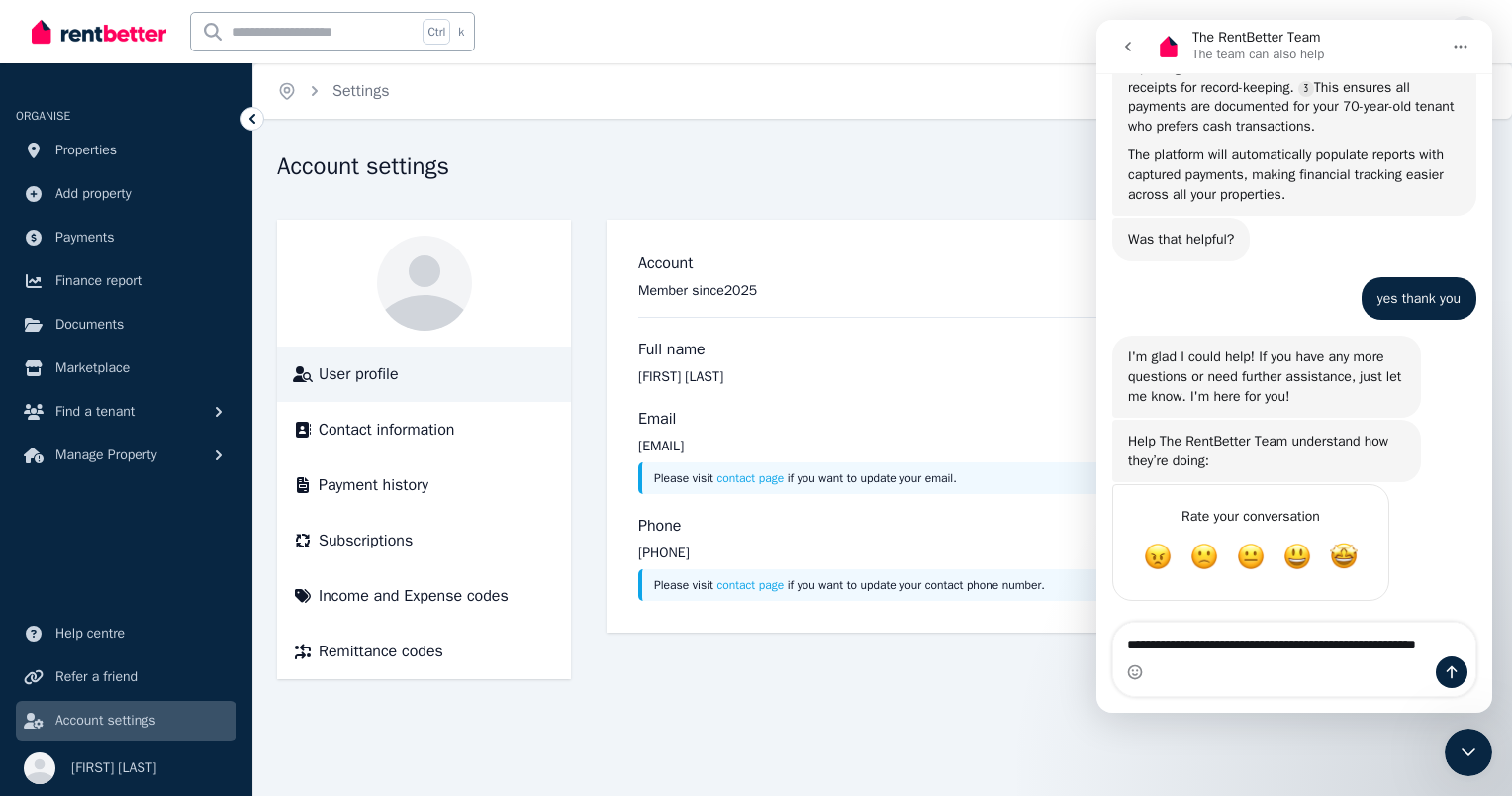 scroll, scrollTop: 917, scrollLeft: 0, axis: vertical 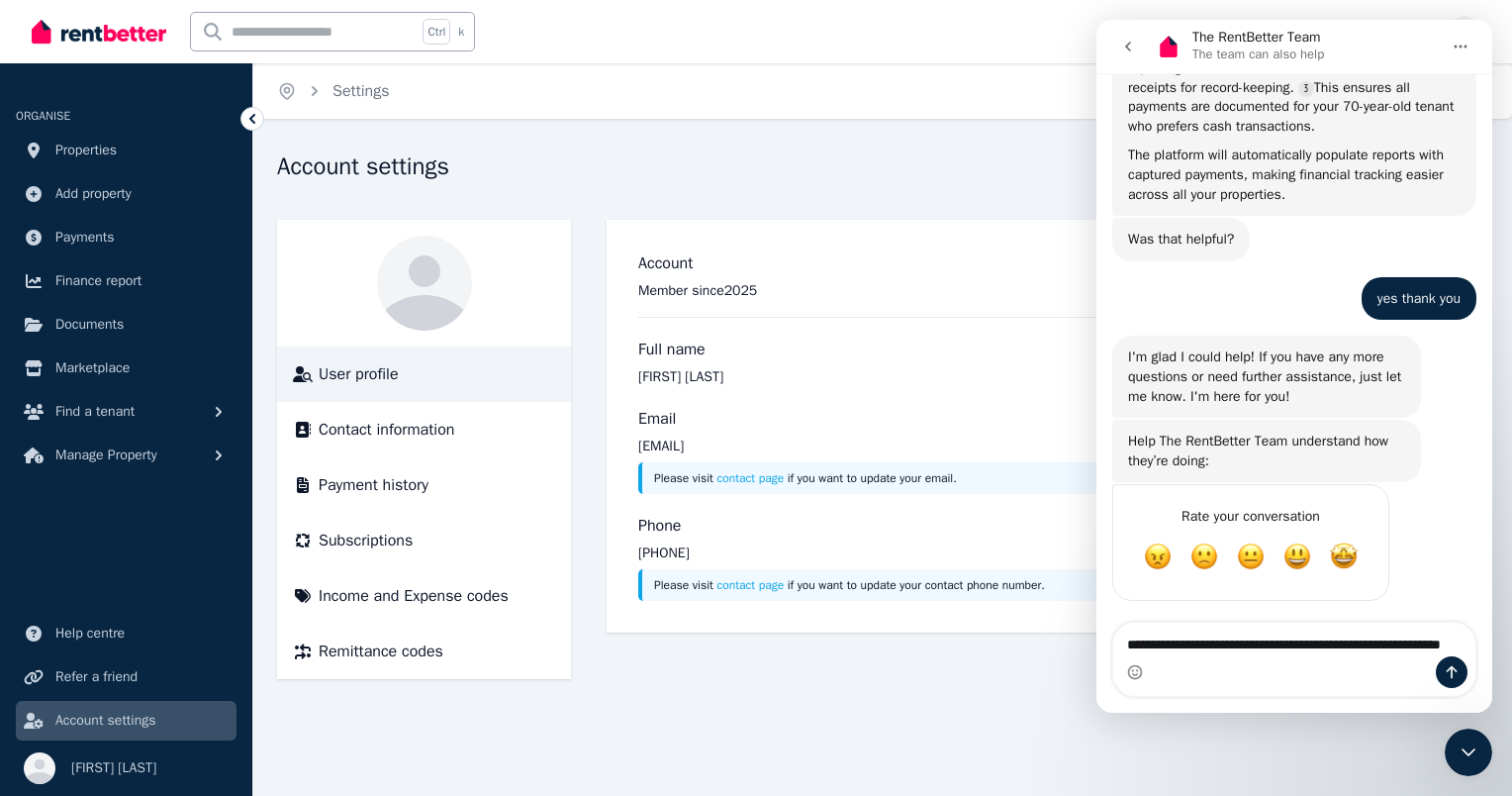 type on "**********" 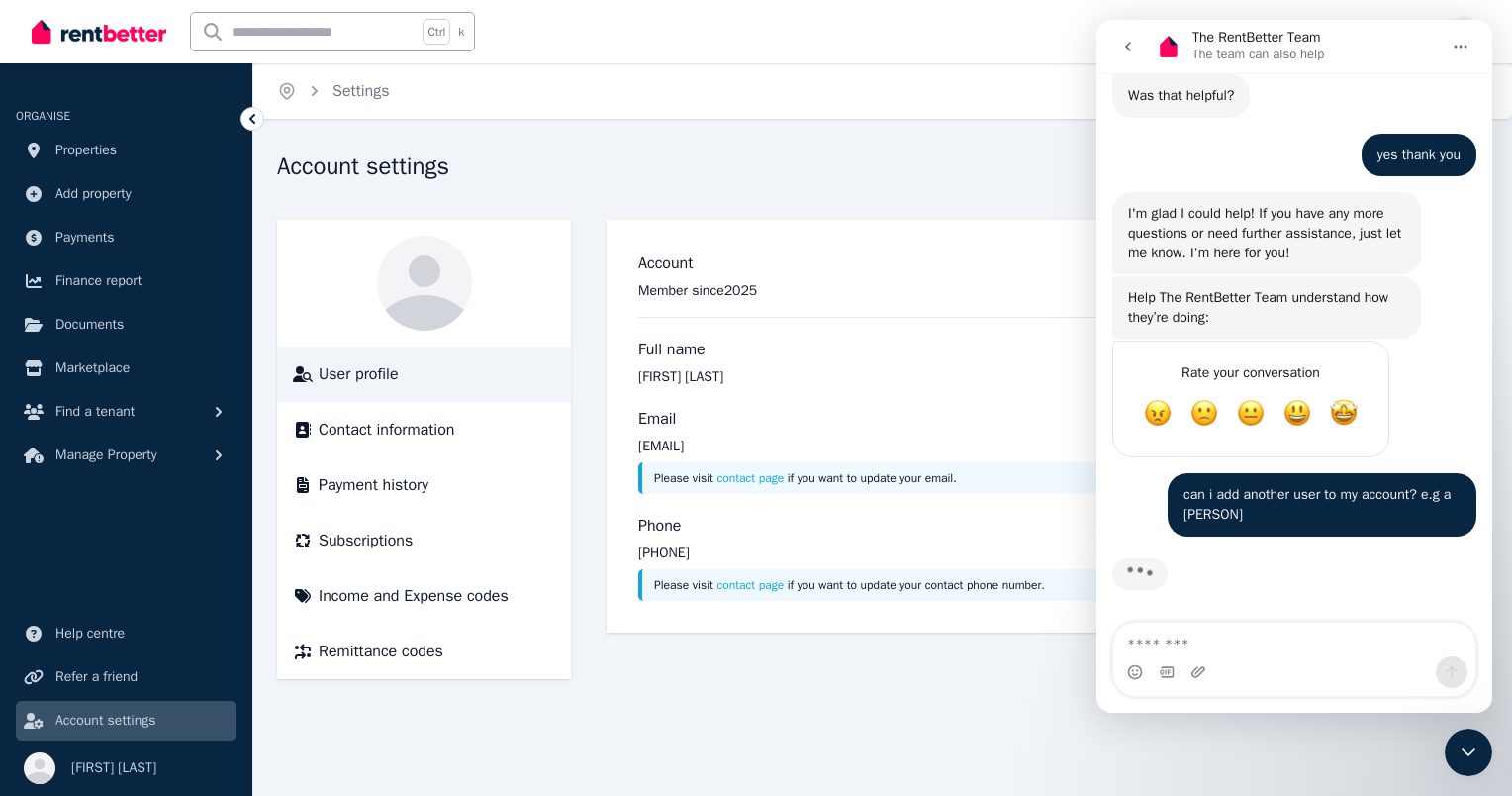 scroll, scrollTop: 1040, scrollLeft: 0, axis: vertical 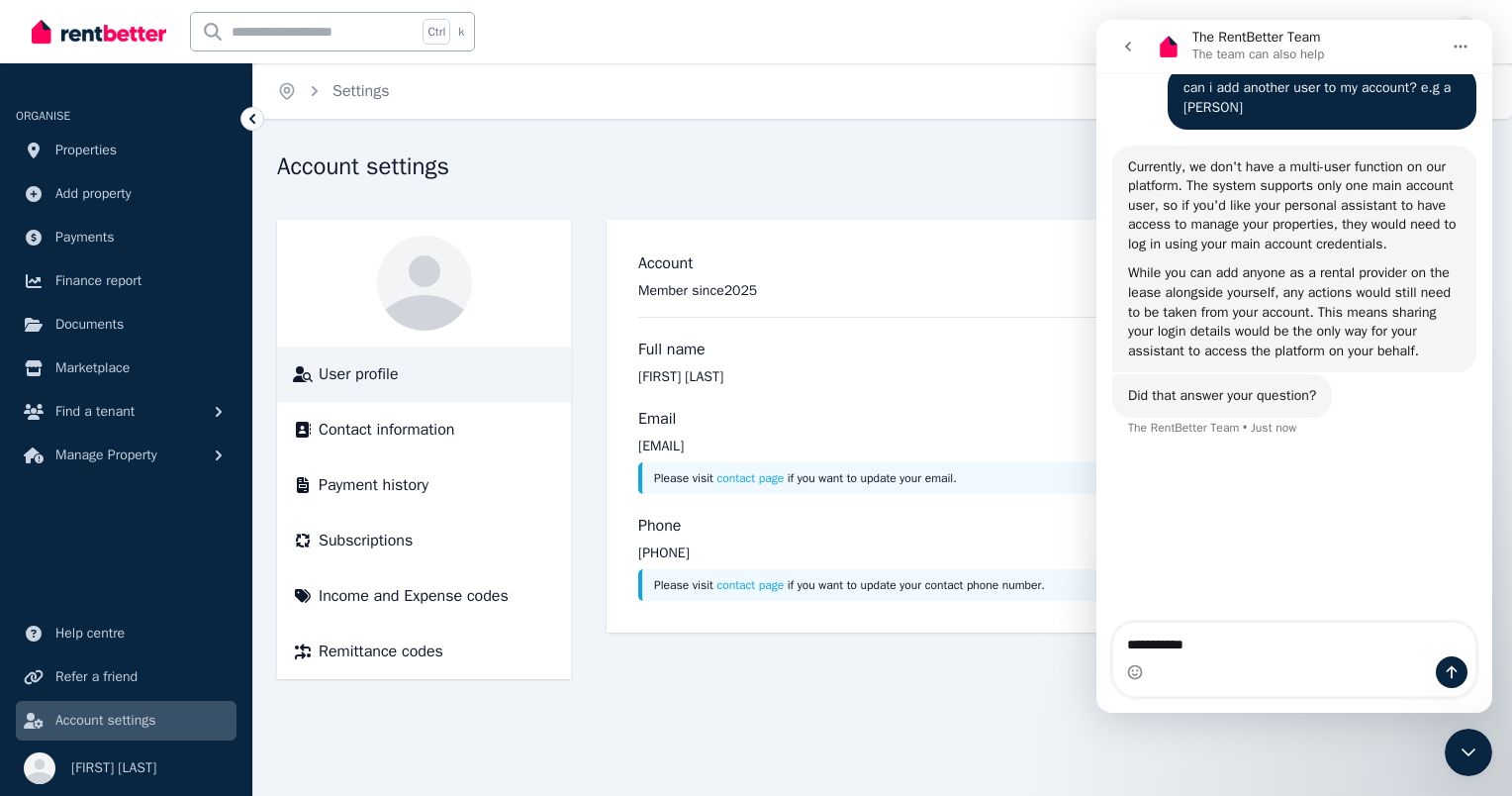 type on "**********" 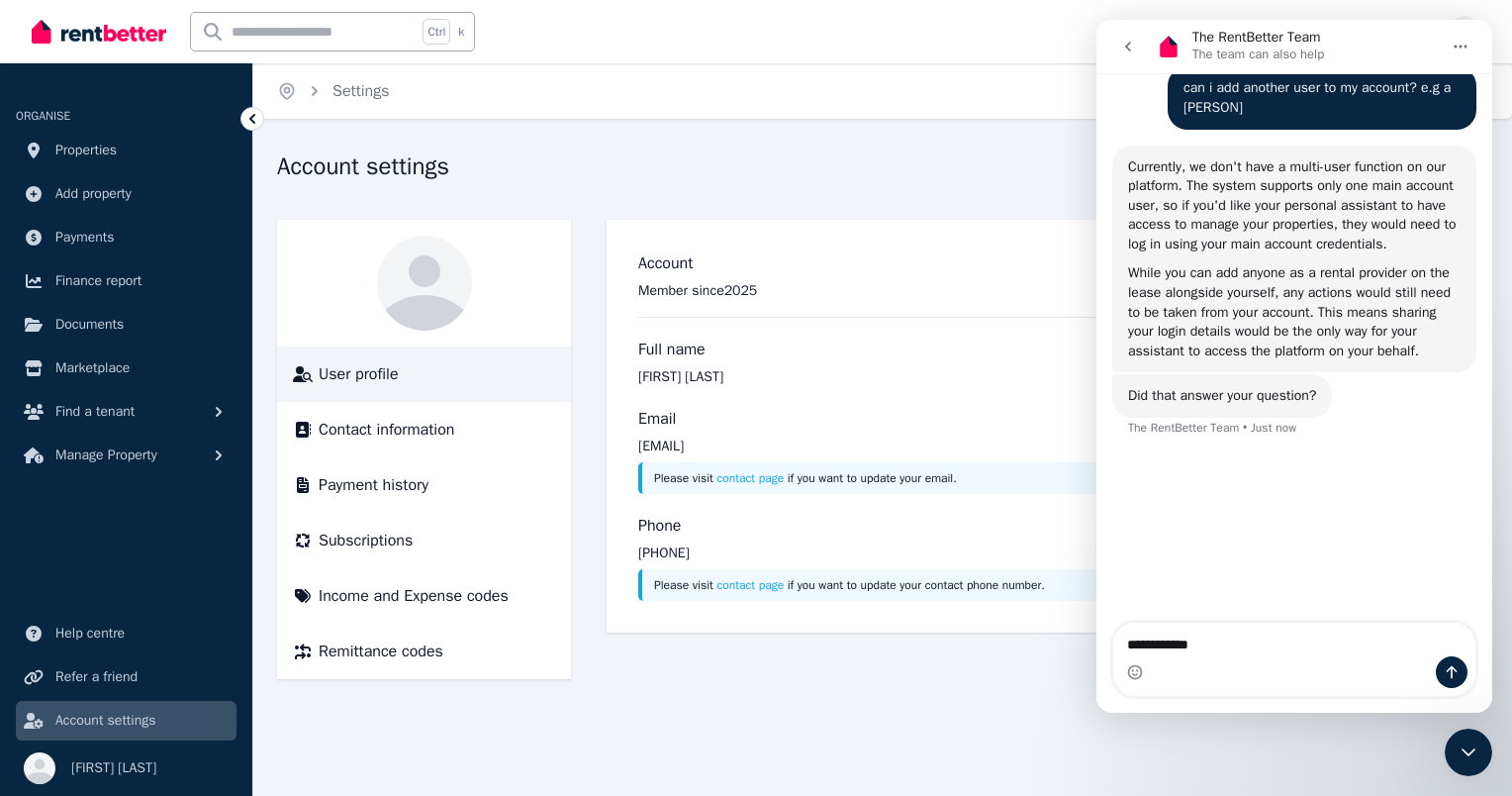 type 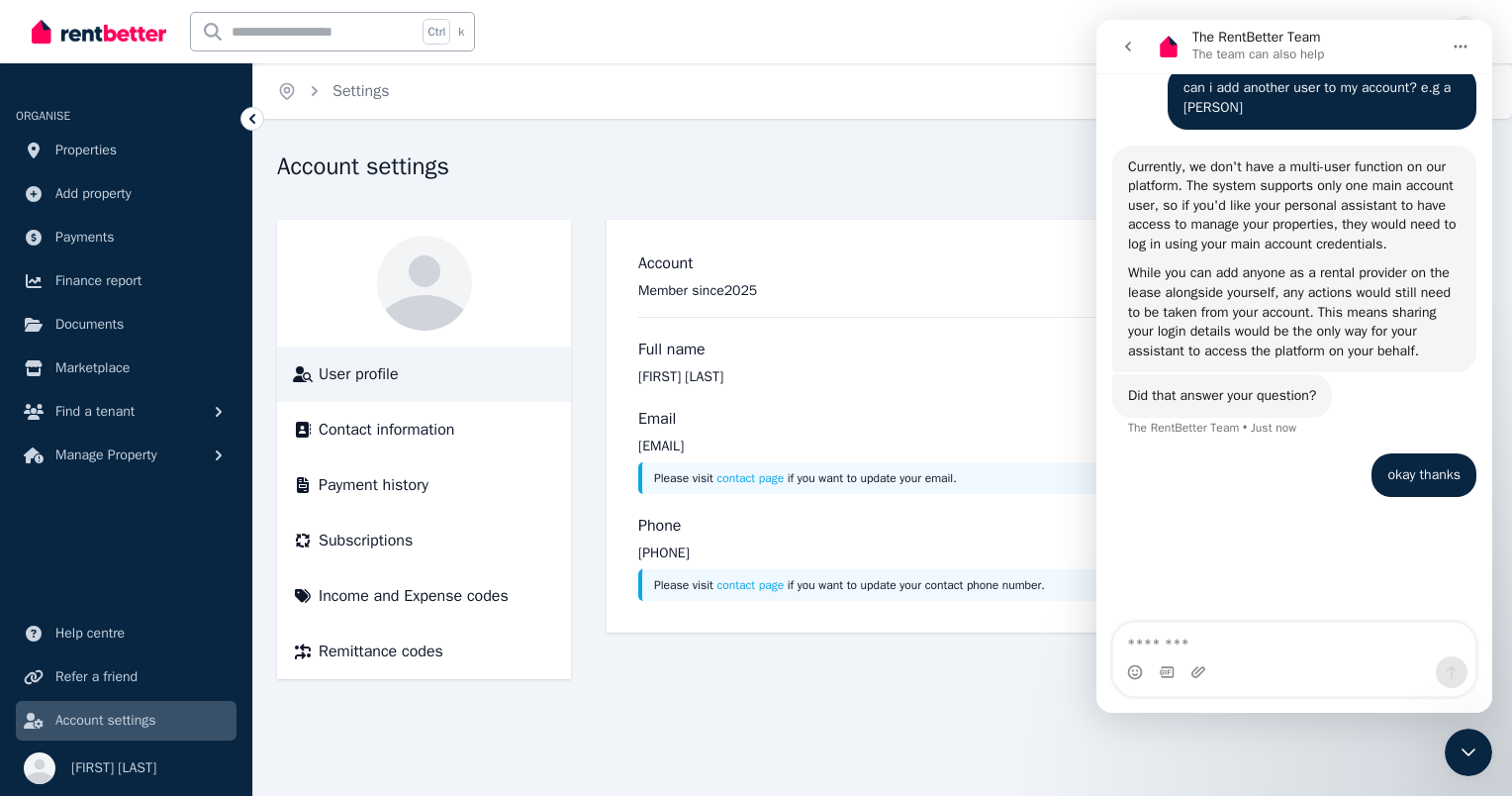 scroll, scrollTop: 2, scrollLeft: 0, axis: vertical 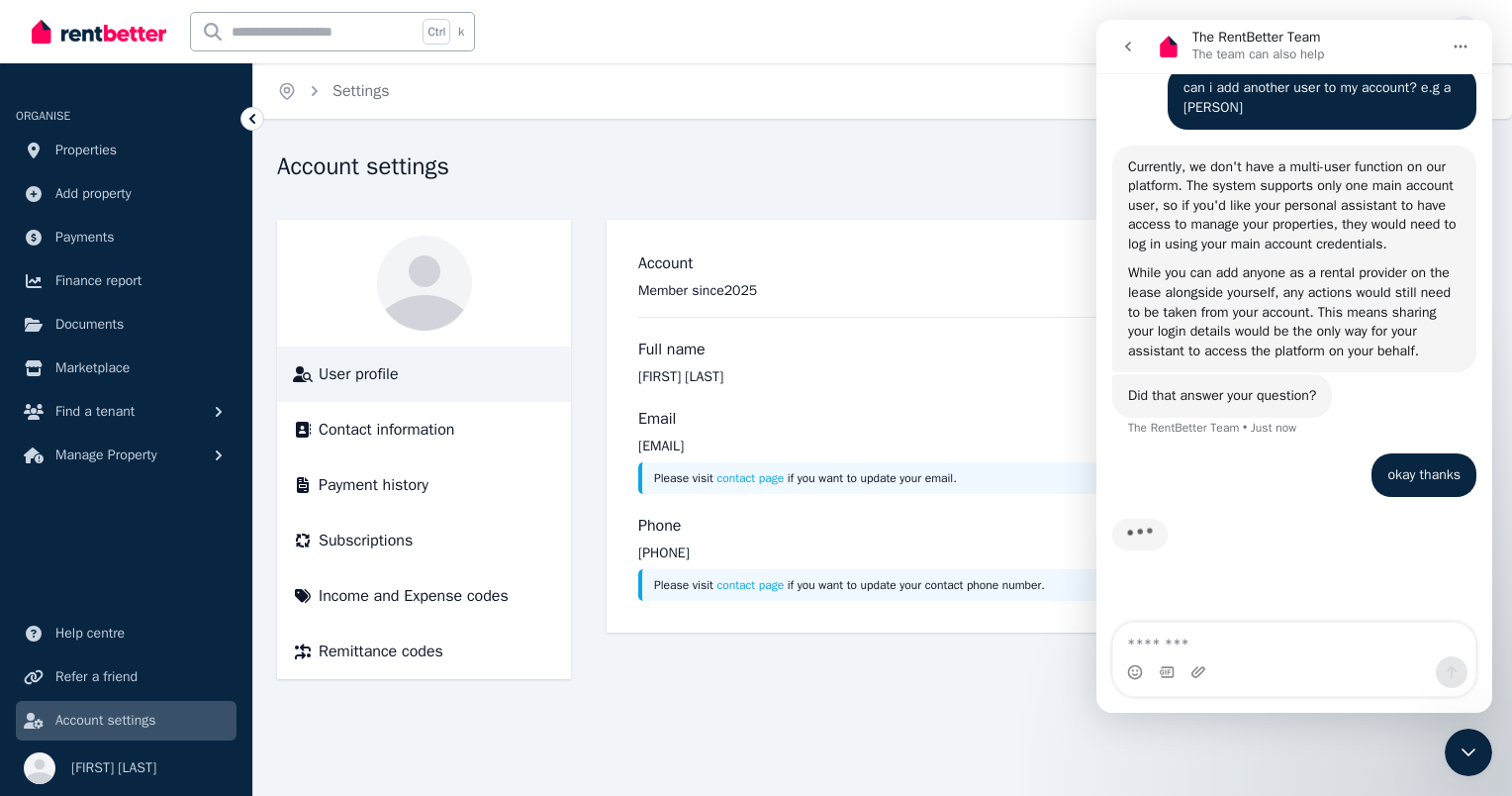 click on "Account settings" at bounding box center [877, 169] 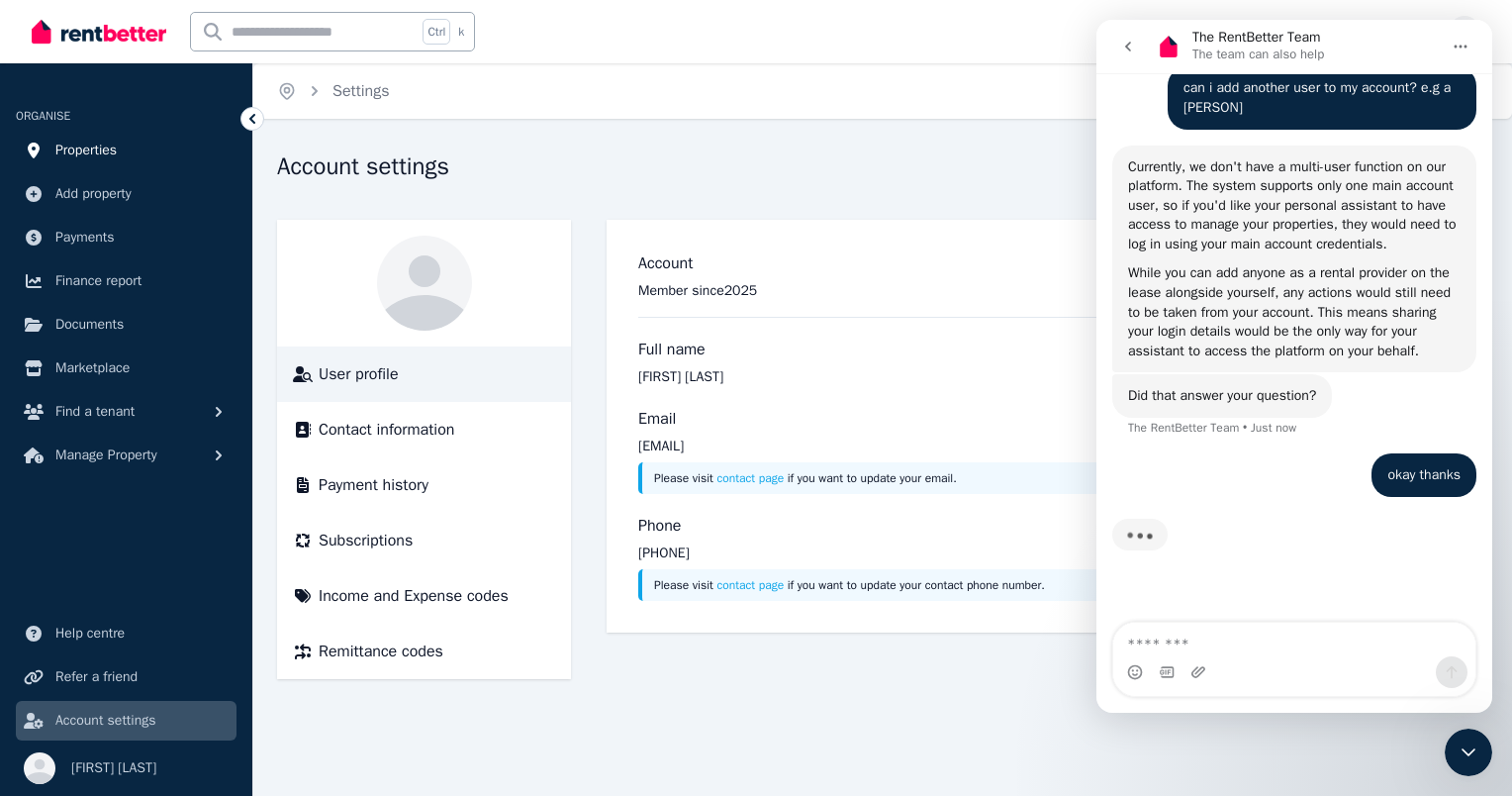 click on "Properties" at bounding box center [126, 150] 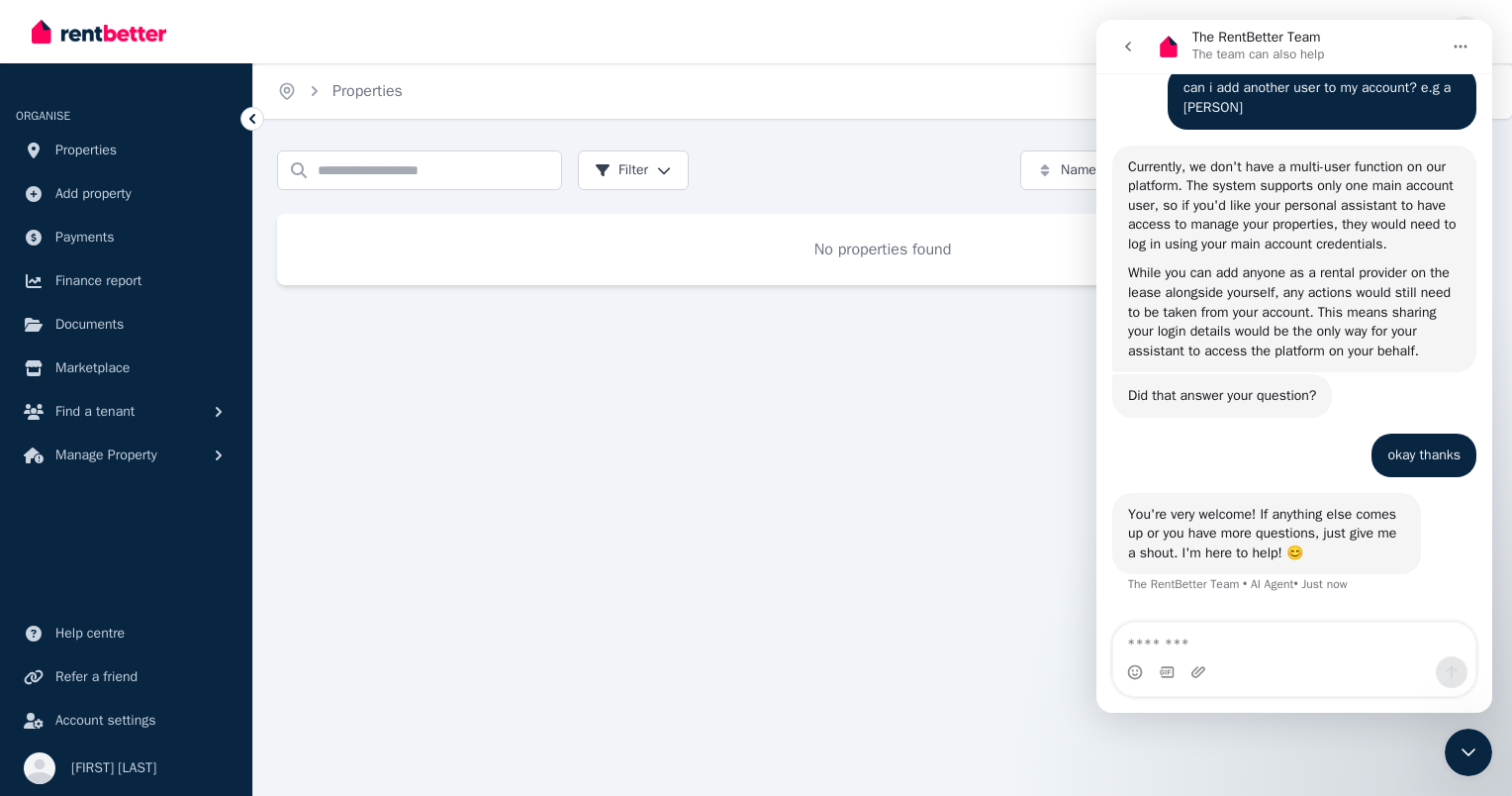 scroll, scrollTop: 1460, scrollLeft: 0, axis: vertical 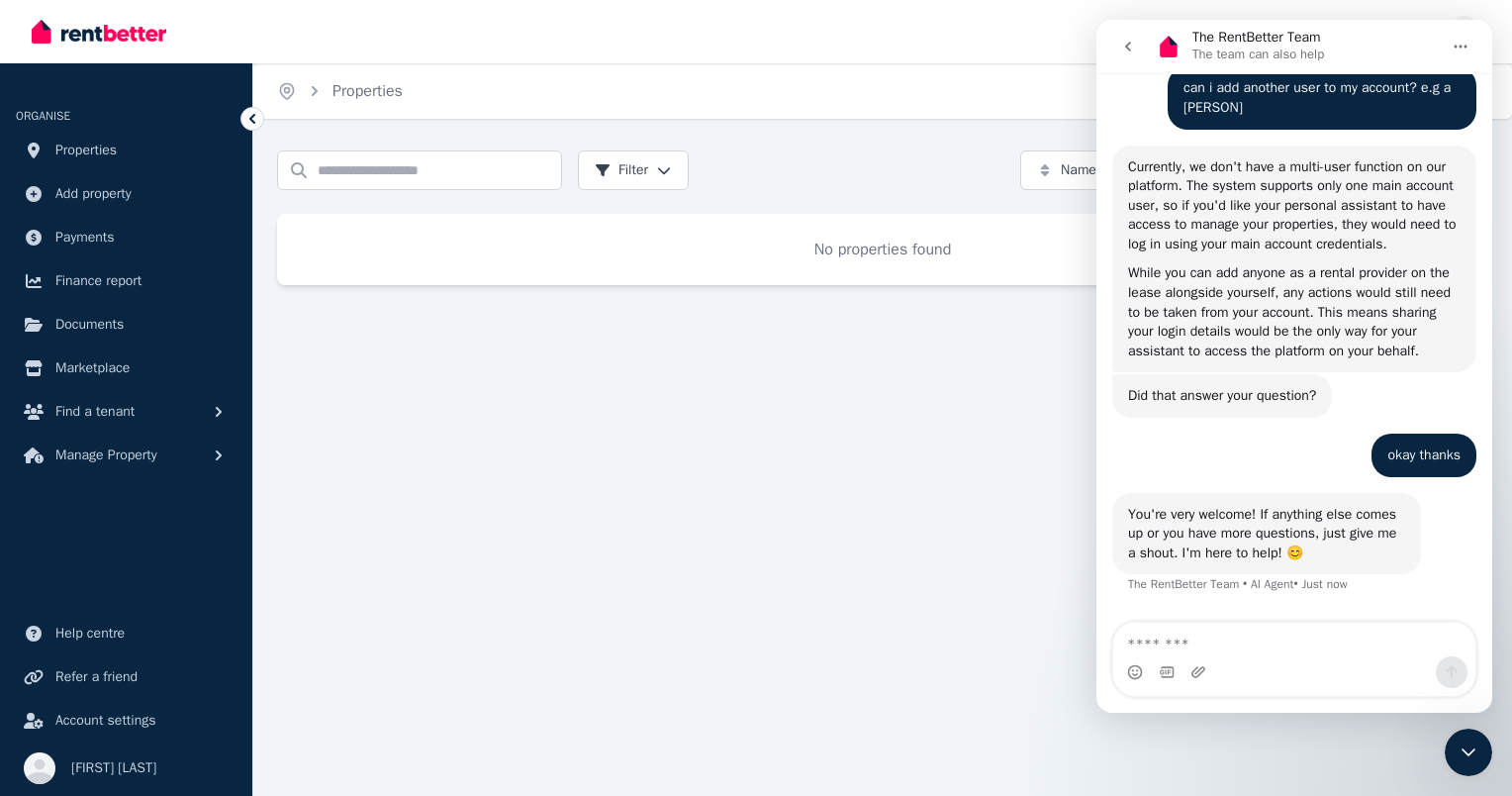 drag, startPoint x: 1457, startPoint y: 745, endPoint x: 2892, endPoint y: 1465, distance: 1605.4984 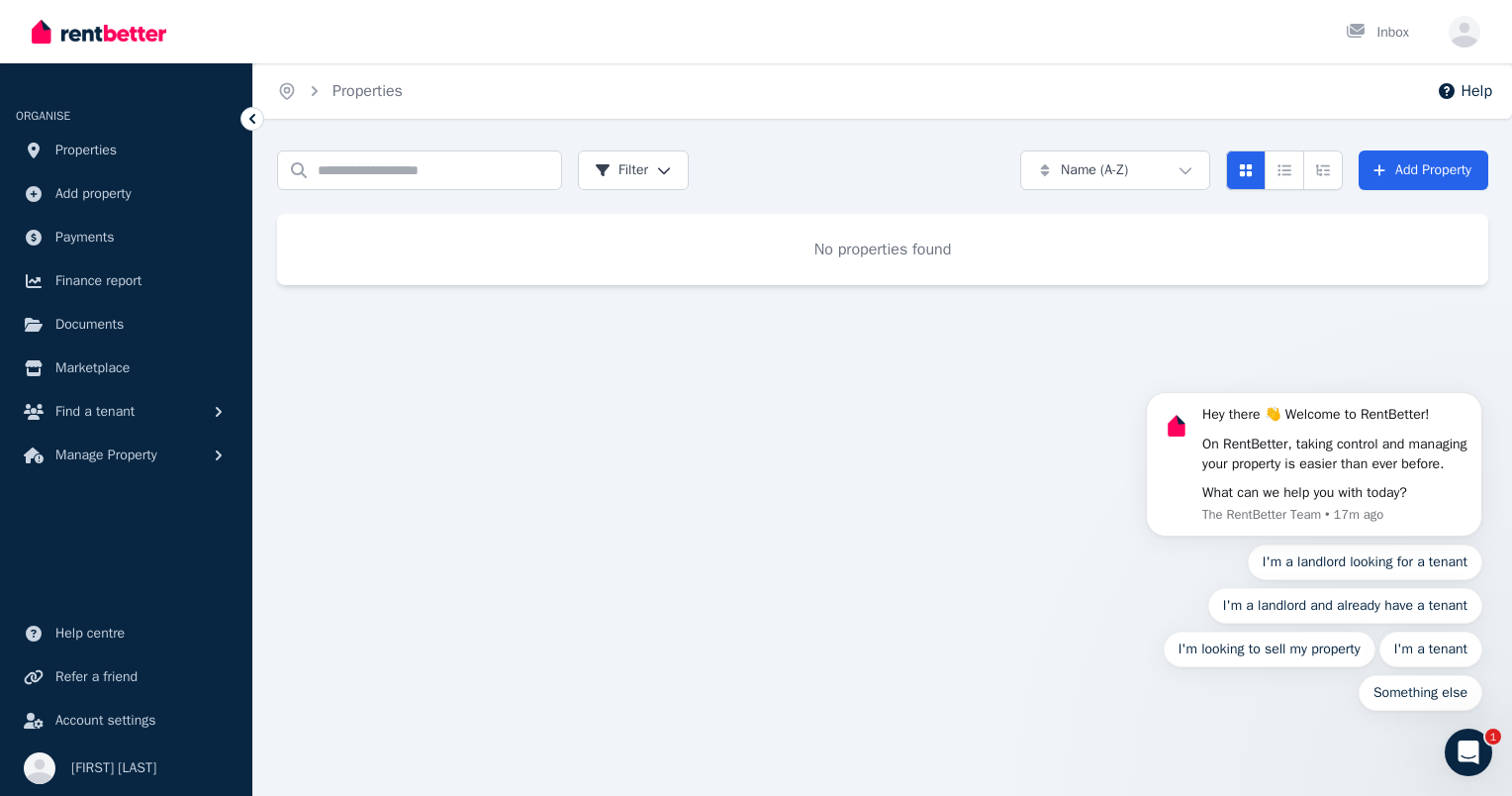 scroll, scrollTop: 0, scrollLeft: 0, axis: both 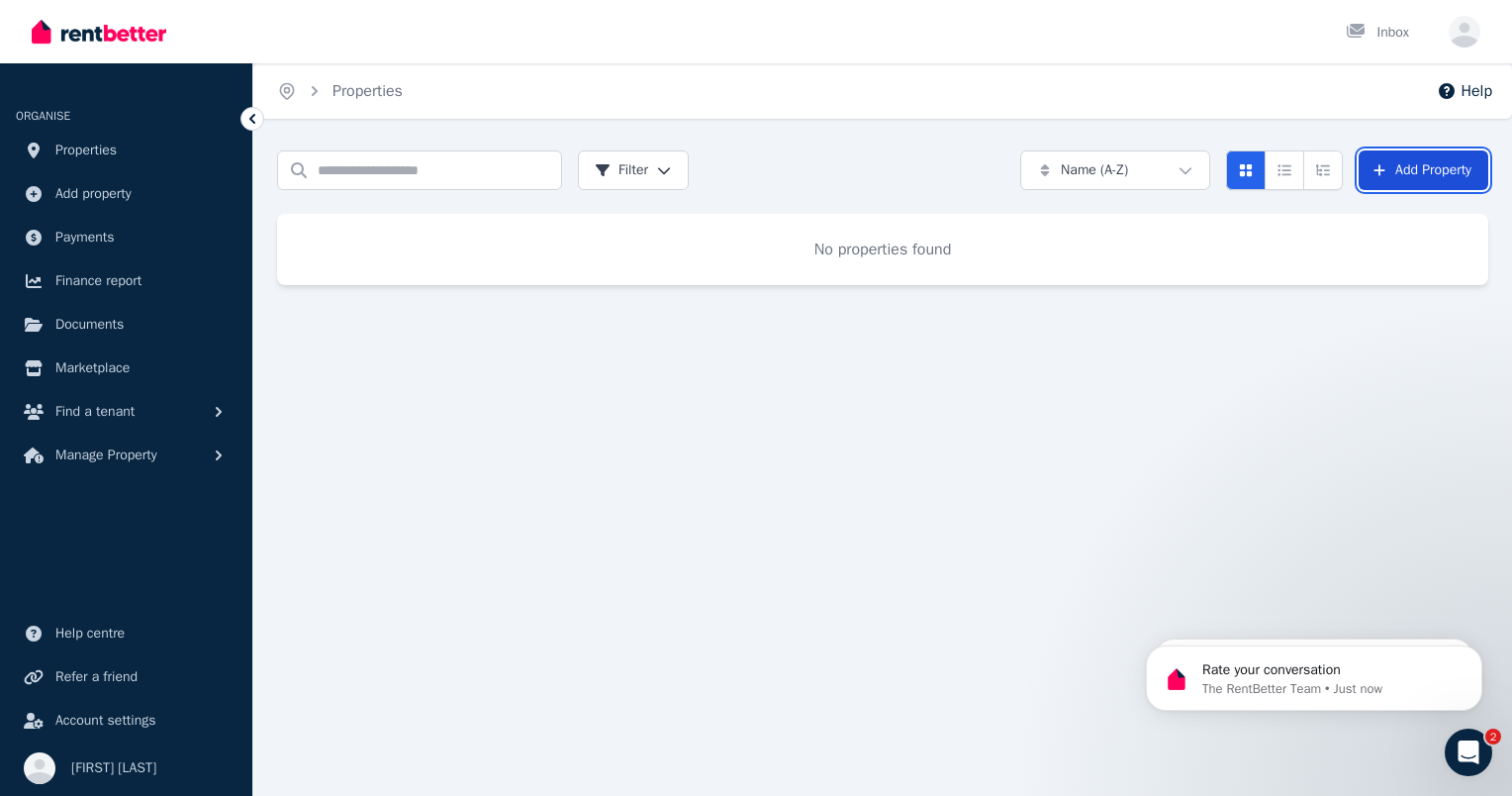 click on "Add Property" at bounding box center [1423, 170] 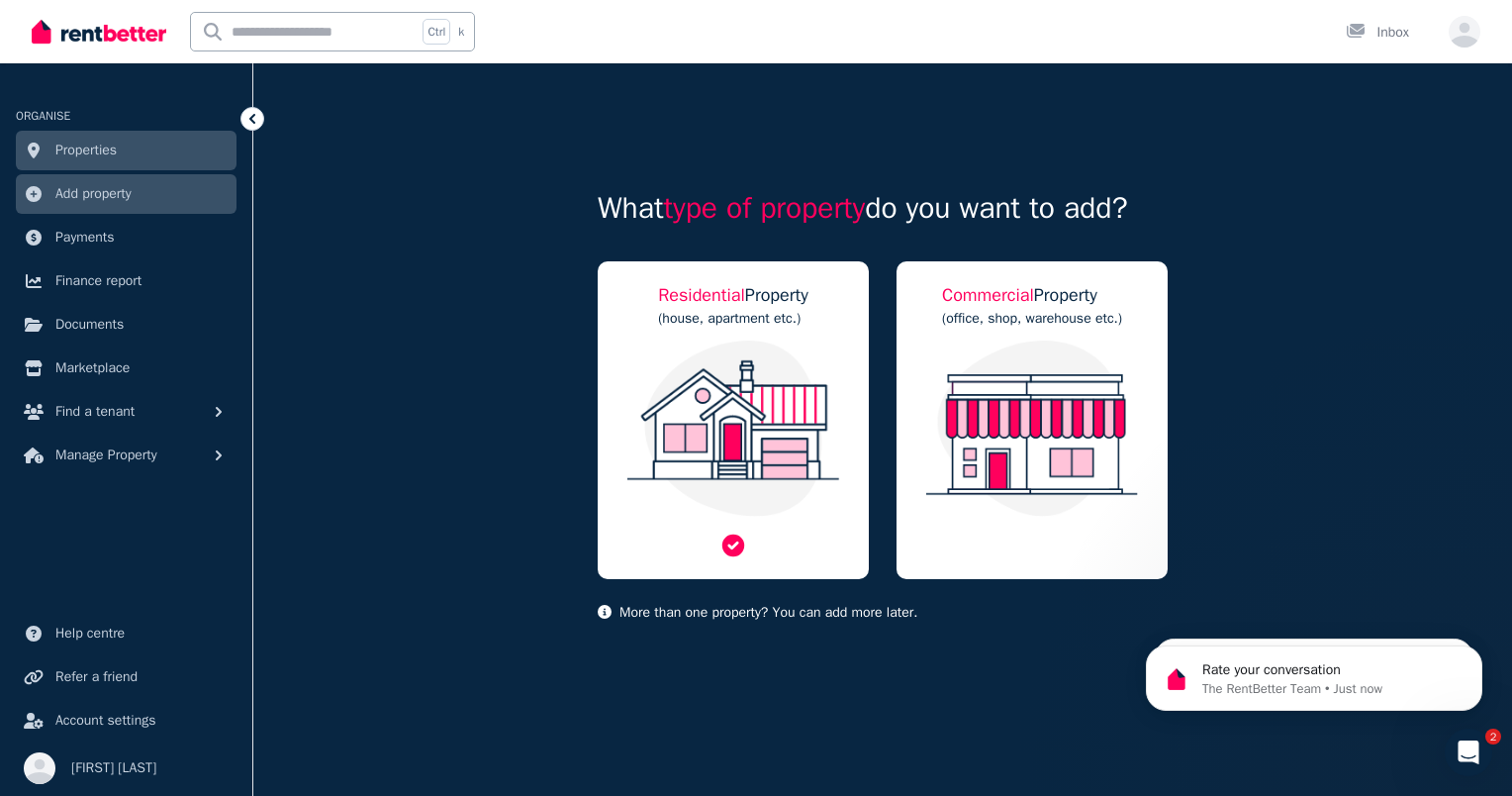 click at bounding box center (733, 429) 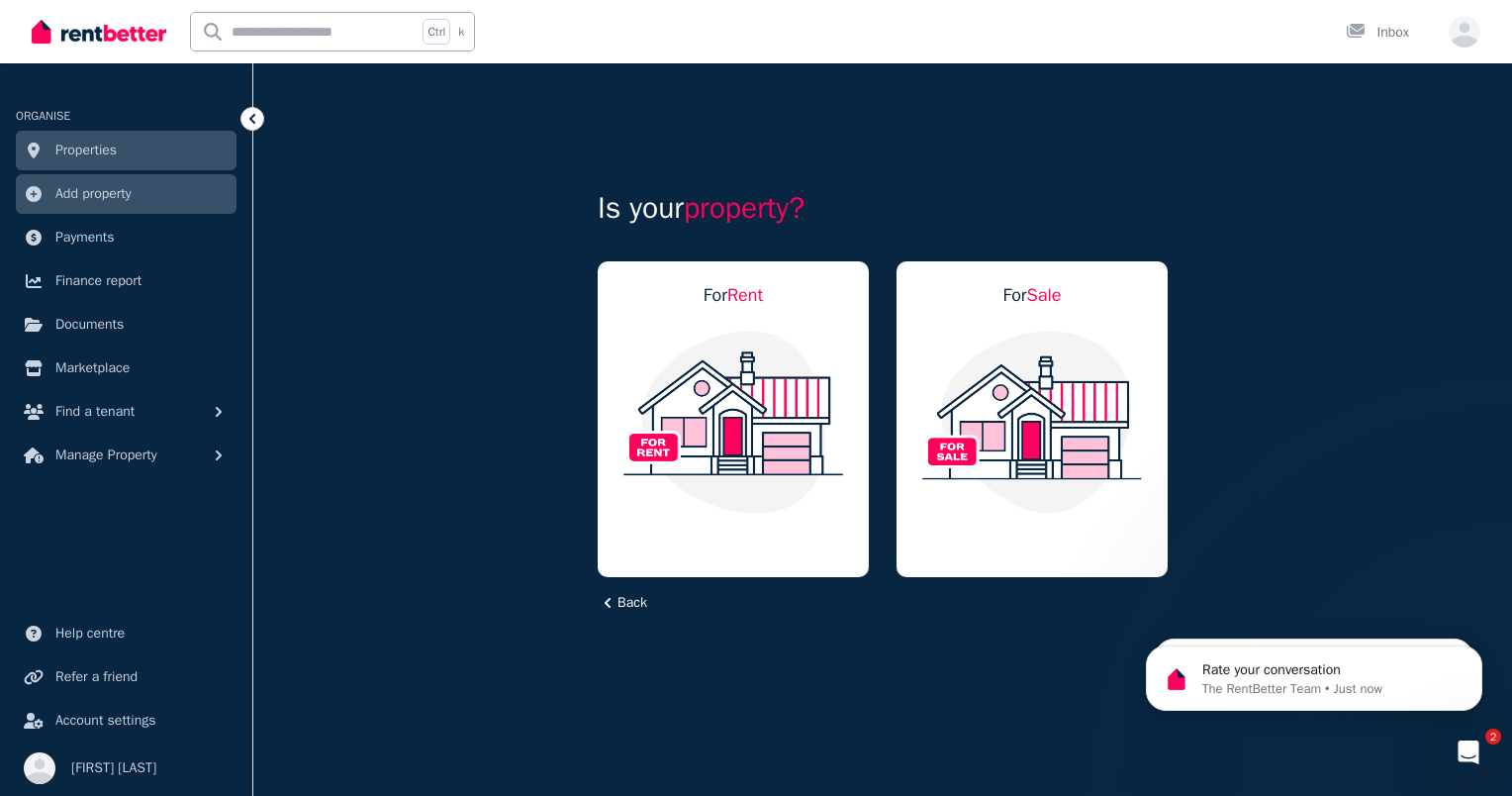 click at bounding box center [733, 422] 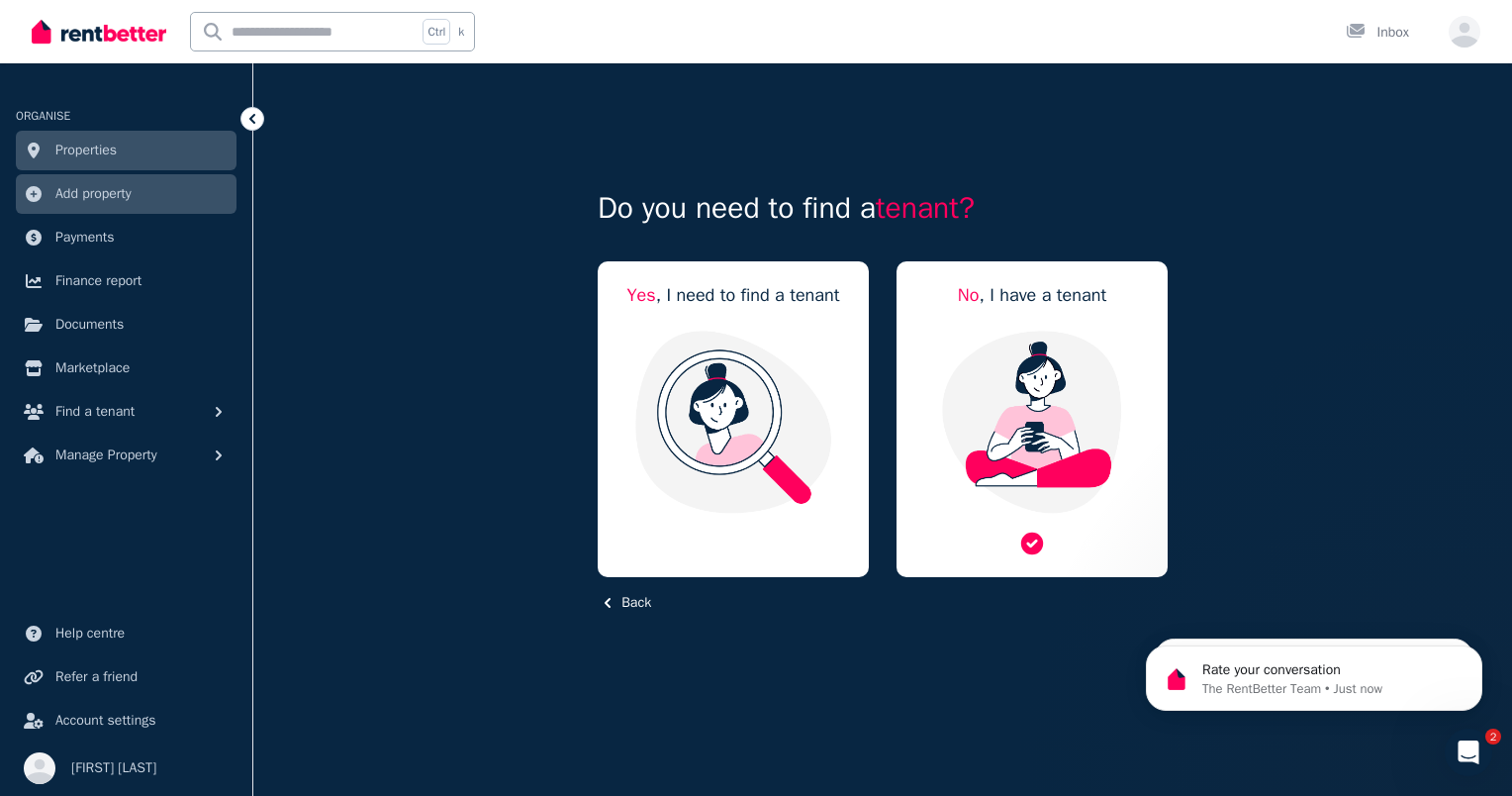 click at bounding box center (1032, 422) 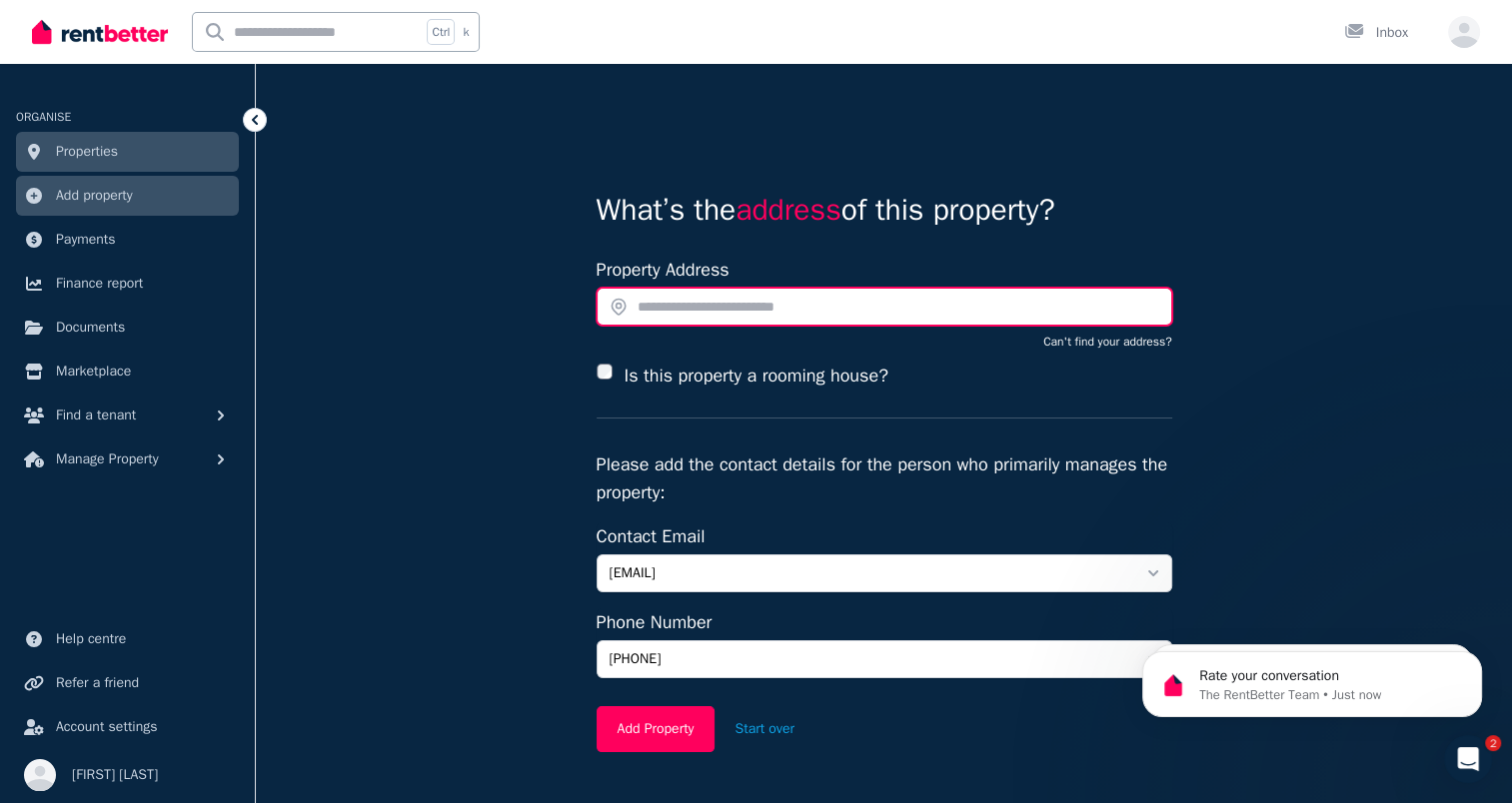 click at bounding box center (884, 307) 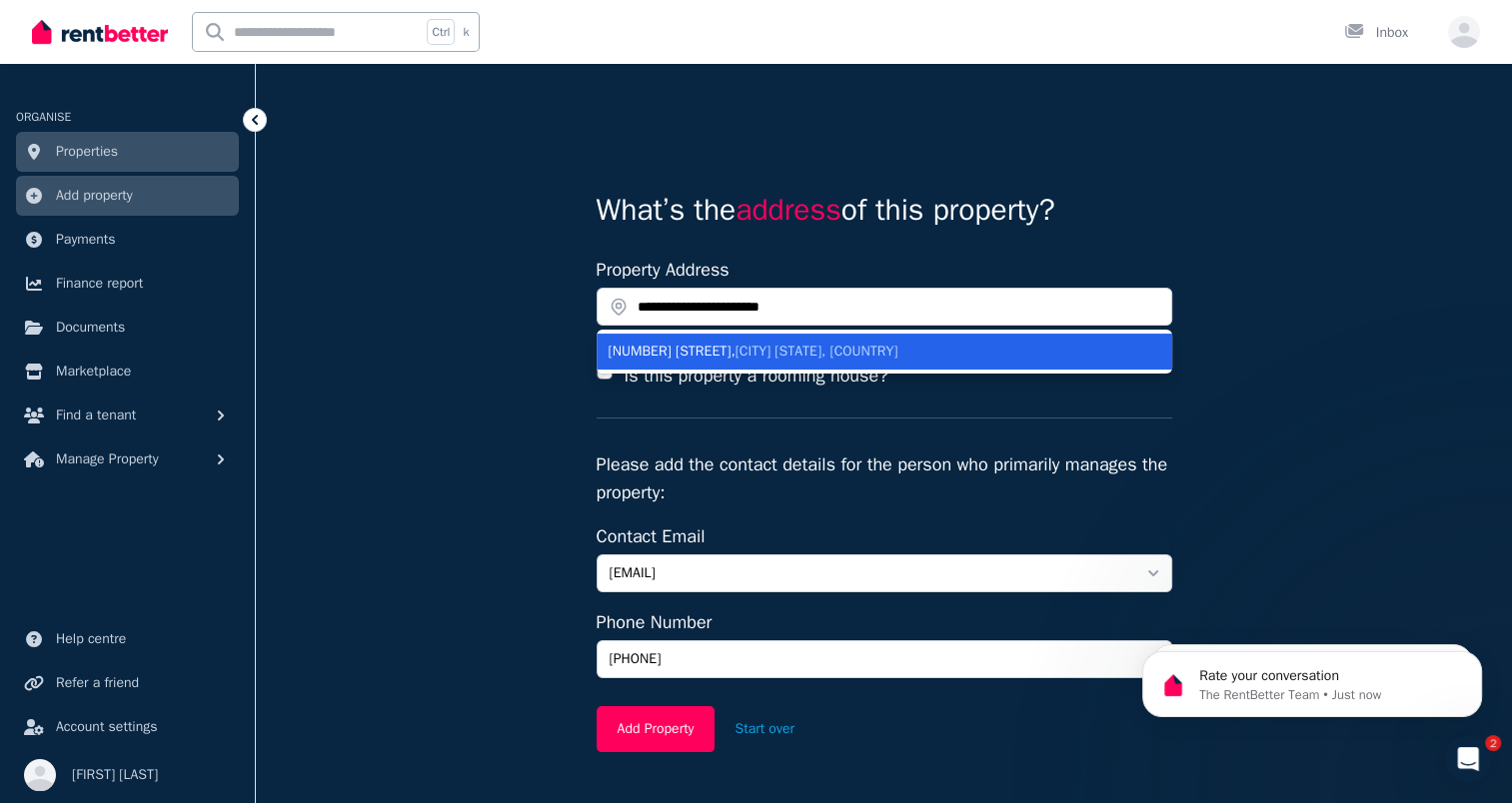 click on "Booval QLD, Australia" at bounding box center (816, 351) 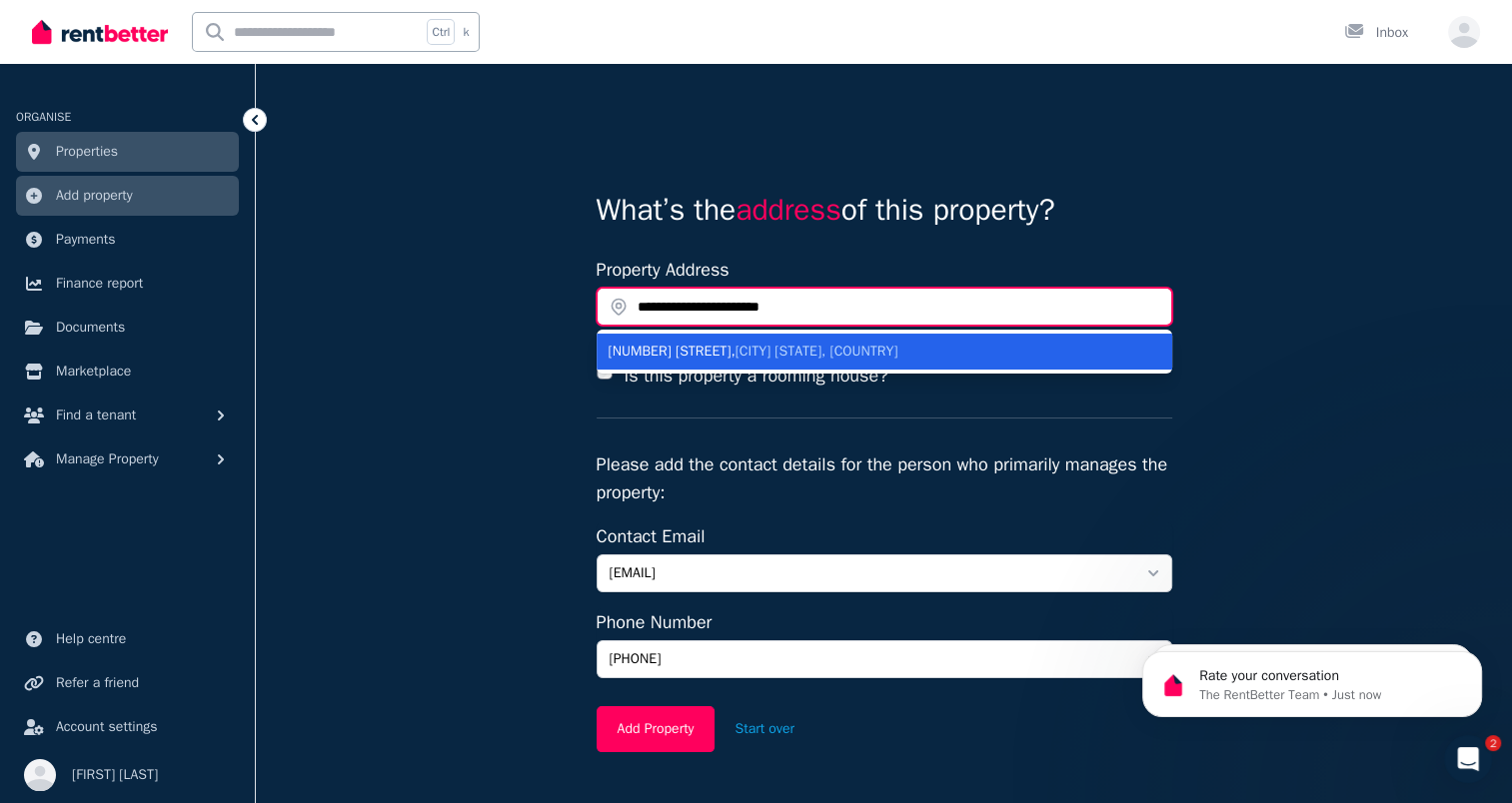 type on "**********" 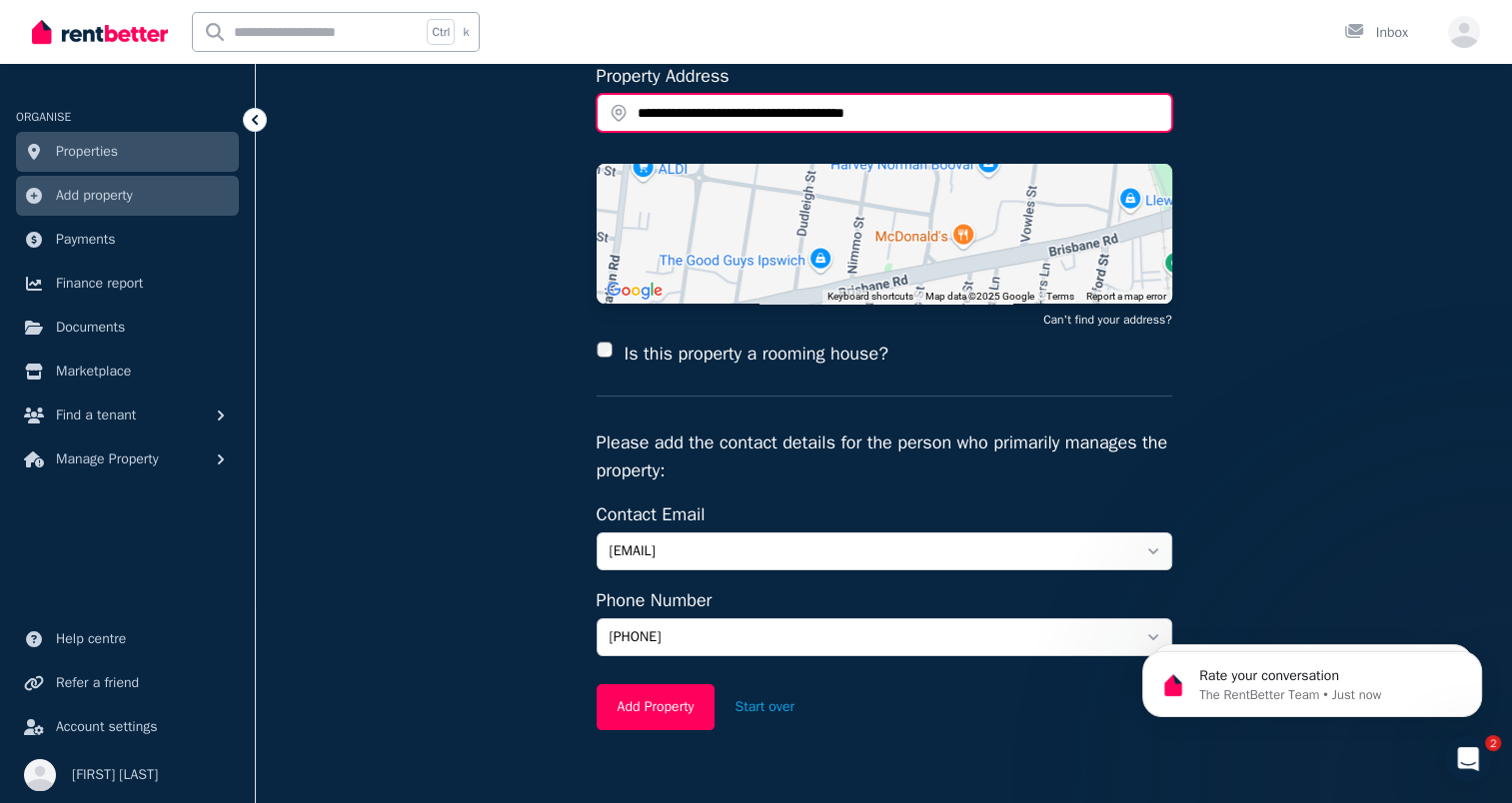 scroll, scrollTop: 232, scrollLeft: 0, axis: vertical 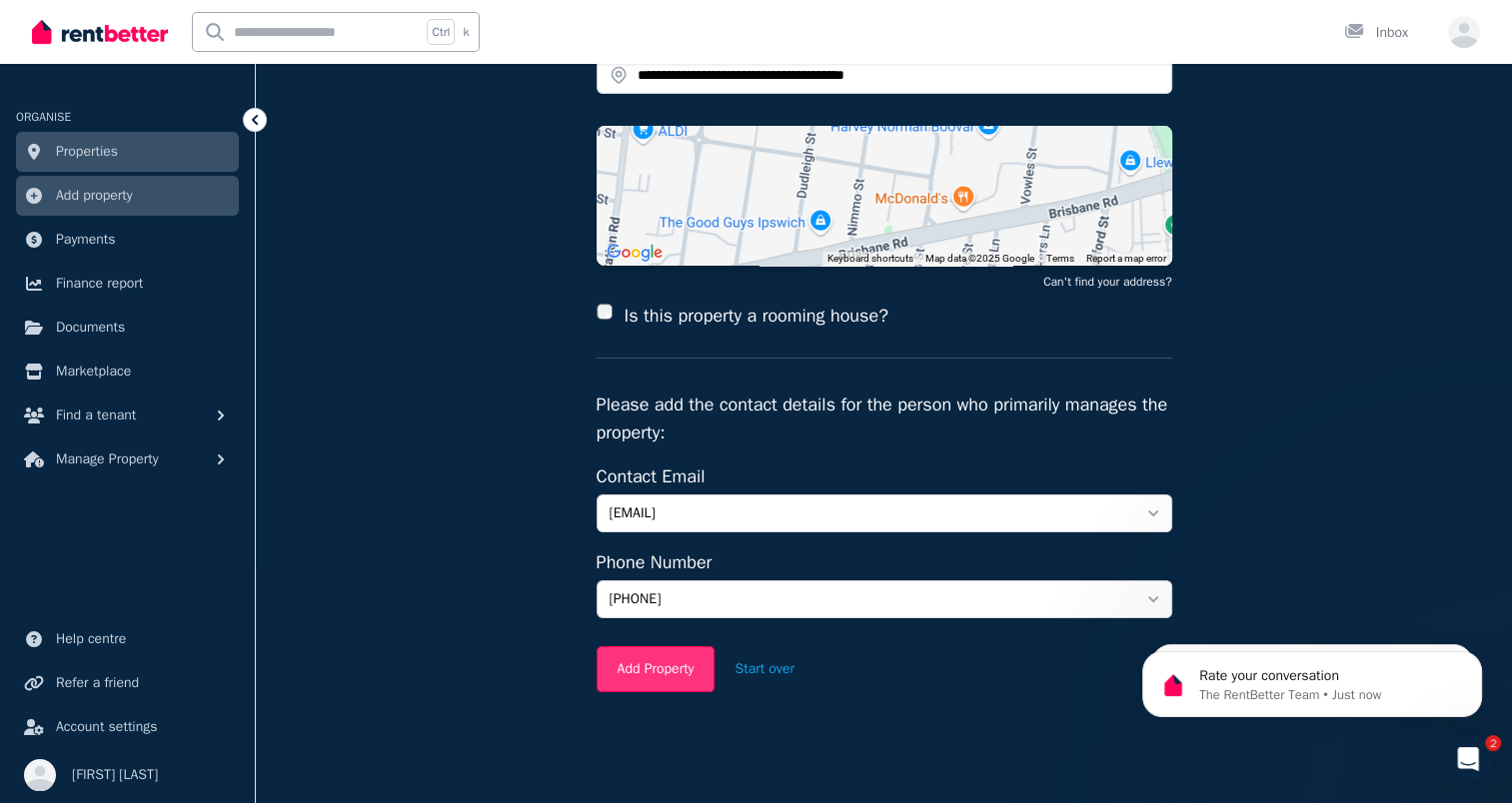 click on "Add Property" at bounding box center [656, 669] 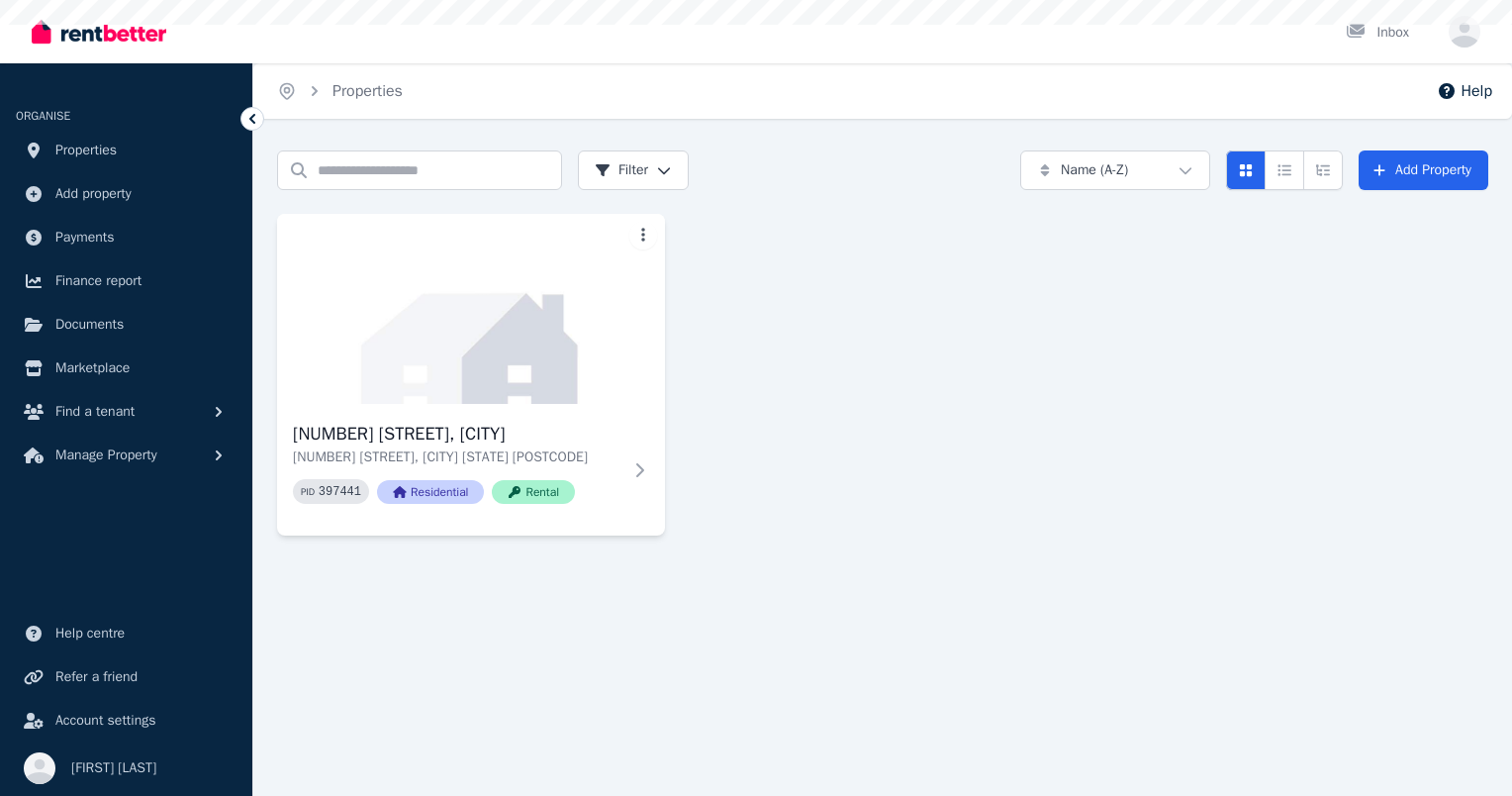 scroll, scrollTop: 0, scrollLeft: 0, axis: both 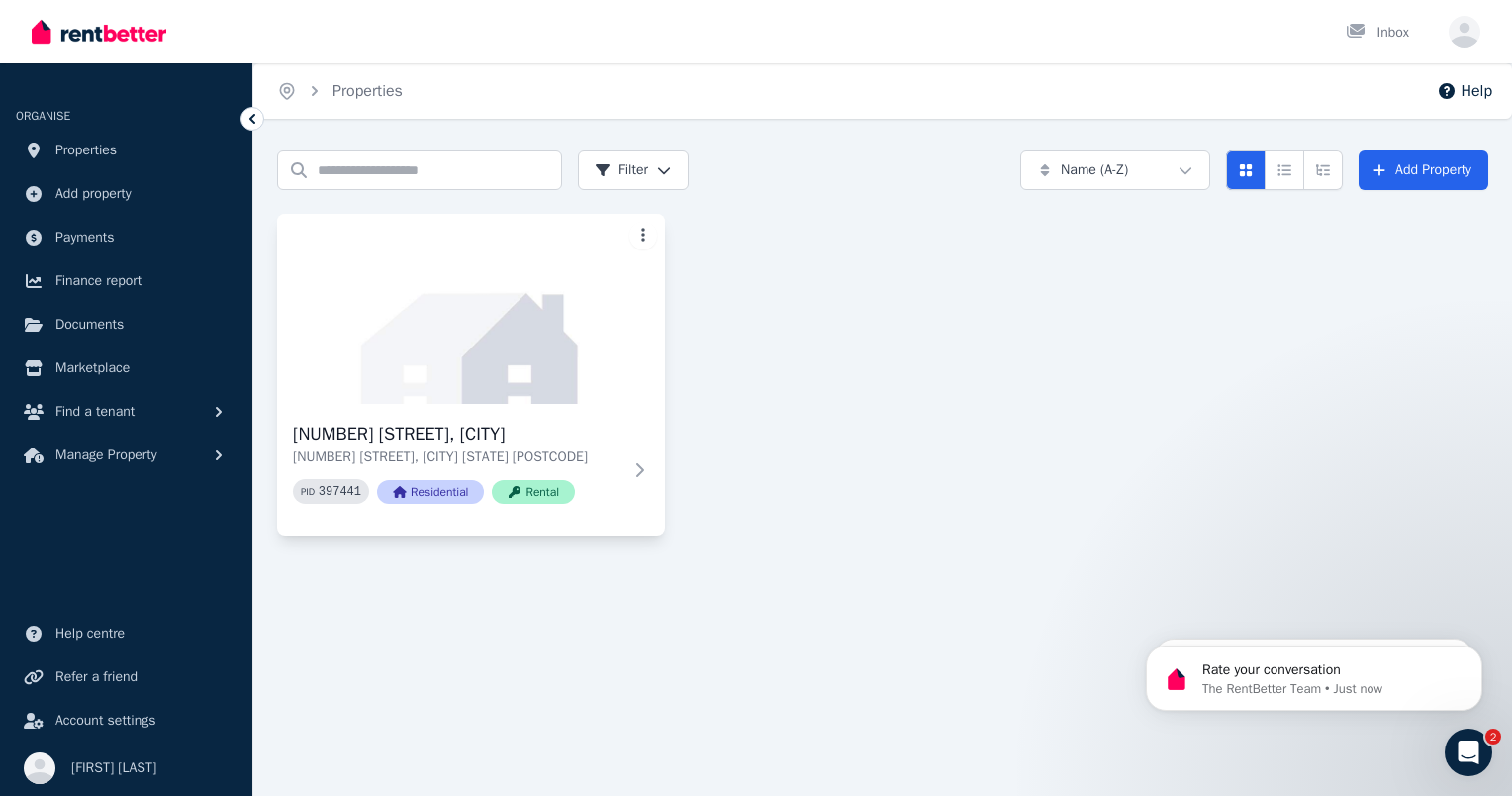 click on "Open main menu Inbox Open user menu ORGANISE Properties Add property Payments Finance report Documents Marketplace Find a tenant Manage Property Help centre Refer a friend Account settings Your profile Monica Salazar Home Properties Help Search properties Filter Name (A-Z) Add Property 8 Wilkinson St, Booval 8 Wilkinson St, Booval QLD 4304 PID   397441 Residential Rental
2" at bounding box center [756, 398] 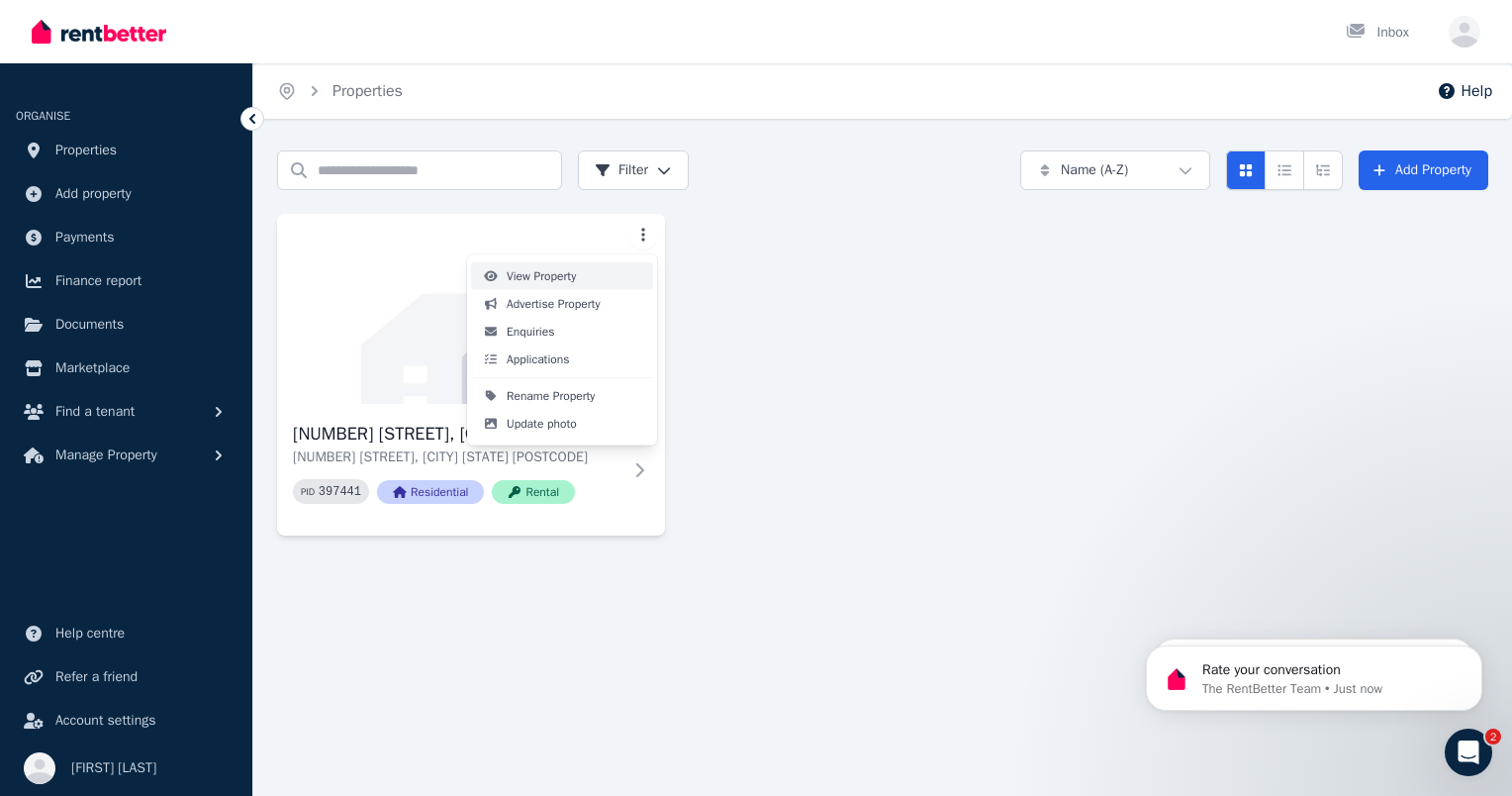 click on "View Property" at bounding box center [541, 276] 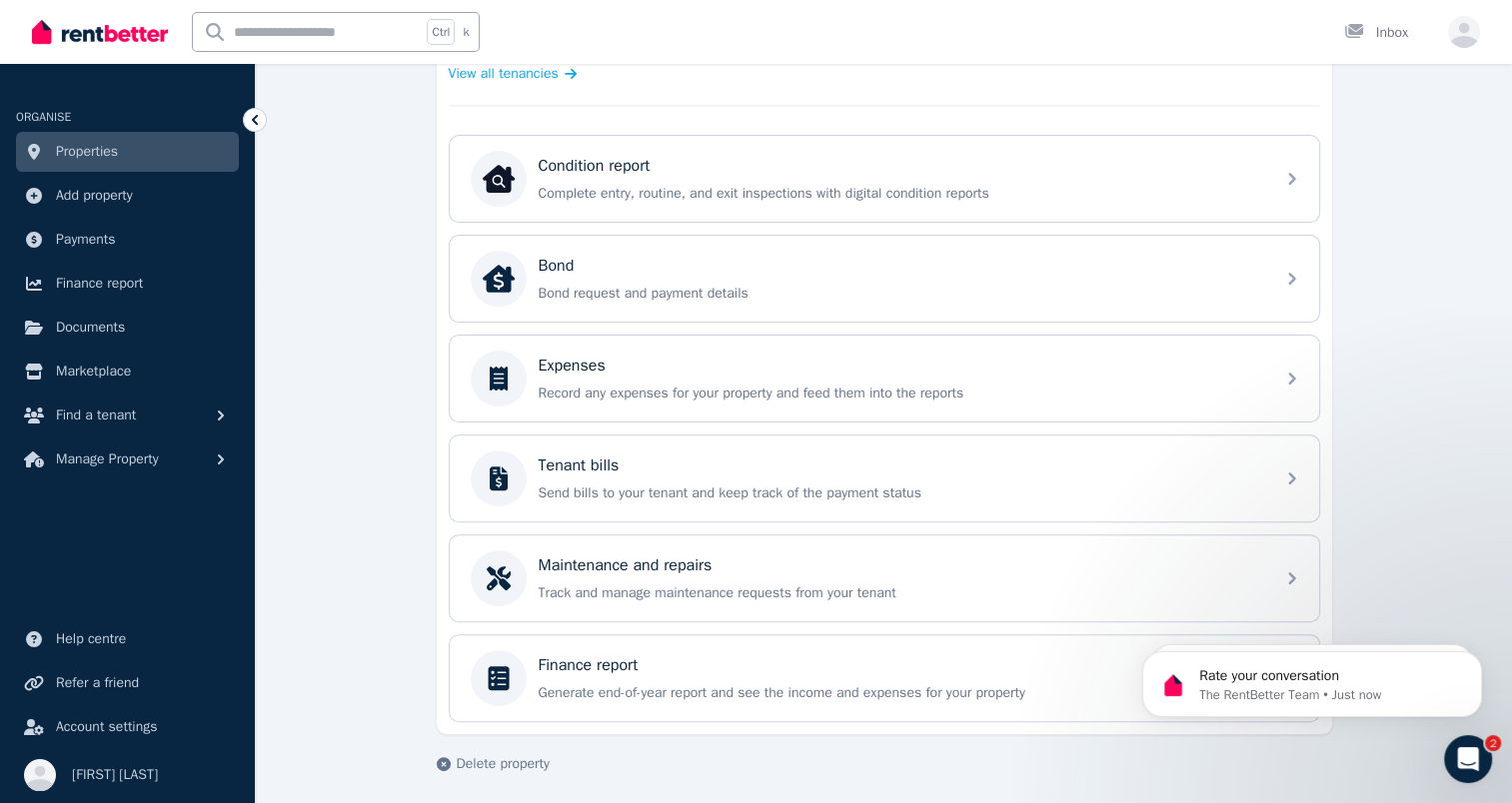 scroll, scrollTop: 320, scrollLeft: 0, axis: vertical 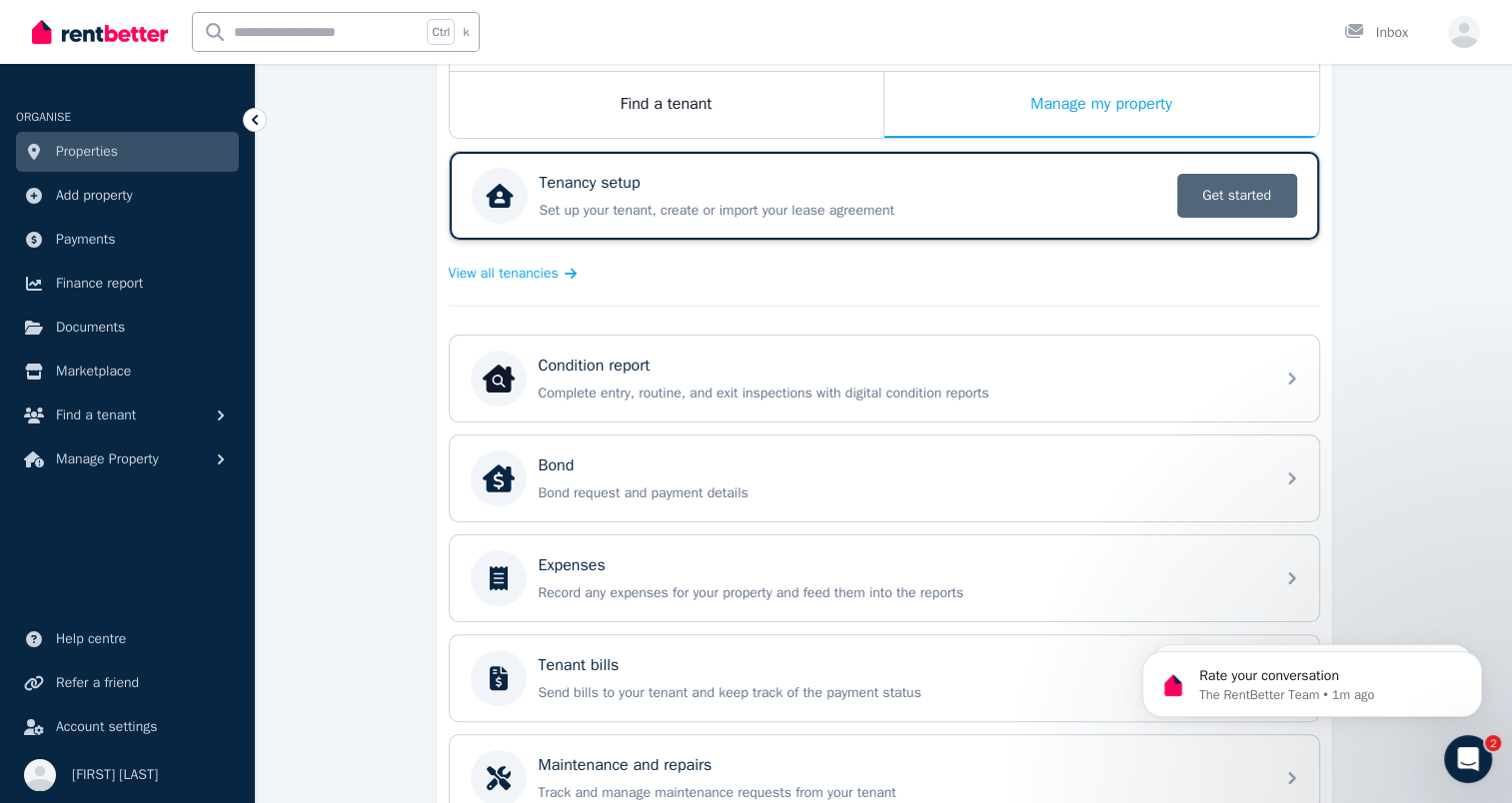 click on "Get started" at bounding box center [1237, 196] 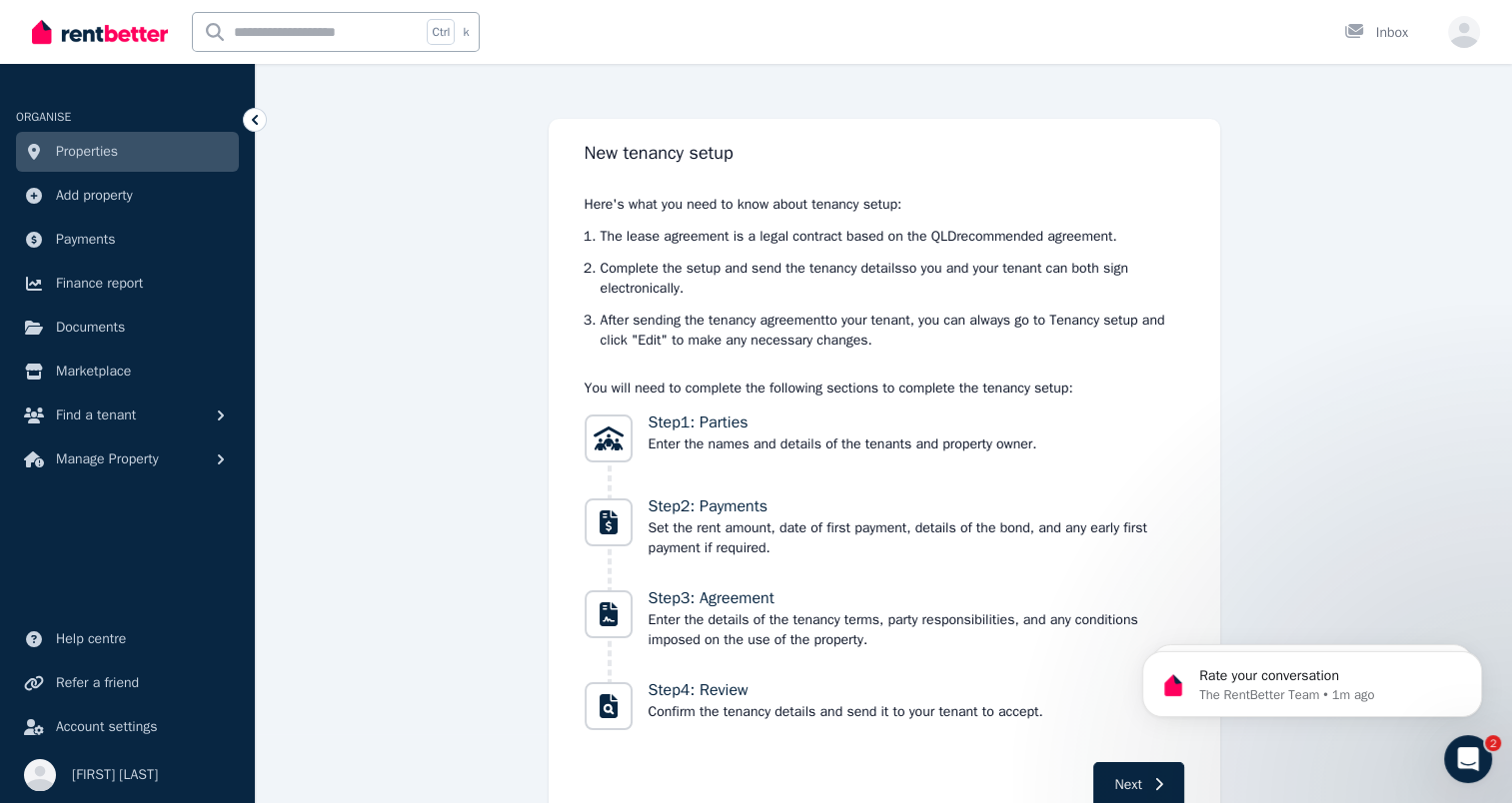 scroll, scrollTop: 100, scrollLeft: 0, axis: vertical 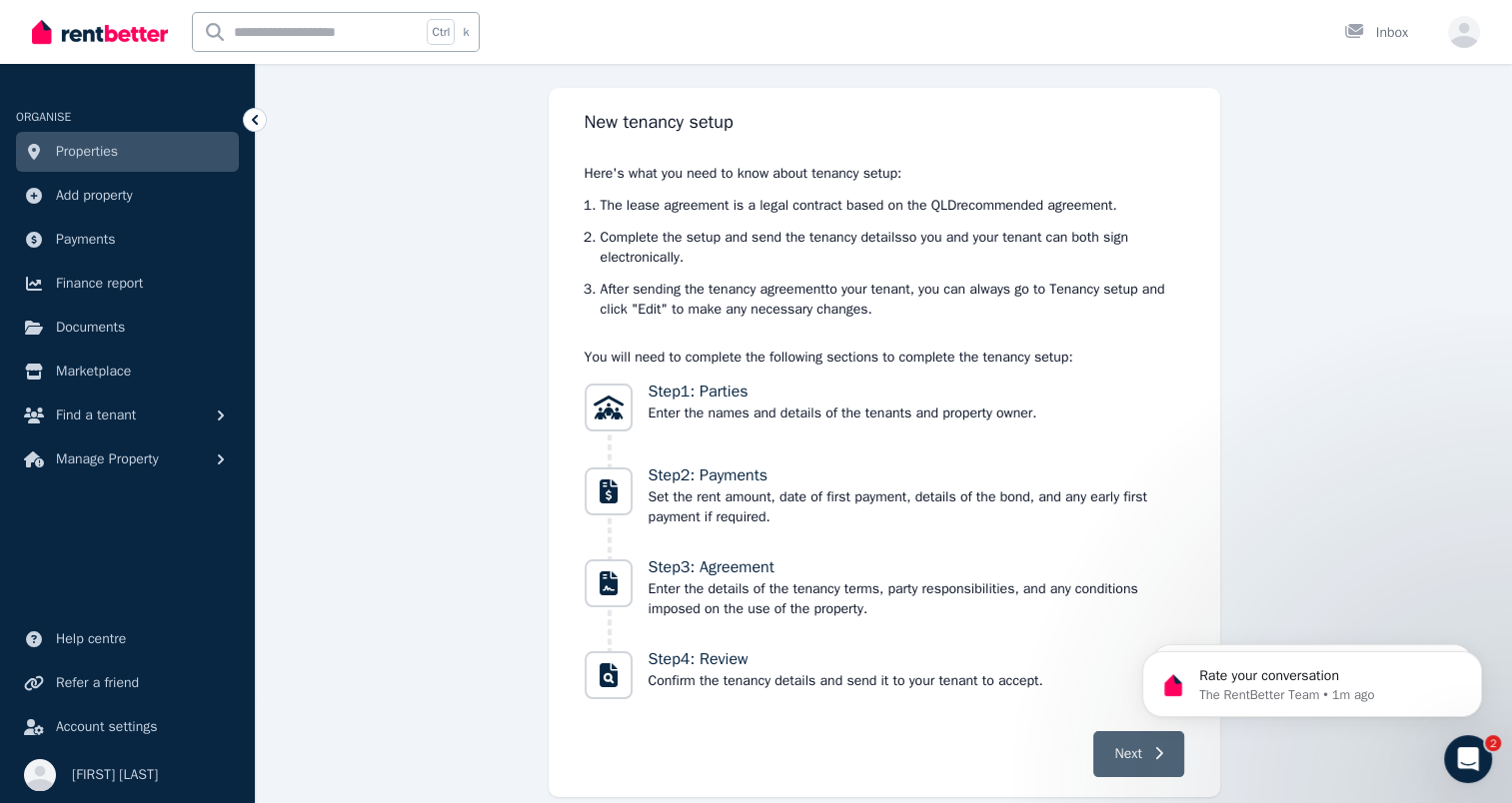 click on "Next" at bounding box center [1138, 754] 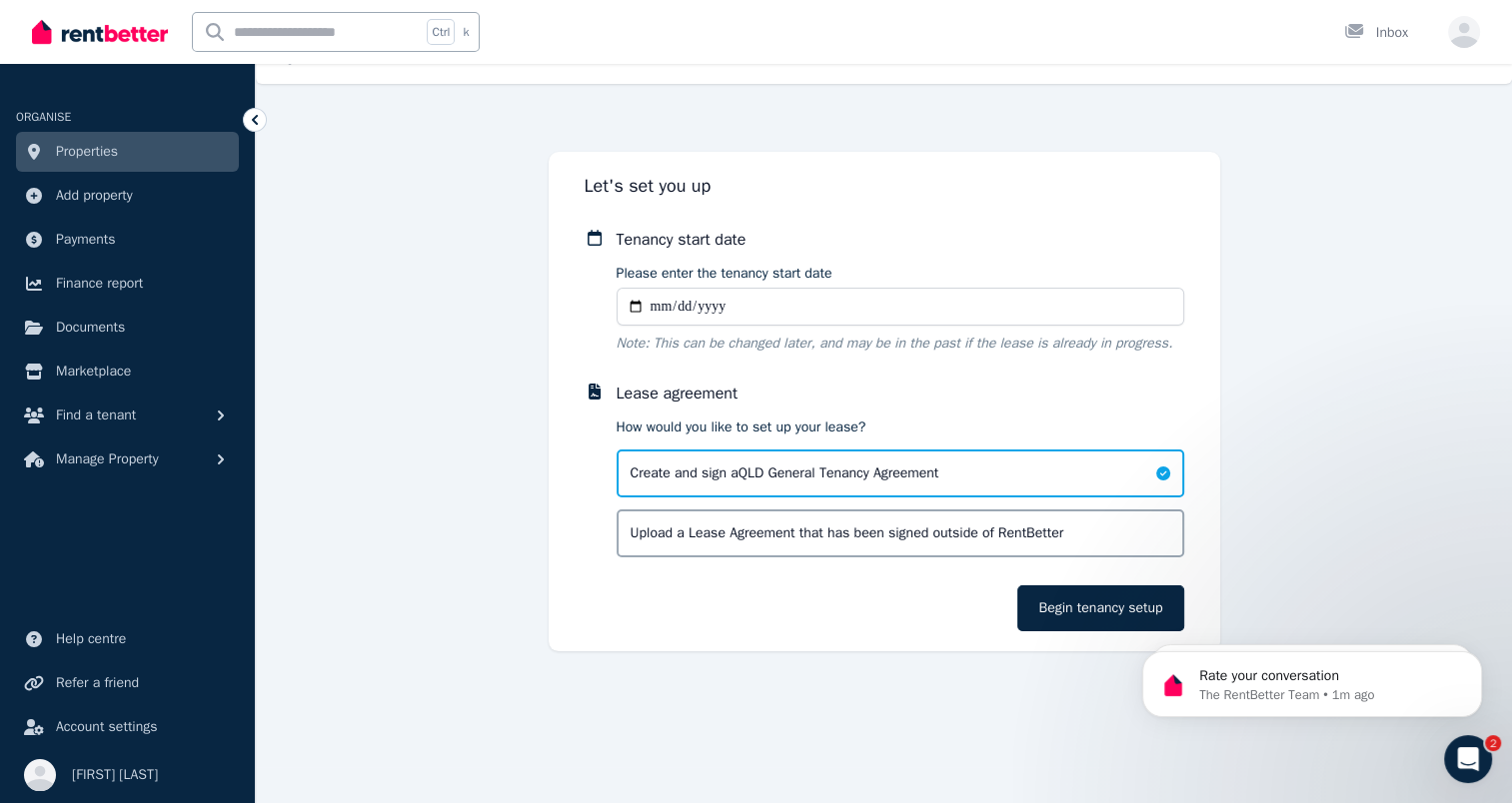 click on "Please enter the tenancy start date" at bounding box center (900, 307) 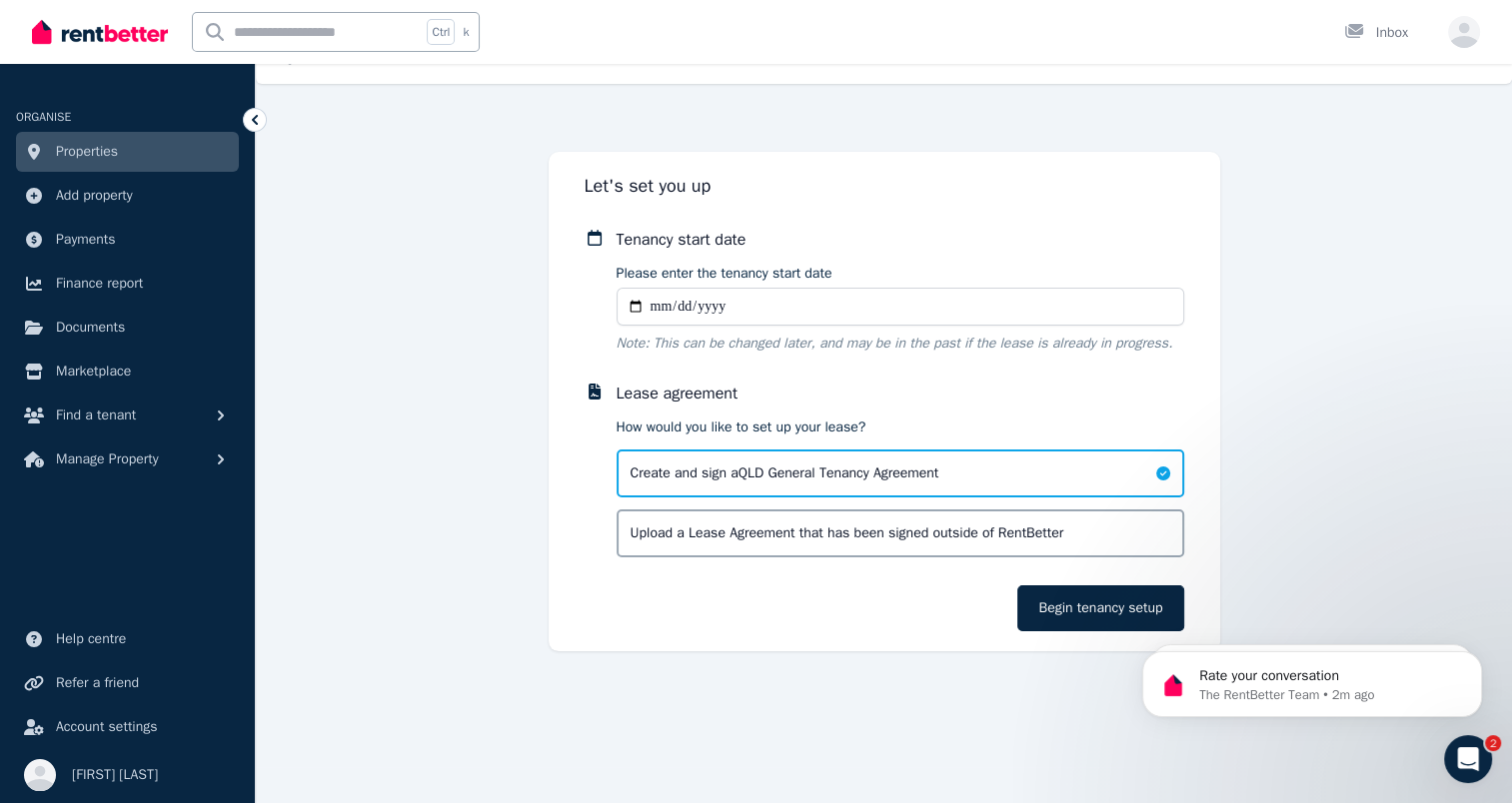 click on "Please enter the tenancy start date" at bounding box center [900, 307] 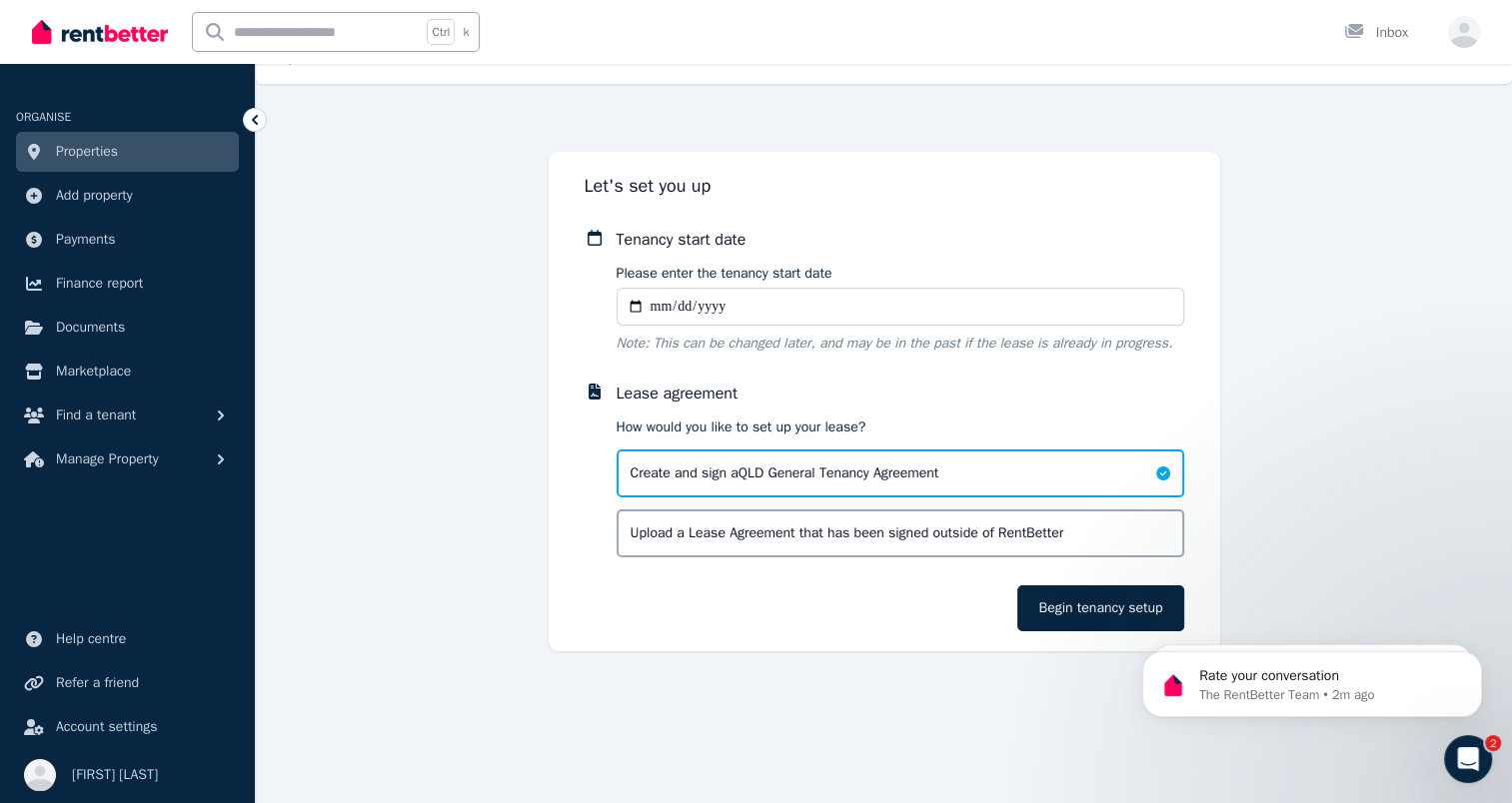type on "**********" 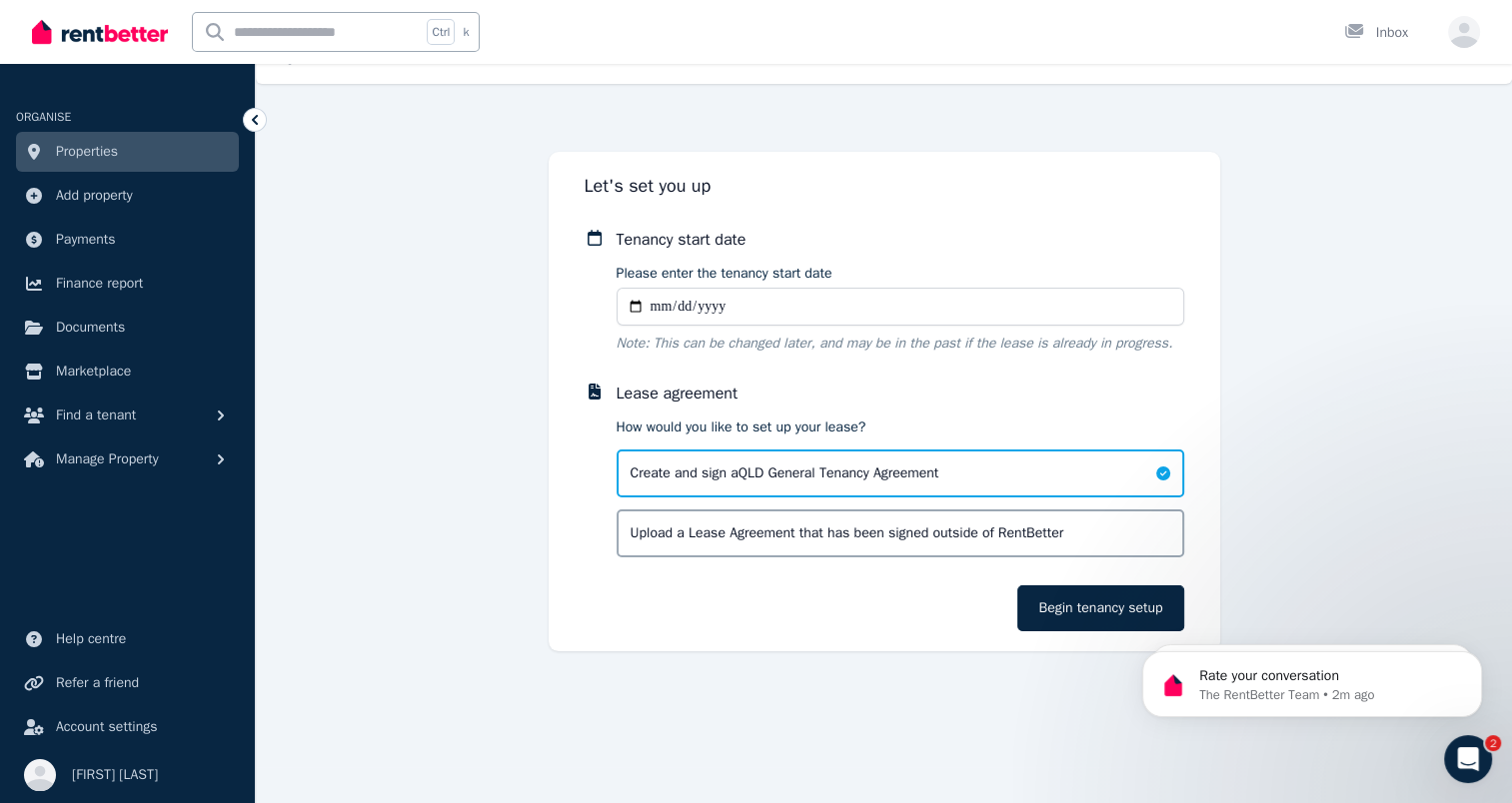 click on "Create and sign a  QLD General Tenancy Agreement" at bounding box center (900, 473) 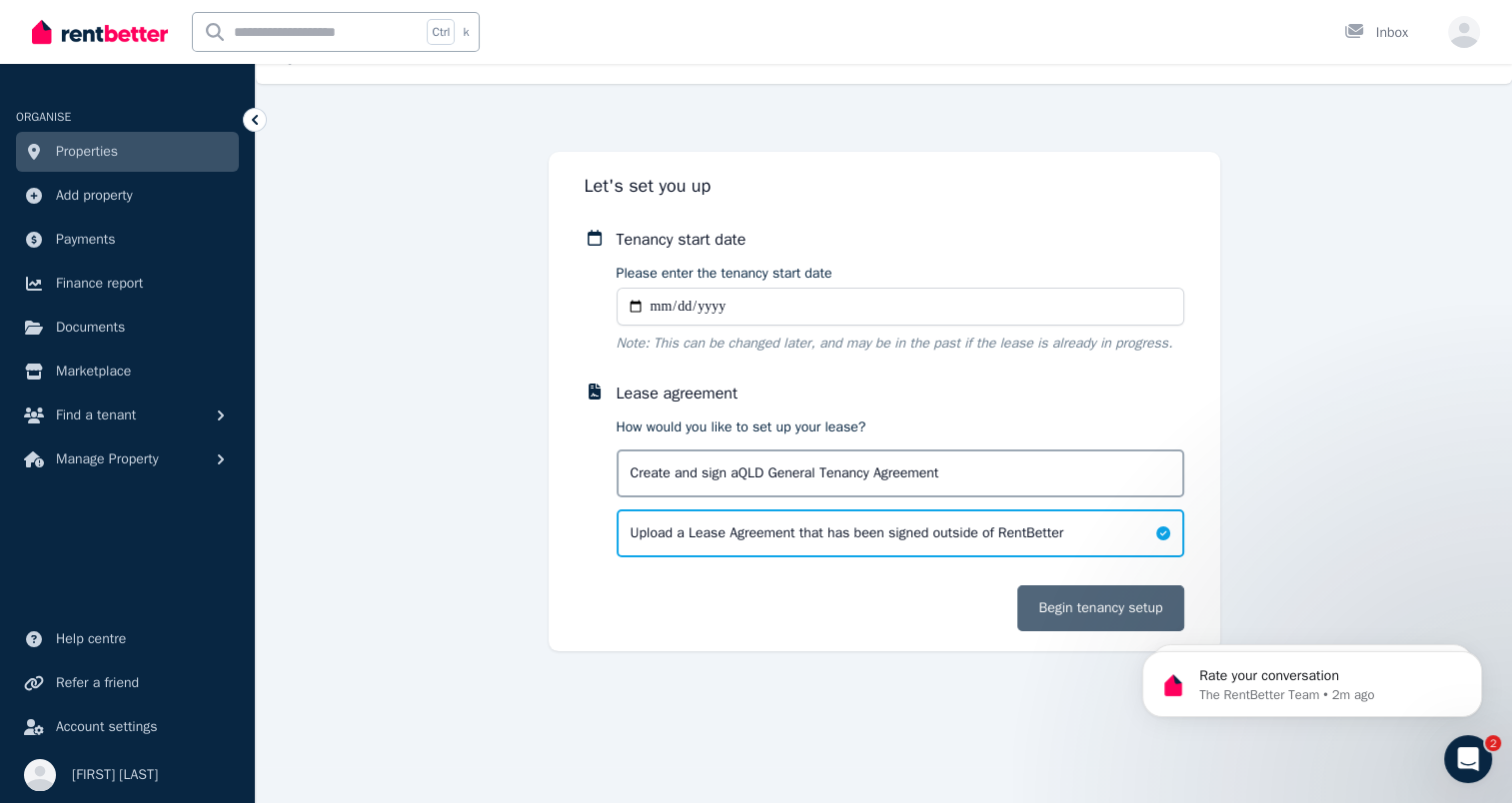 click on "Begin tenancy setup" at bounding box center (1100, 608) 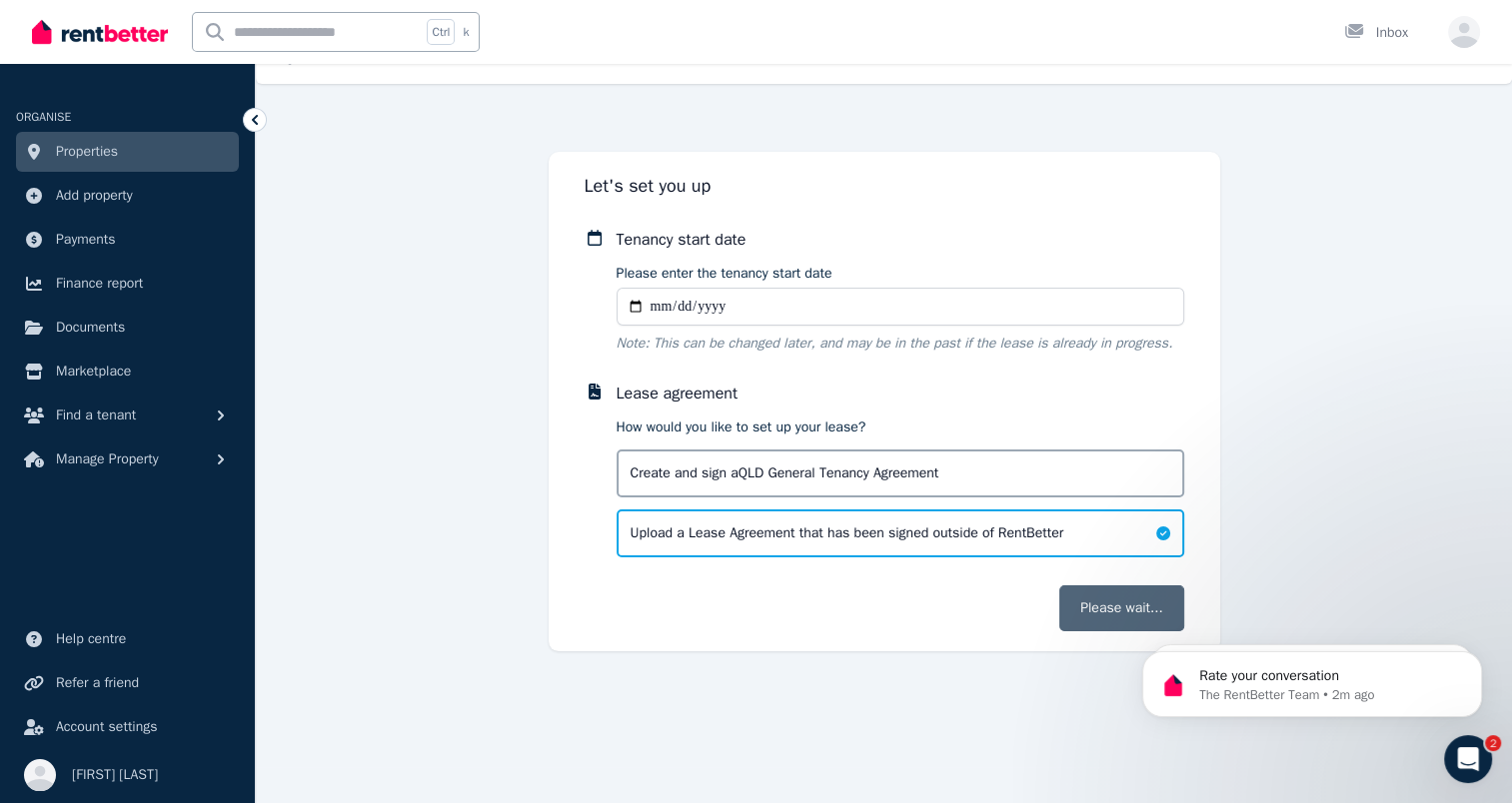 scroll, scrollTop: 0, scrollLeft: 0, axis: both 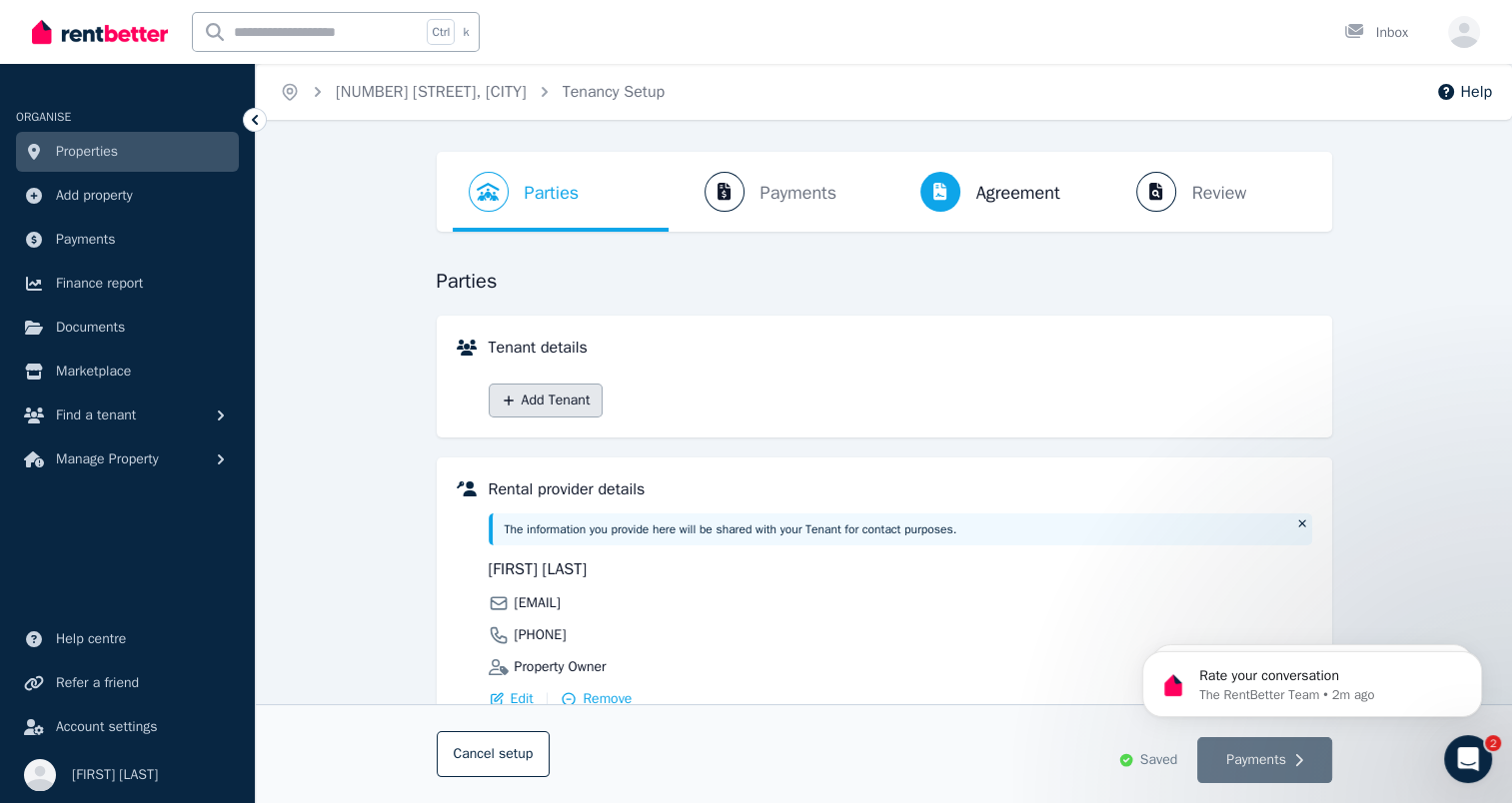 click on "Add Tenant" at bounding box center [546, 401] 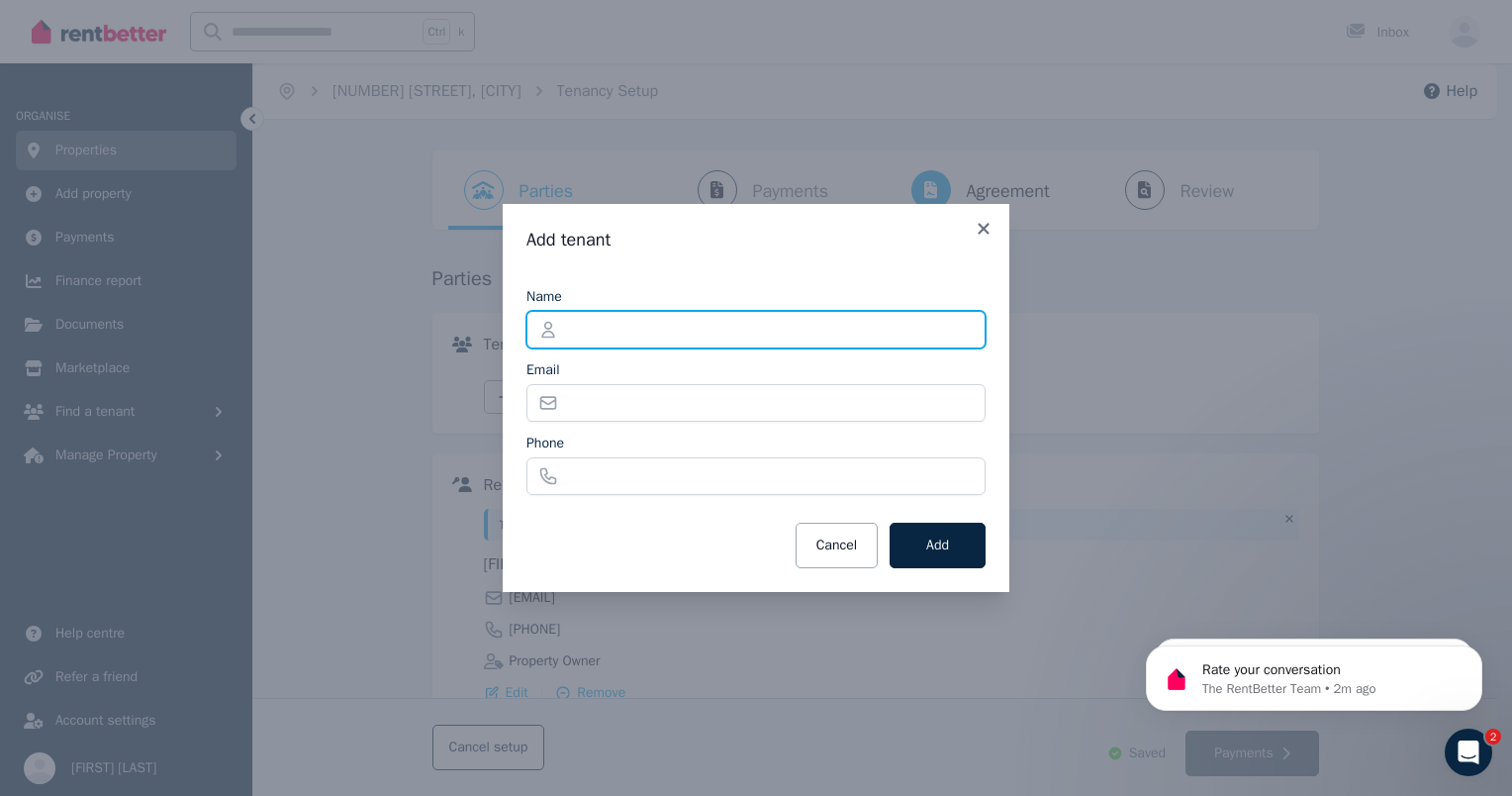 click on "Name" at bounding box center [756, 330] 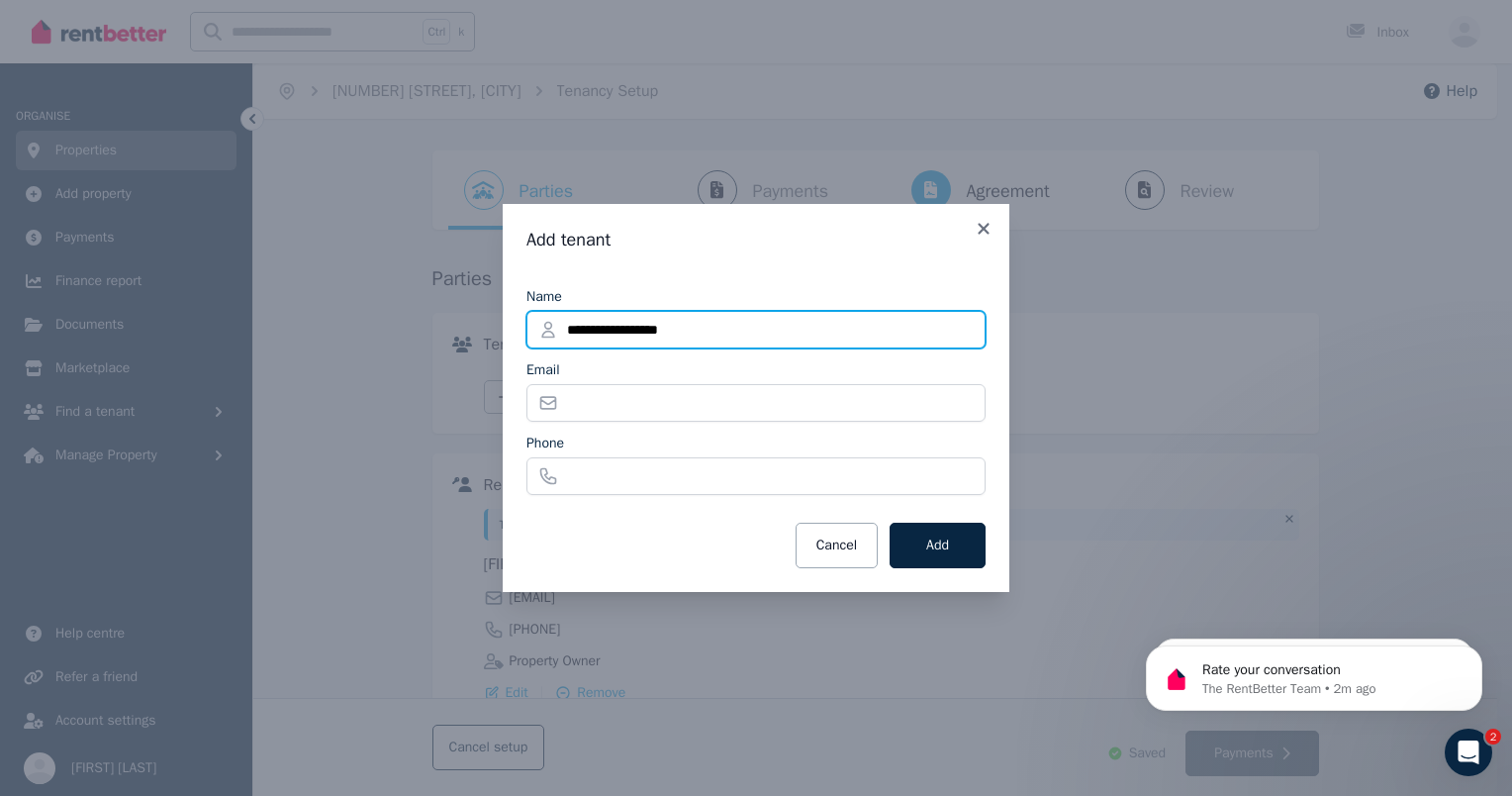 type on "**********" 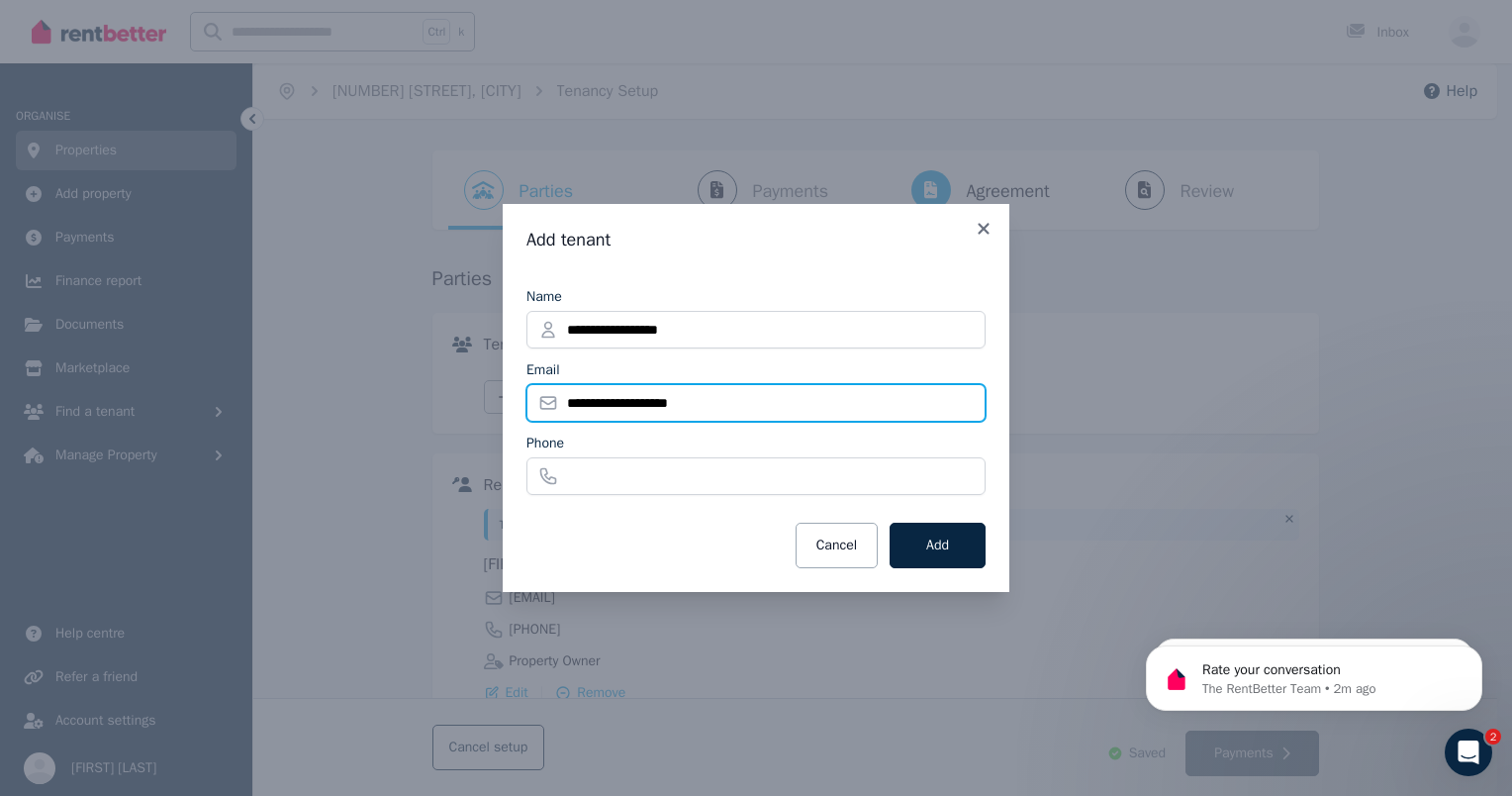 type on "**********" 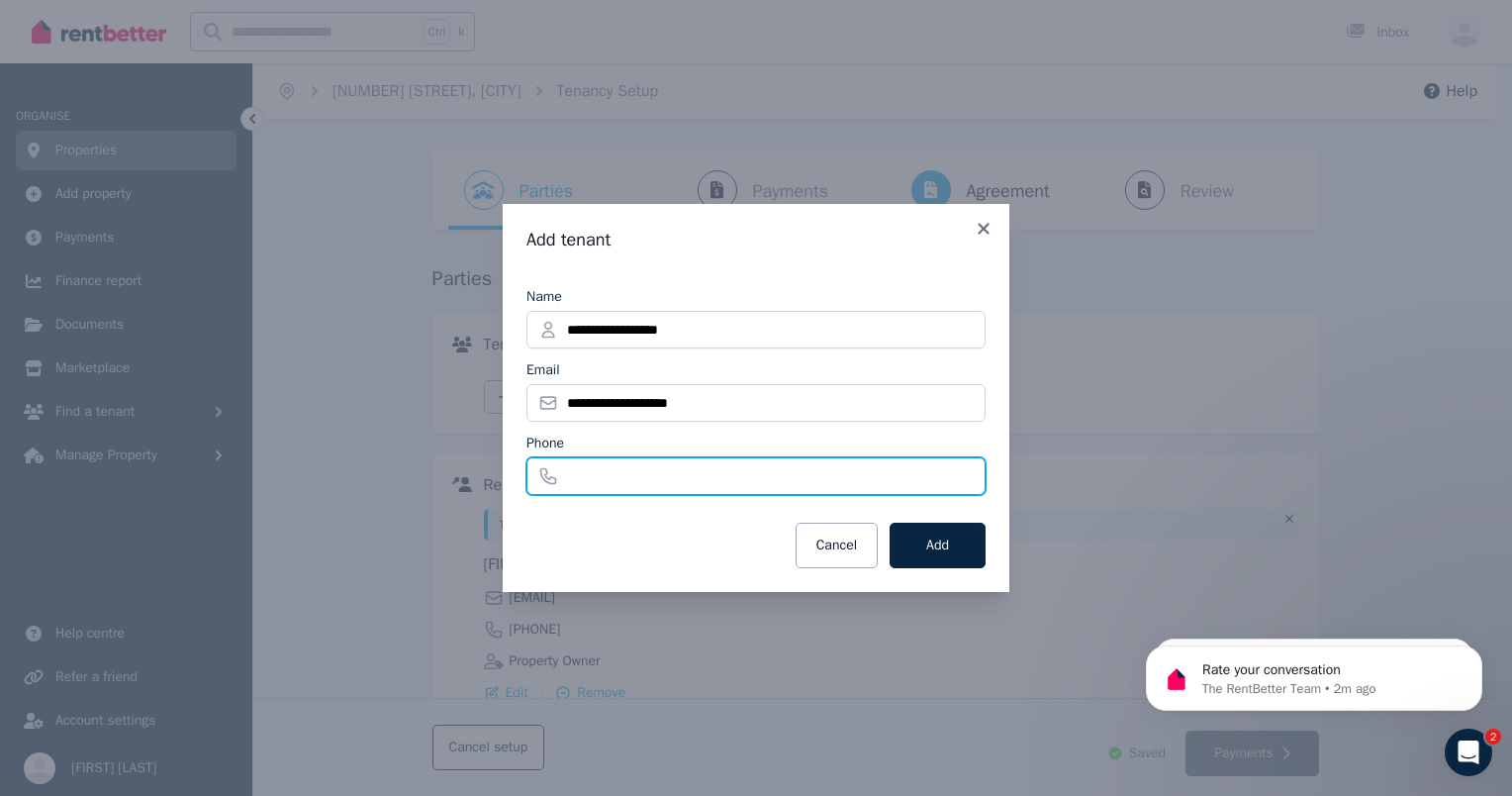 click on "Phone" at bounding box center [756, 476] 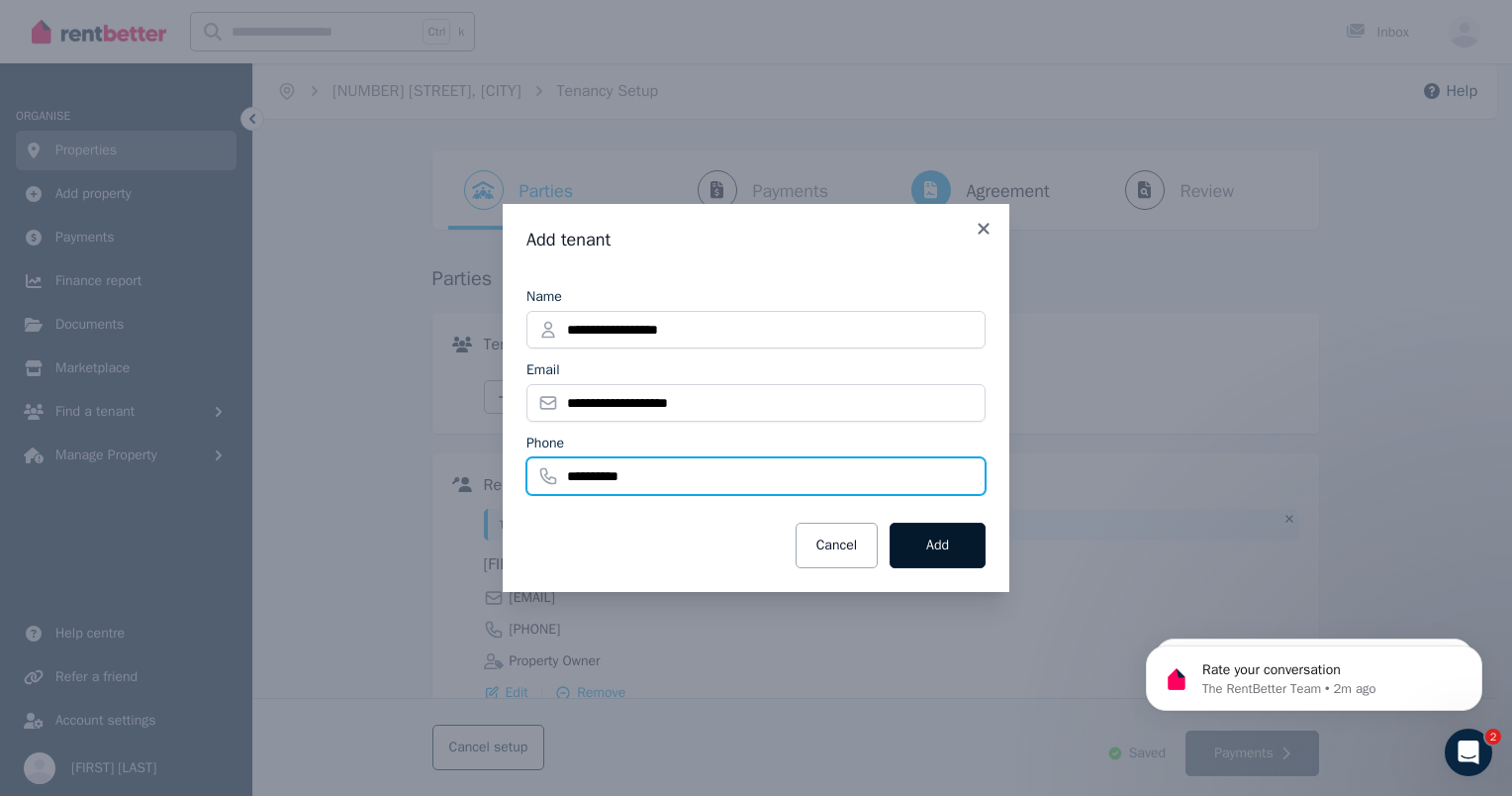 type on "**********" 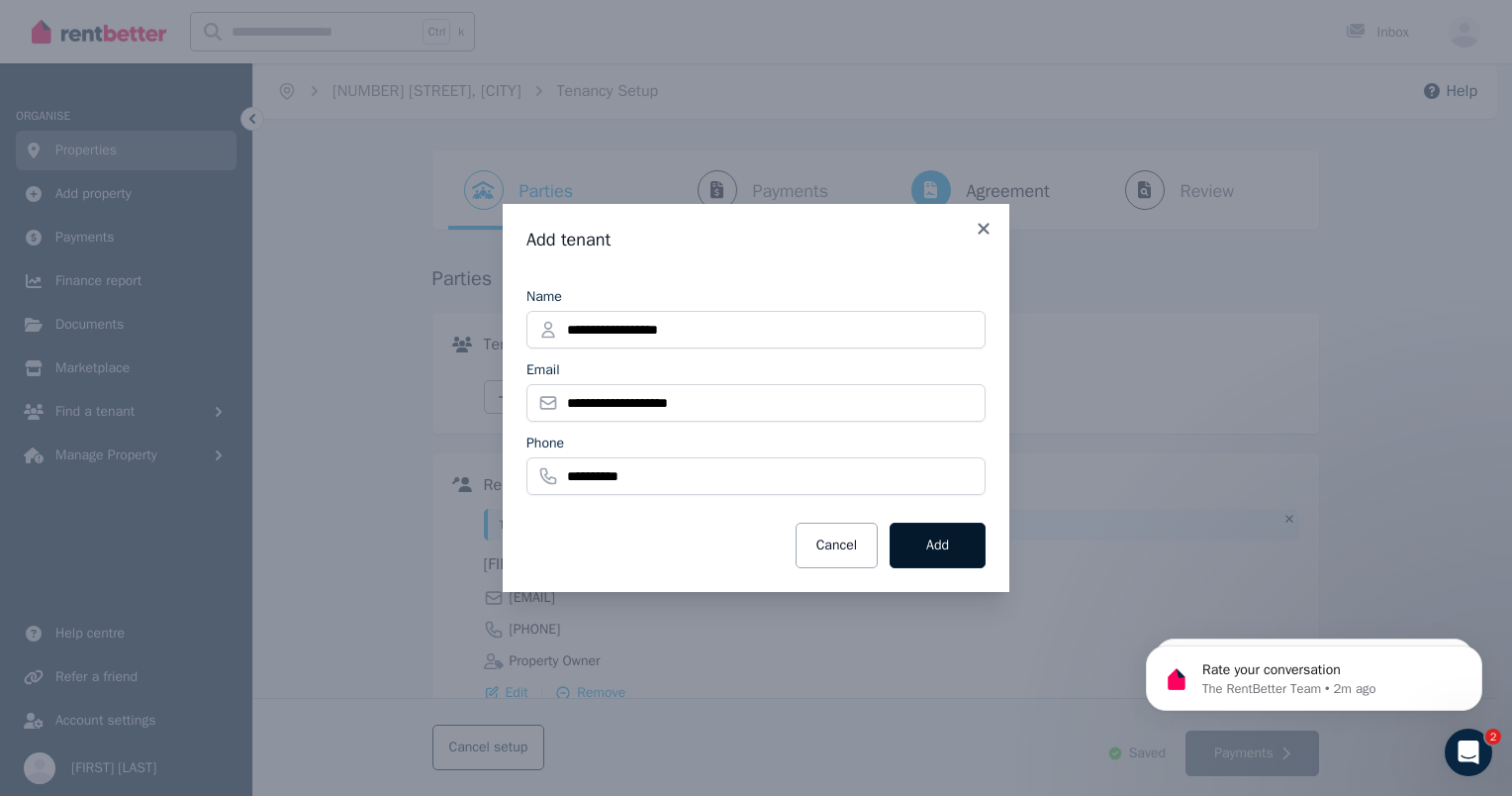 click on "Add" at bounding box center [937, 546] 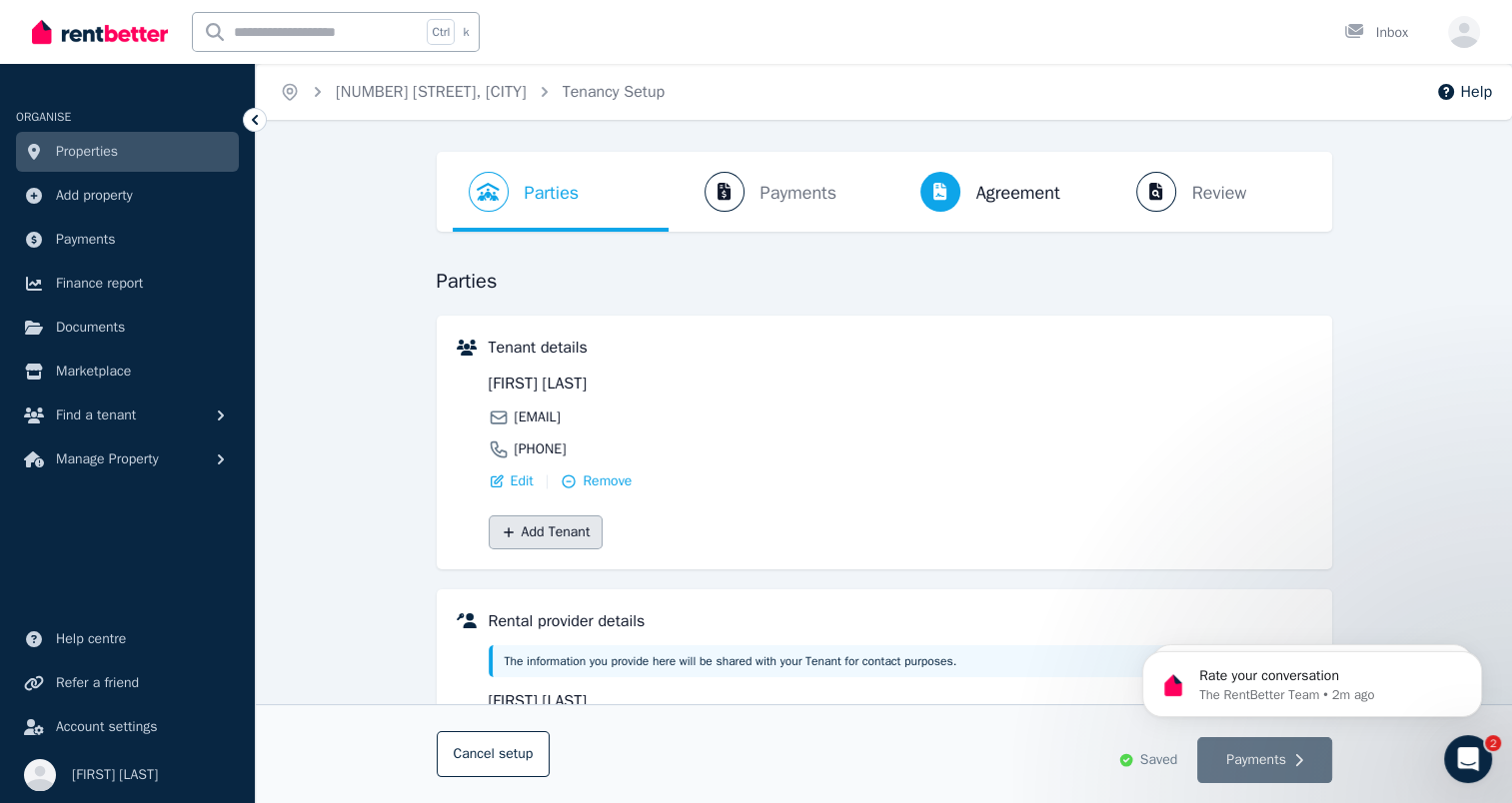 click on "Add Tenant" at bounding box center [546, 532] 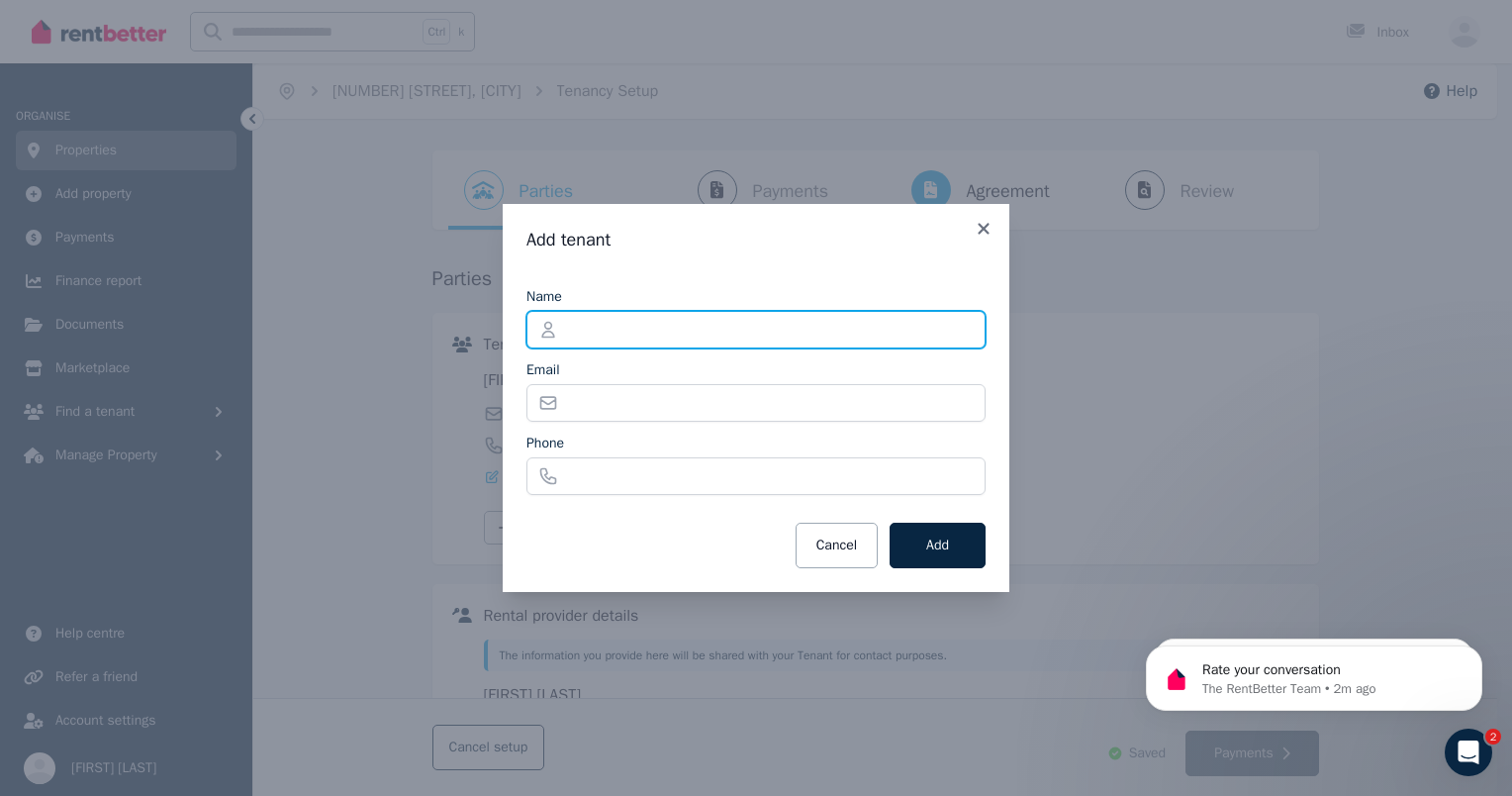 click on "Name" at bounding box center (756, 330) 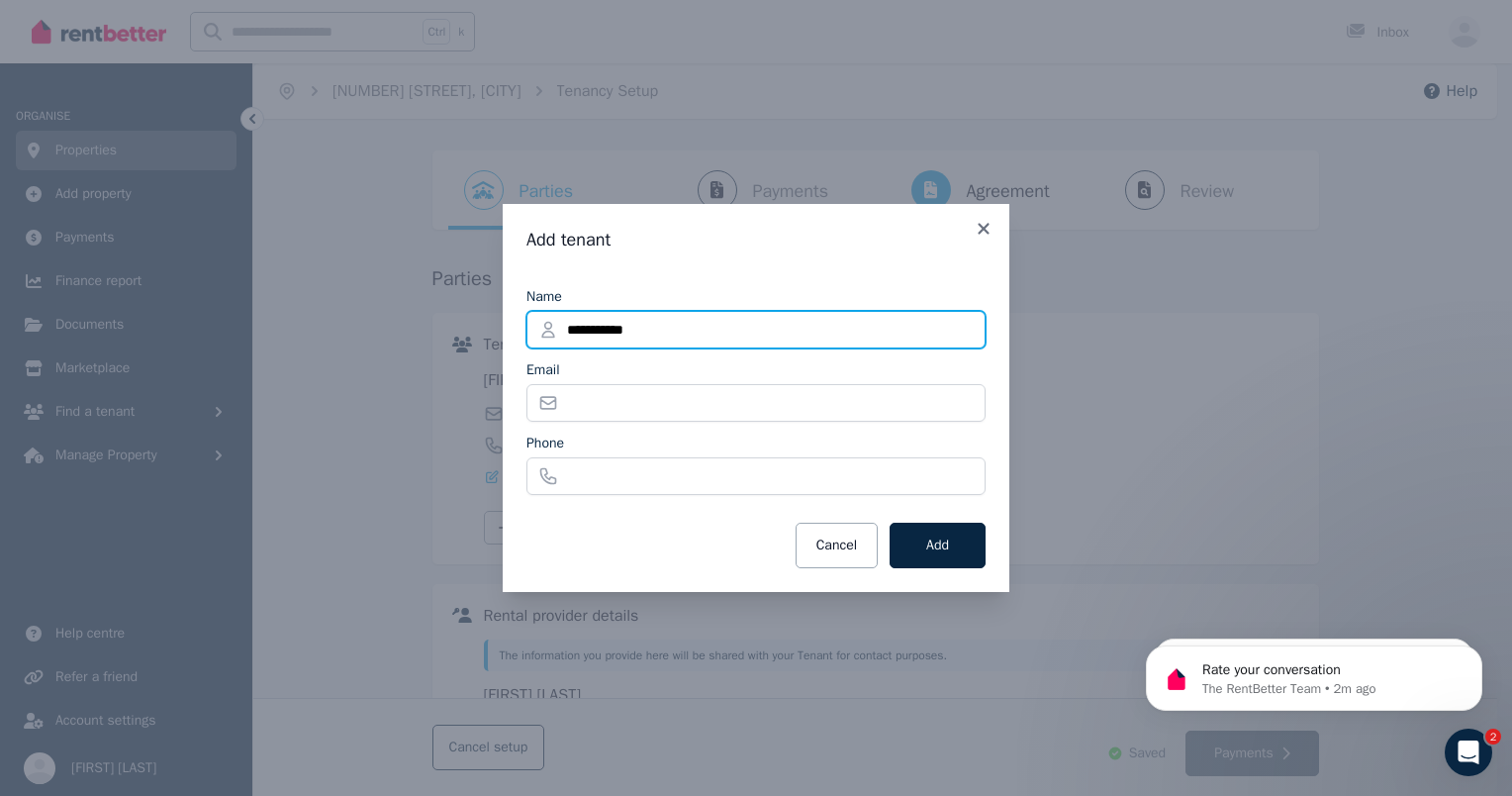 type on "**********" 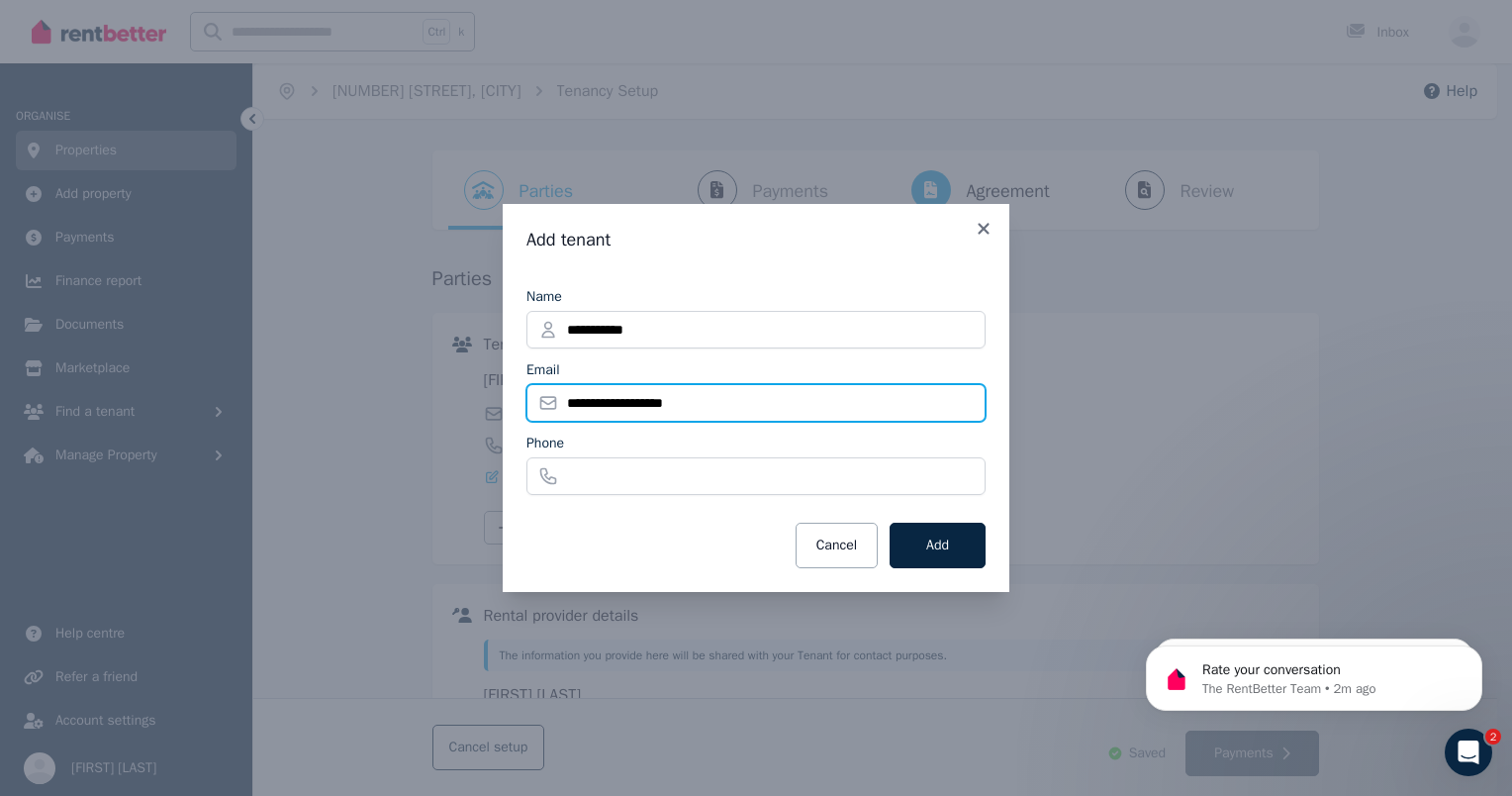 type on "**********" 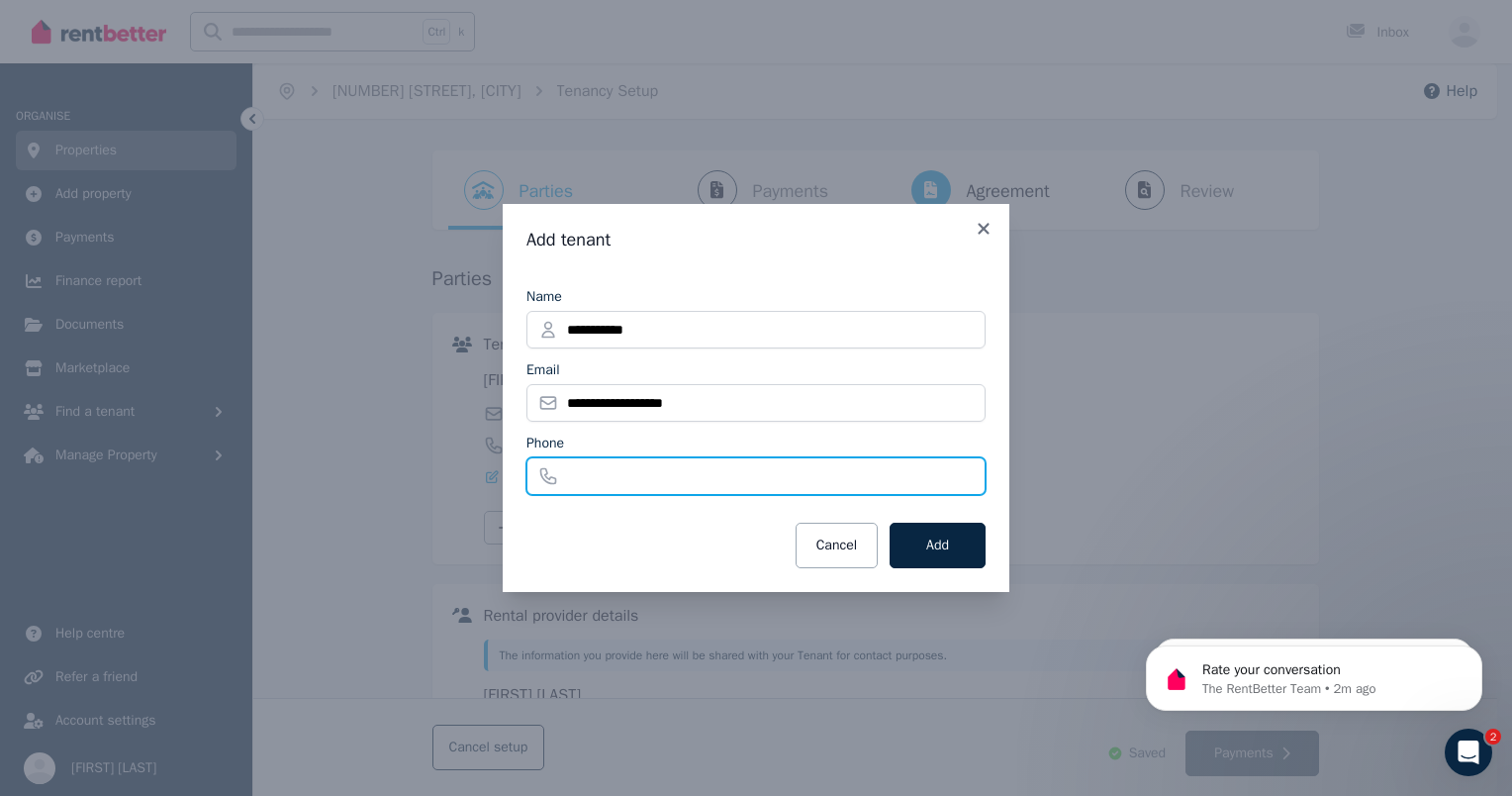 click on "Phone" at bounding box center [756, 476] 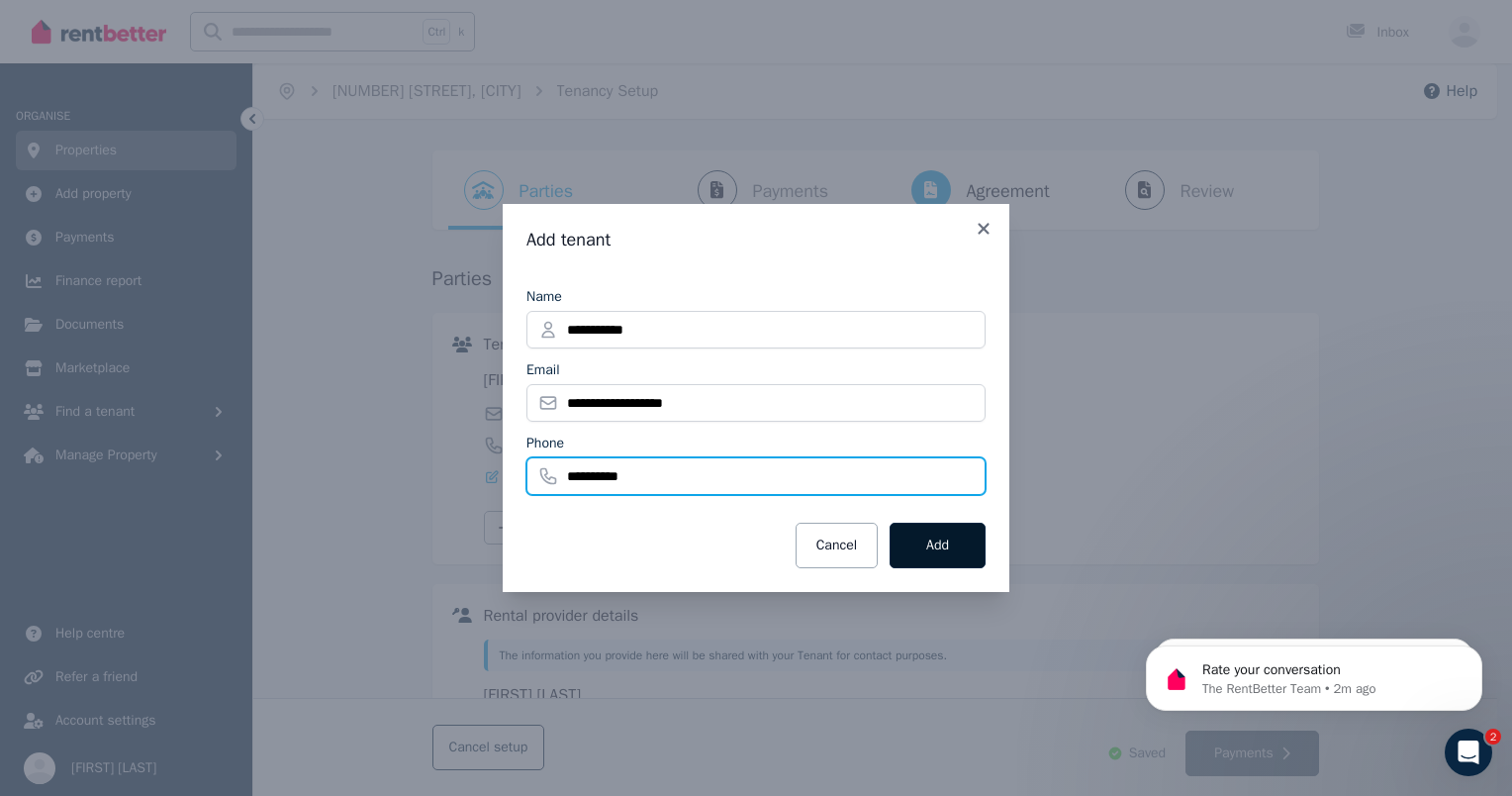 type on "**********" 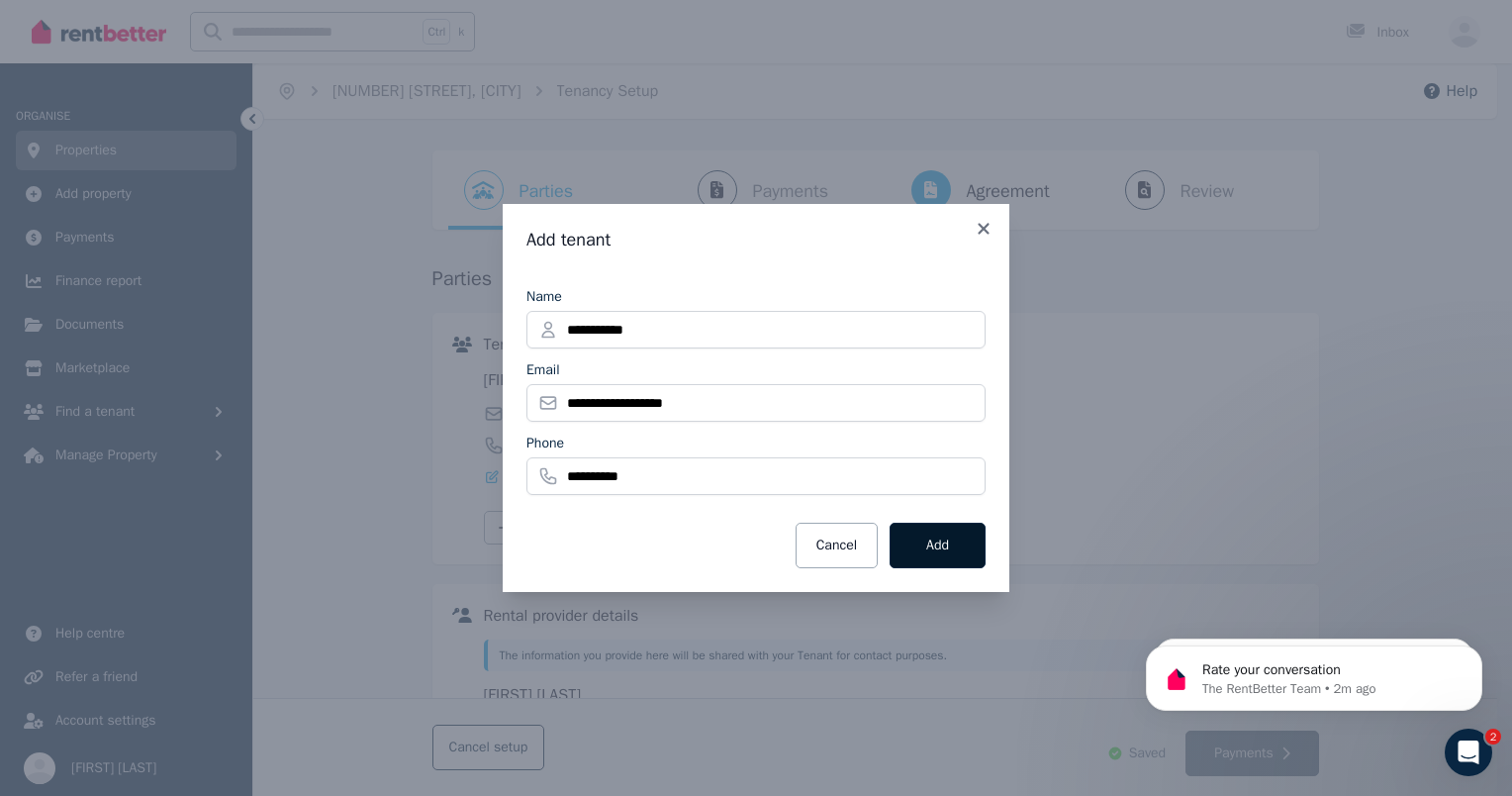 click on "Add" at bounding box center [937, 546] 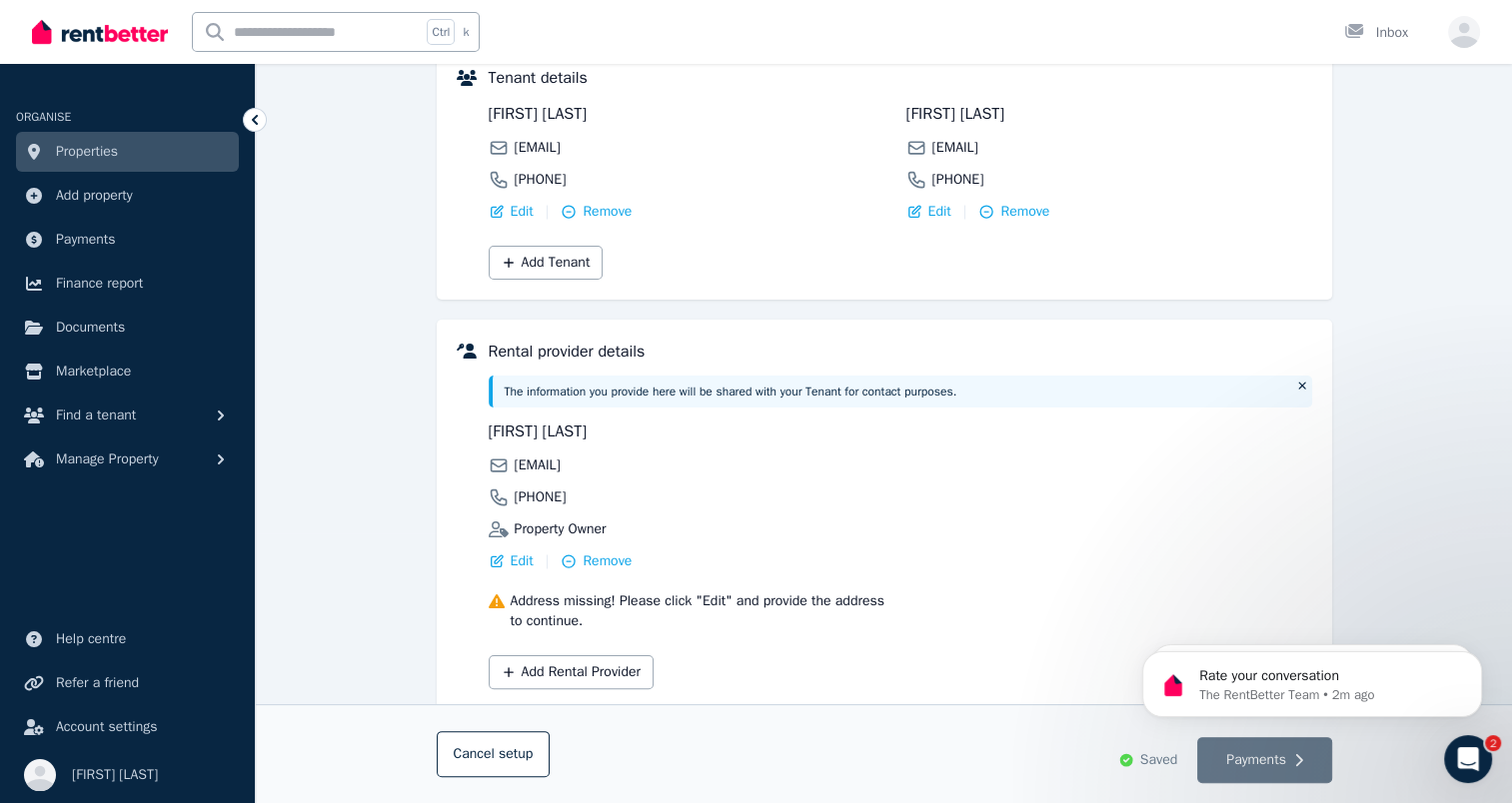 scroll, scrollTop: 300, scrollLeft: 0, axis: vertical 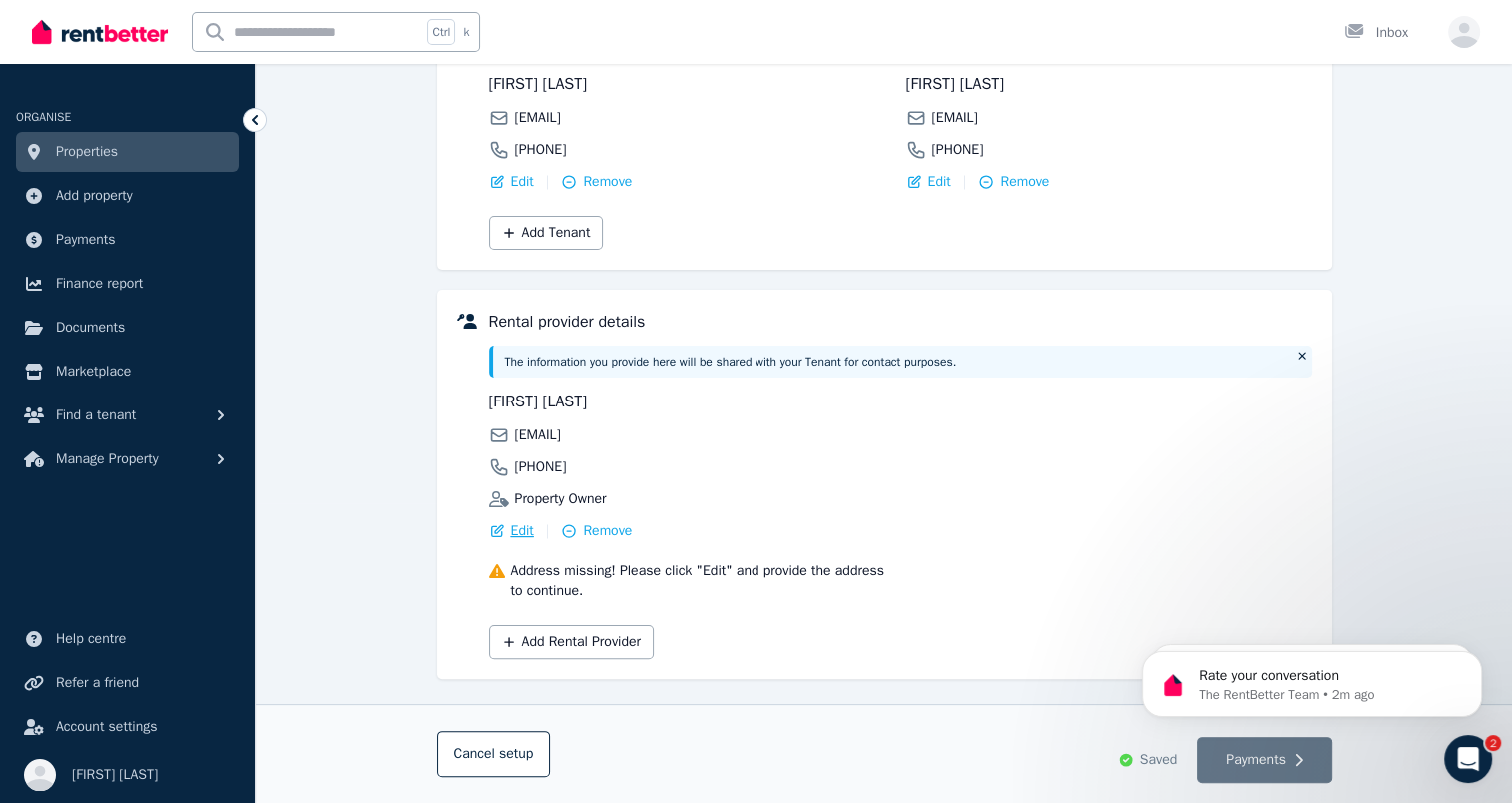 click on "Edit" at bounding box center (522, 531) 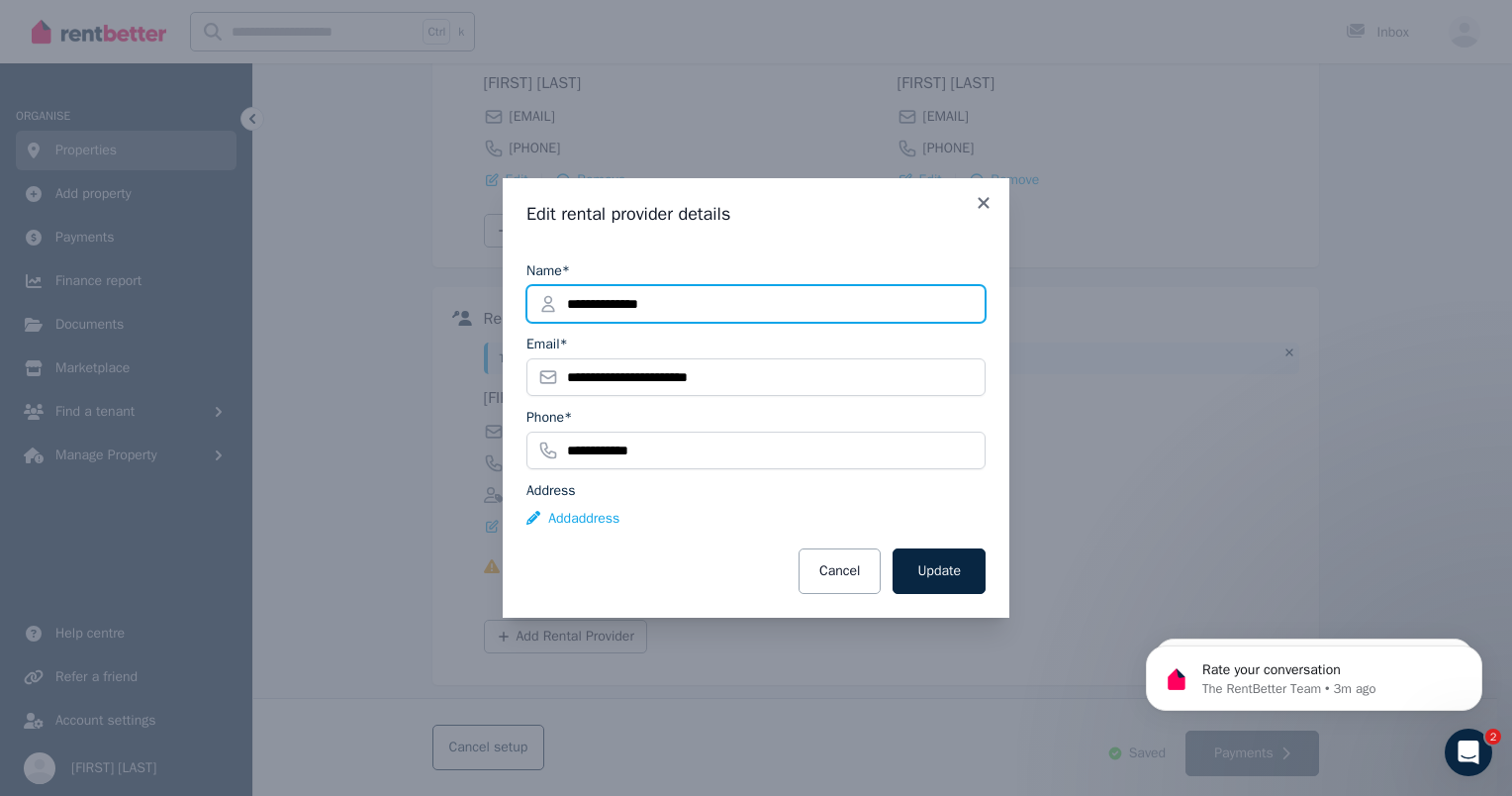 click on "**********" at bounding box center (756, 304) 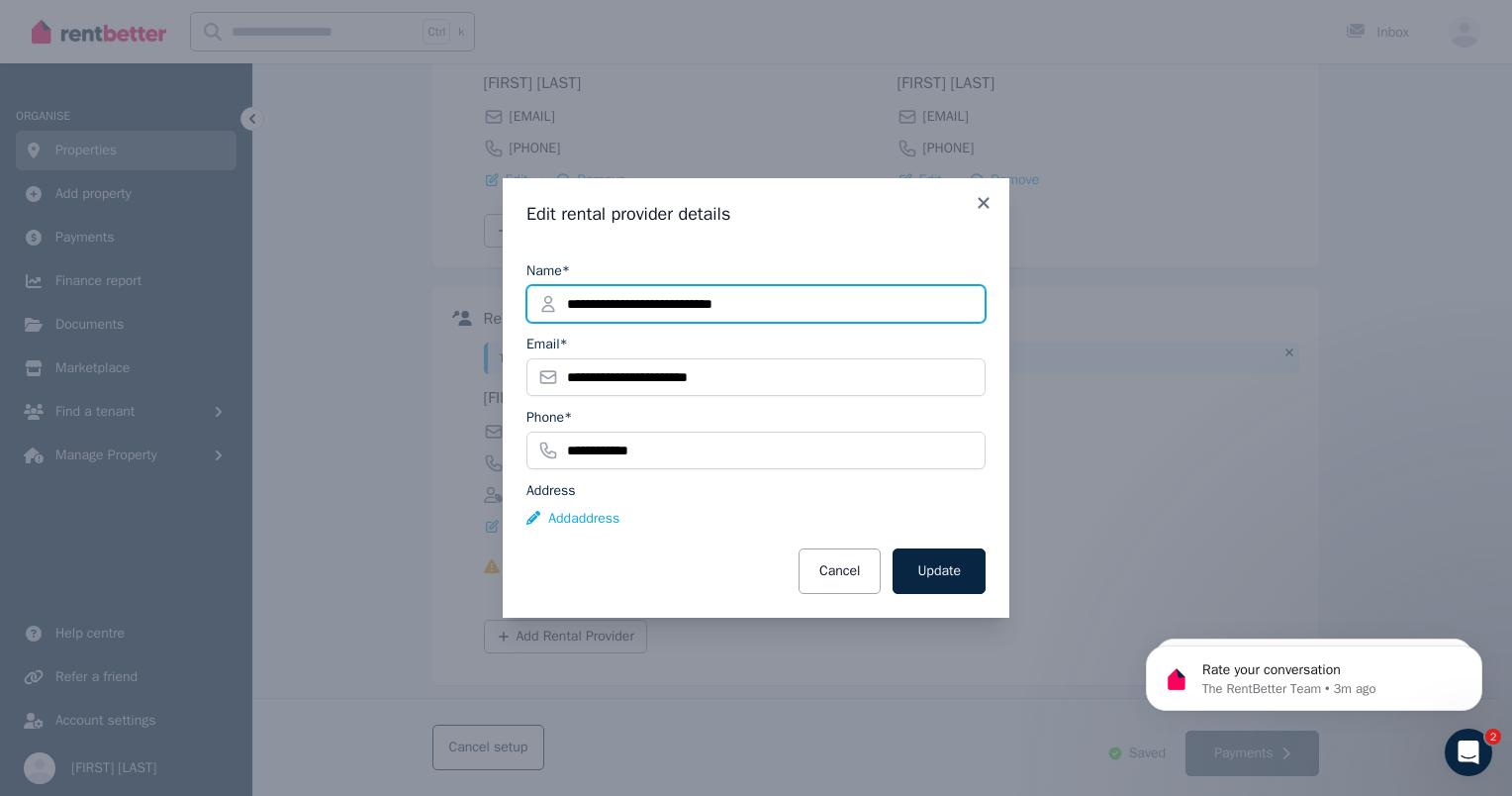 type on "**********" 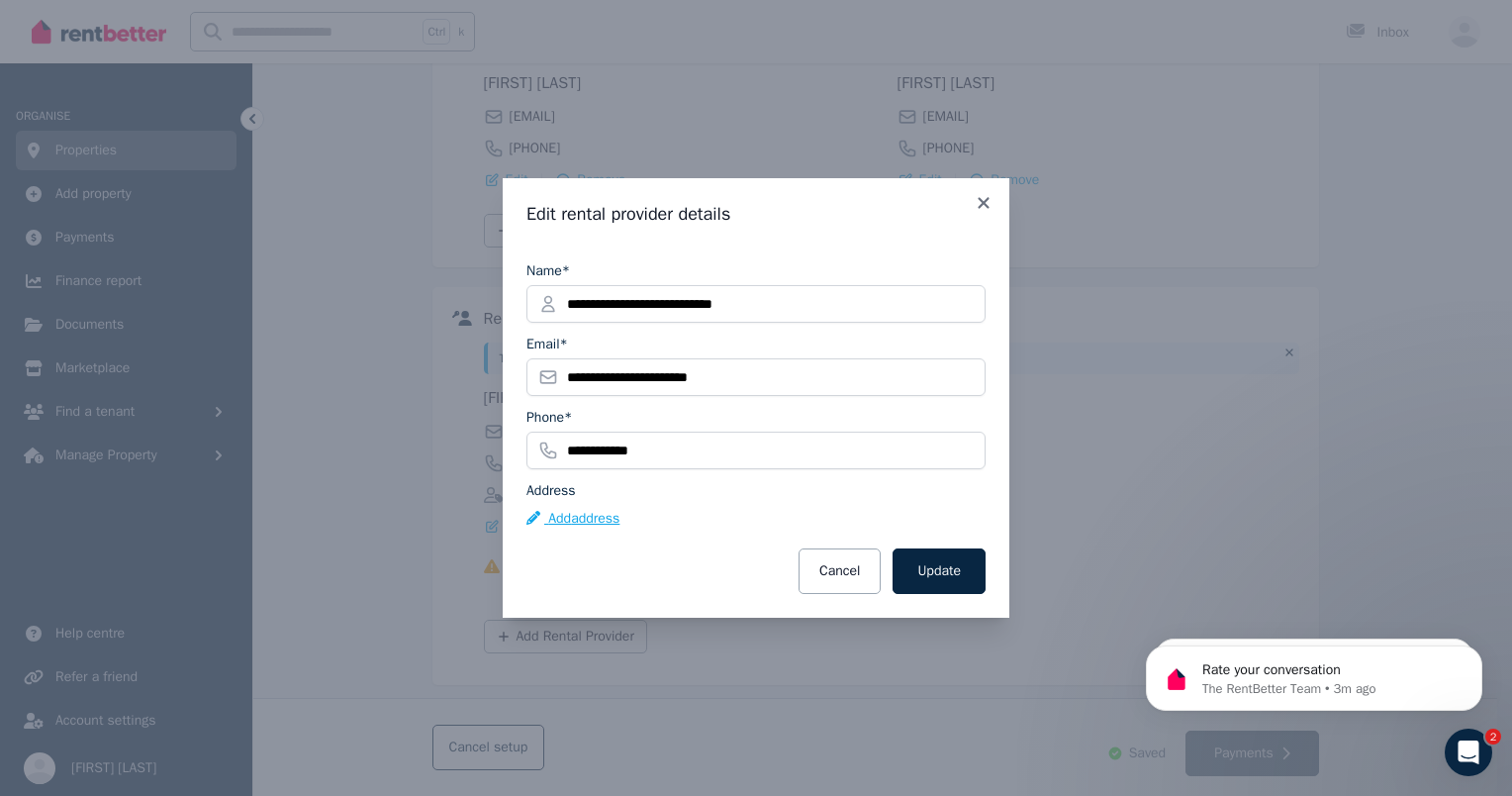 click on "Add  address" at bounding box center [573, 519] 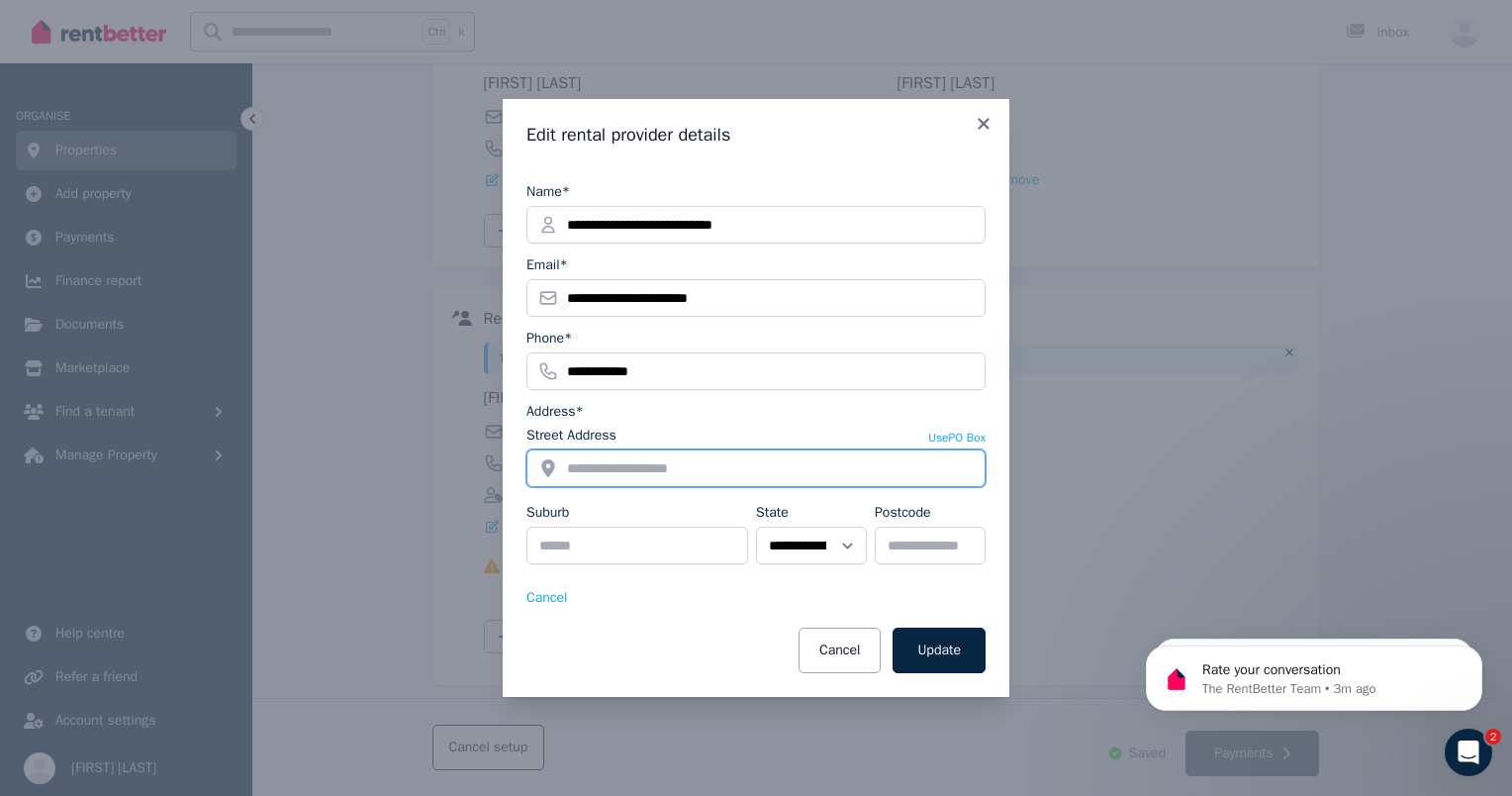 click on "Street Address" at bounding box center [756, 468] 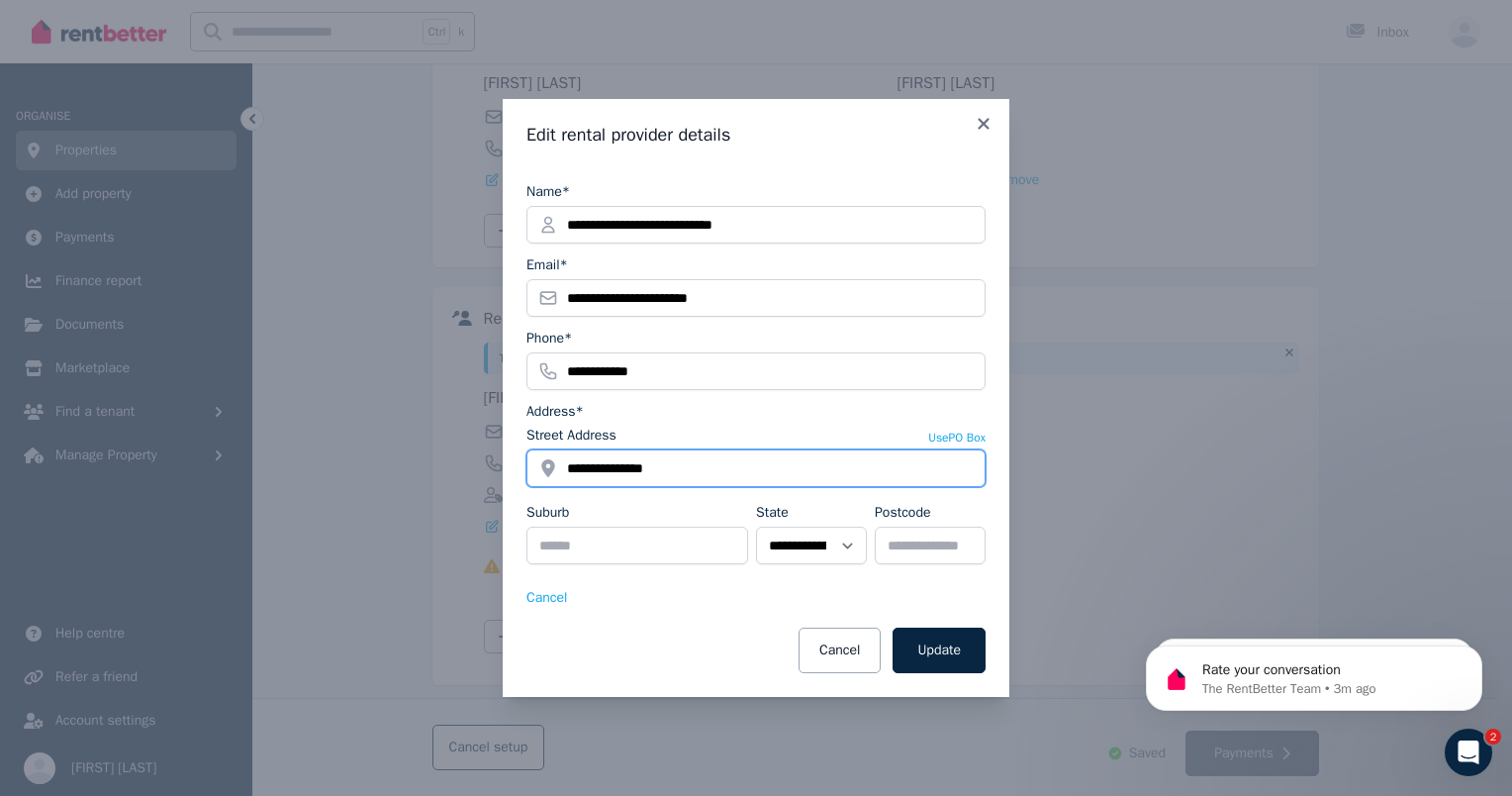 type on "**********" 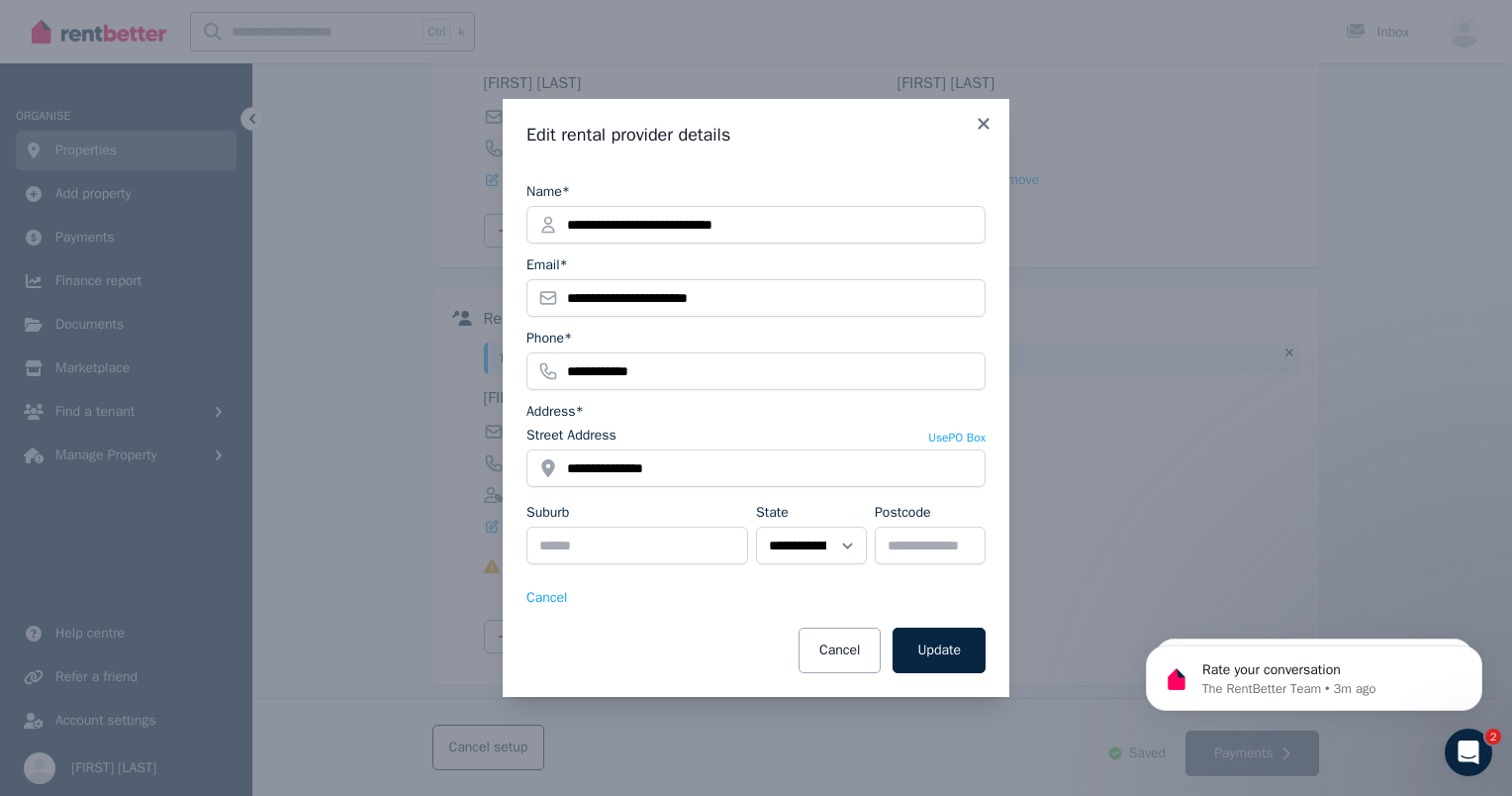 type 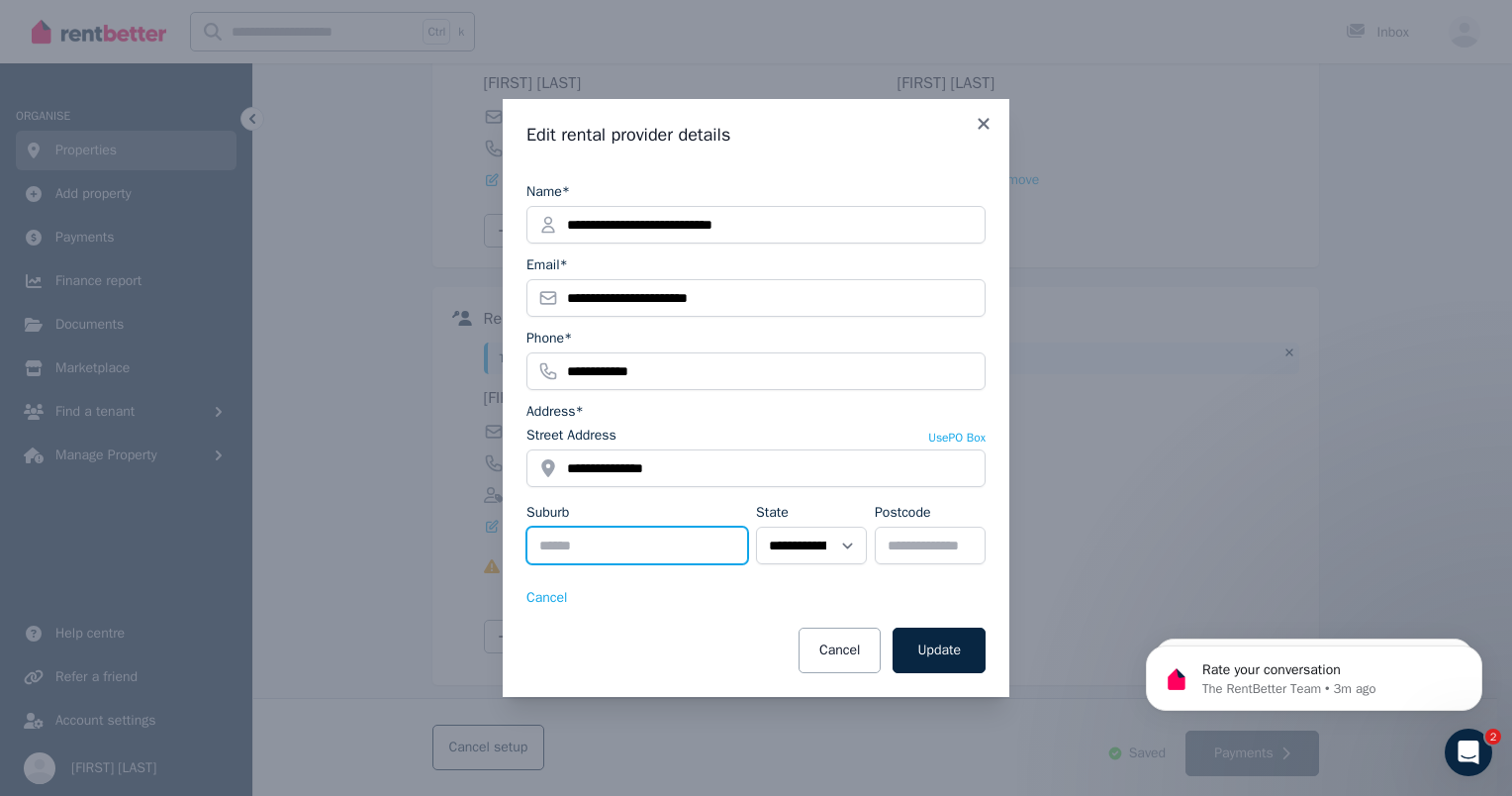 click on "Suburb" at bounding box center [637, 546] 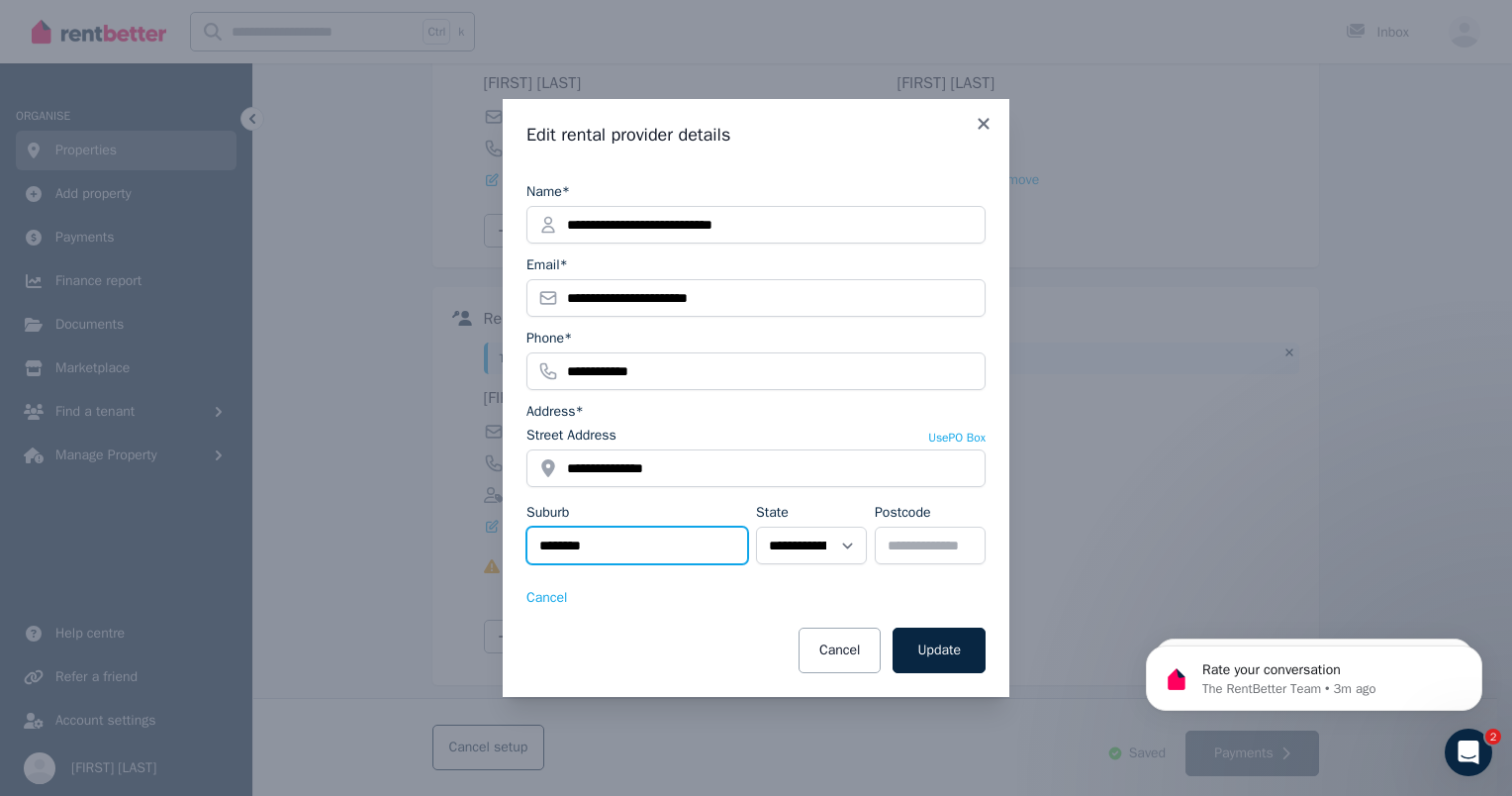 type on "********" 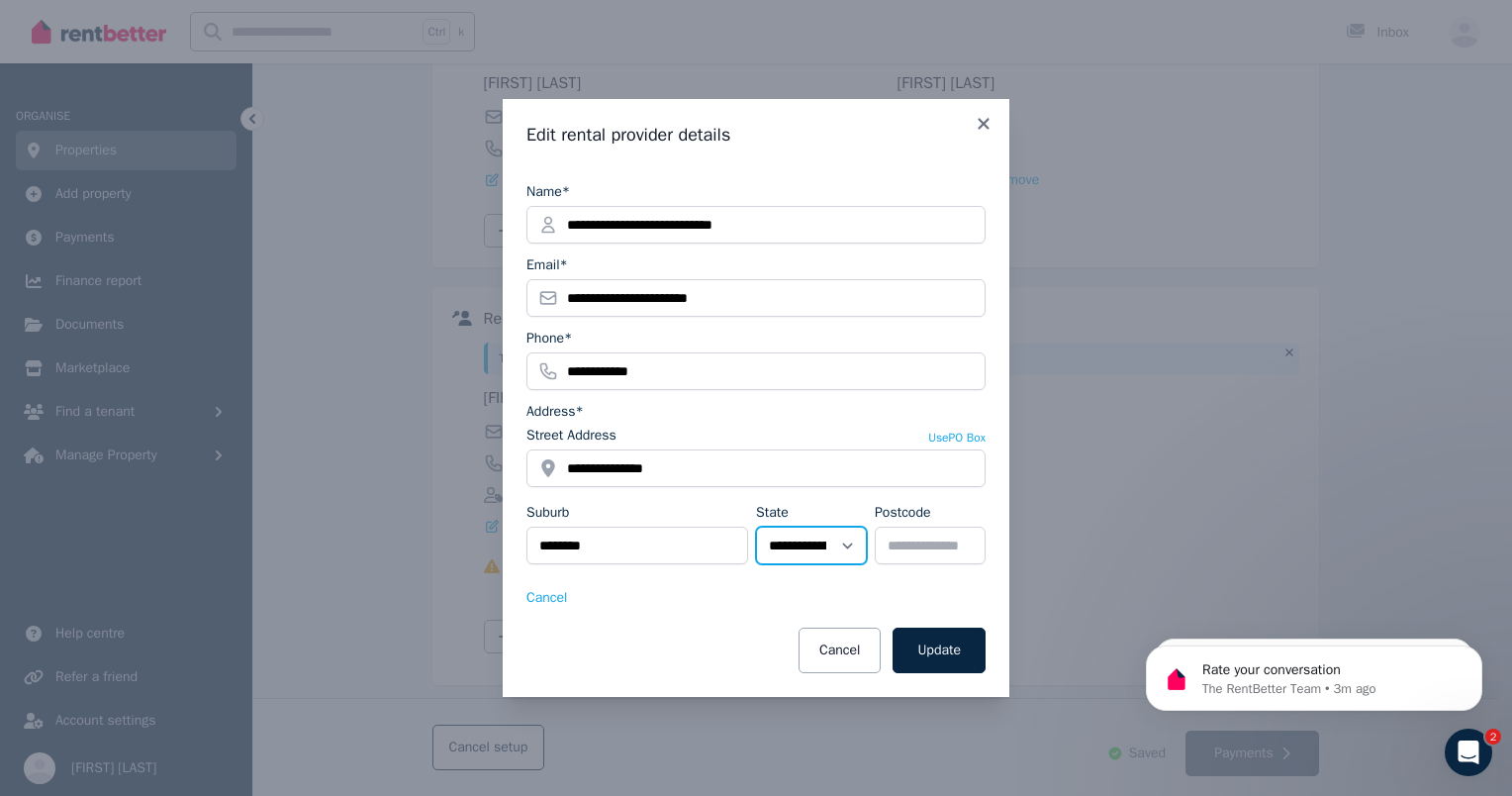 select on "***" 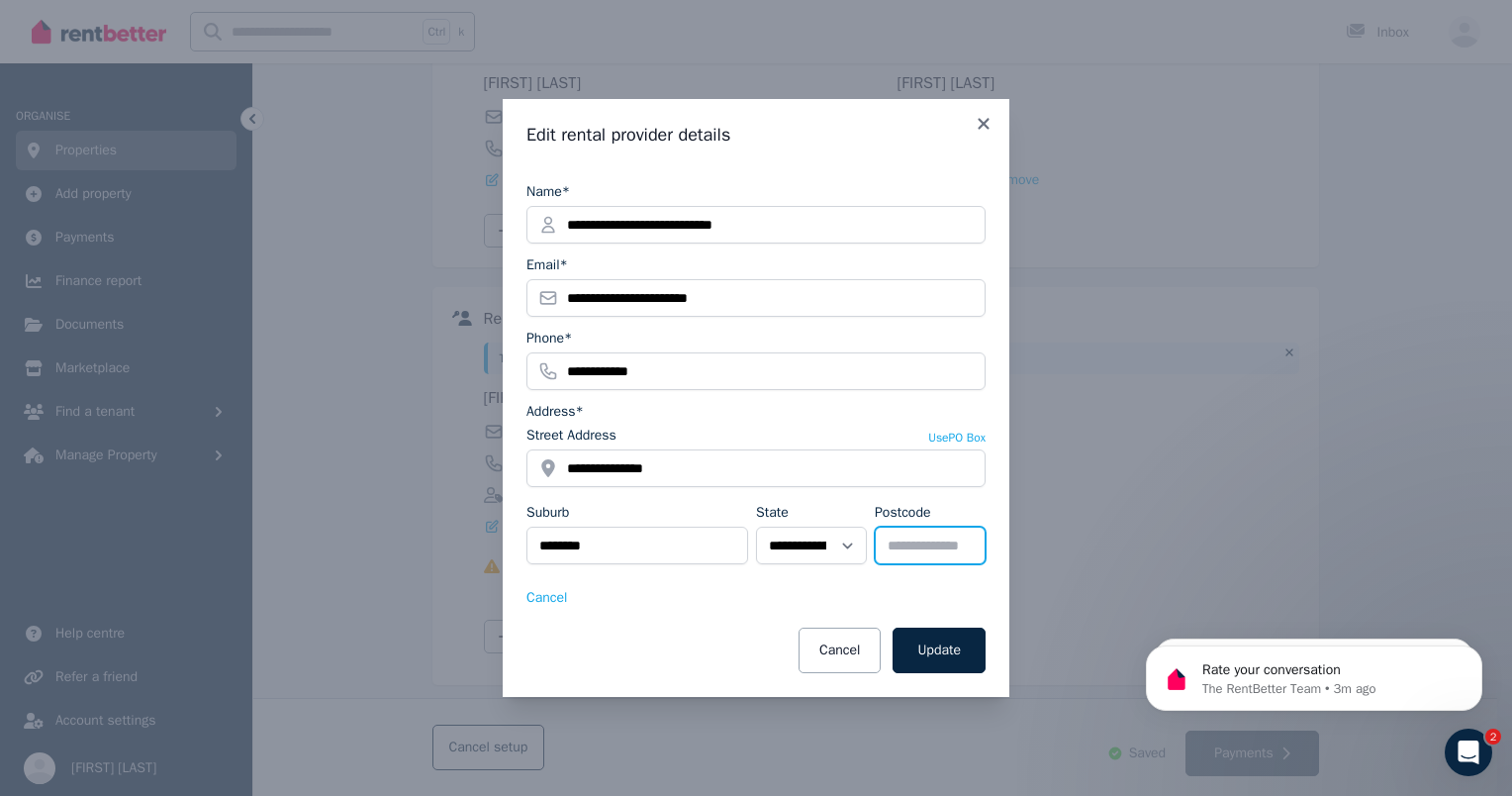 type on "****" 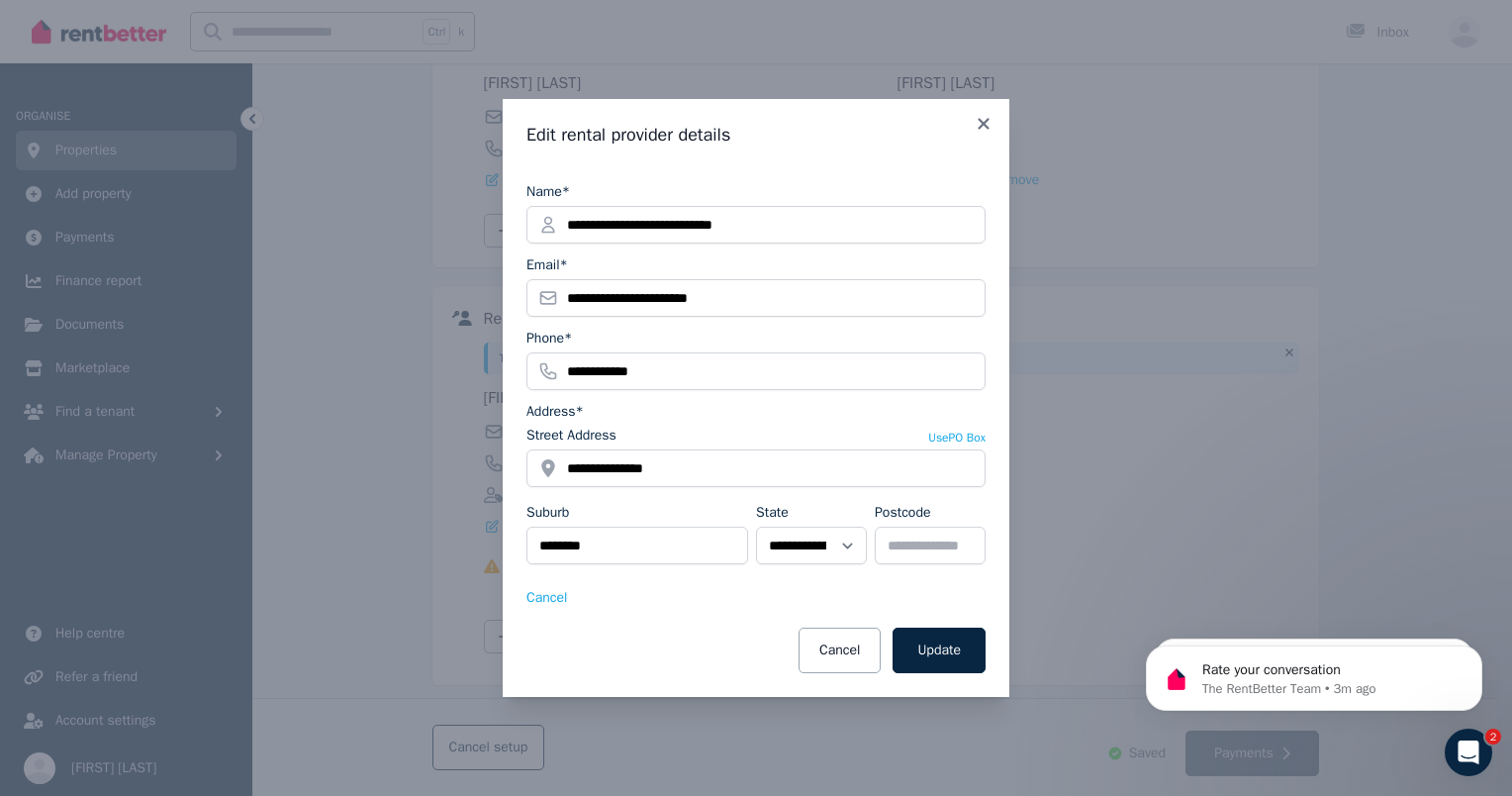 click on "**********" at bounding box center (756, 398) 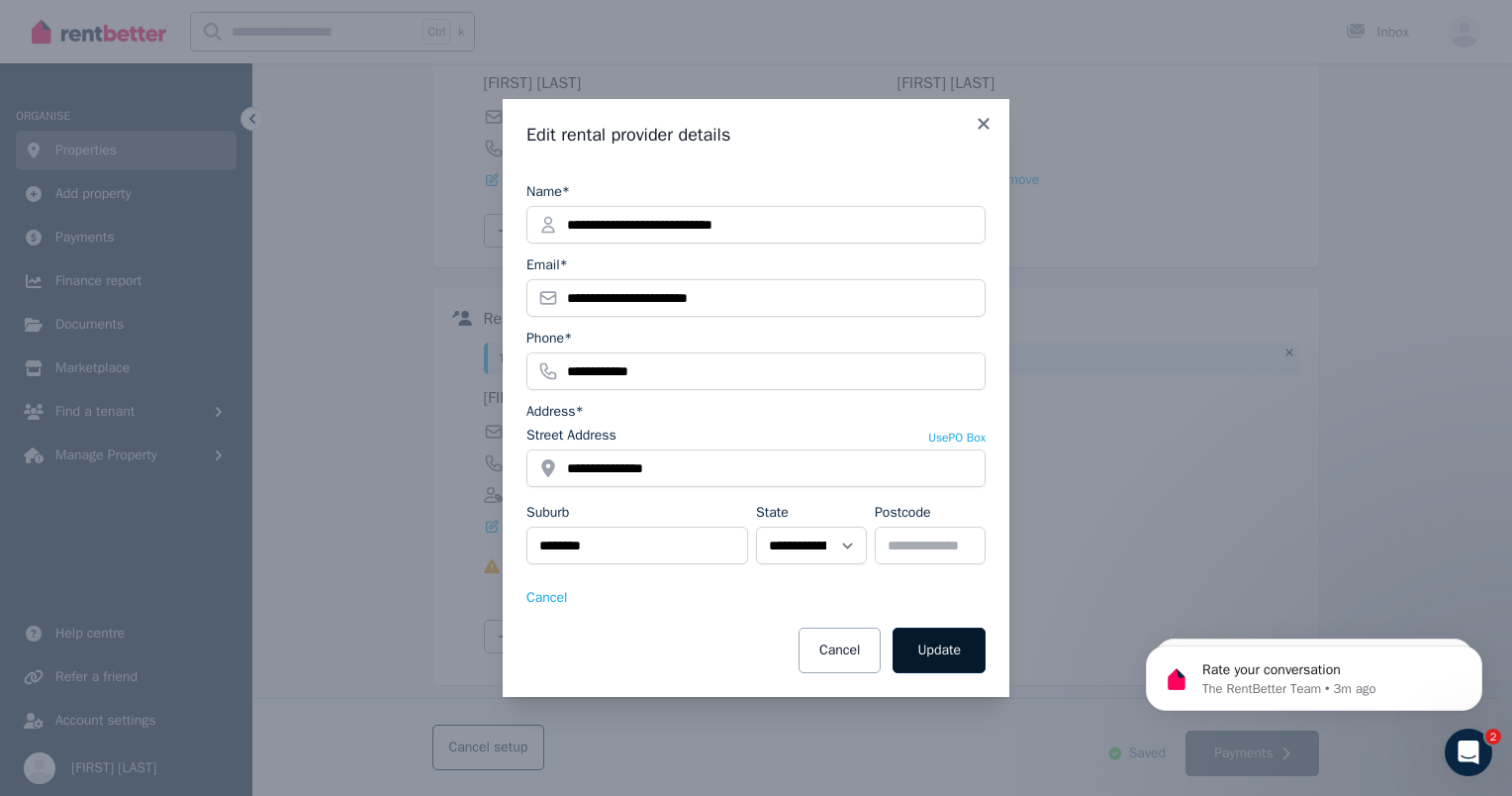 click on "Update" at bounding box center (939, 650) 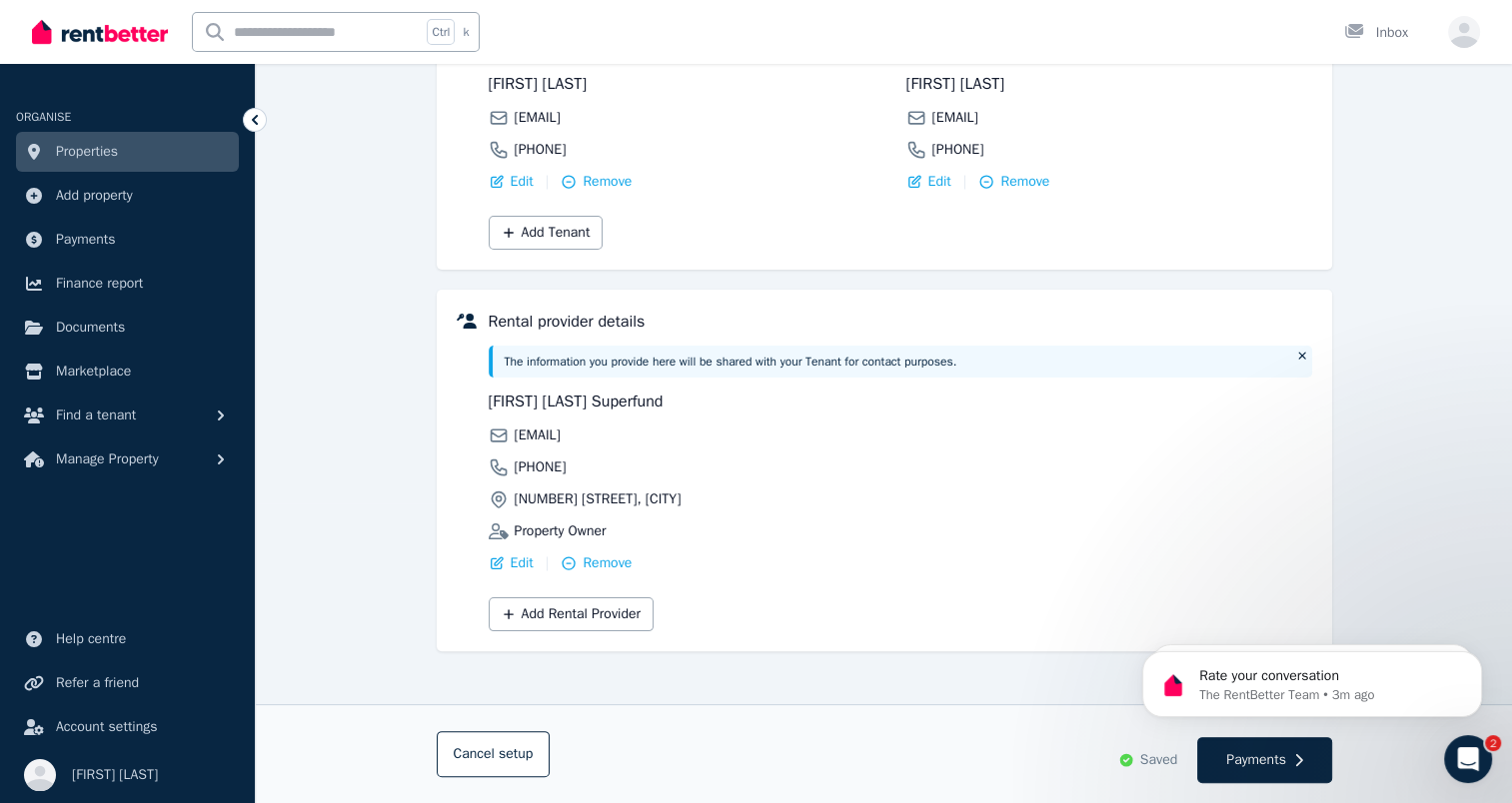scroll, scrollTop: 301, scrollLeft: 0, axis: vertical 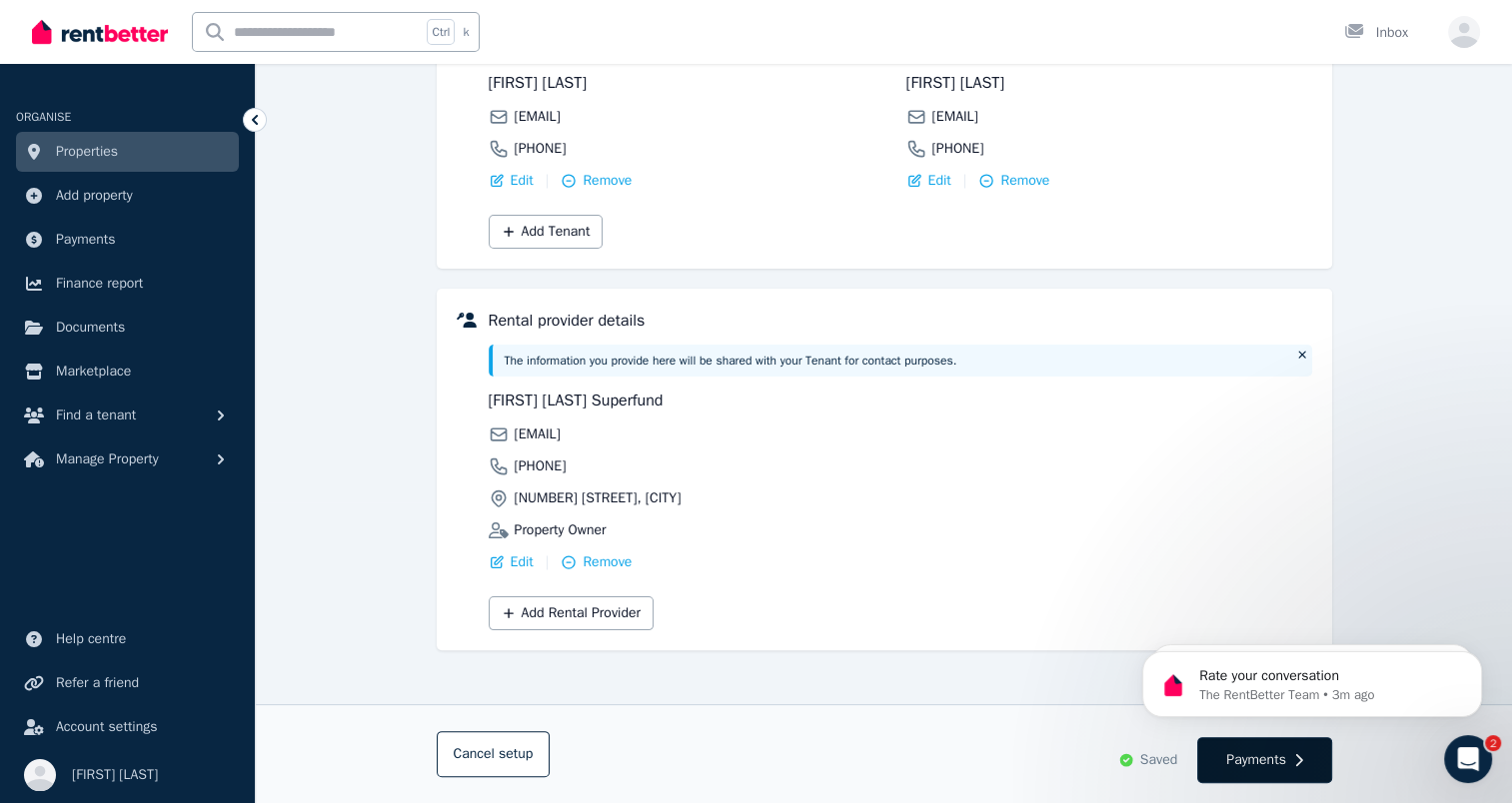 click on "Payments" at bounding box center [1264, 760] 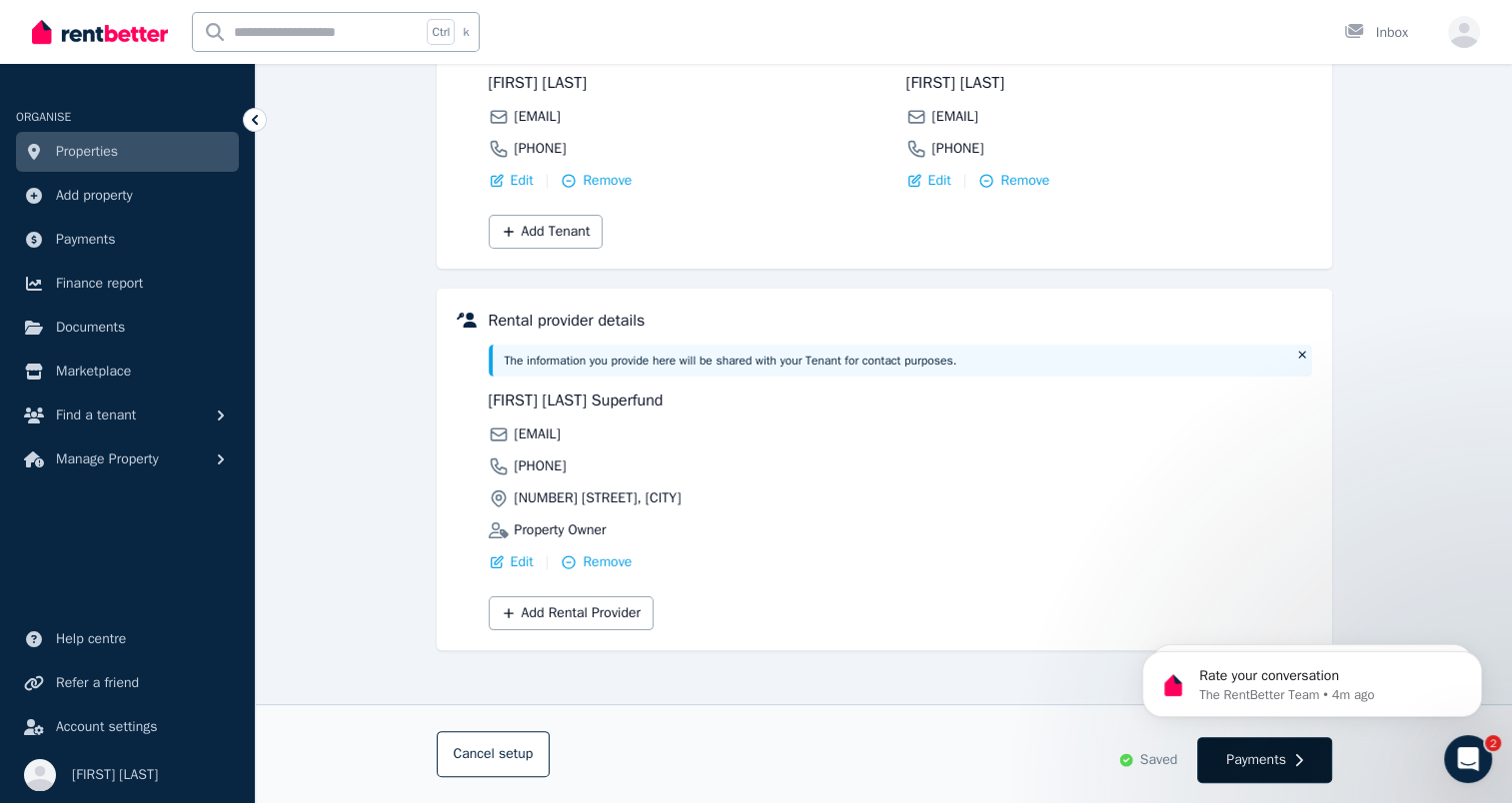 scroll, scrollTop: 0, scrollLeft: 0, axis: both 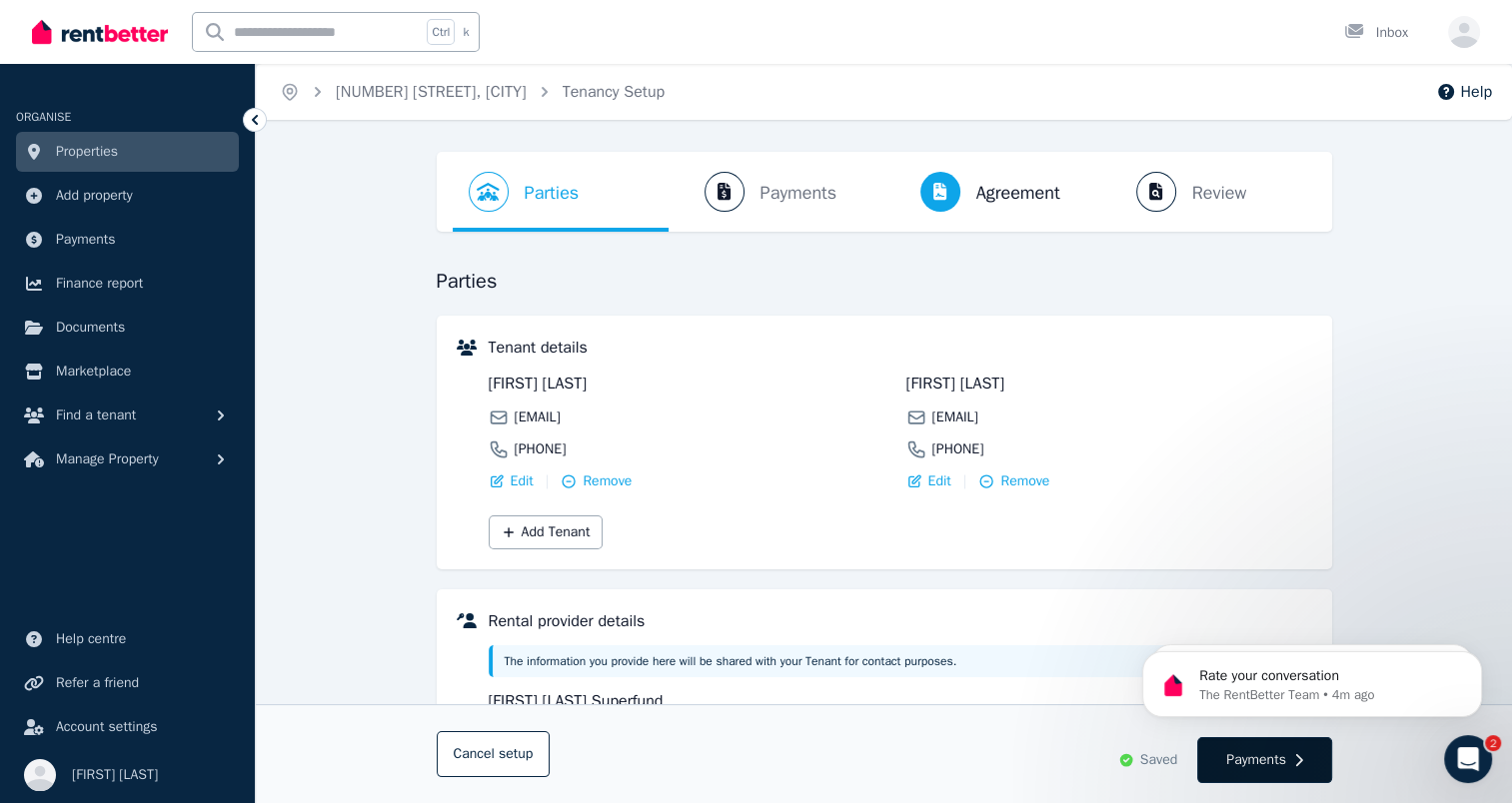 select on "**********" 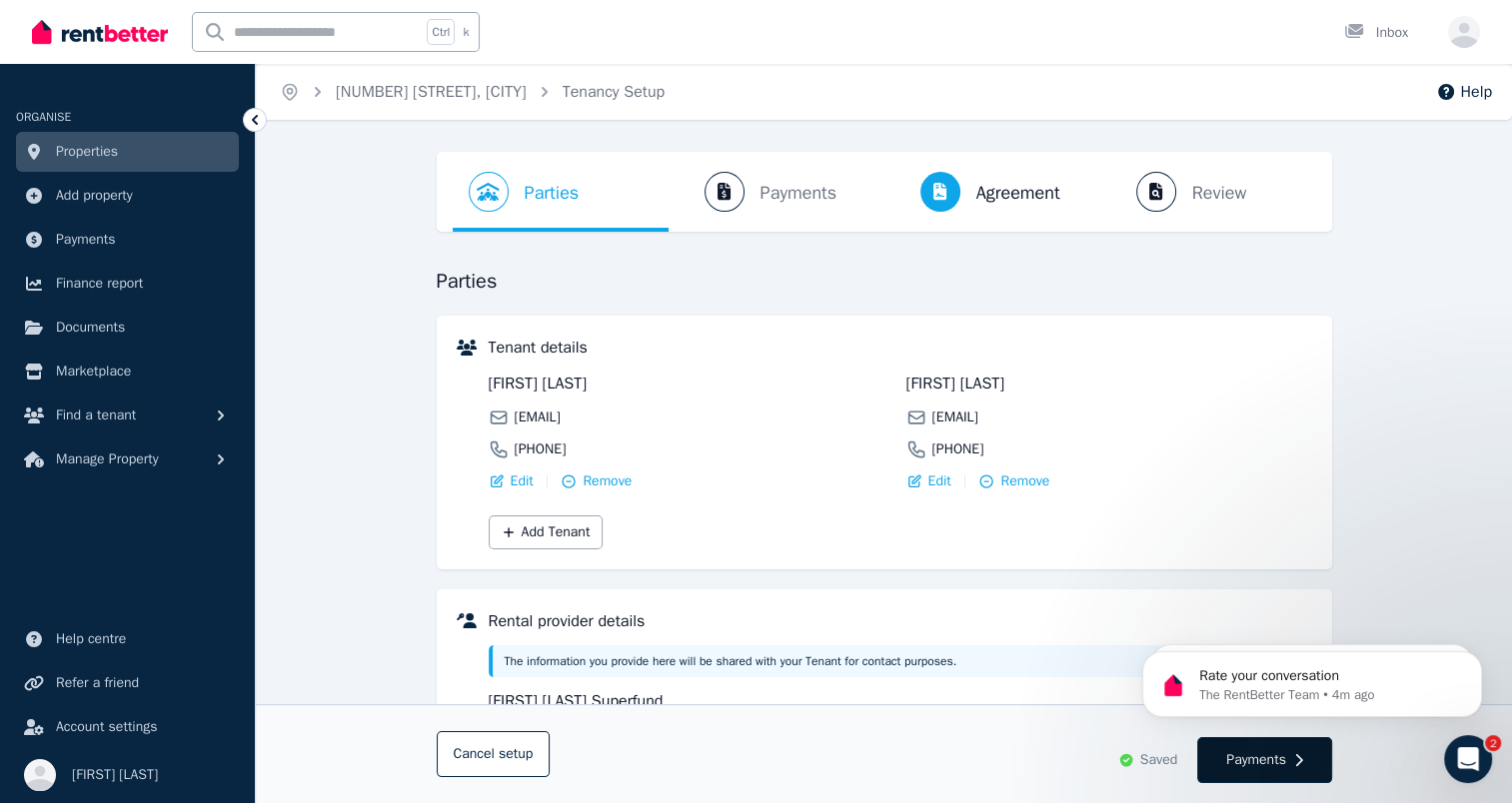 select on "**********" 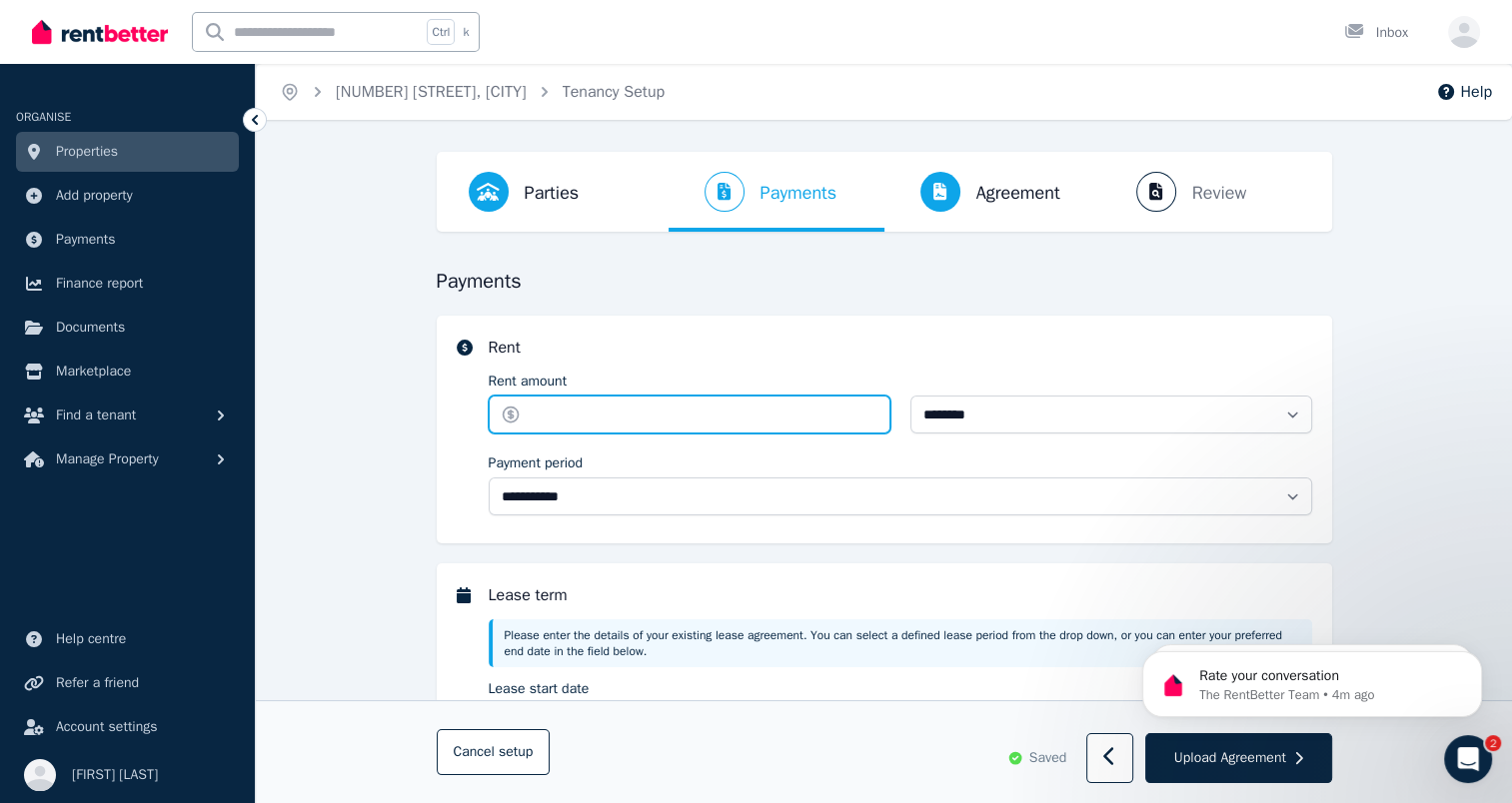 click on "Rent amount" at bounding box center [690, 414] 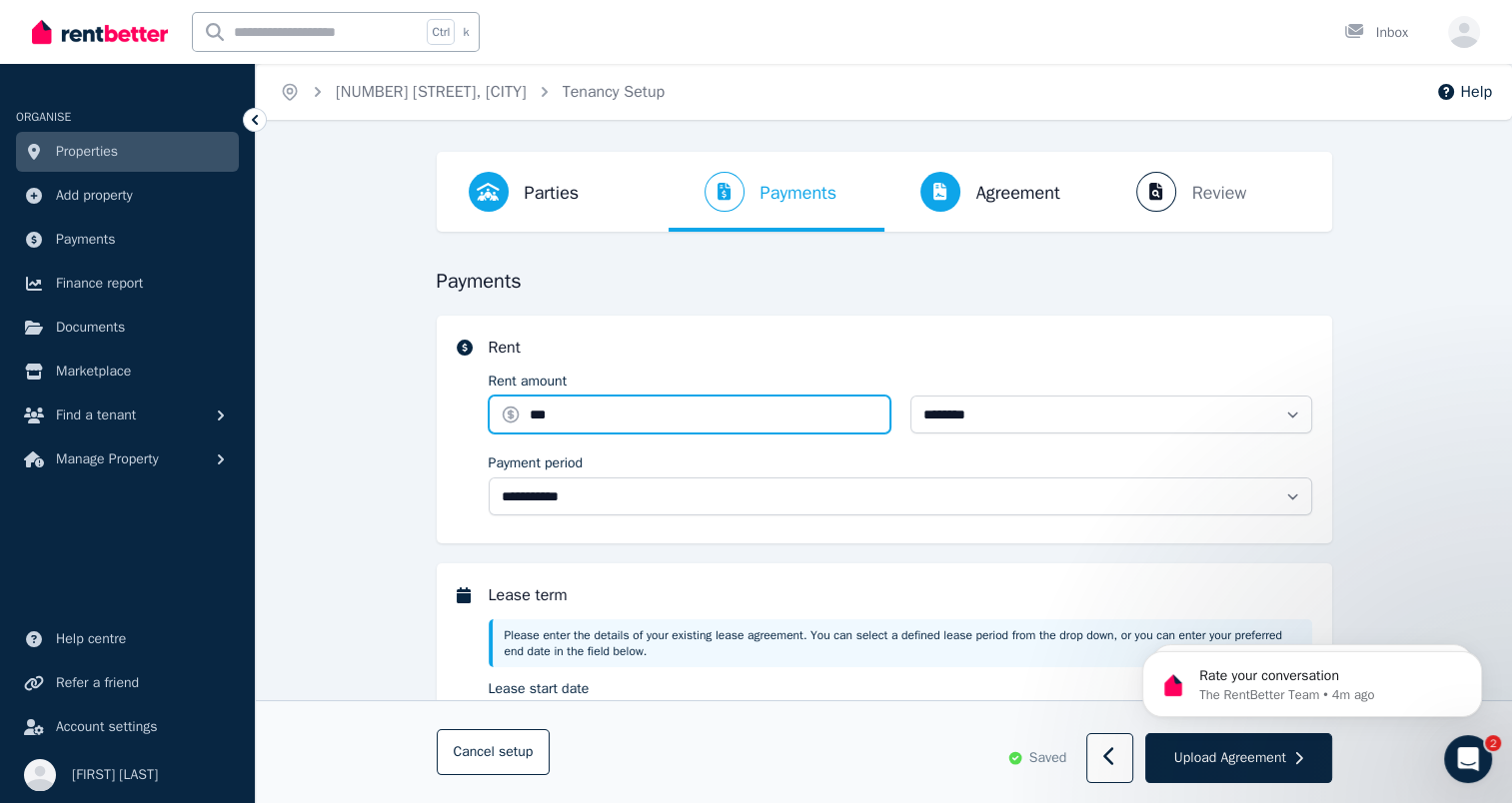 type on "***" 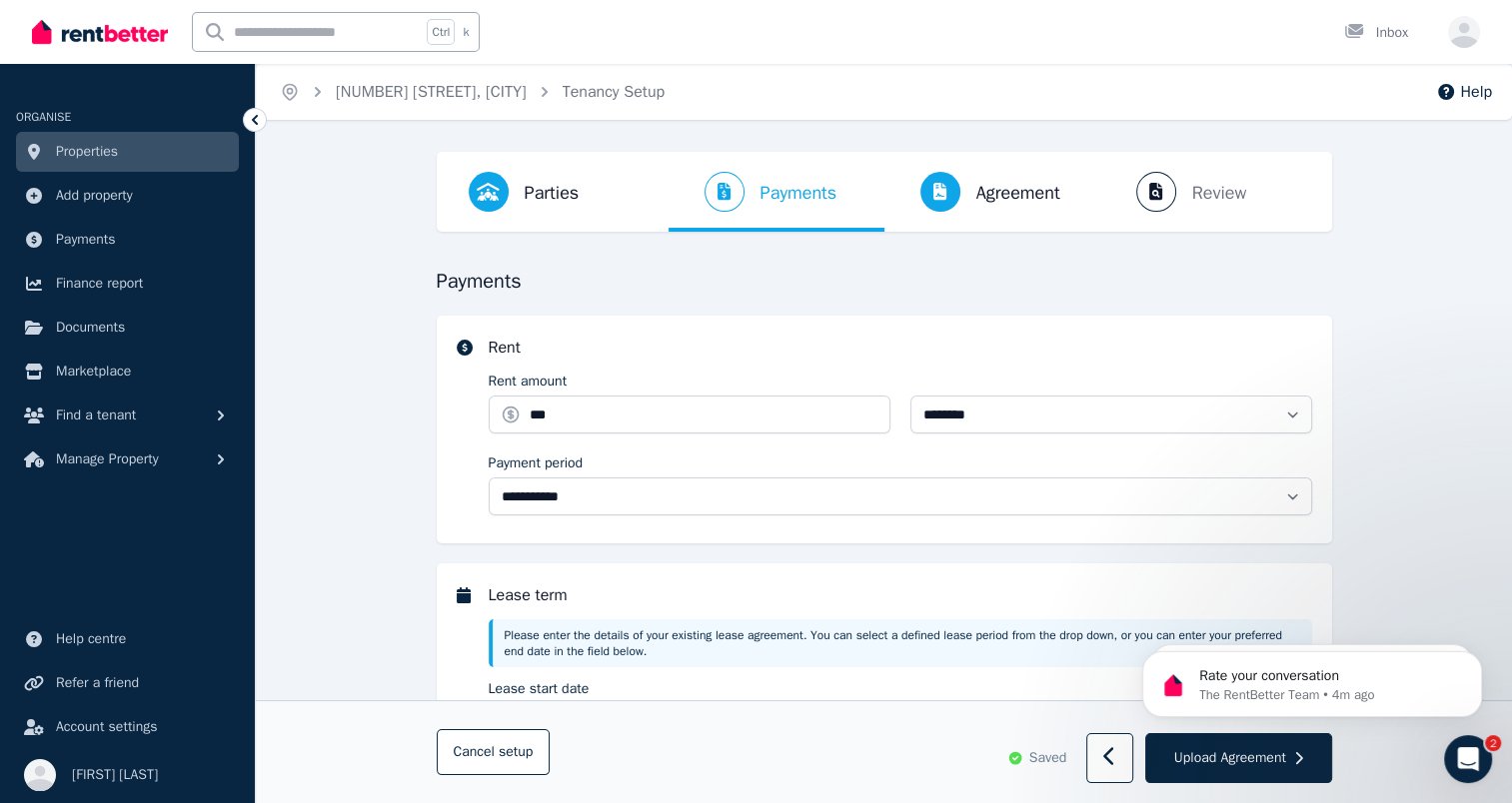 click on "**********" at bounding box center (883, 1050) 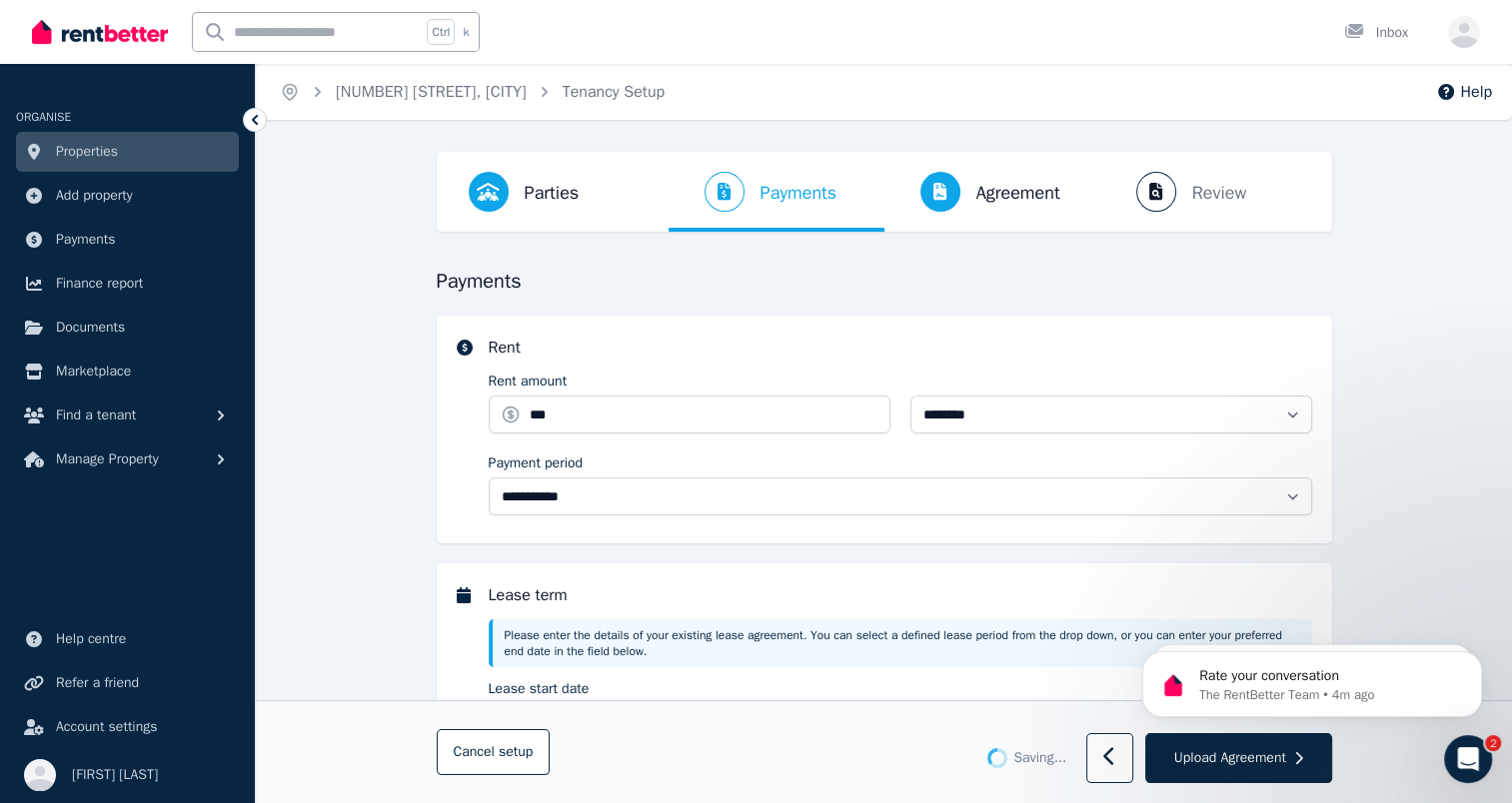 type 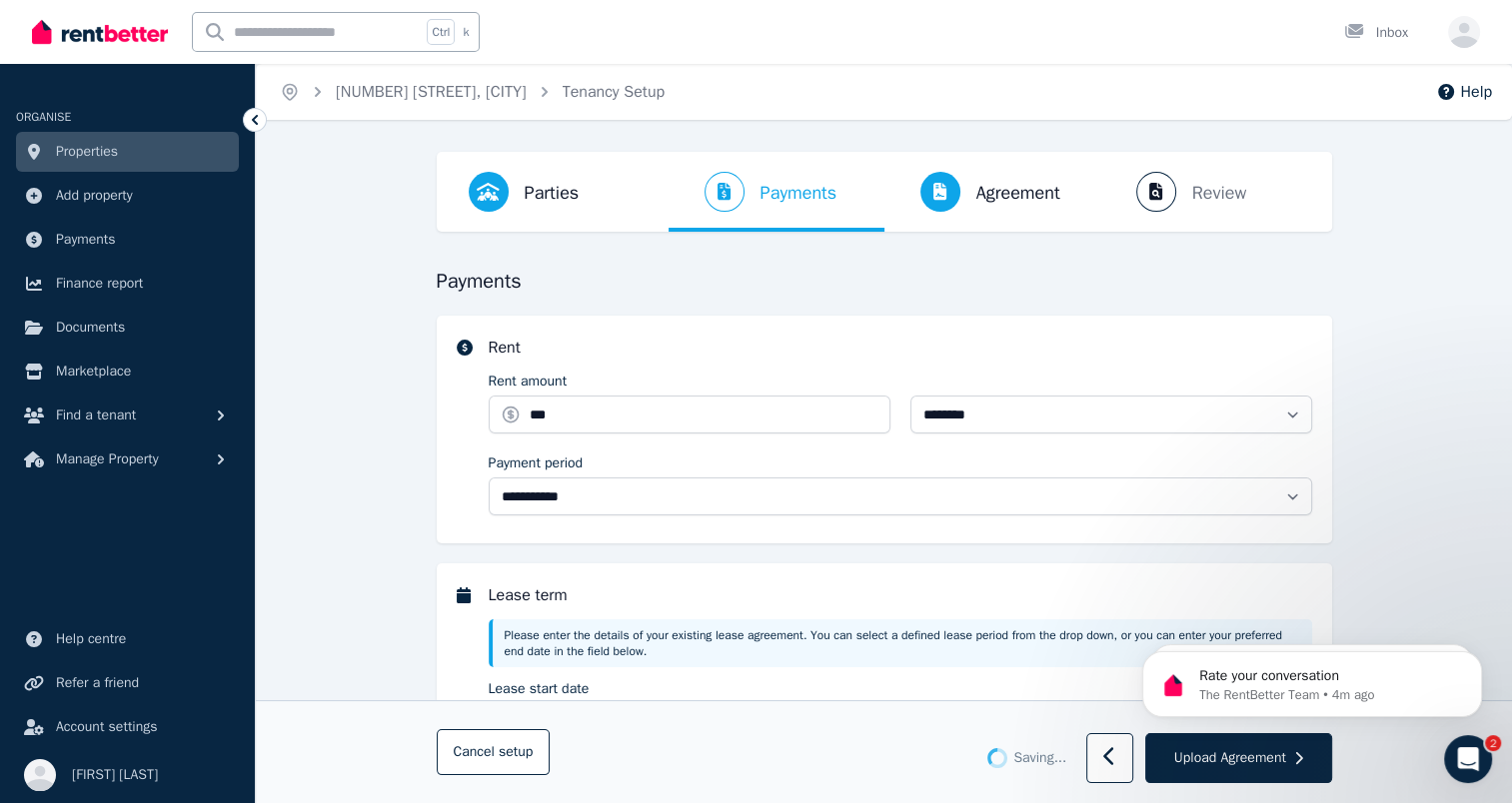 type on "**********" 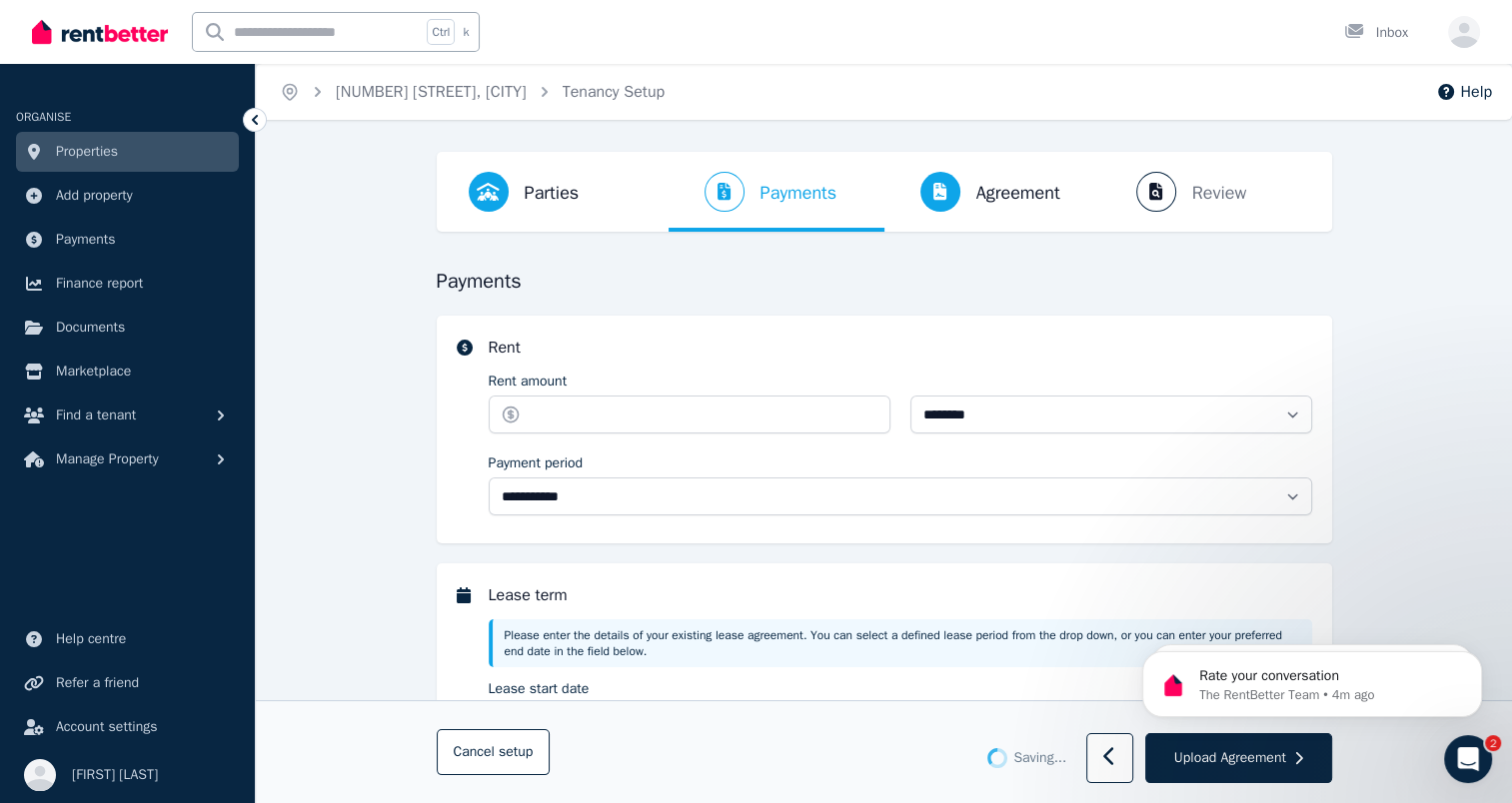 type on "******" 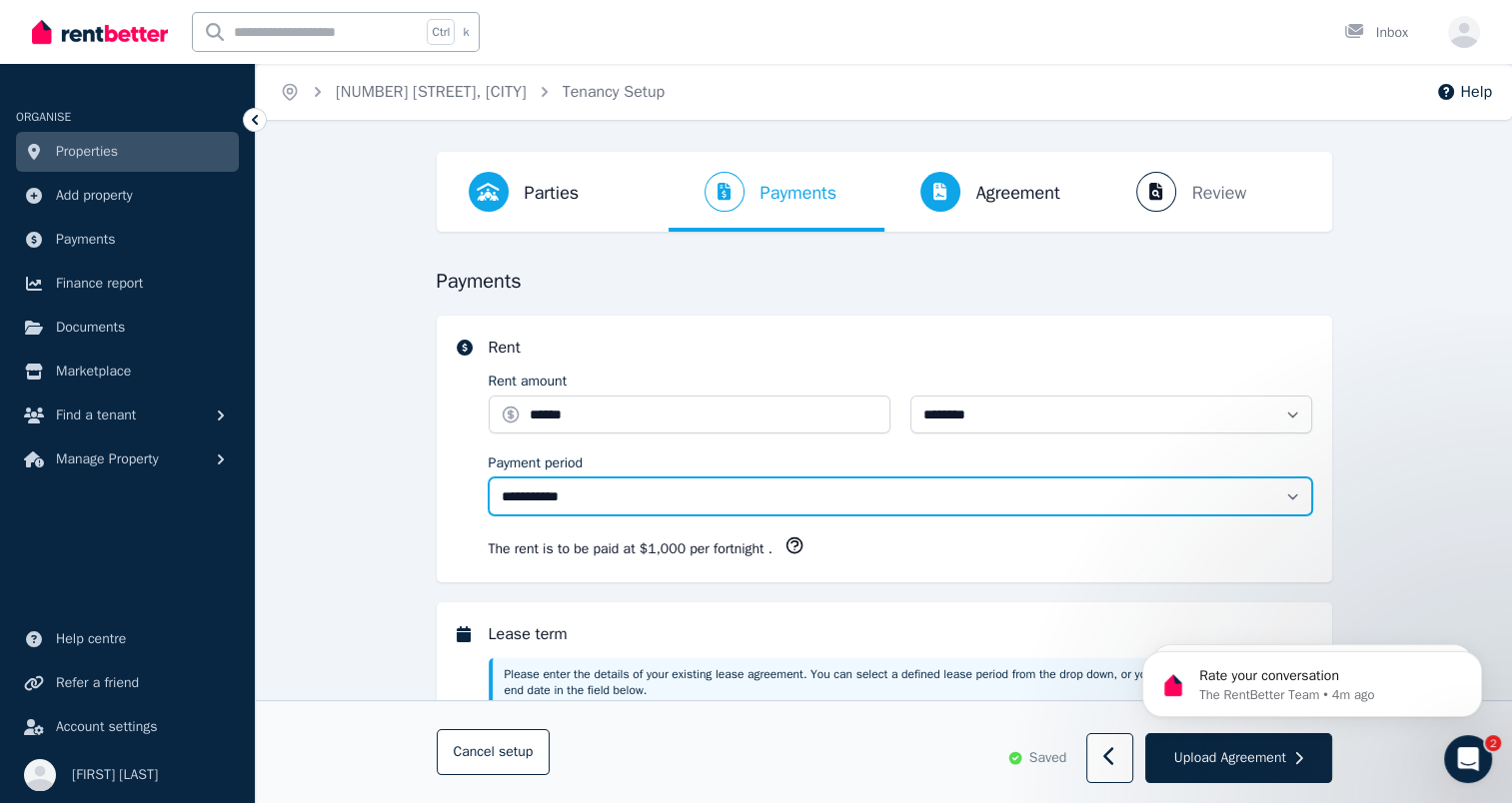click on "**********" at bounding box center (900, 496) 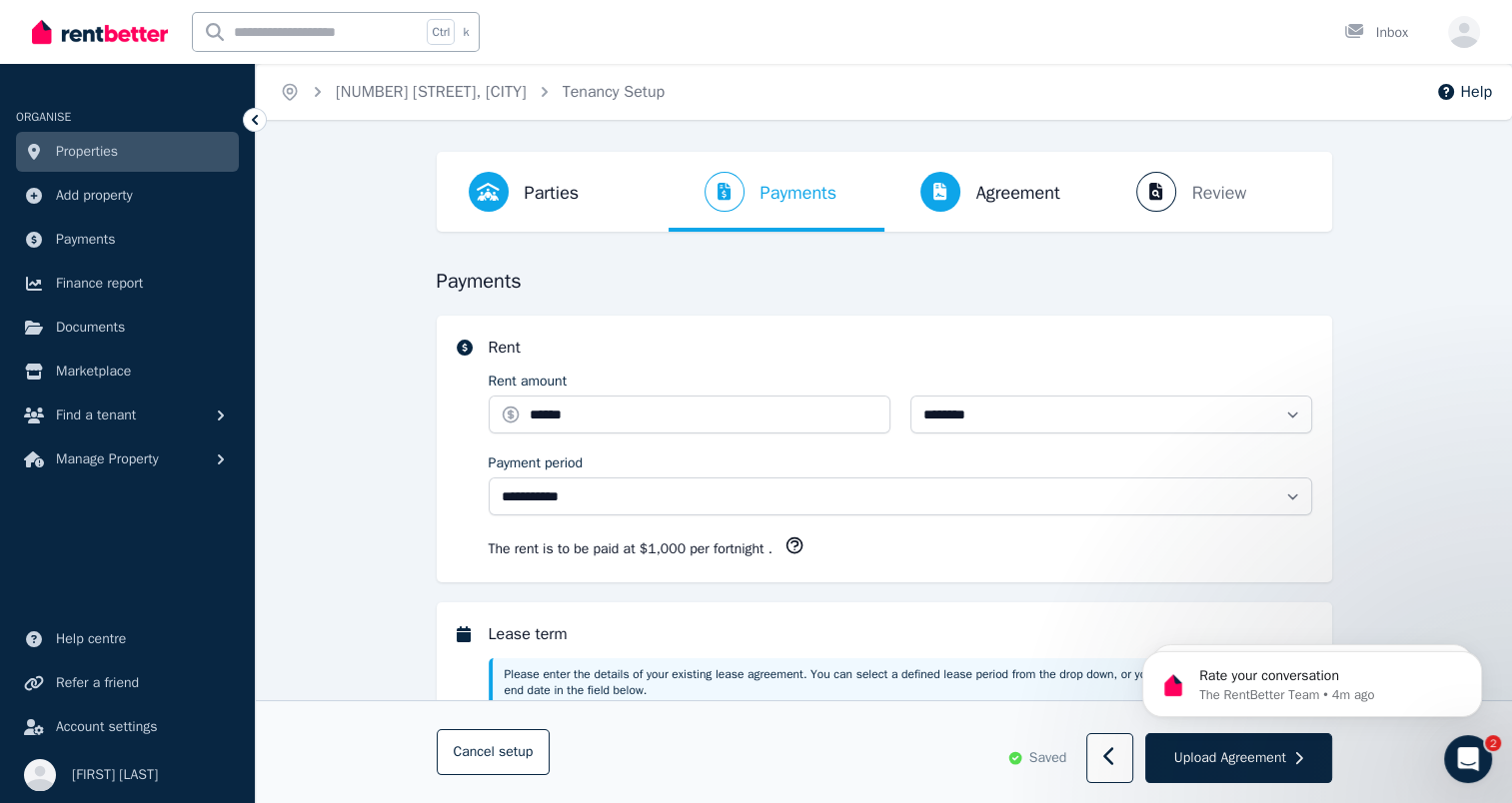 click on "**********" at bounding box center [883, 1210] 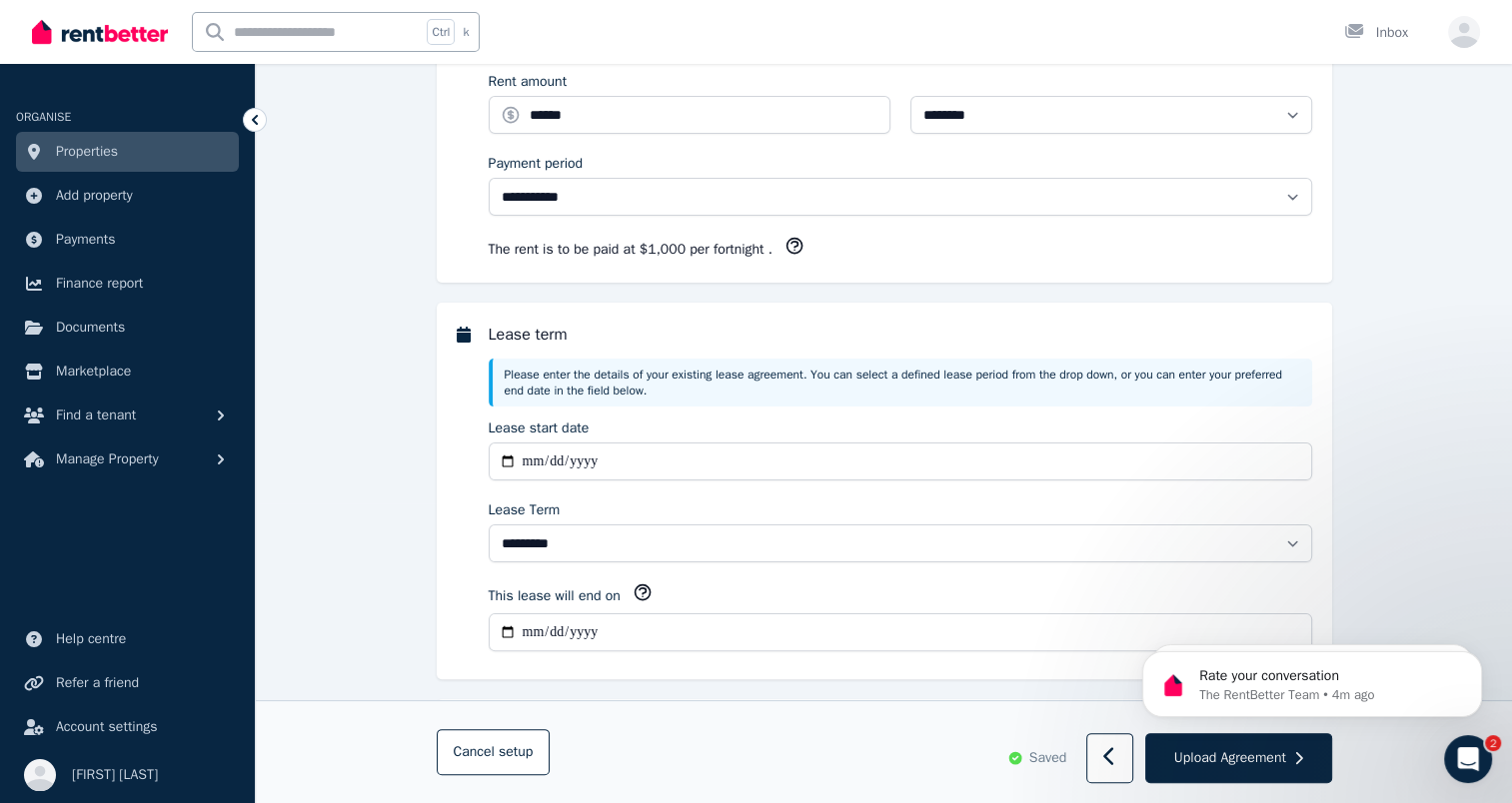 scroll, scrollTop: 400, scrollLeft: 0, axis: vertical 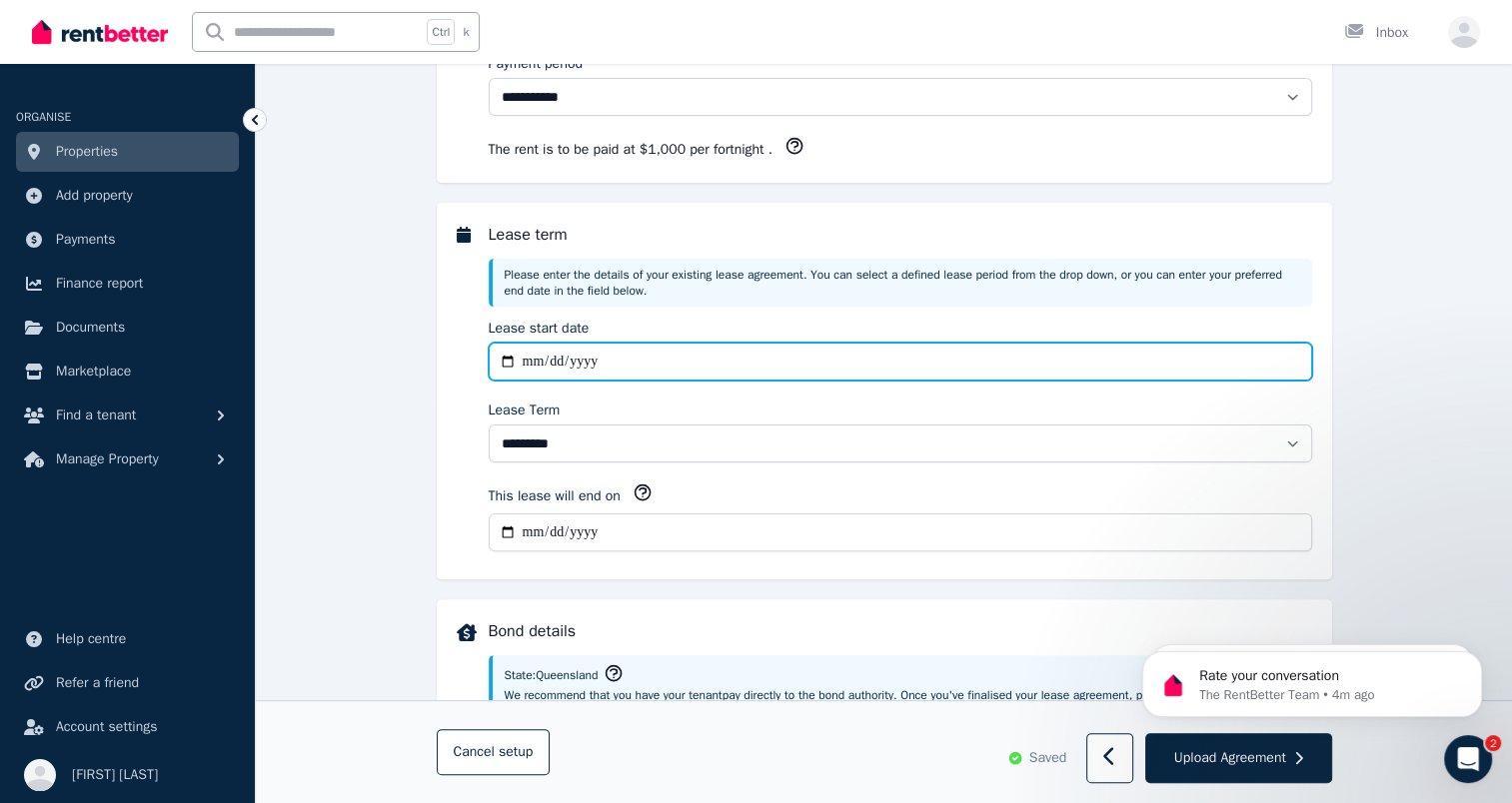 click on "**********" at bounding box center [900, 362] 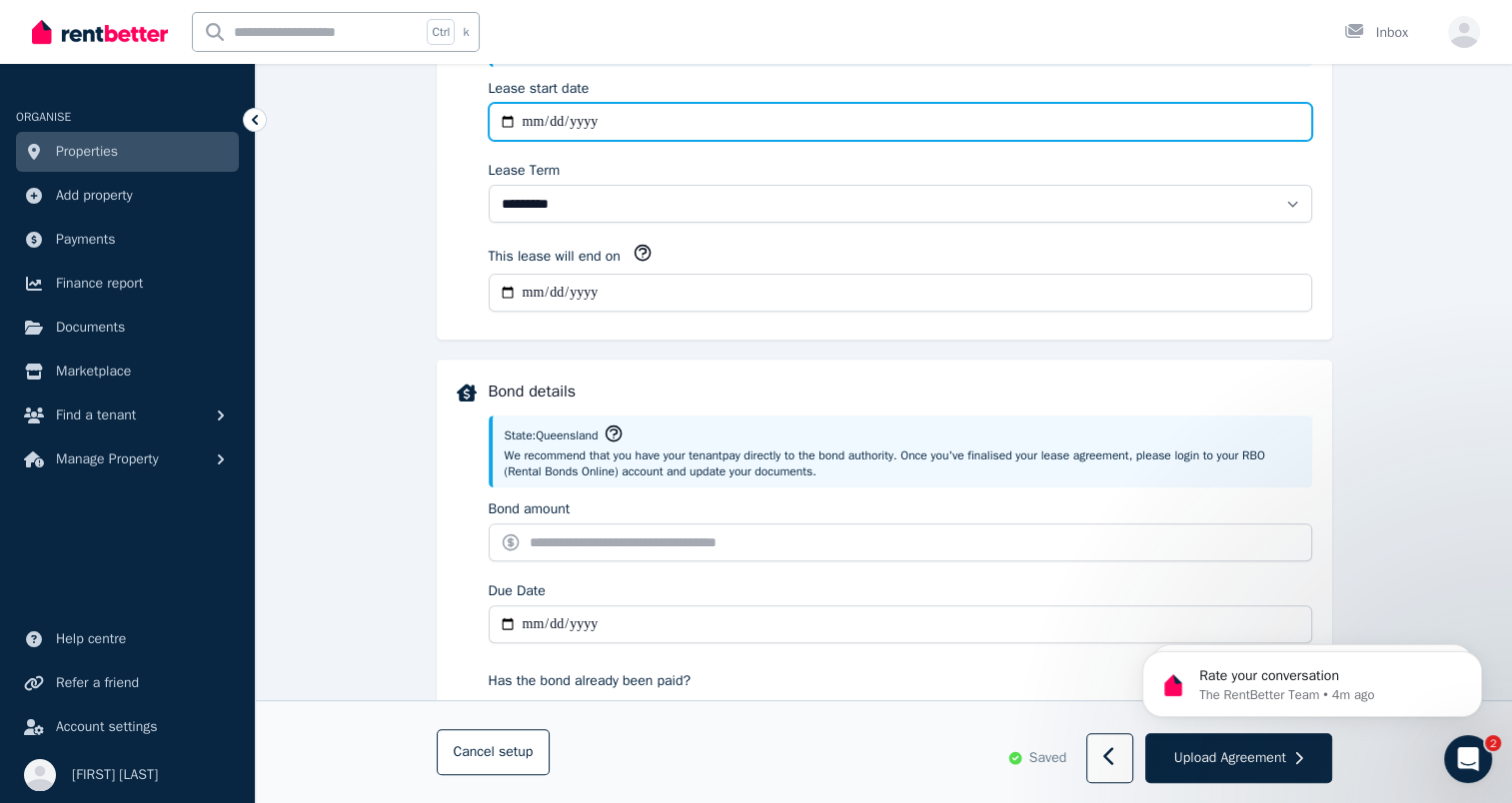 scroll, scrollTop: 699, scrollLeft: 0, axis: vertical 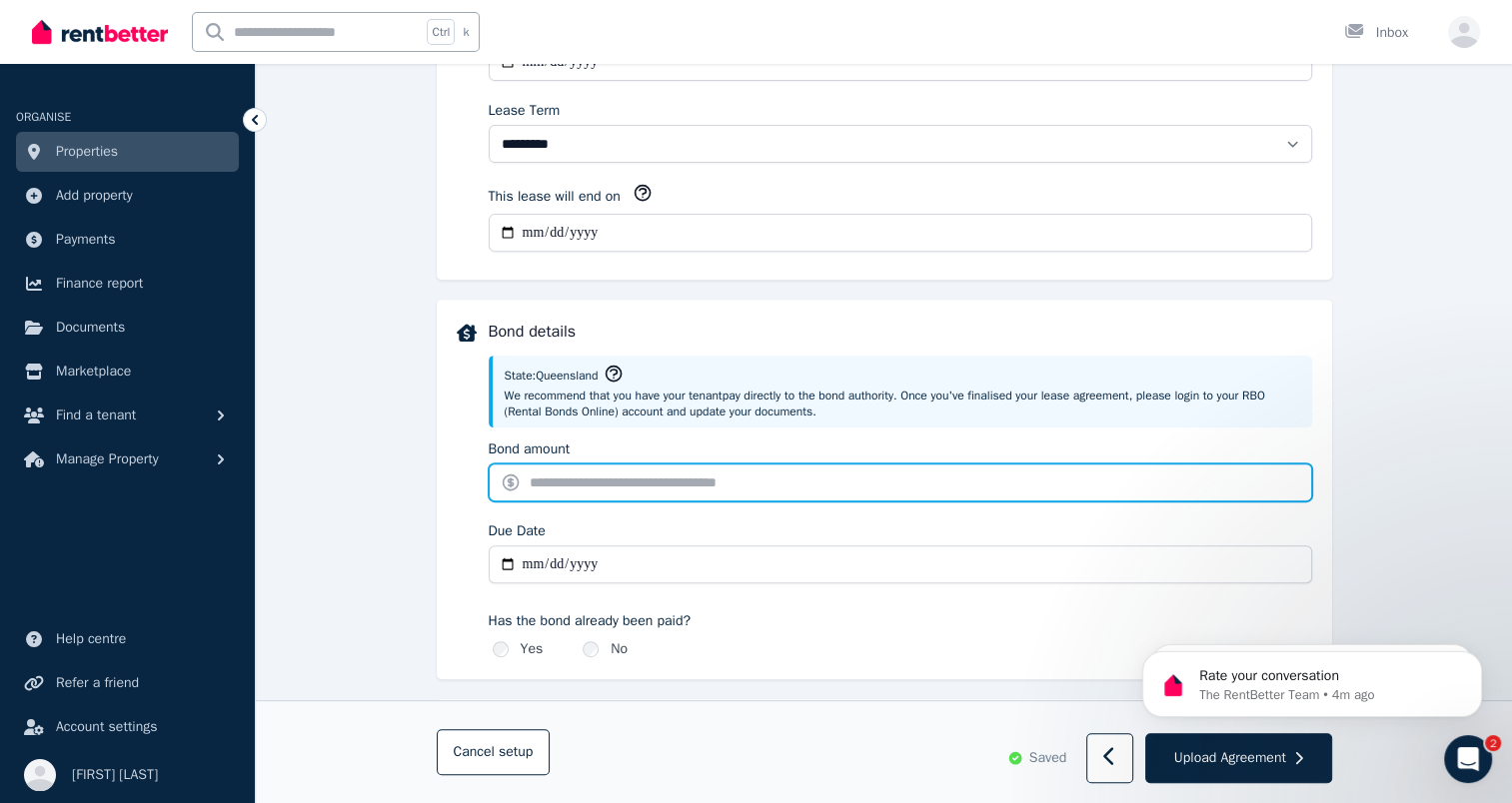 click on "Bond amount" at bounding box center [900, 482] 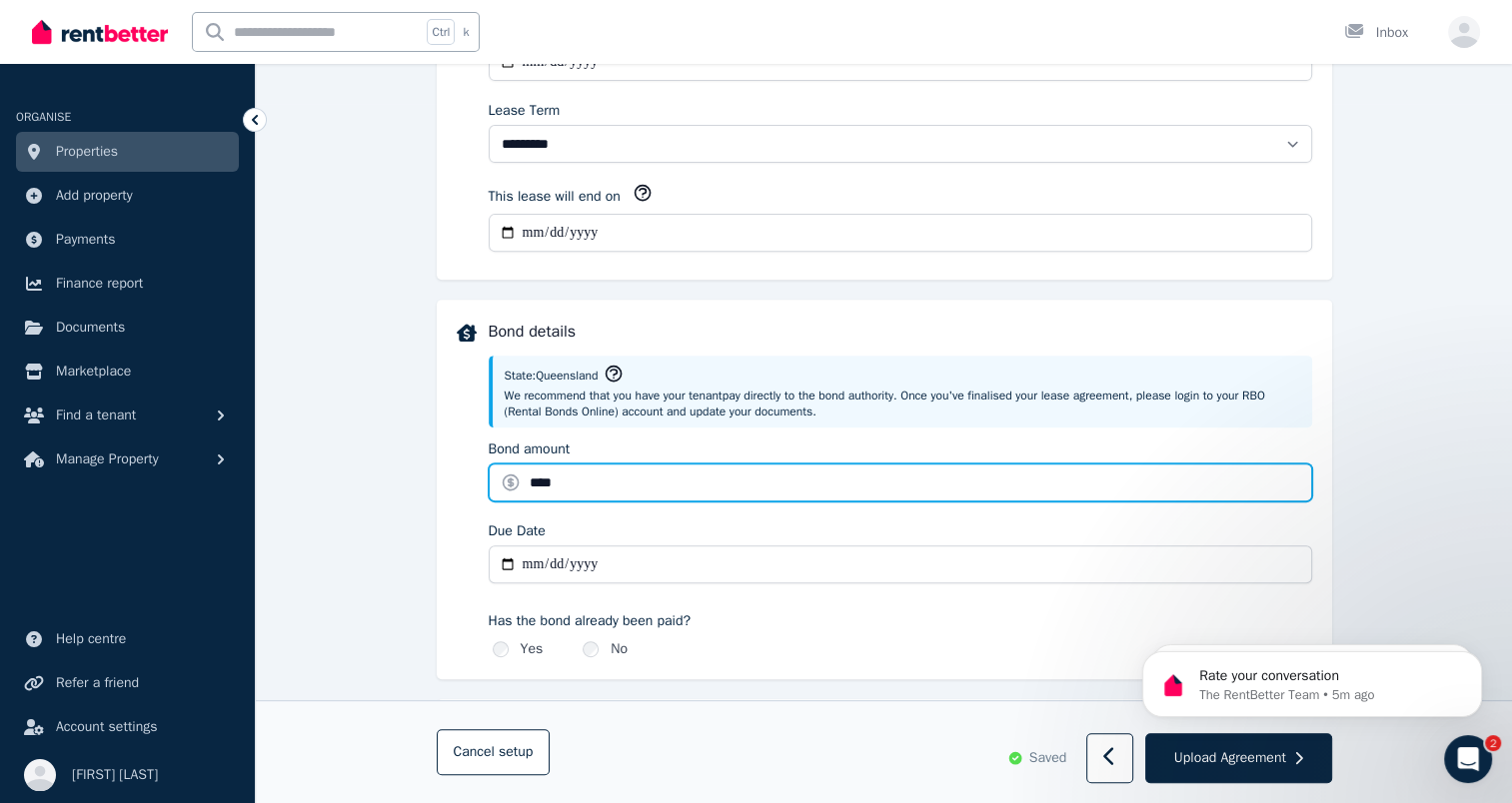 type on "****" 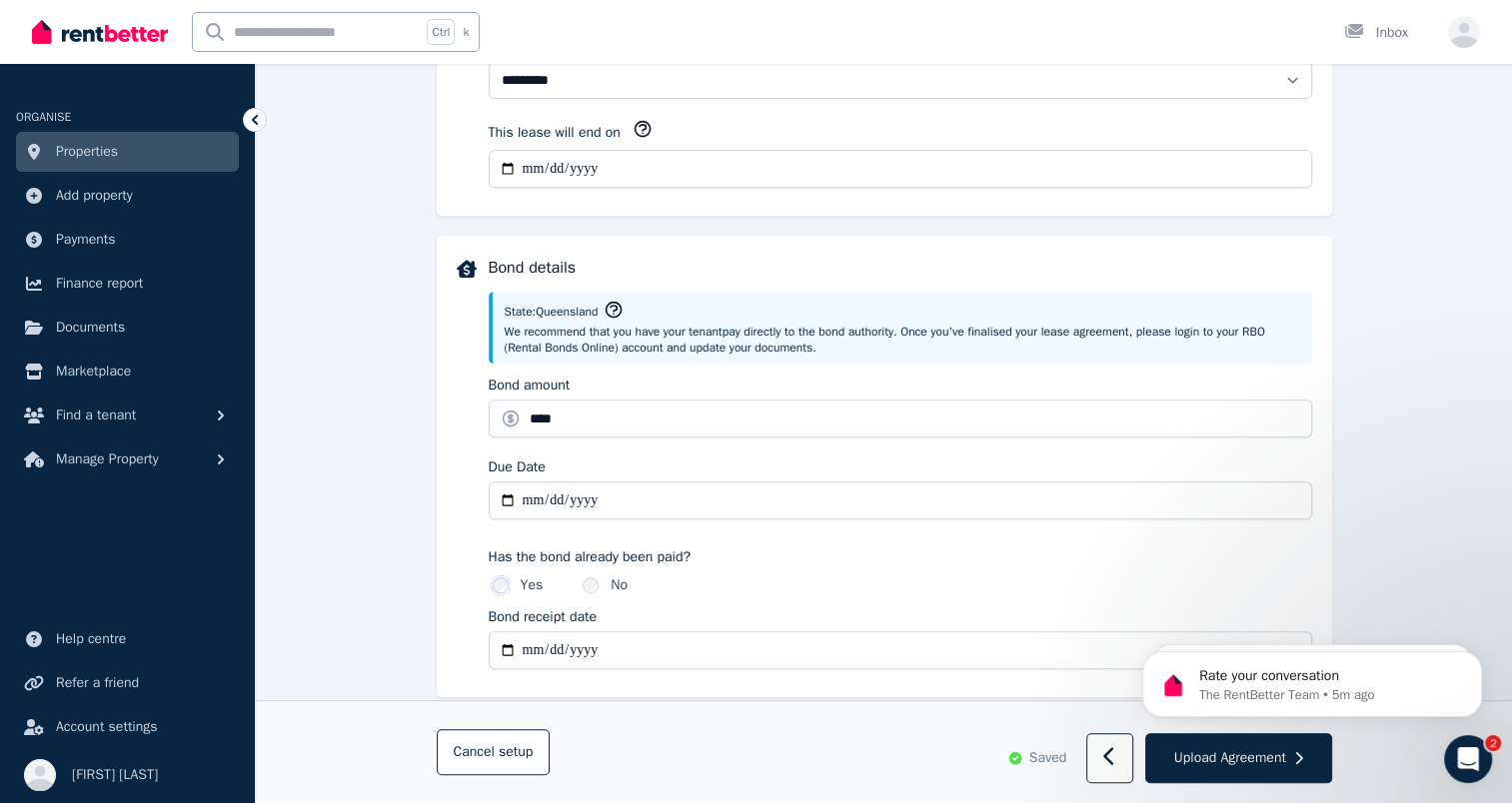 scroll, scrollTop: 799, scrollLeft: 0, axis: vertical 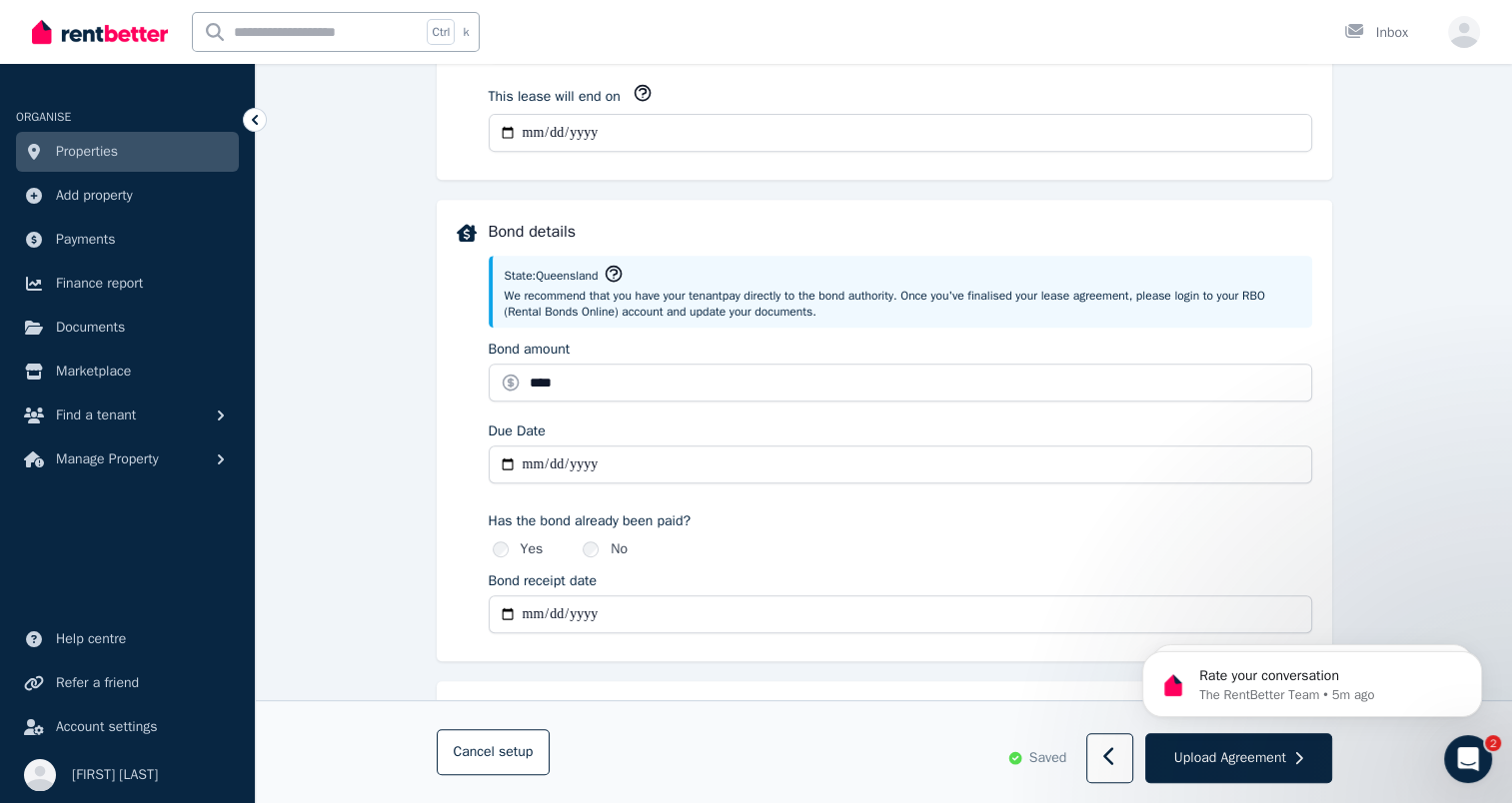 click on "Due Date" at bounding box center (900, 464) 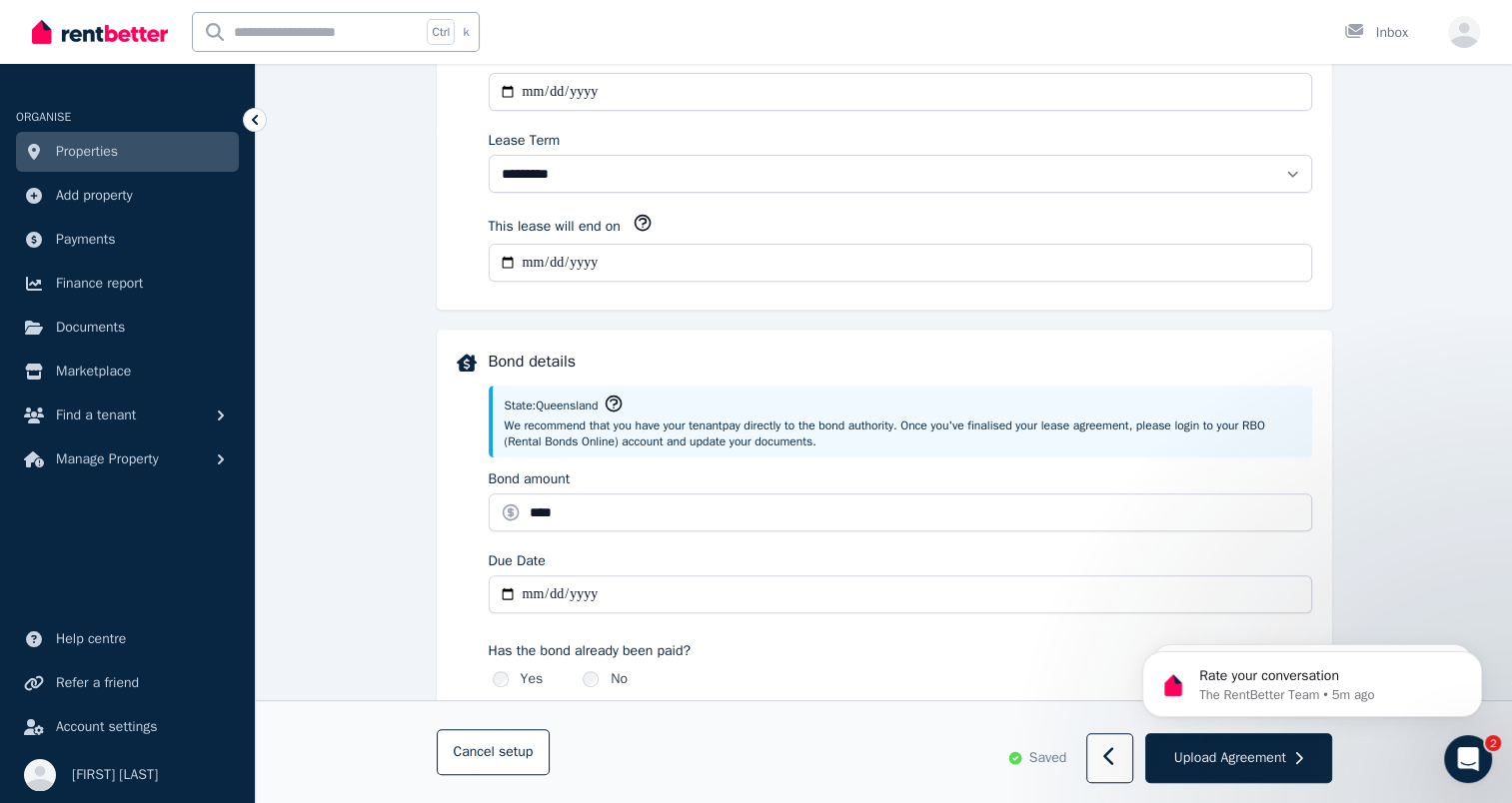 scroll, scrollTop: 699, scrollLeft: 0, axis: vertical 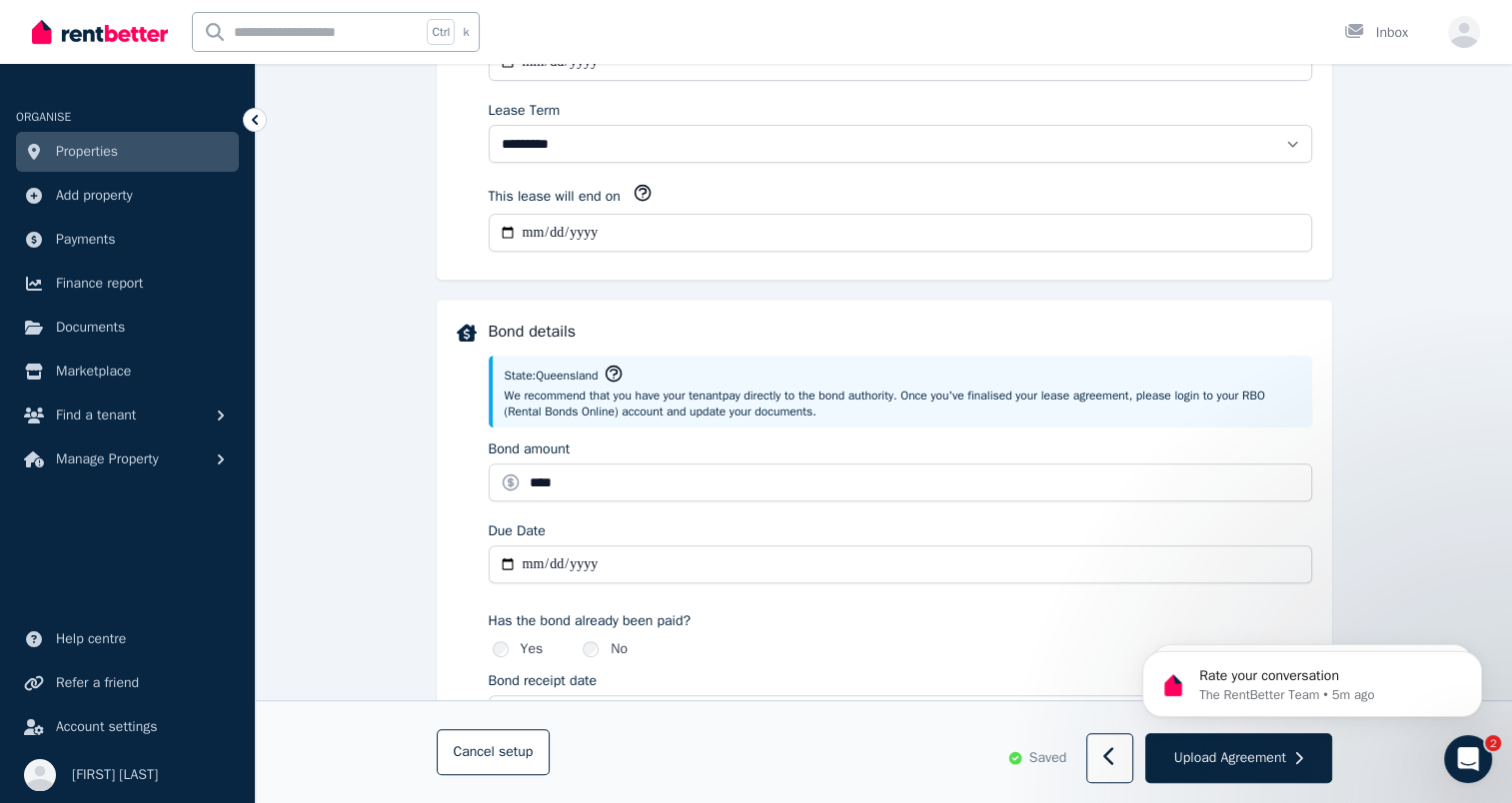 type on "**********" 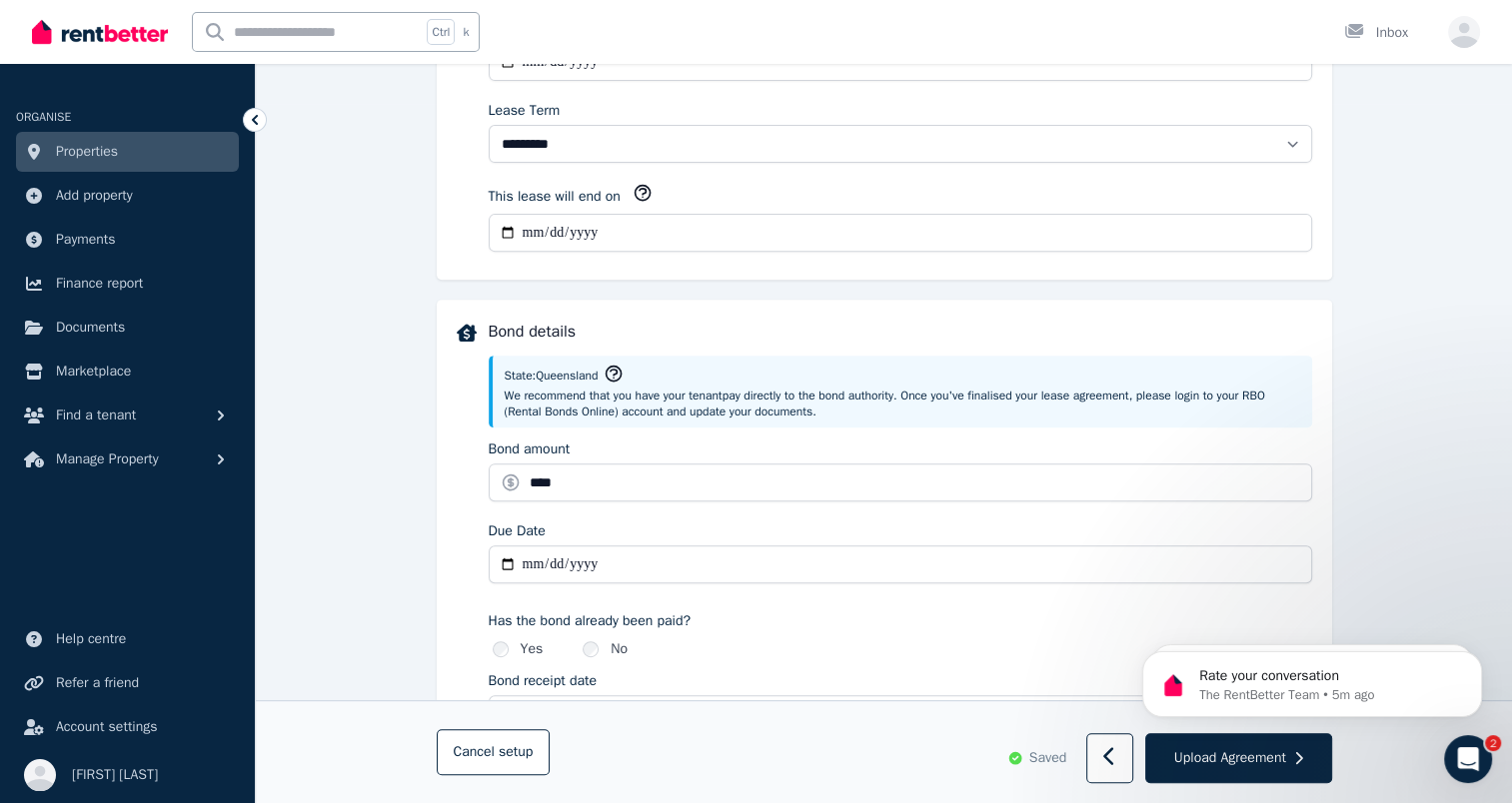 click on "**********" at bounding box center [883, 552] 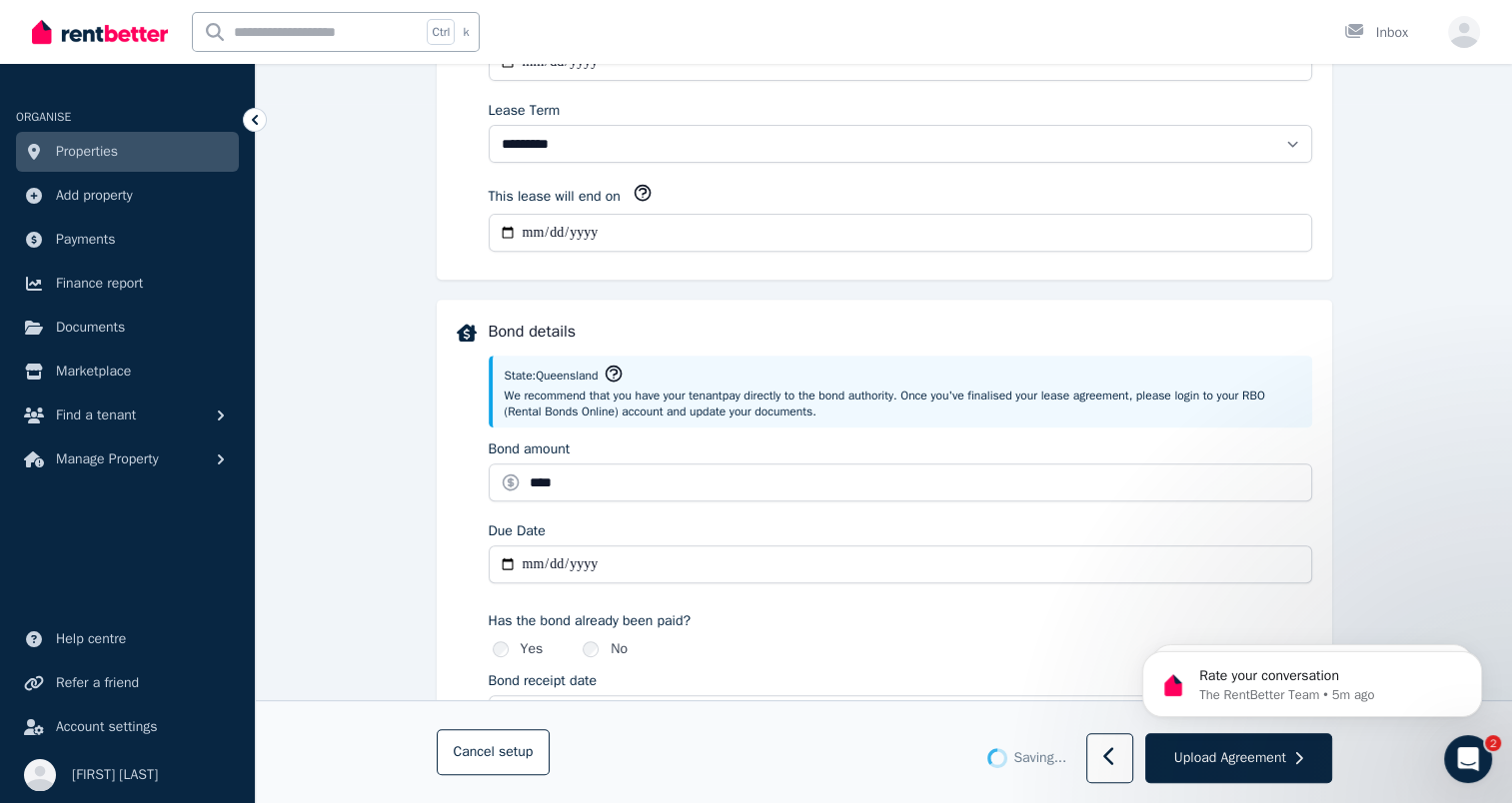 type 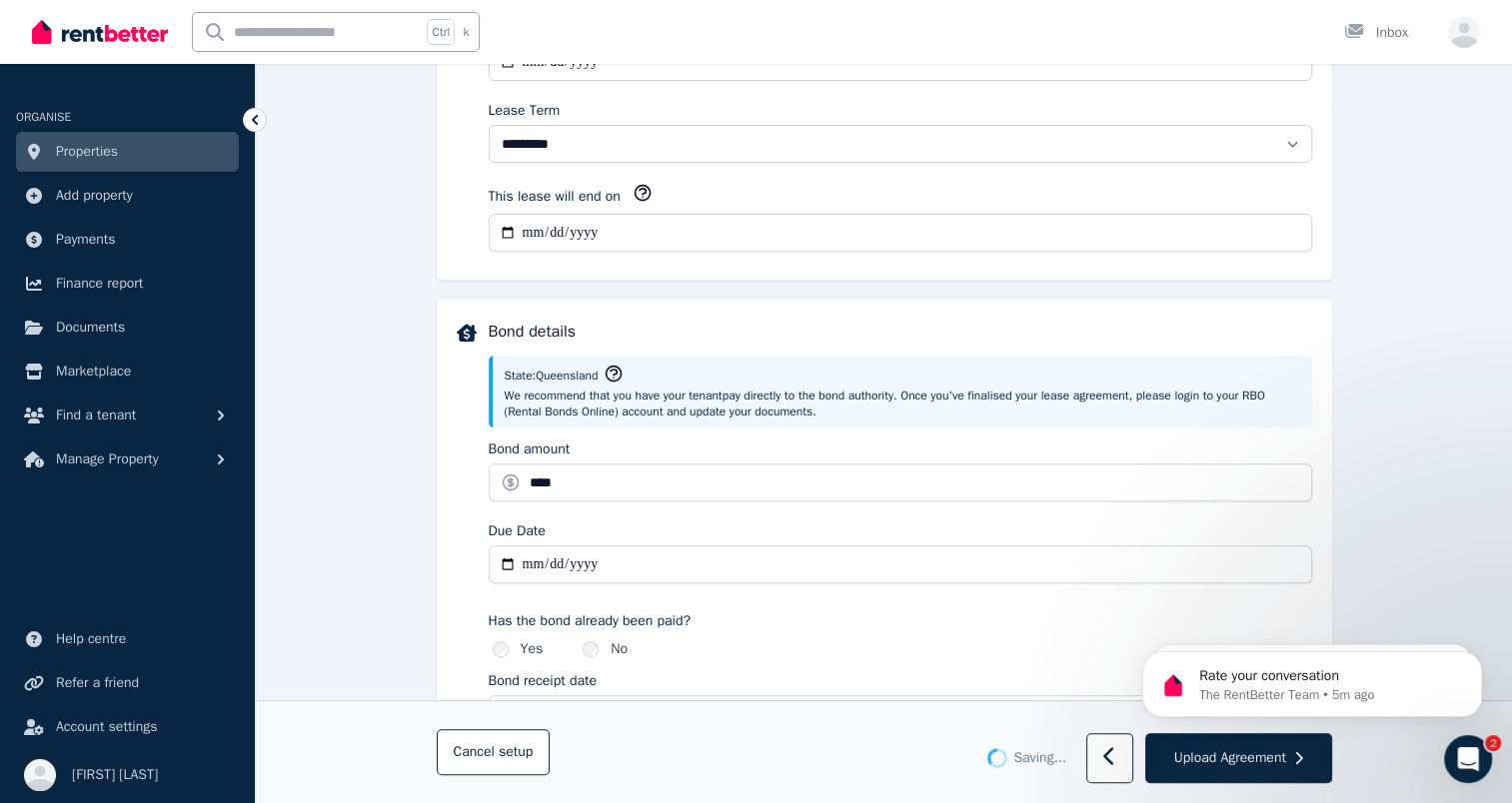 type 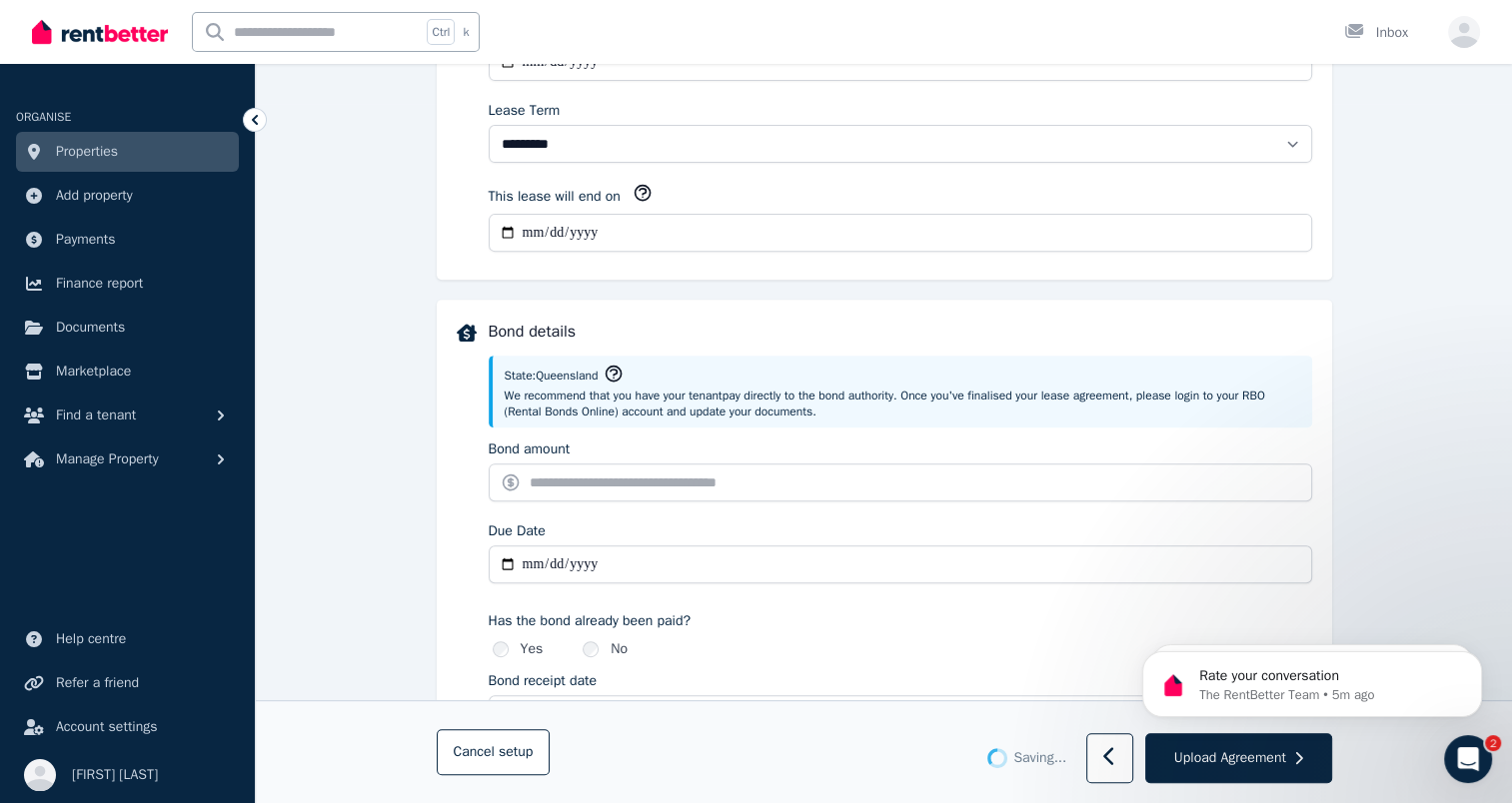 type on "*******" 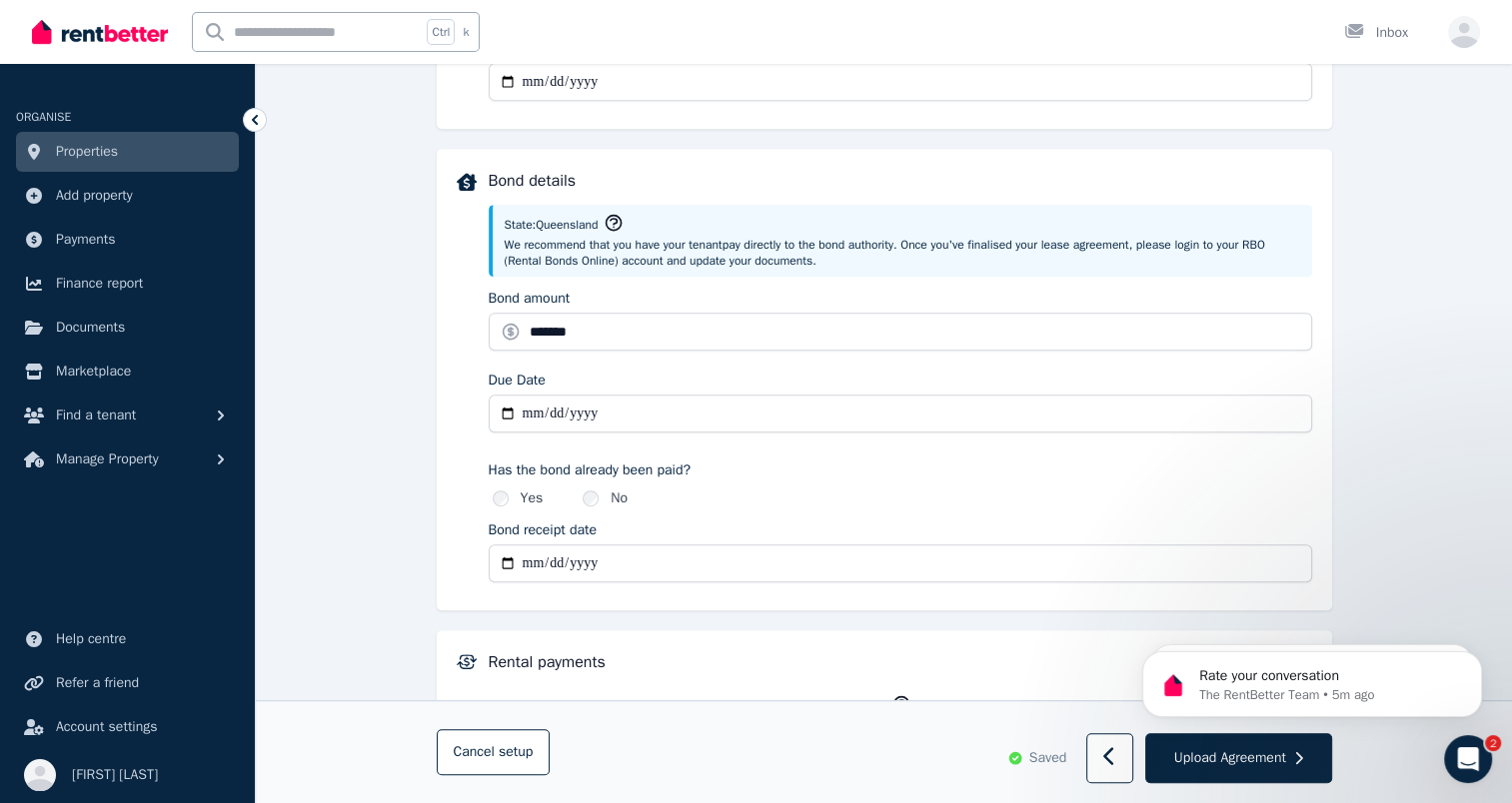 scroll, scrollTop: 899, scrollLeft: 0, axis: vertical 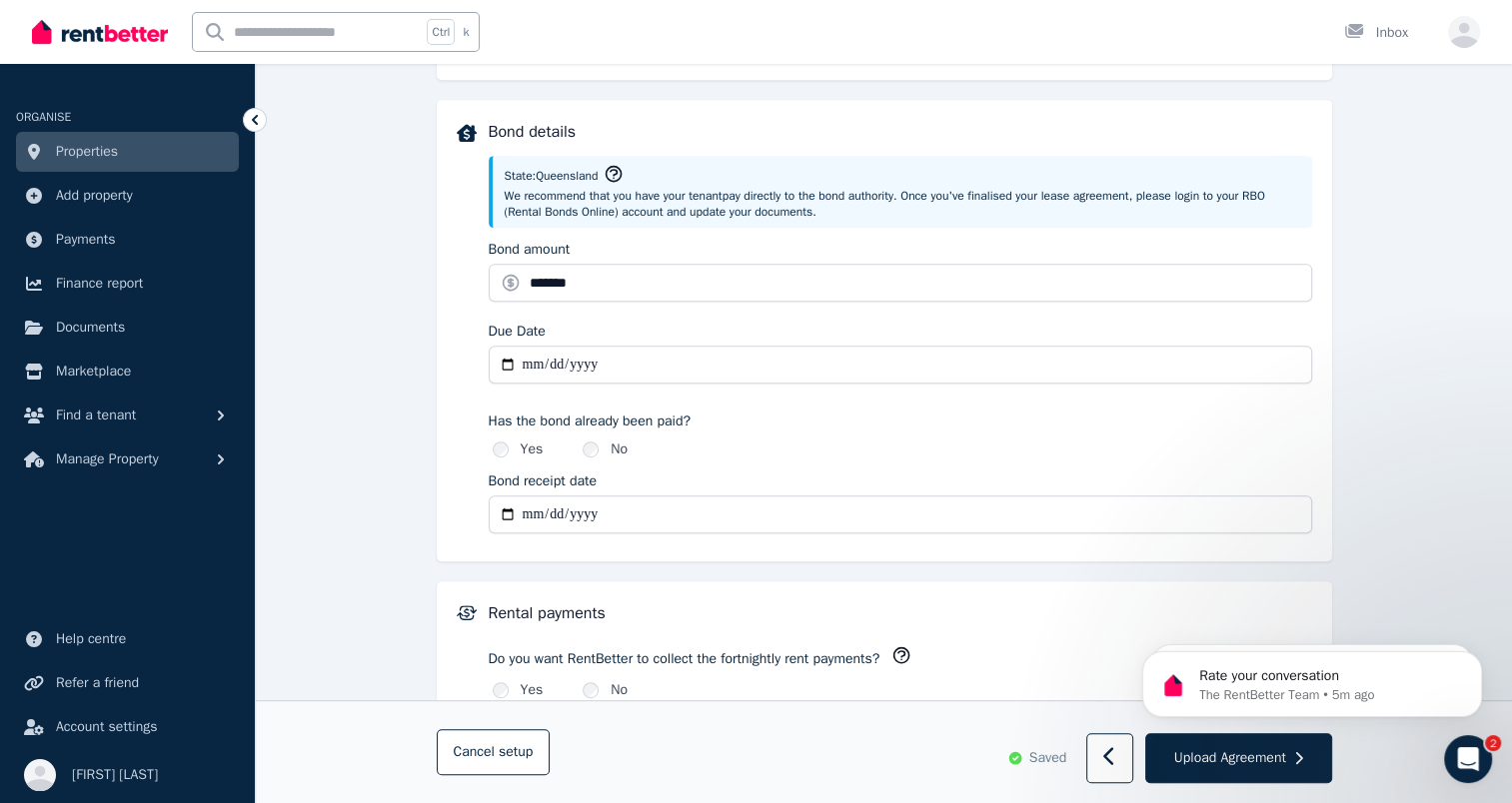 click on "**********" at bounding box center (900, 514) 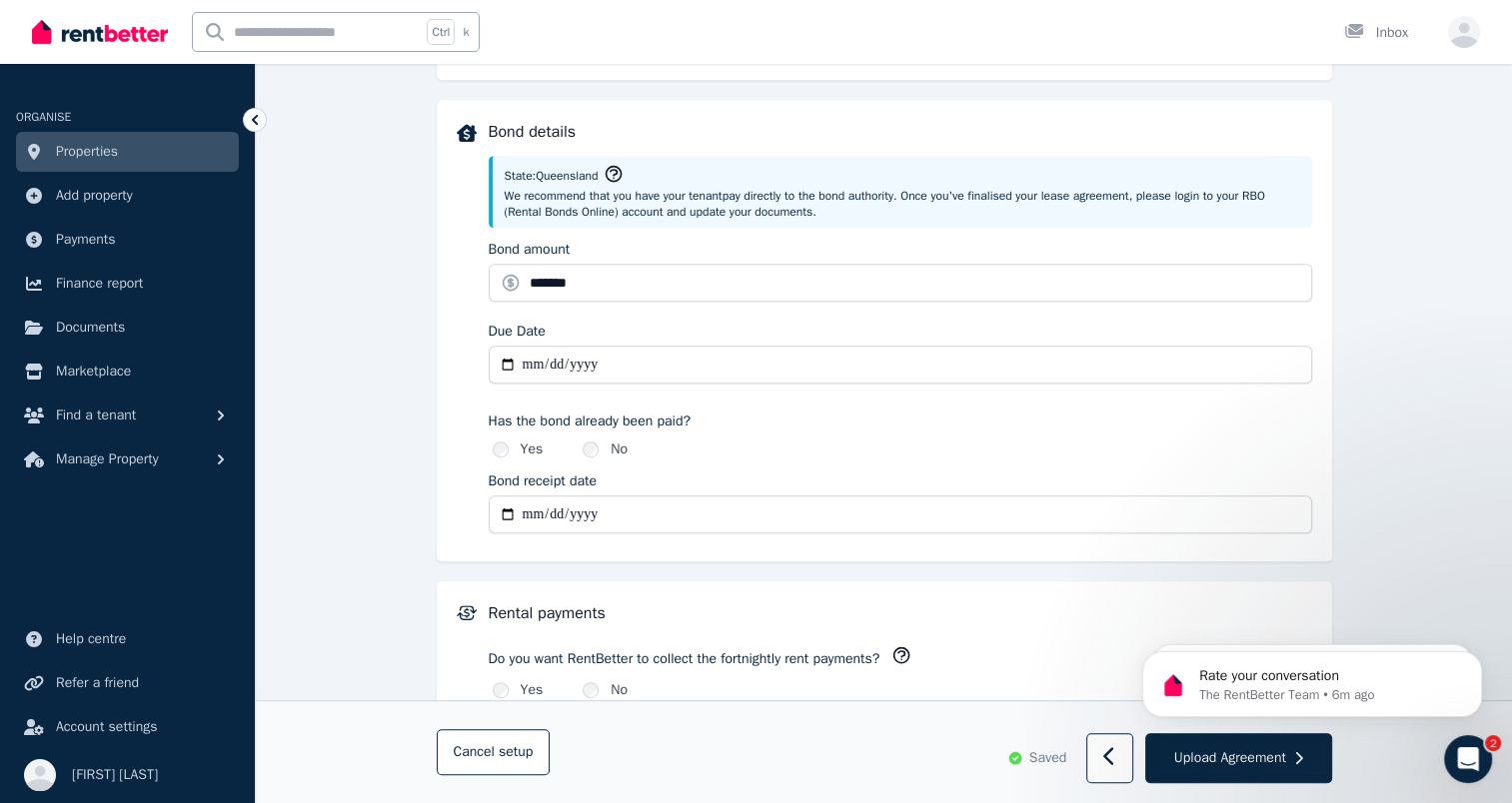 click on "**********" at bounding box center [900, 514] 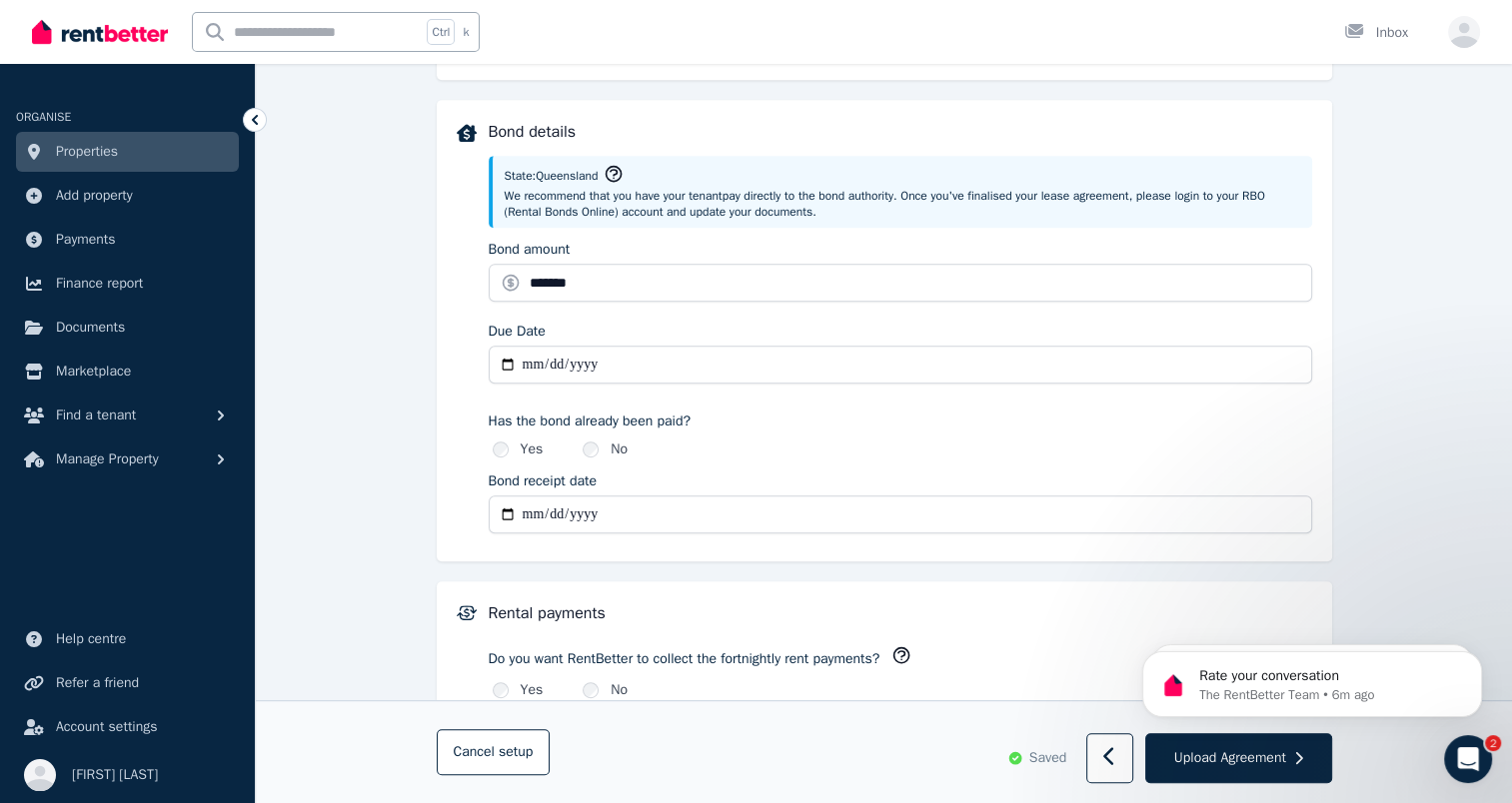 type on "**********" 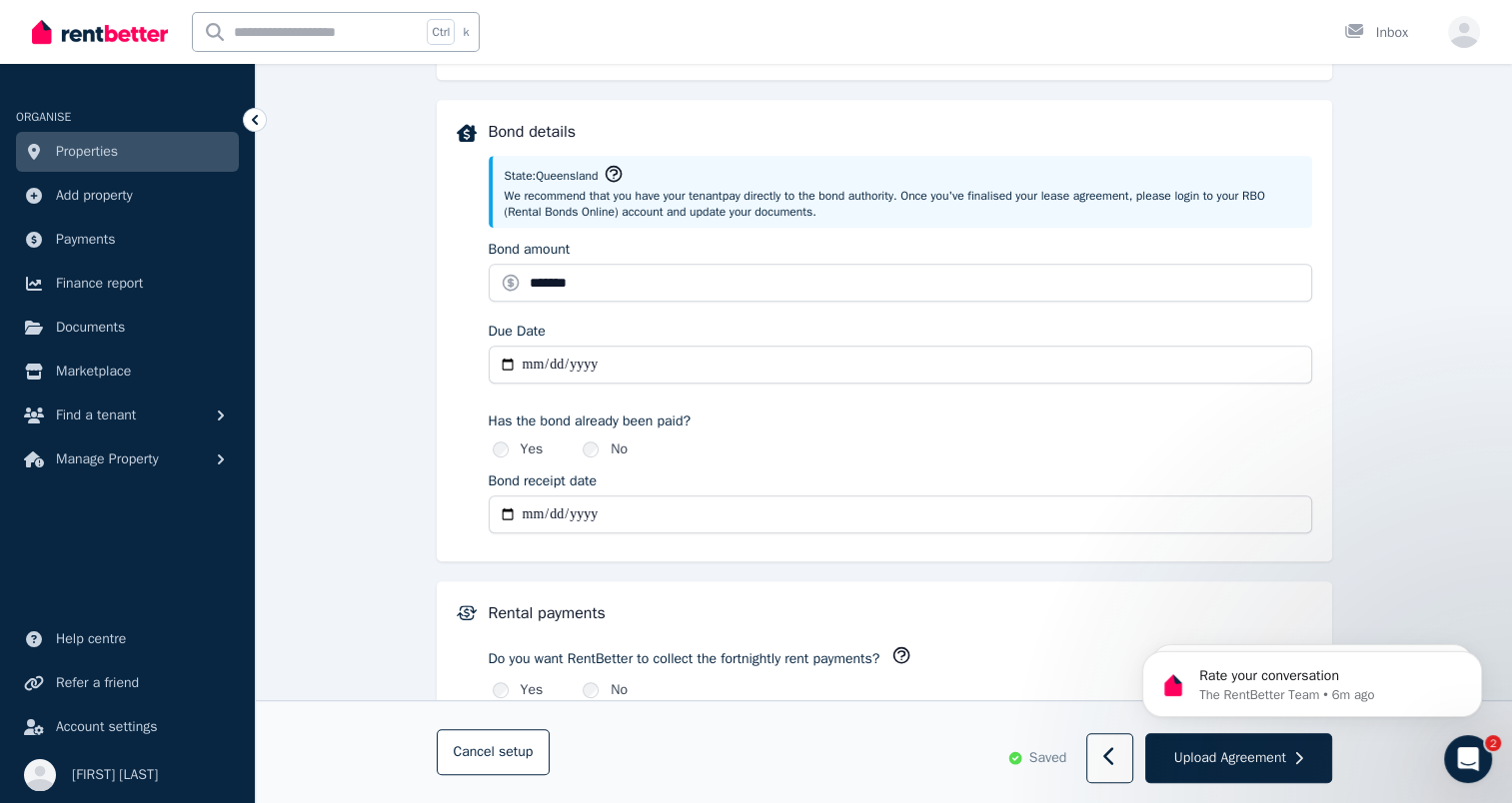 click on "**********" at bounding box center (883, 353) 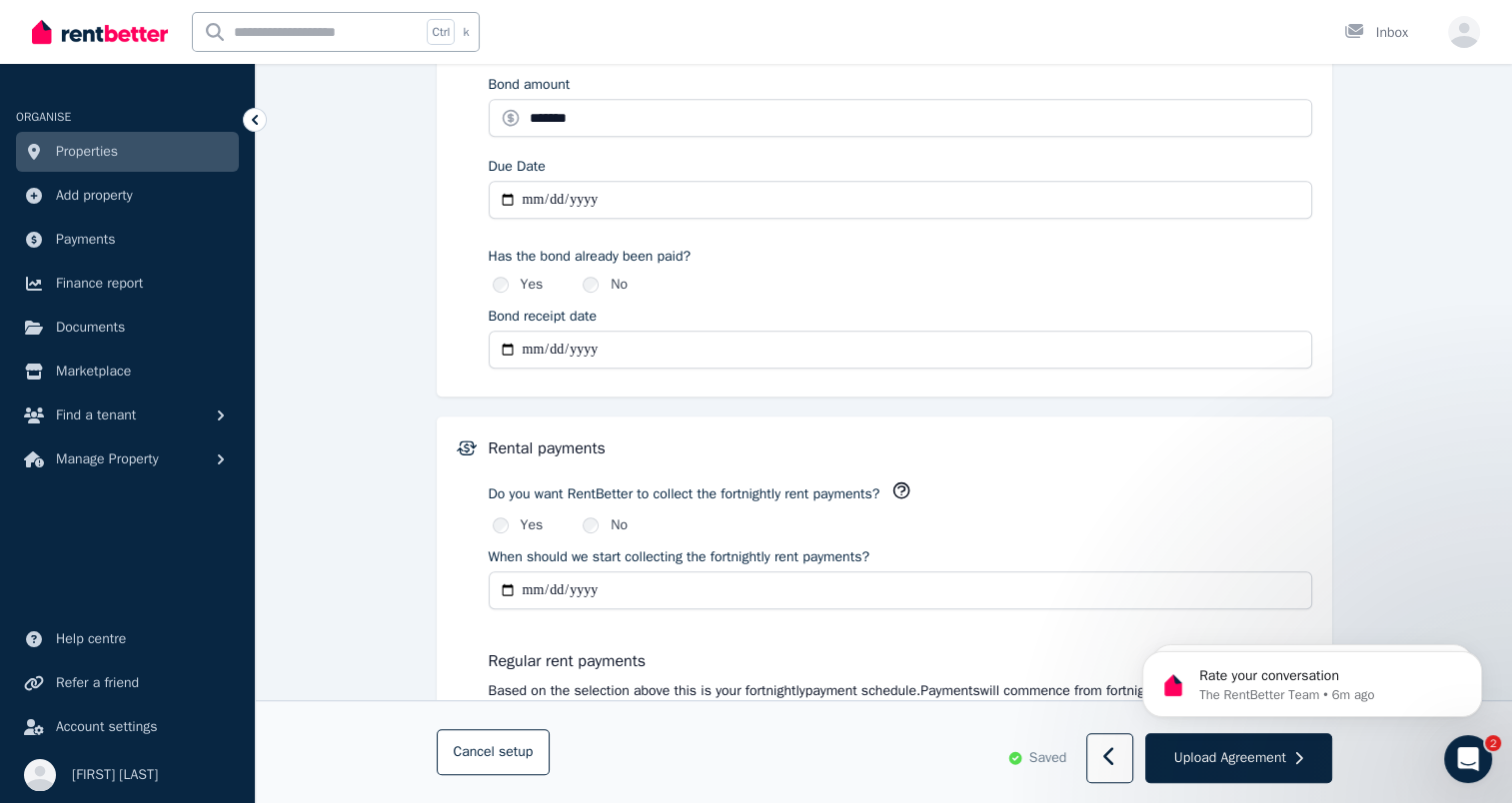 scroll, scrollTop: 1099, scrollLeft: 0, axis: vertical 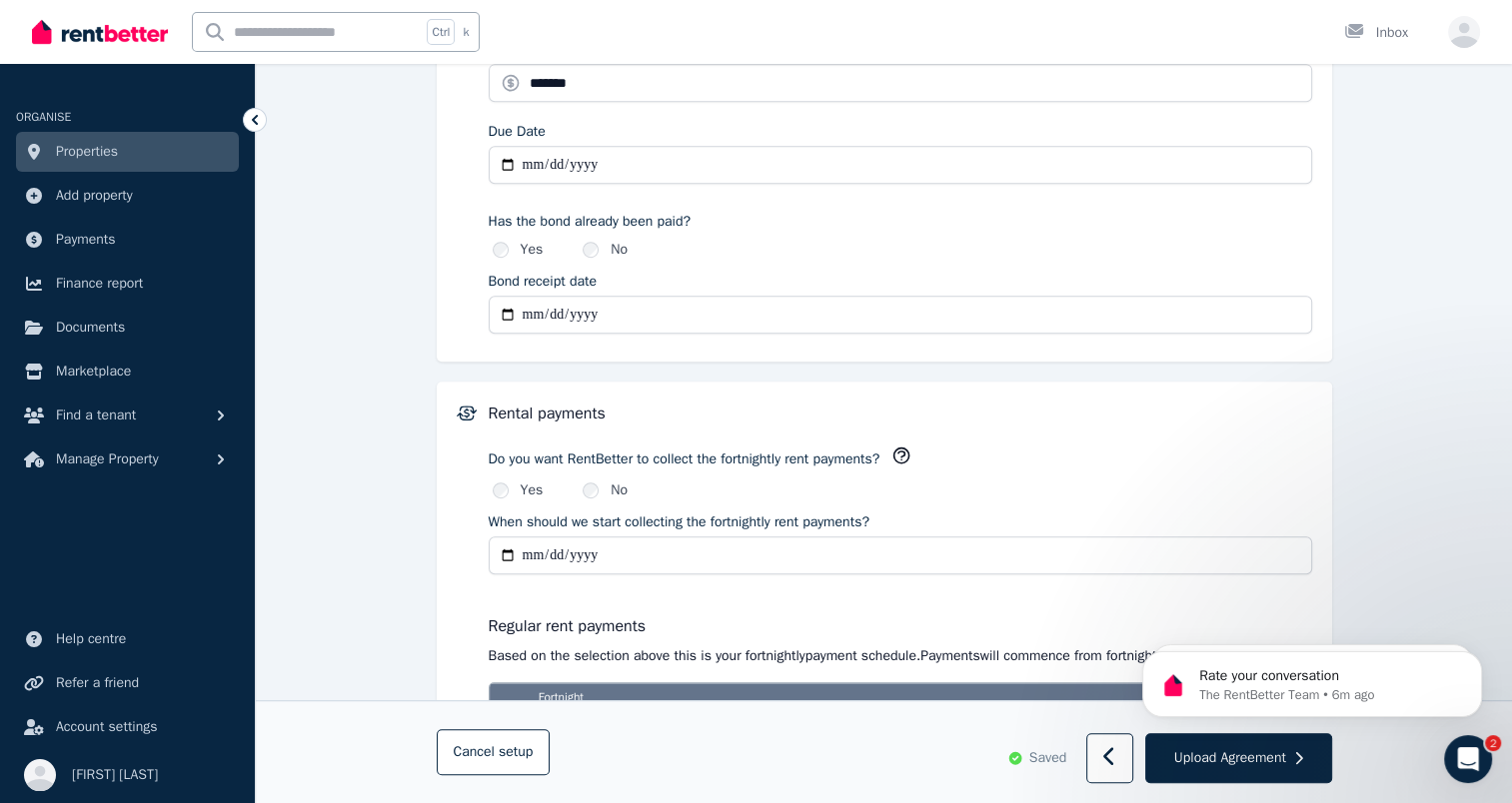 click on "No" at bounding box center [605, 490] 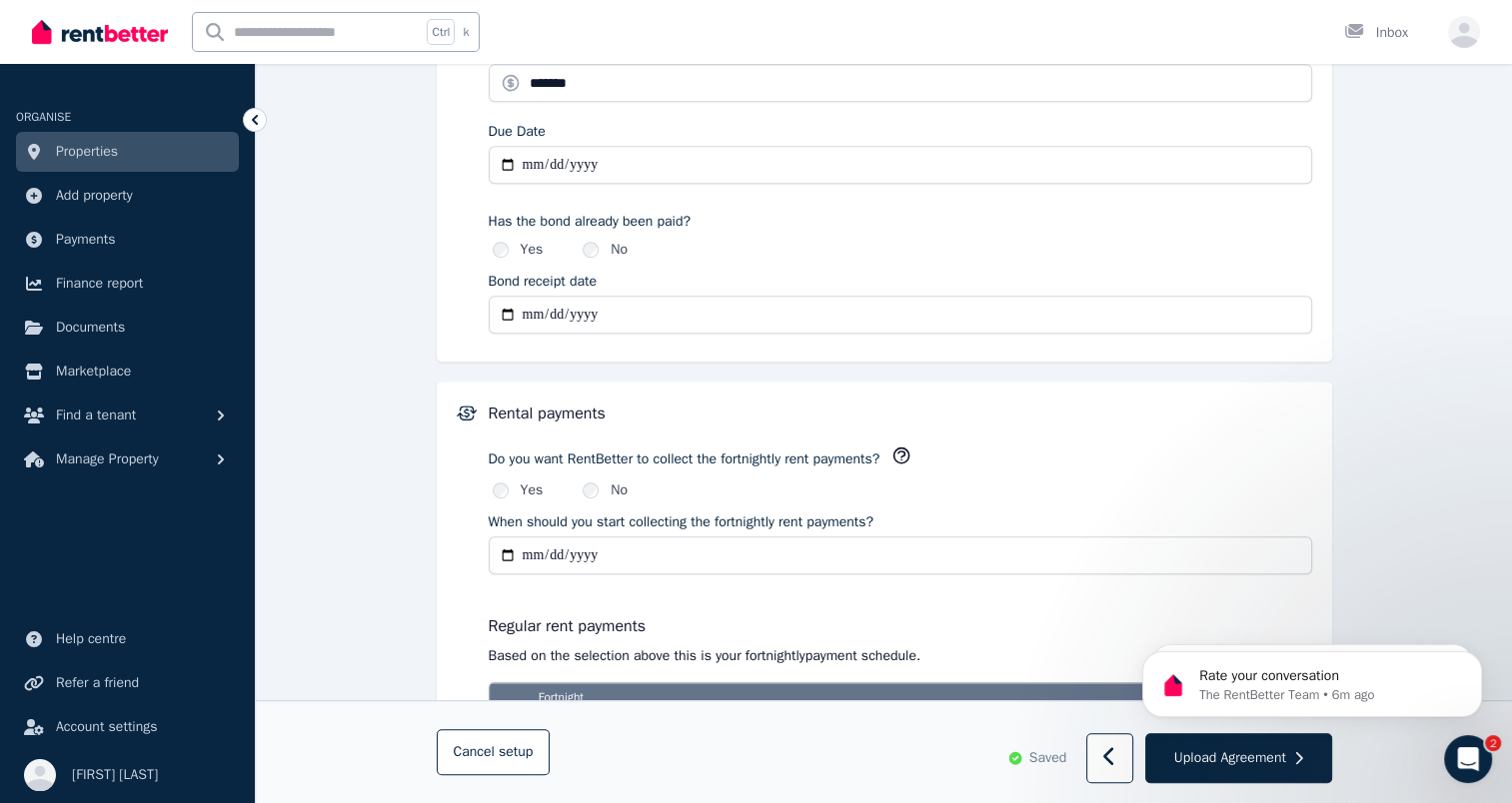 click on "**********" at bounding box center (883, 153) 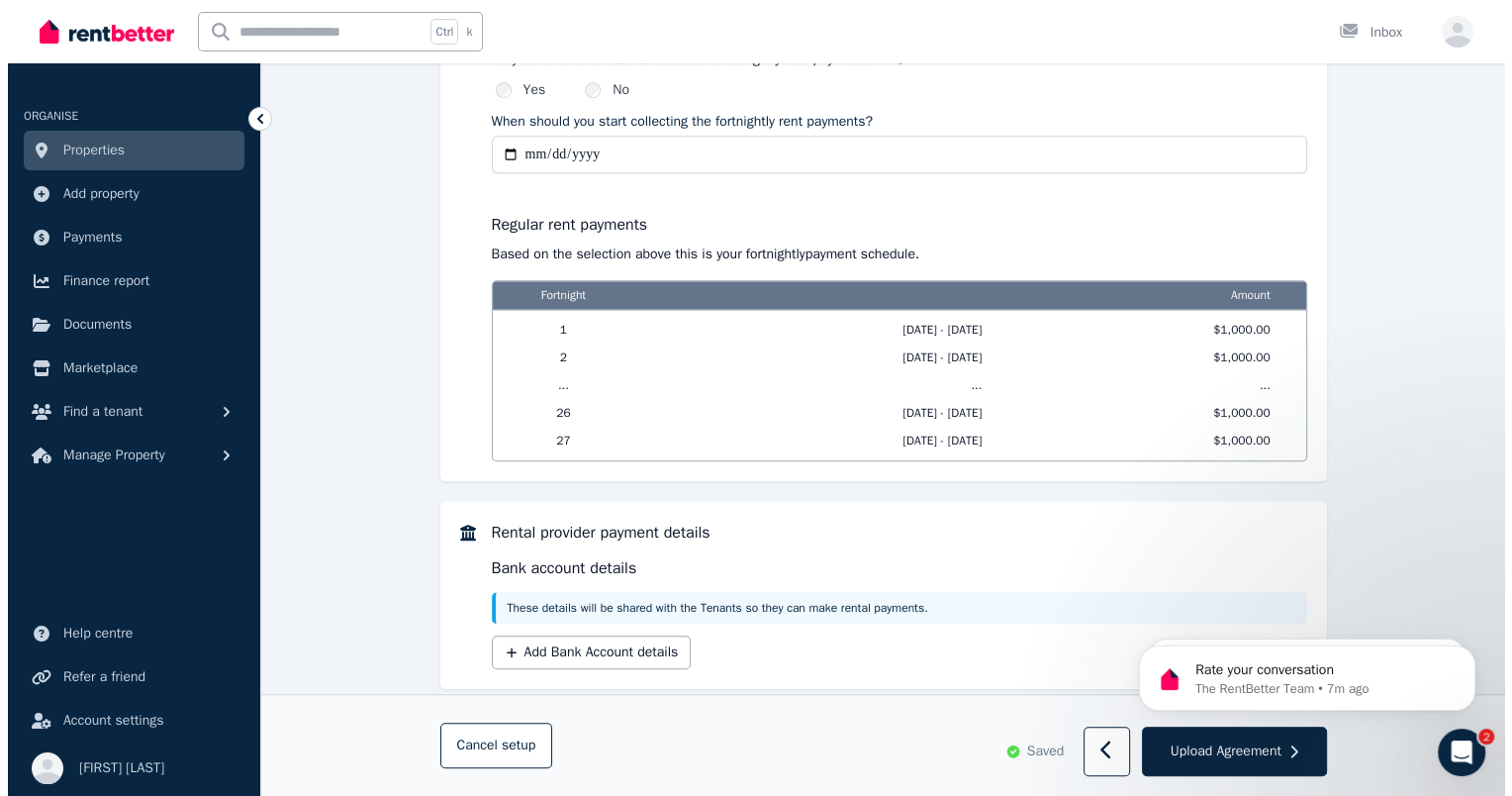 scroll, scrollTop: 1523, scrollLeft: 0, axis: vertical 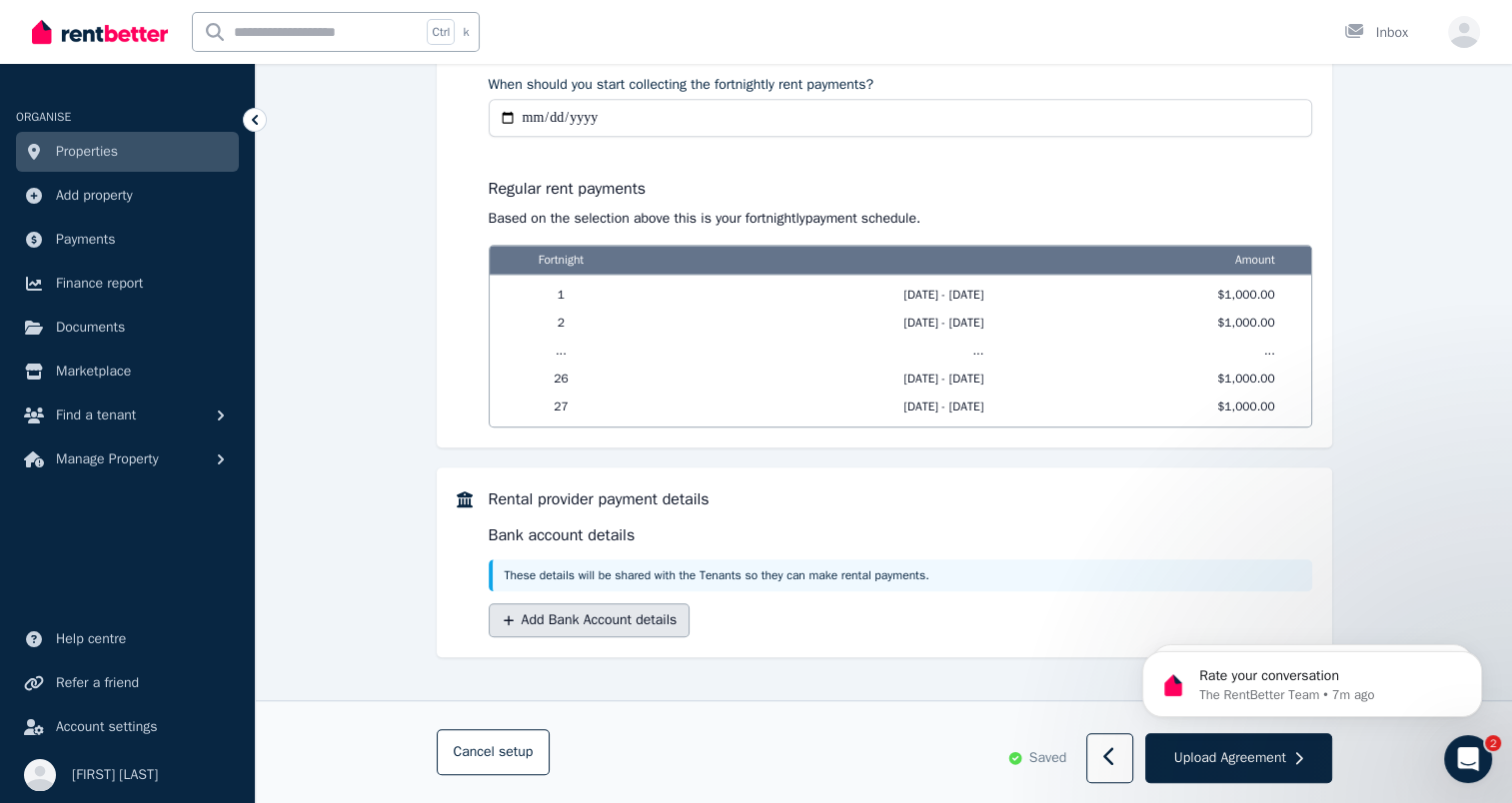 click on "Add Bank Account details" at bounding box center (590, 620) 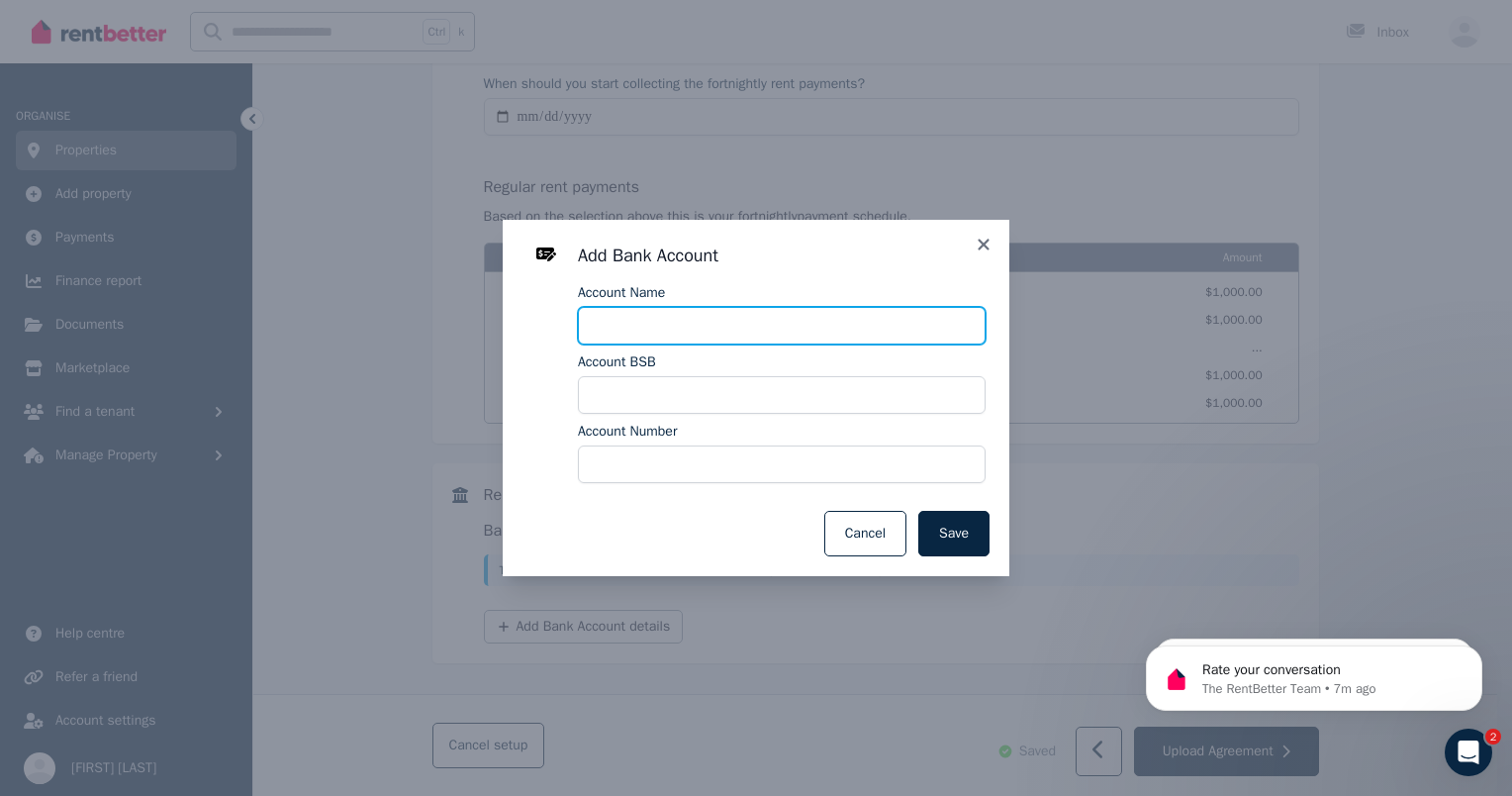 click on "Account Name" at bounding box center (782, 326) 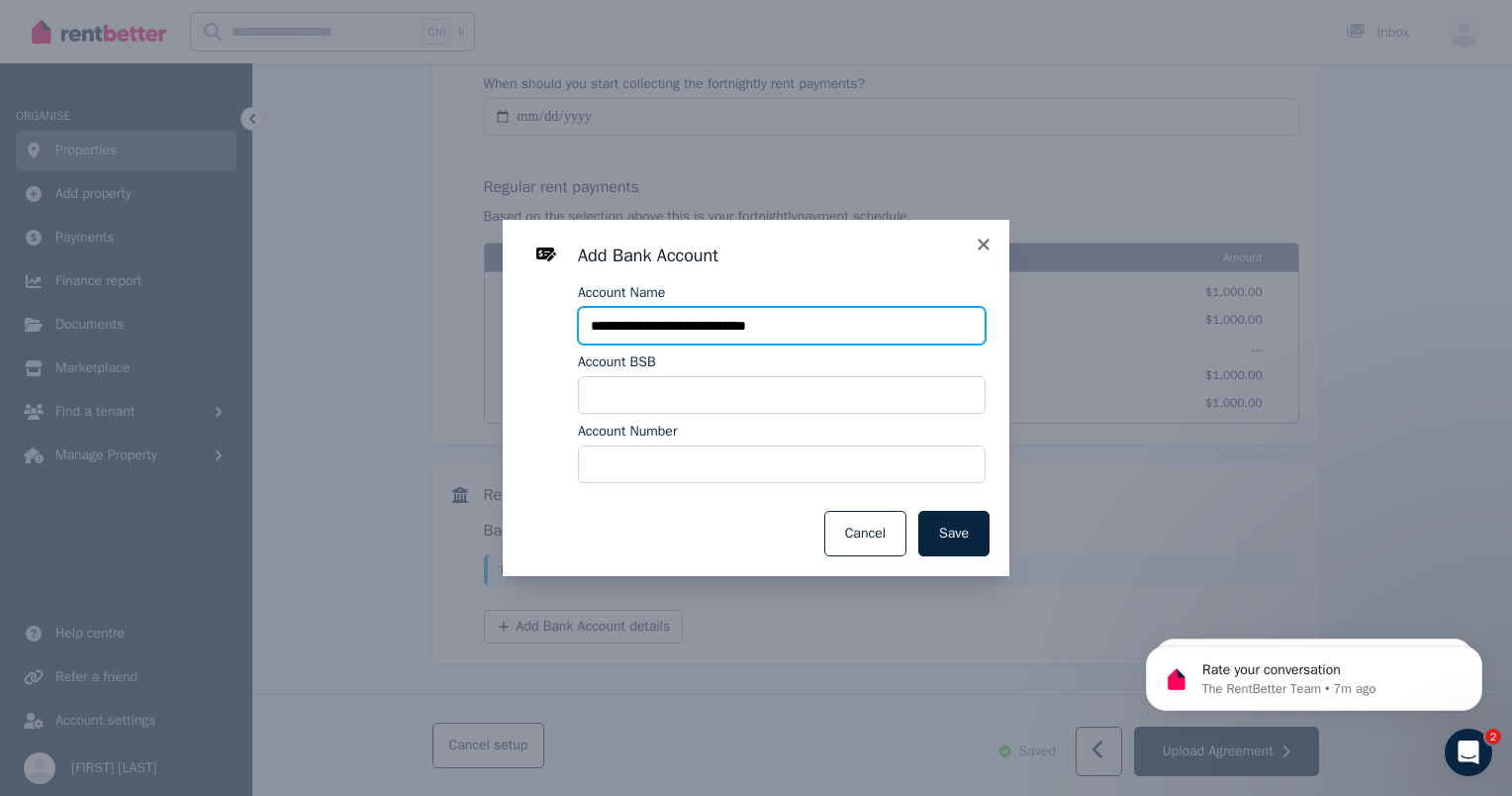 type on "**********" 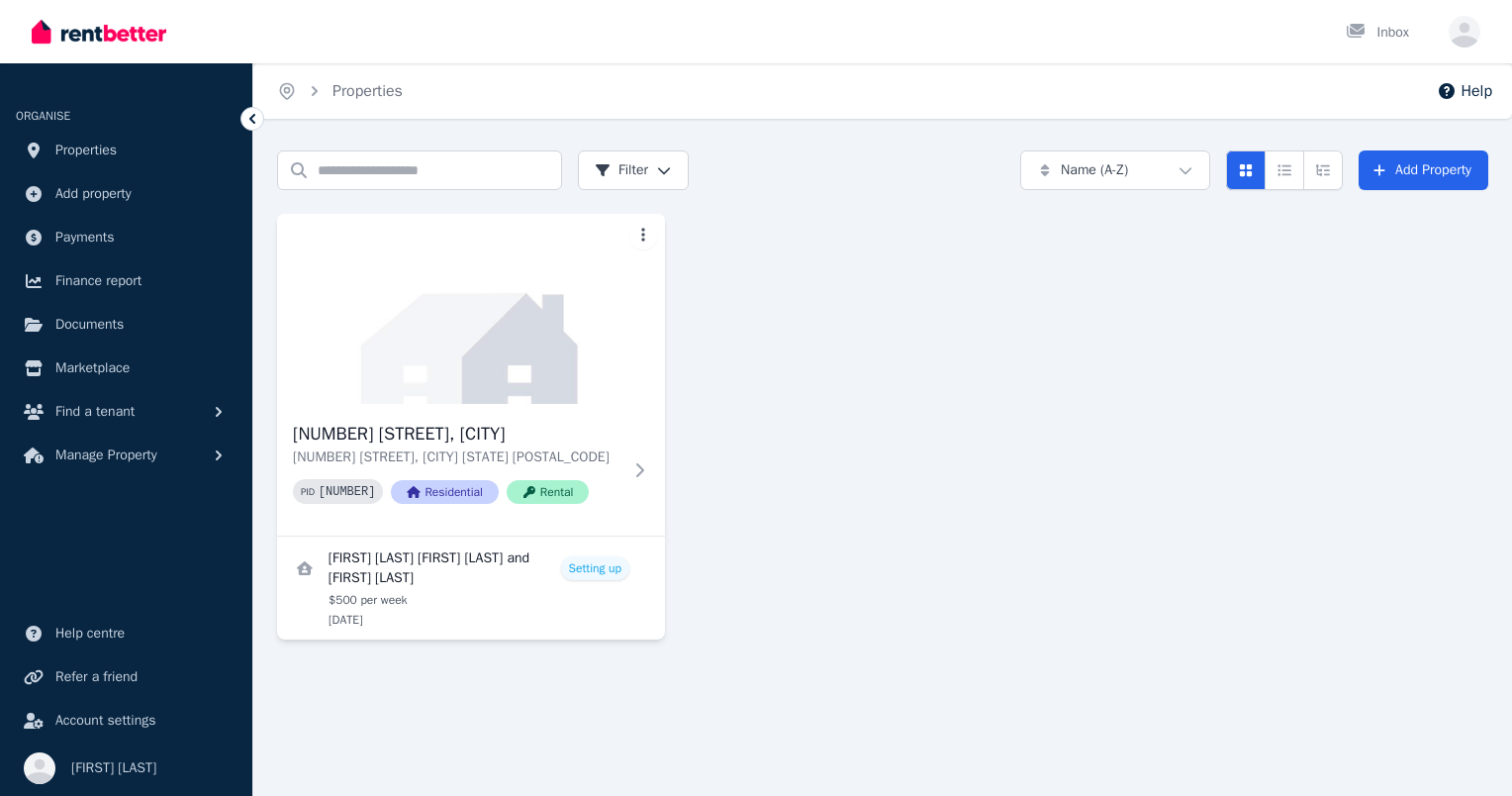 scroll, scrollTop: 0, scrollLeft: 0, axis: both 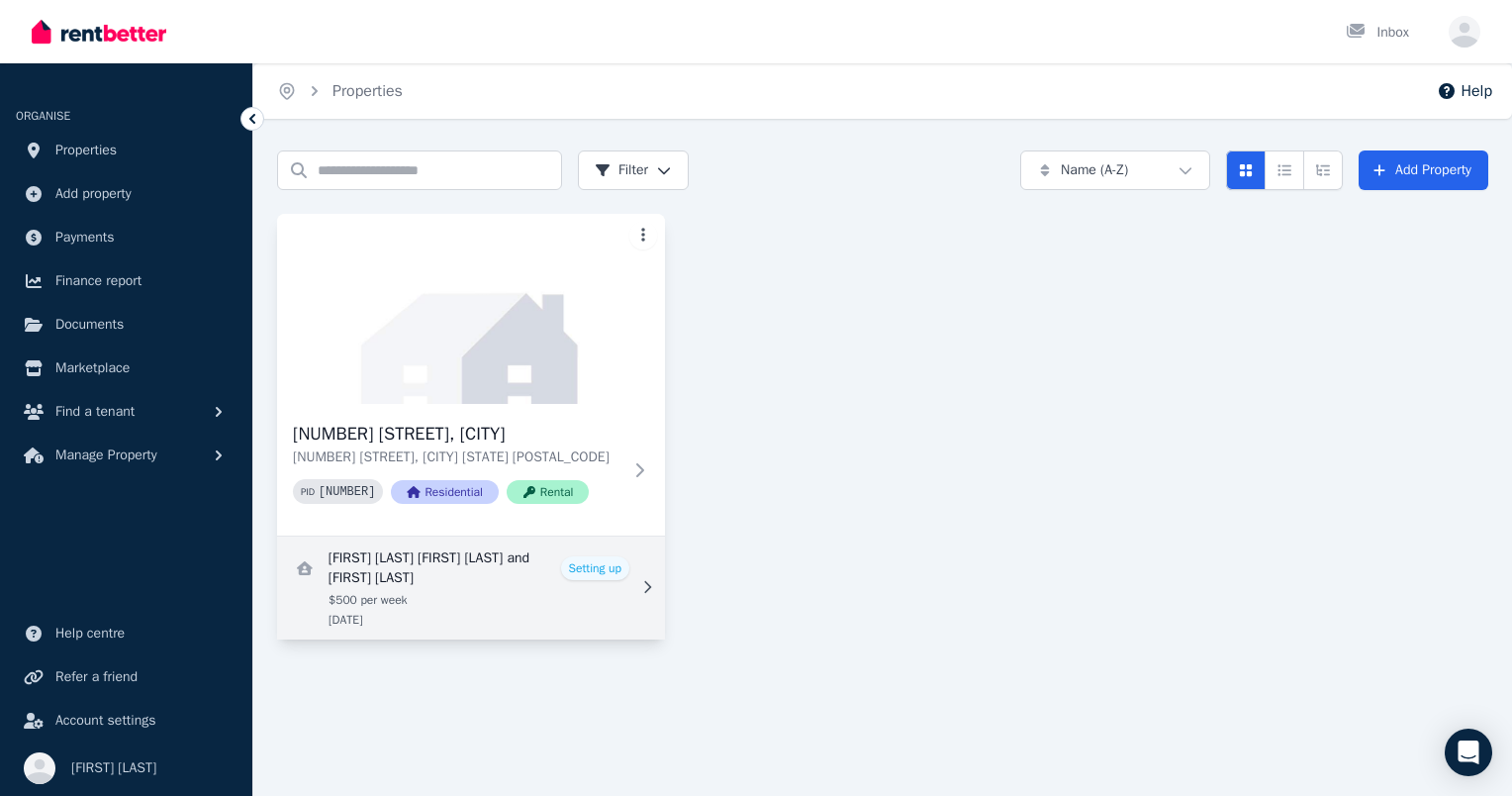 click at bounding box center (471, 588) 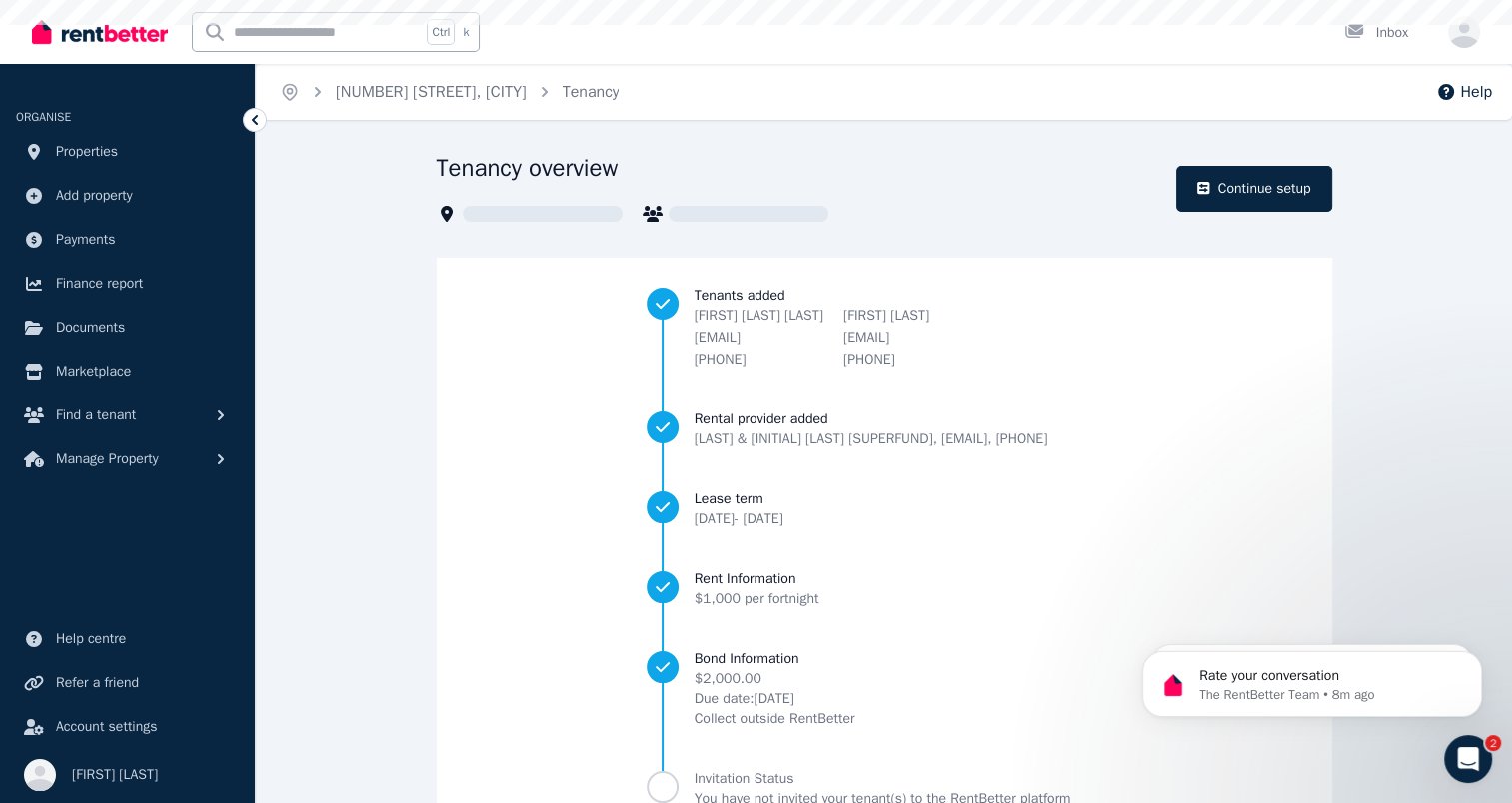 scroll, scrollTop: 0, scrollLeft: 0, axis: both 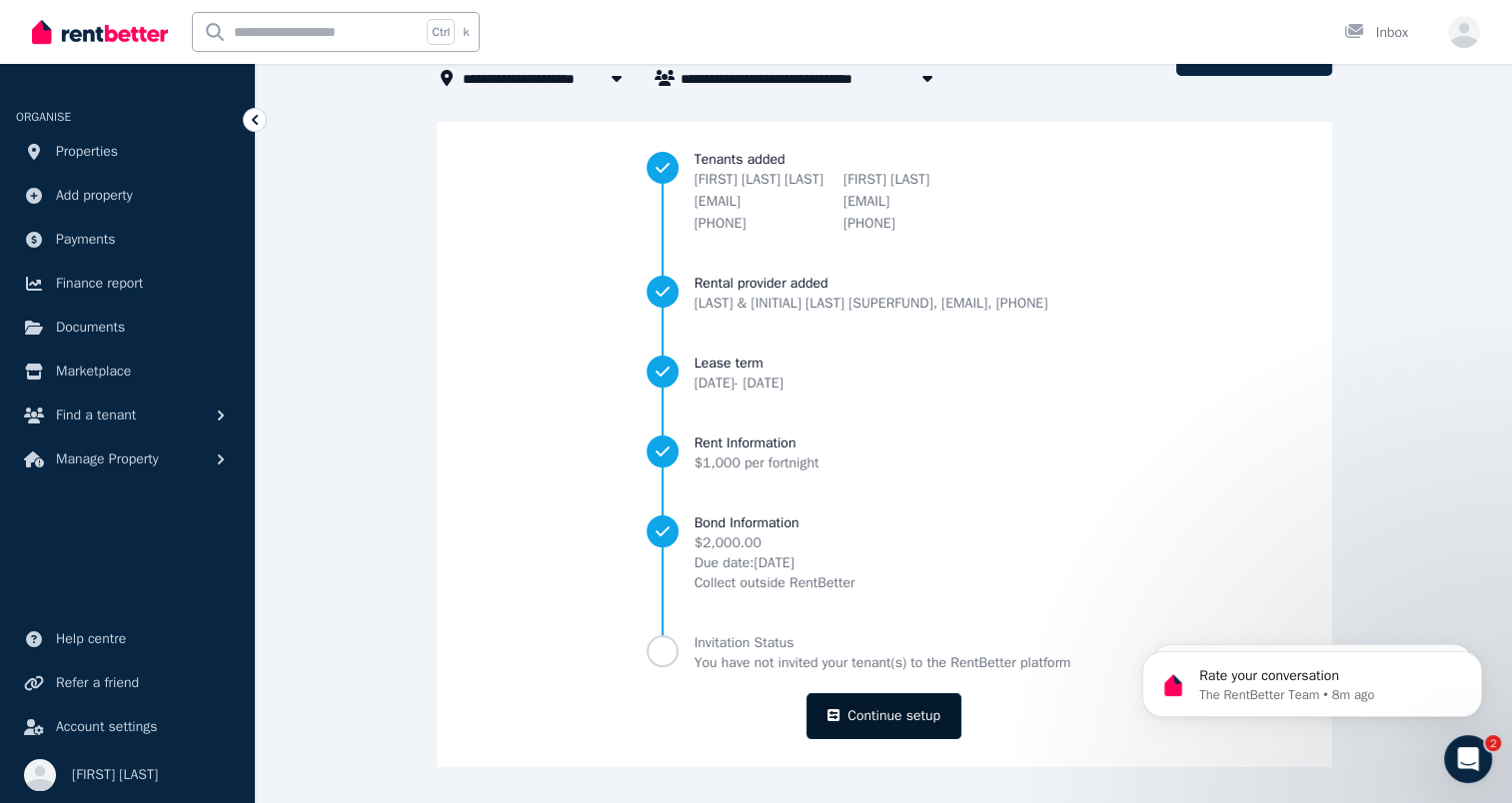 click on "Continue setup" at bounding box center [883, 716] 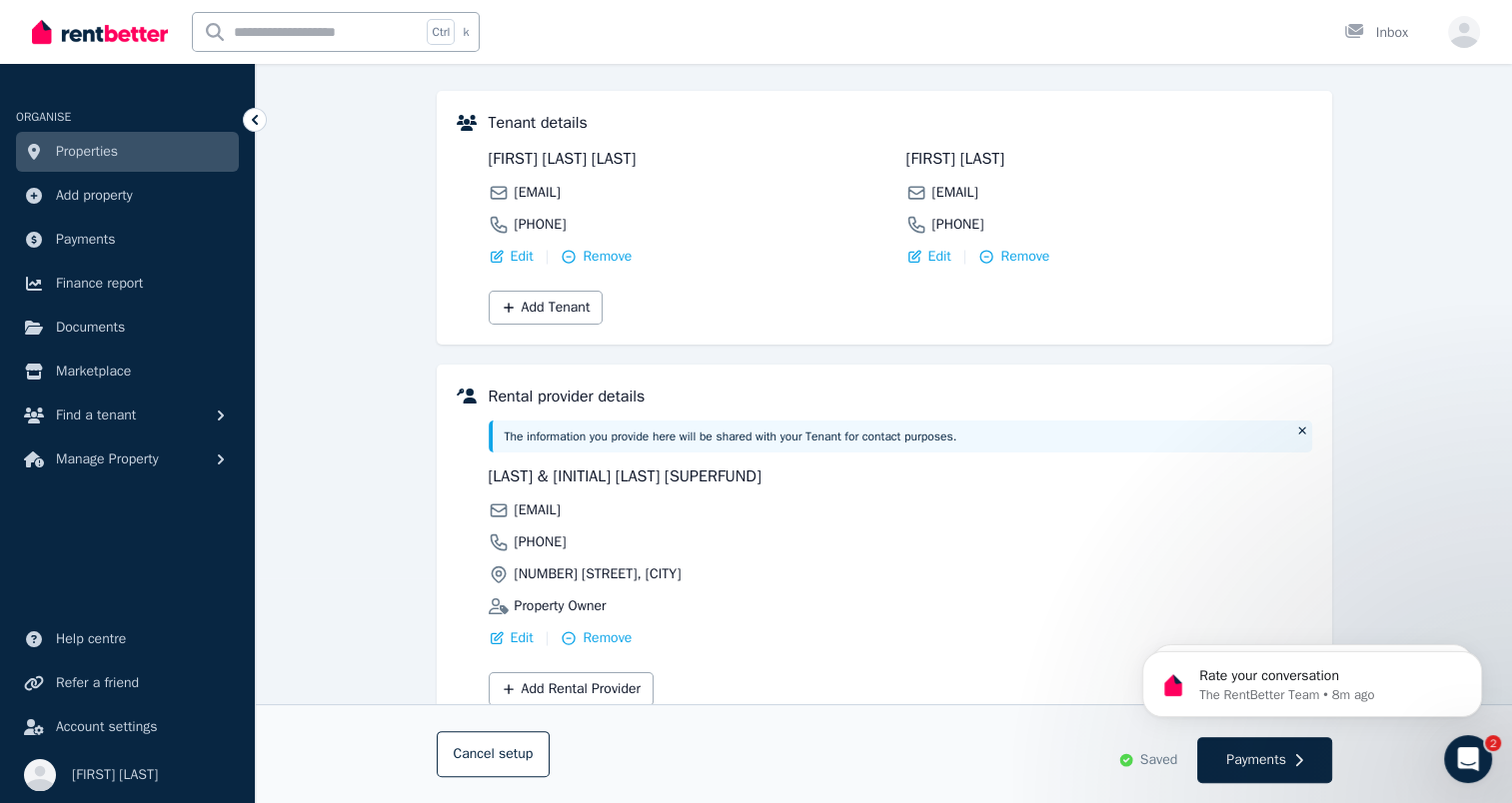 scroll, scrollTop: 1, scrollLeft: 0, axis: vertical 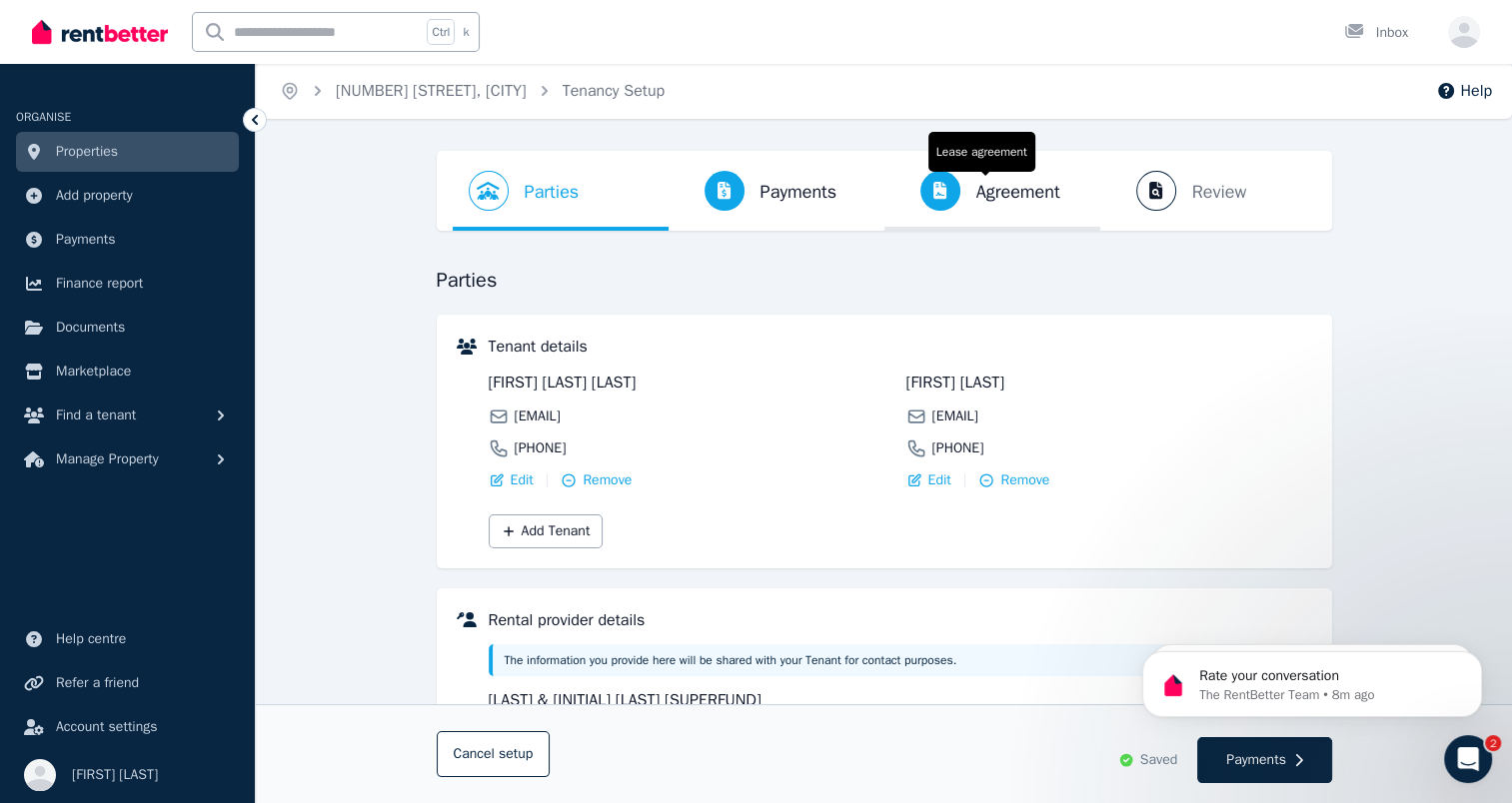 click on "Agreement" at bounding box center (1018, 192) 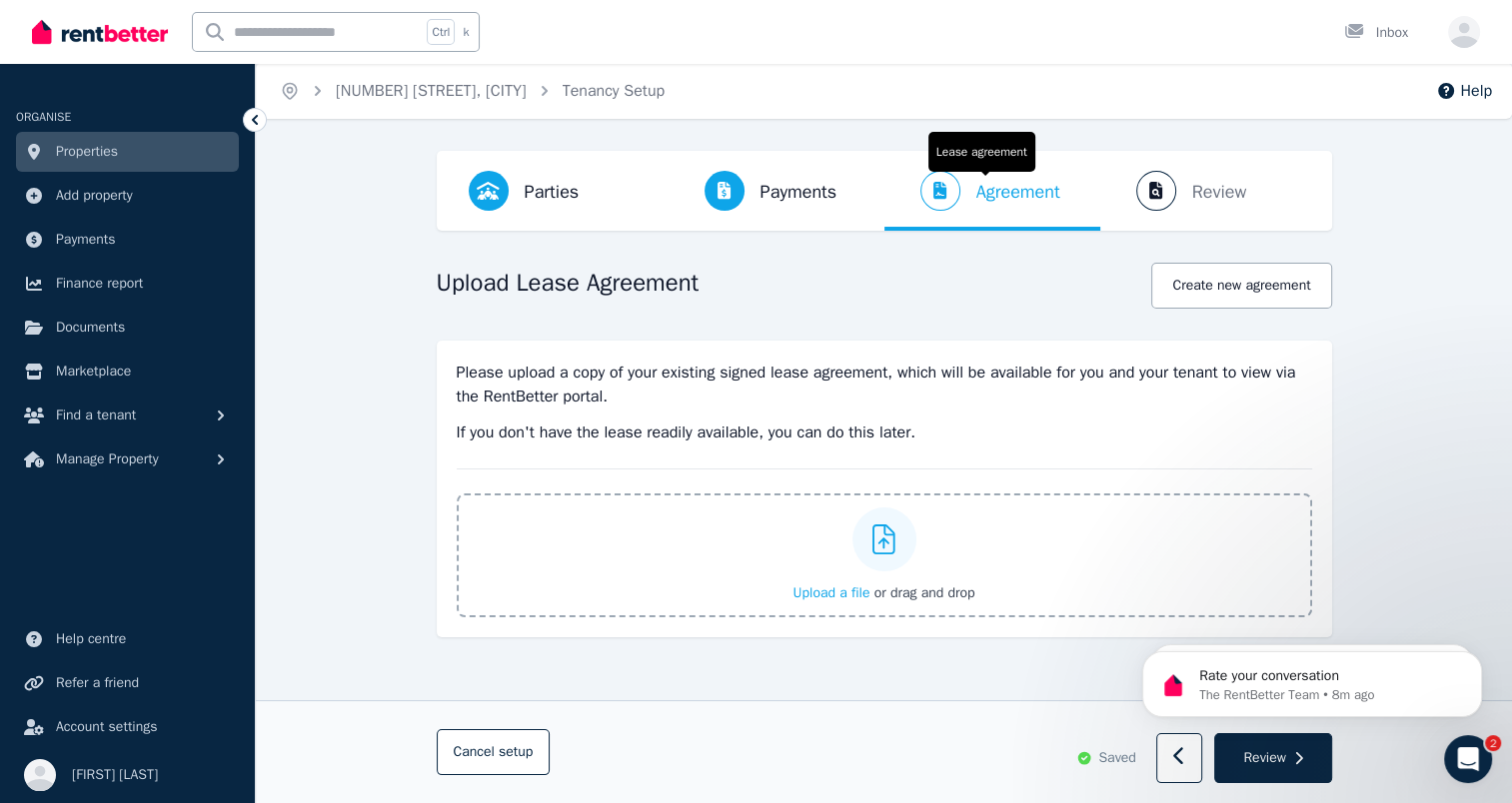 scroll, scrollTop: 0, scrollLeft: 0, axis: both 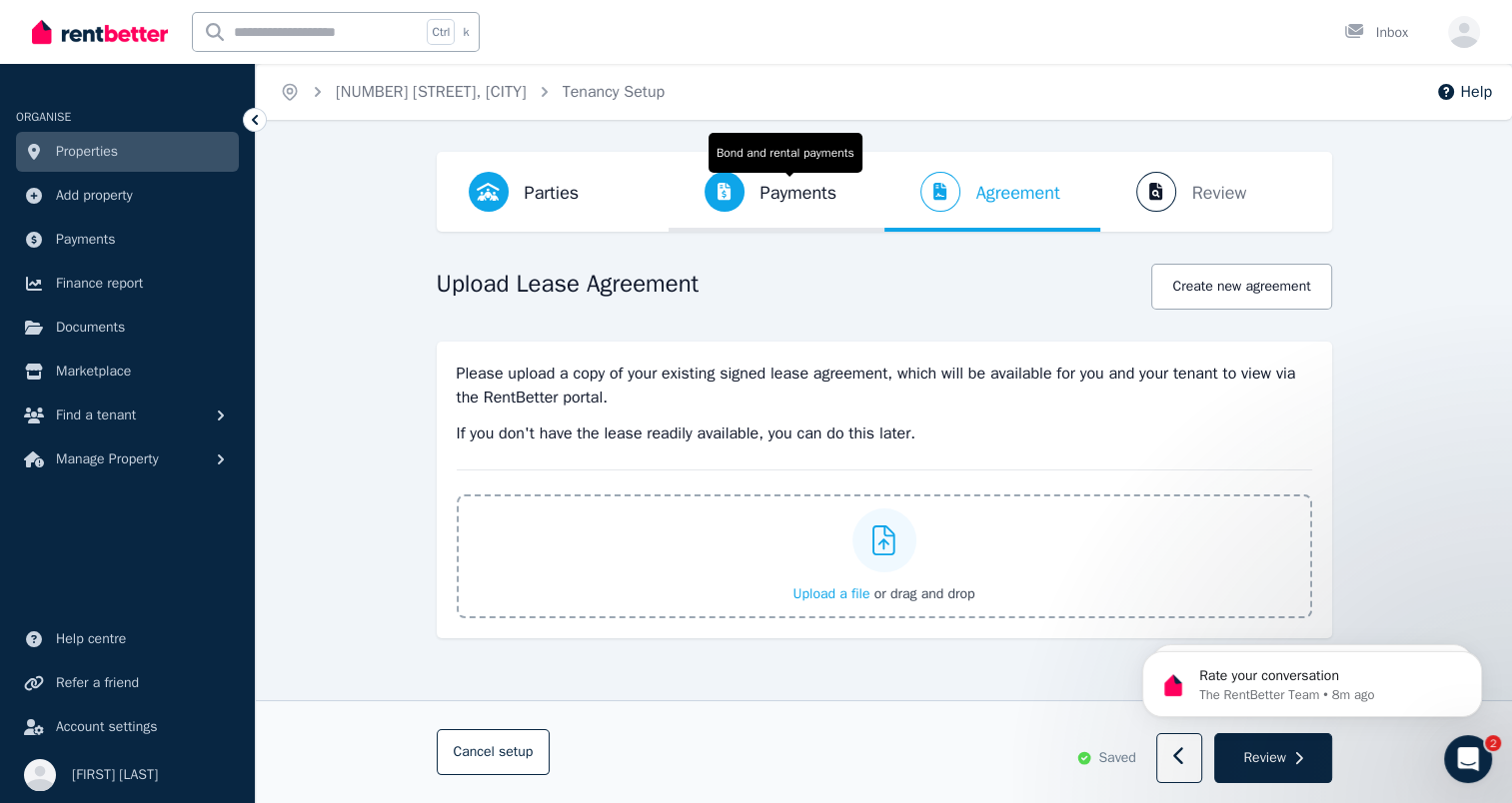click on "Payments" at bounding box center [798, 193] 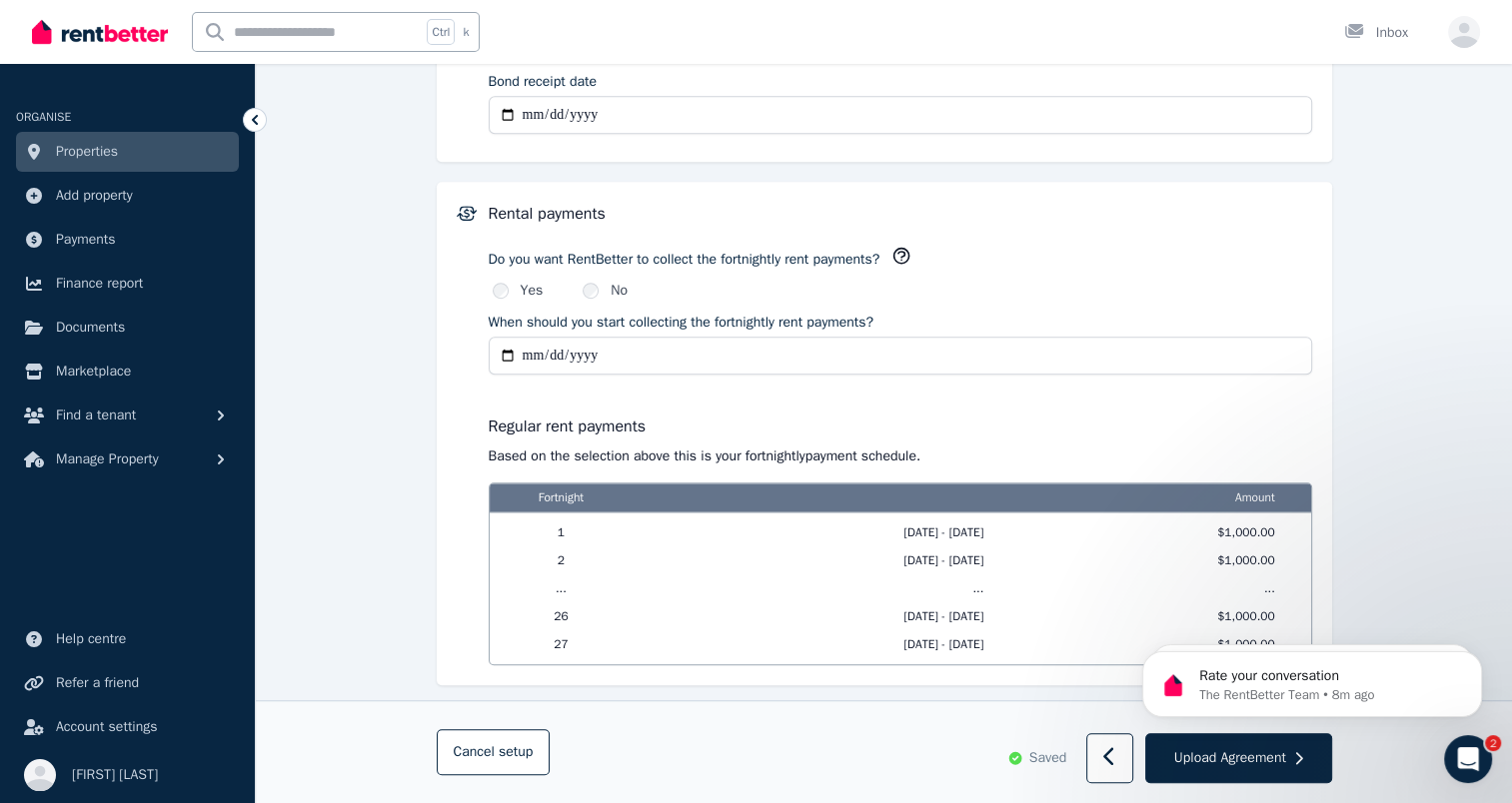 scroll, scrollTop: 1536, scrollLeft: 0, axis: vertical 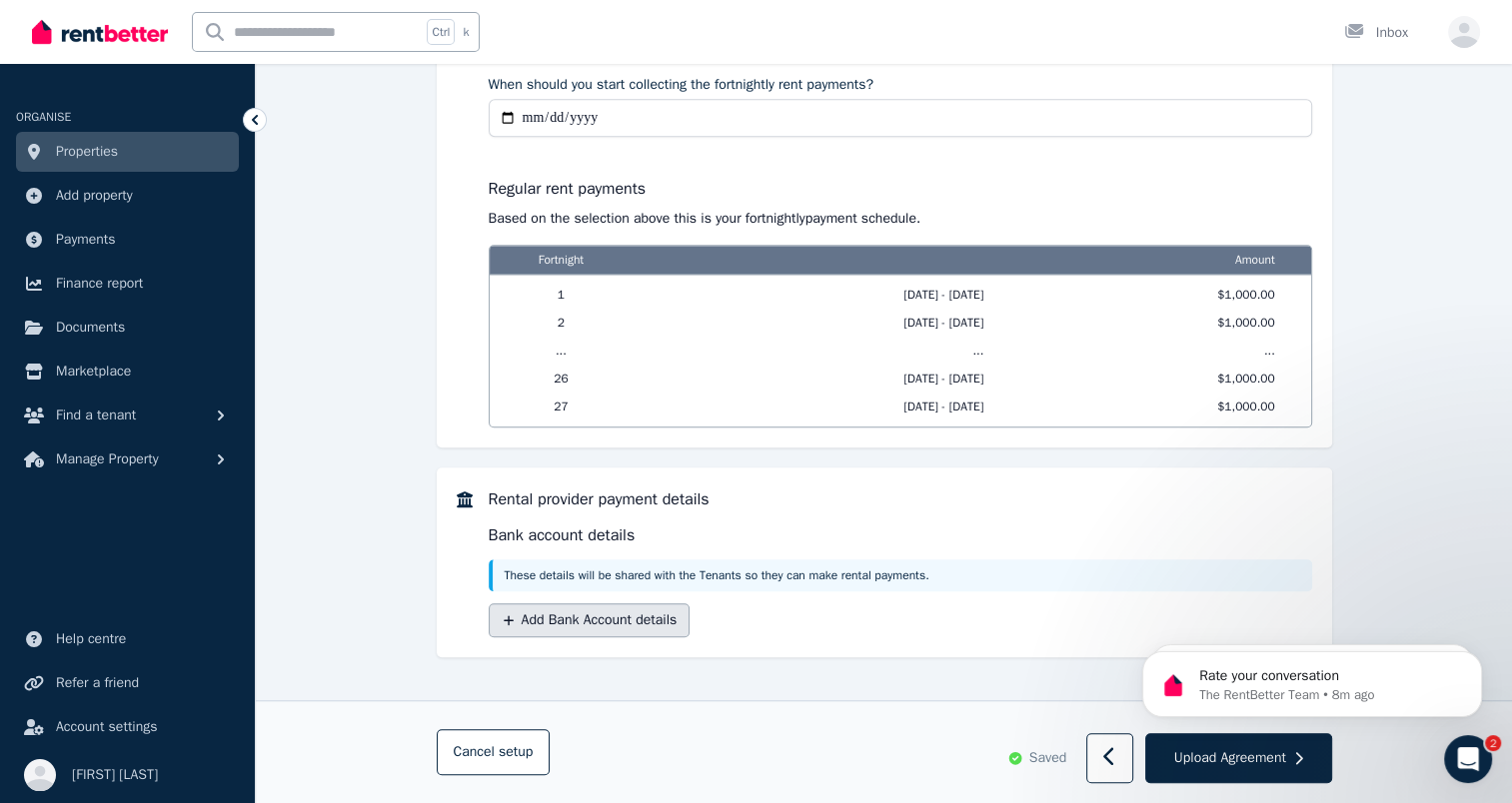 click on "Add Bank Account details" at bounding box center (590, 620) 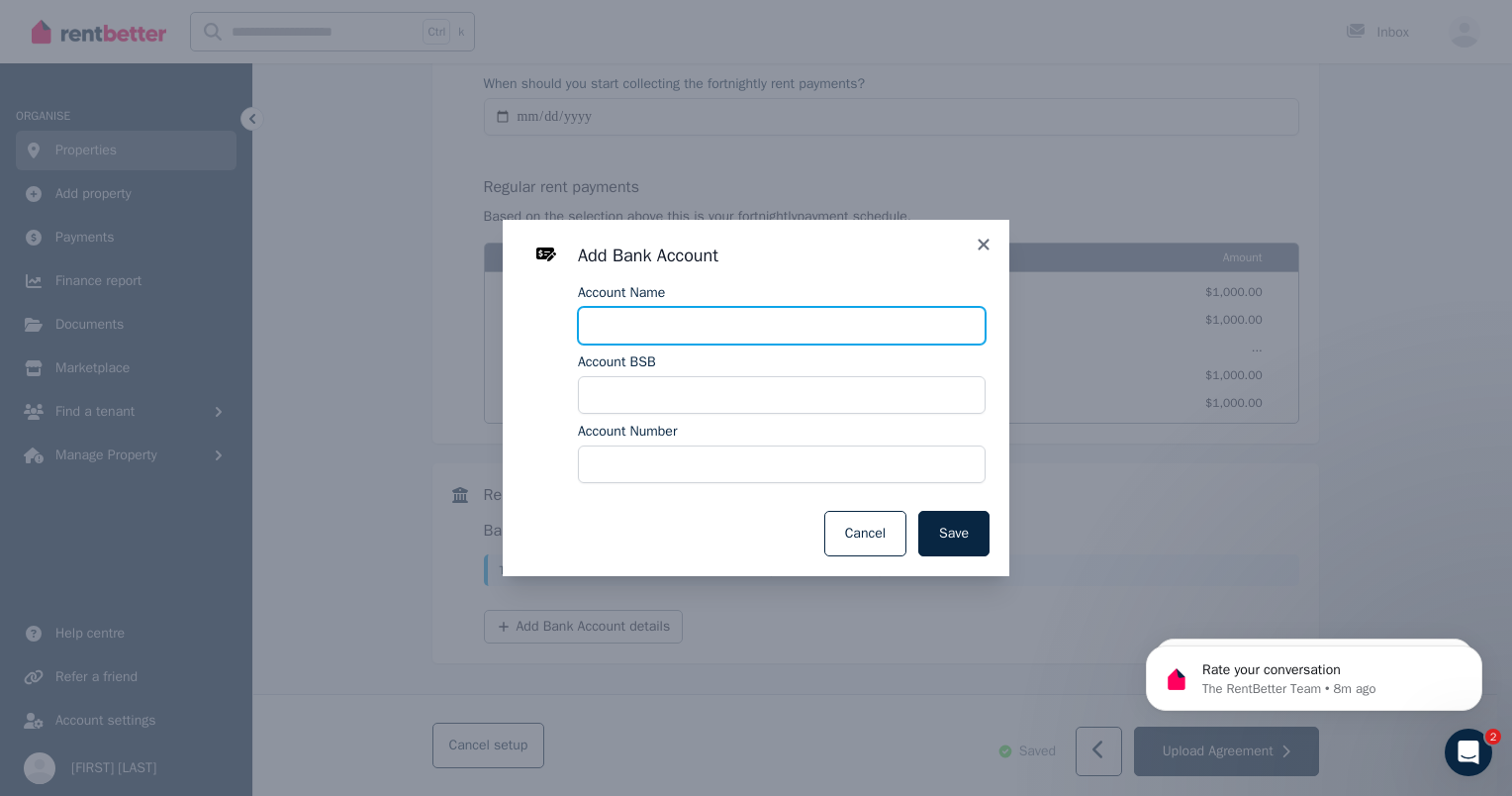 click on "Account Name" at bounding box center [782, 326] 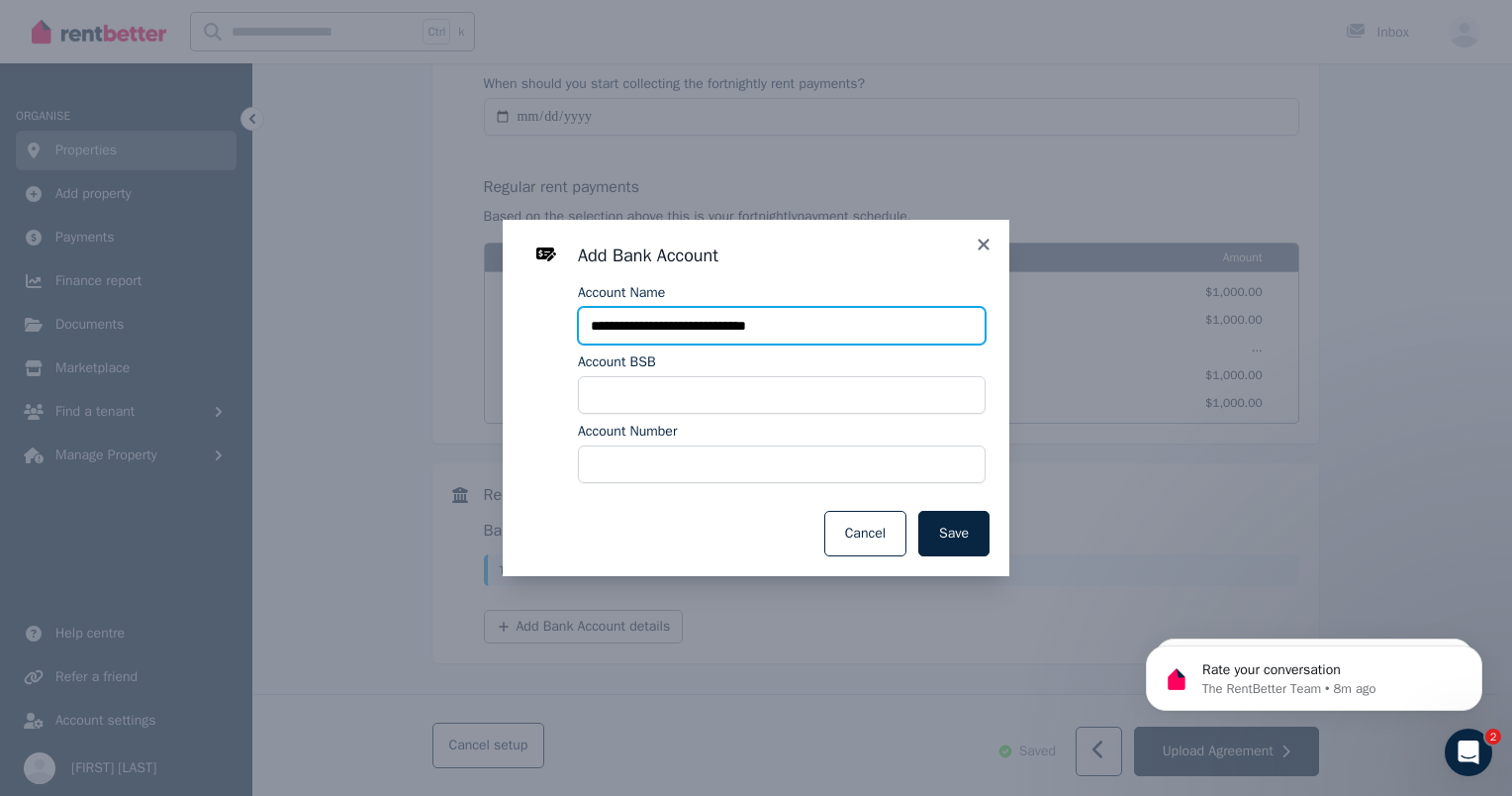 type on "**********" 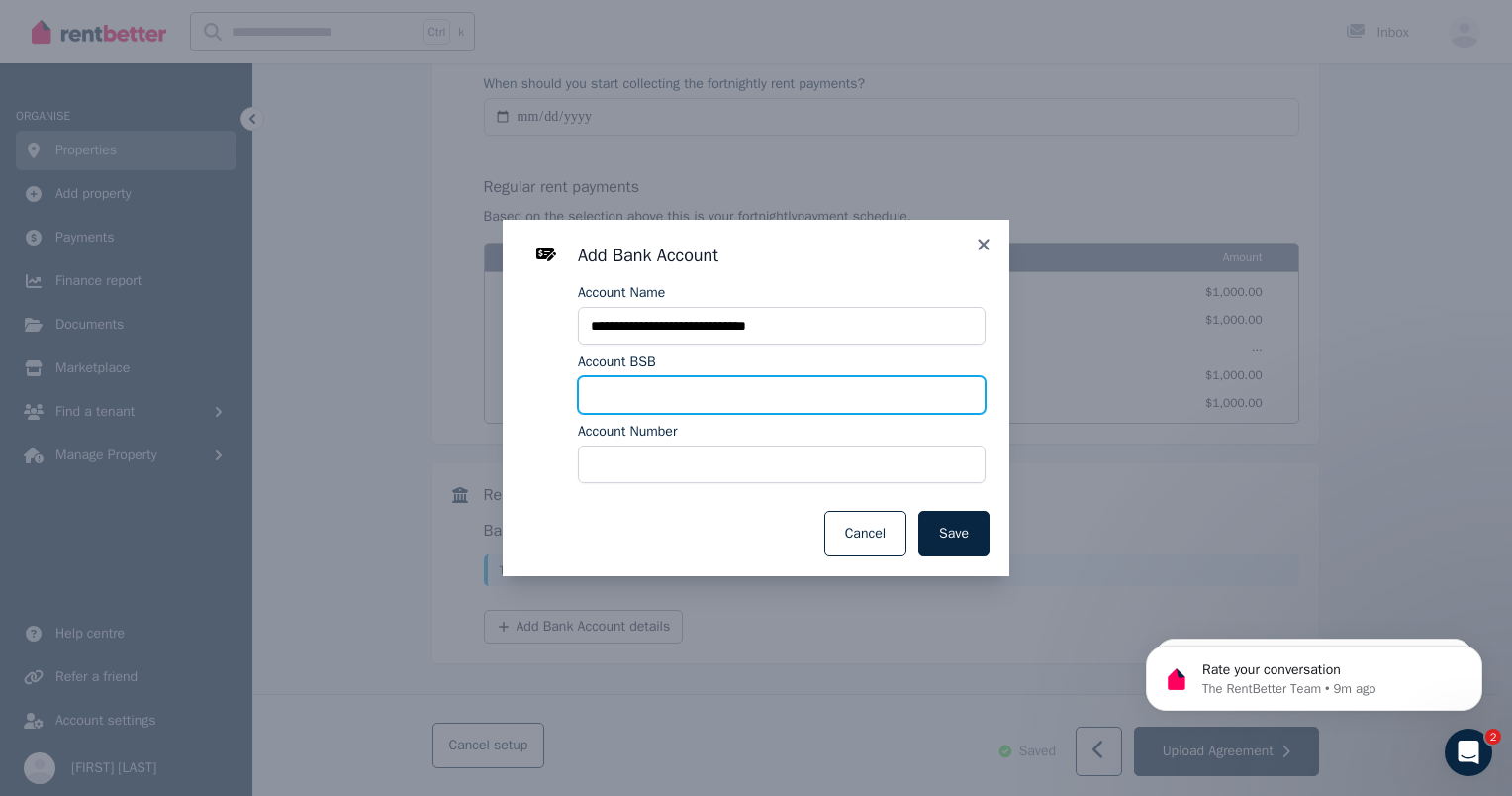 click on "Account BSB" at bounding box center [782, 395] 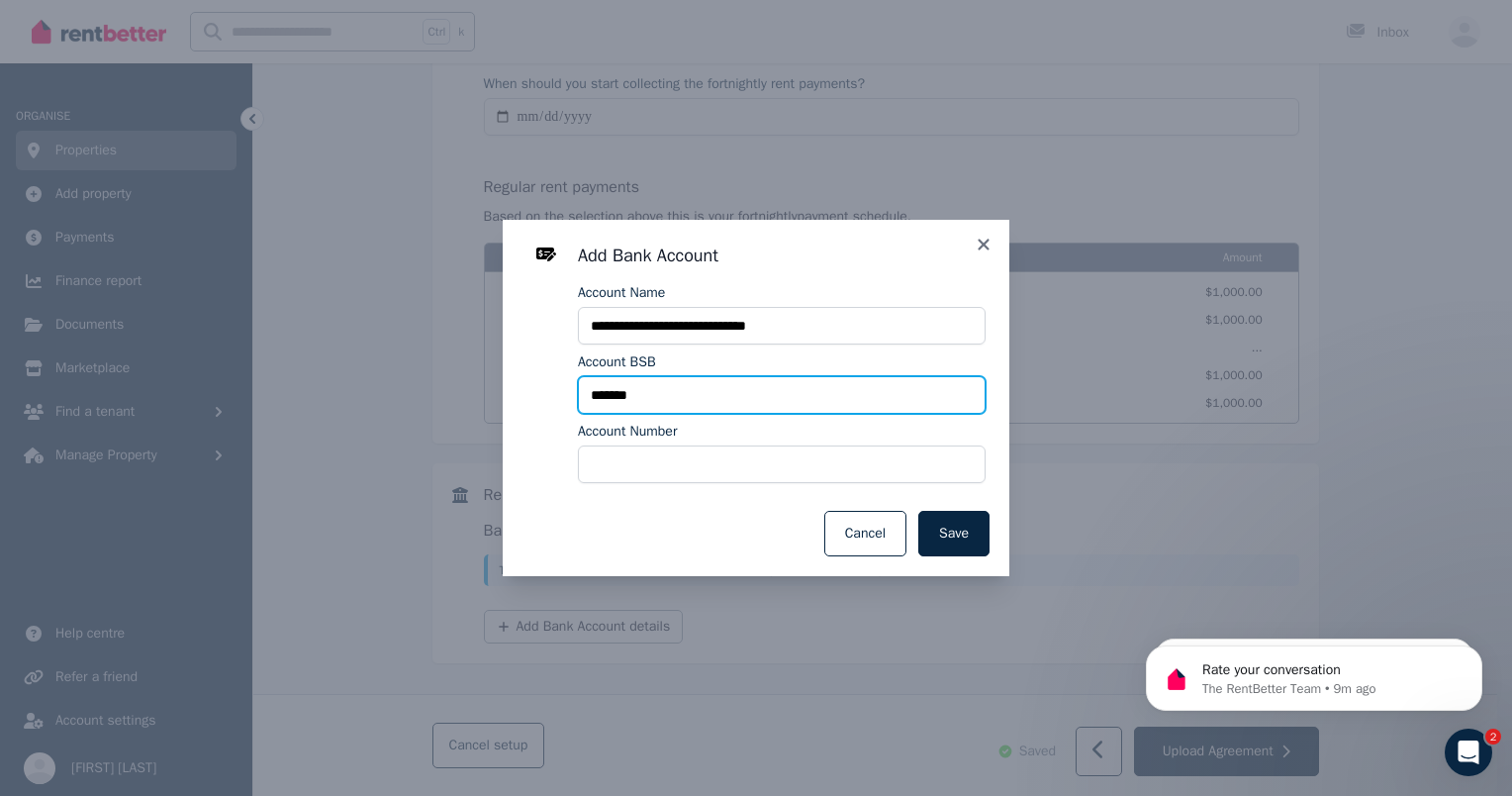 type on "*******" 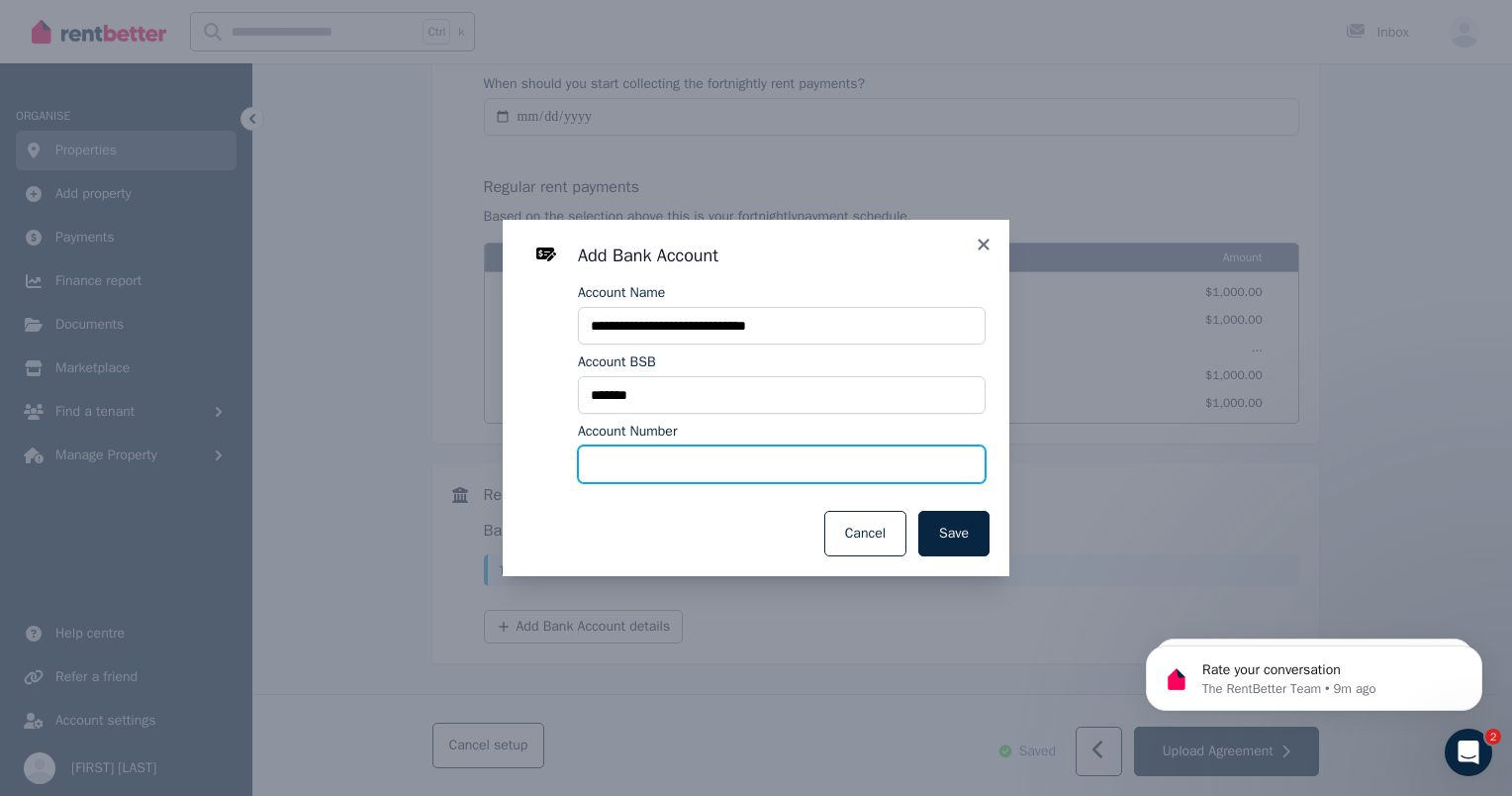 click on "Account Number" at bounding box center [782, 464] 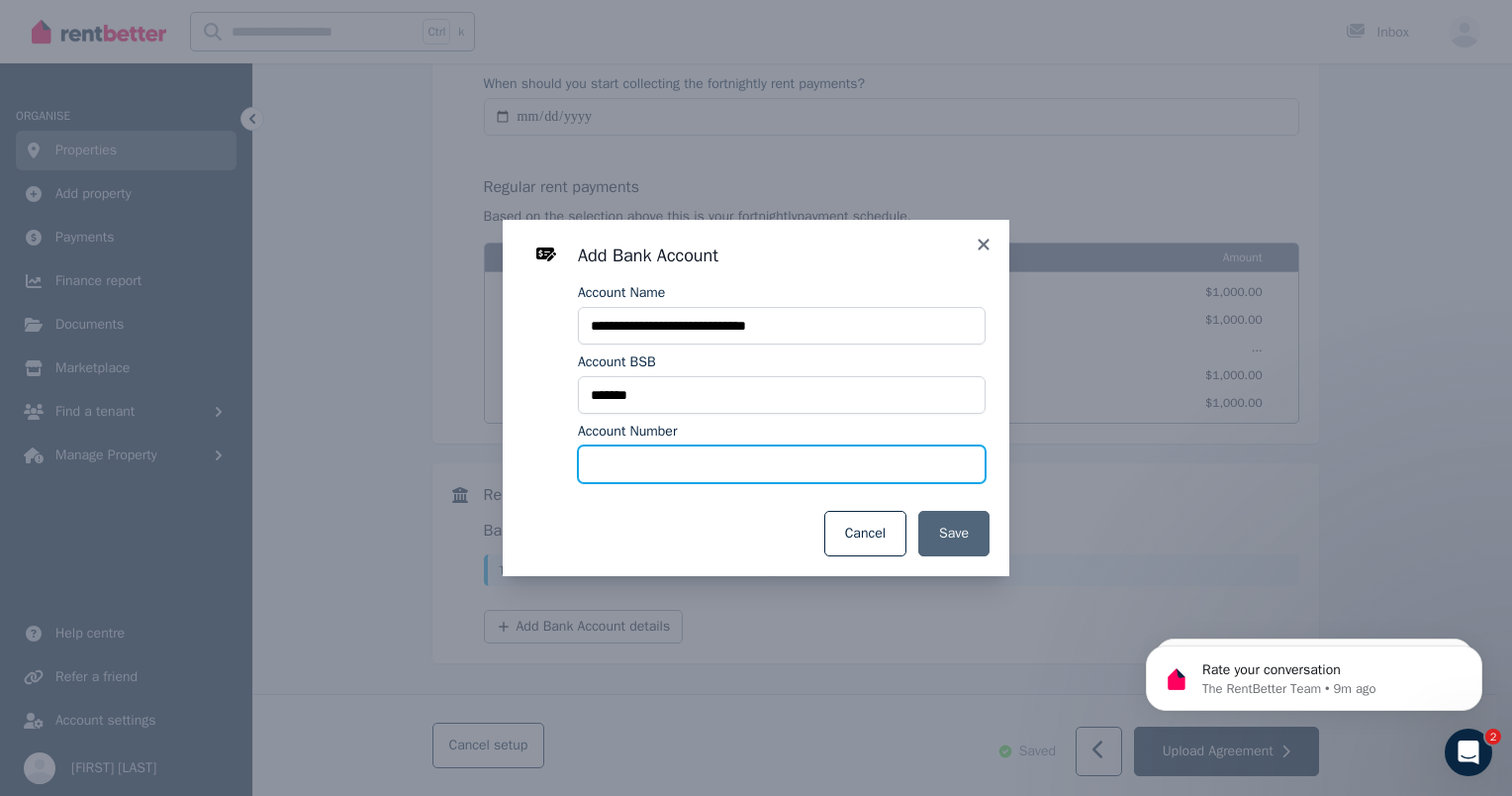 type on "********" 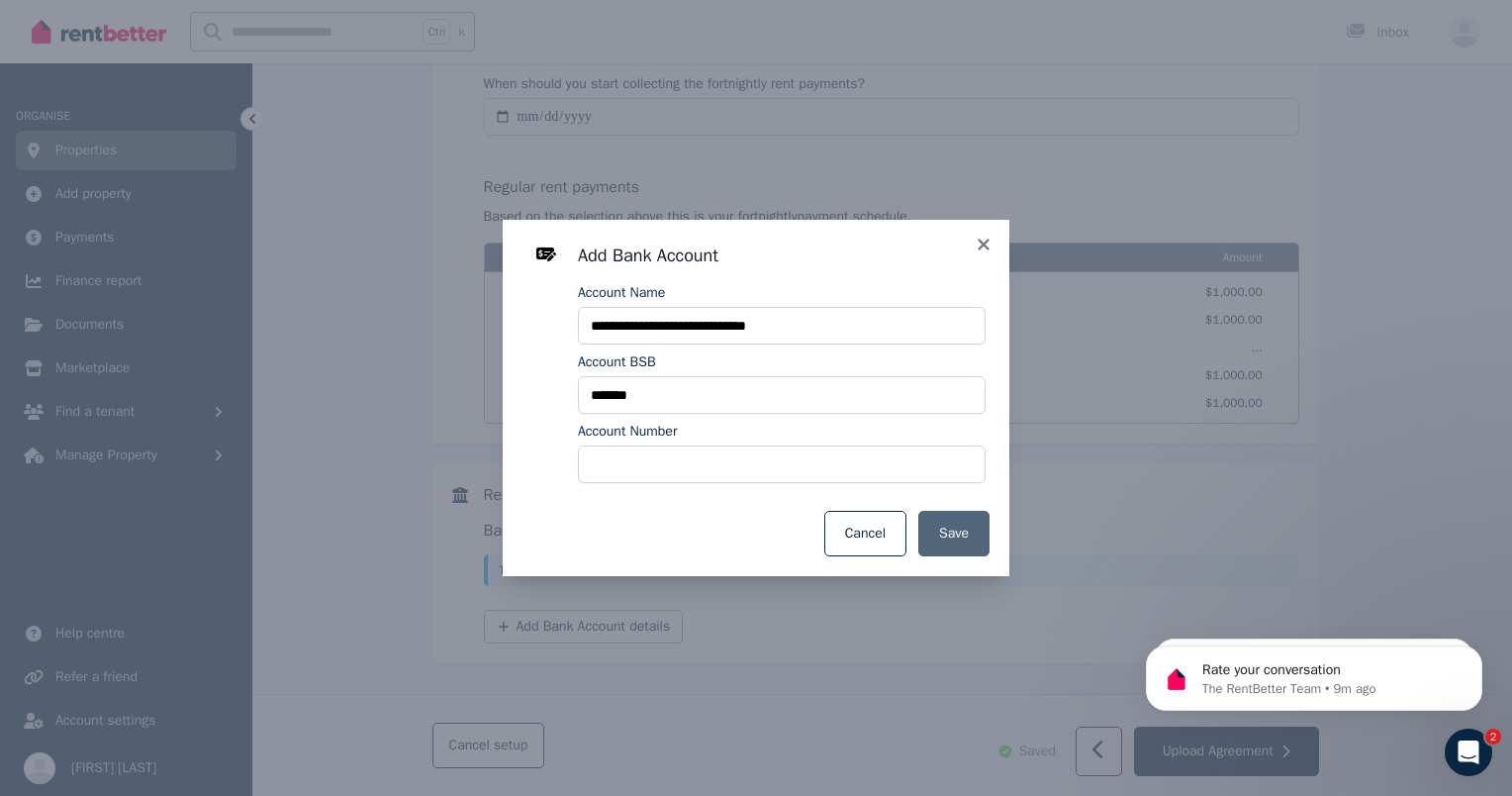 click on "Save" at bounding box center [954, 534] 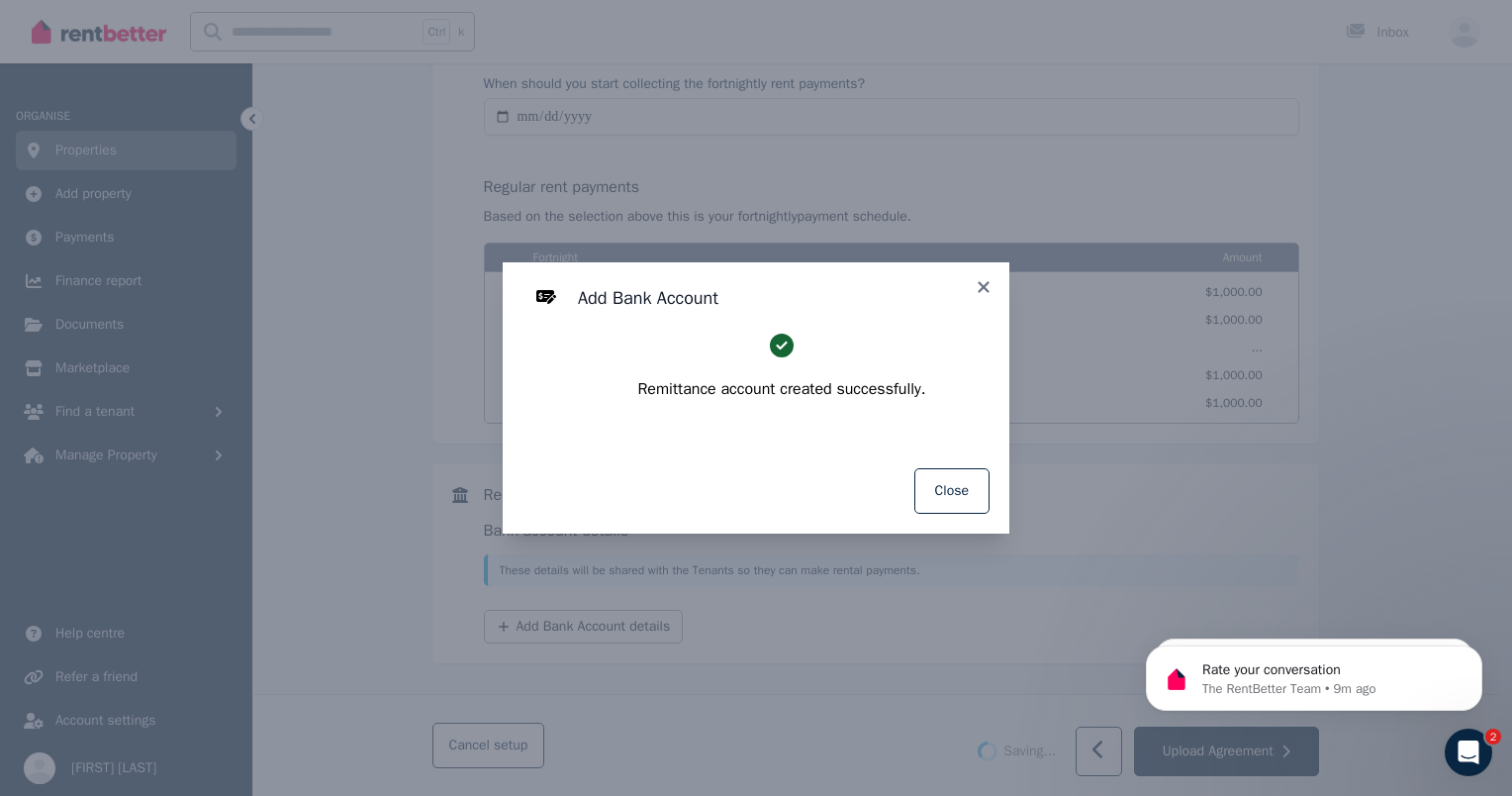 select on "**********" 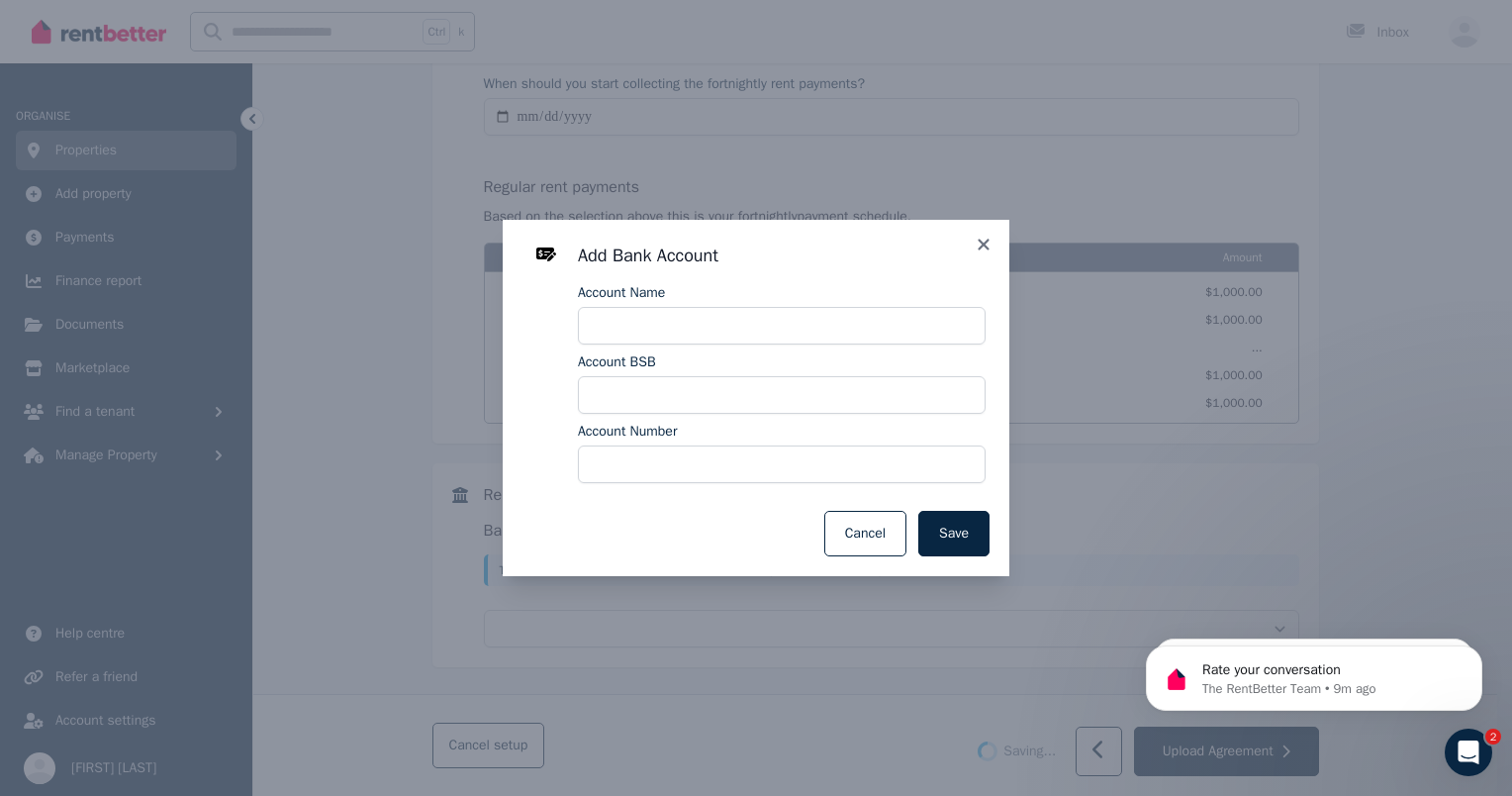 select on "**********" 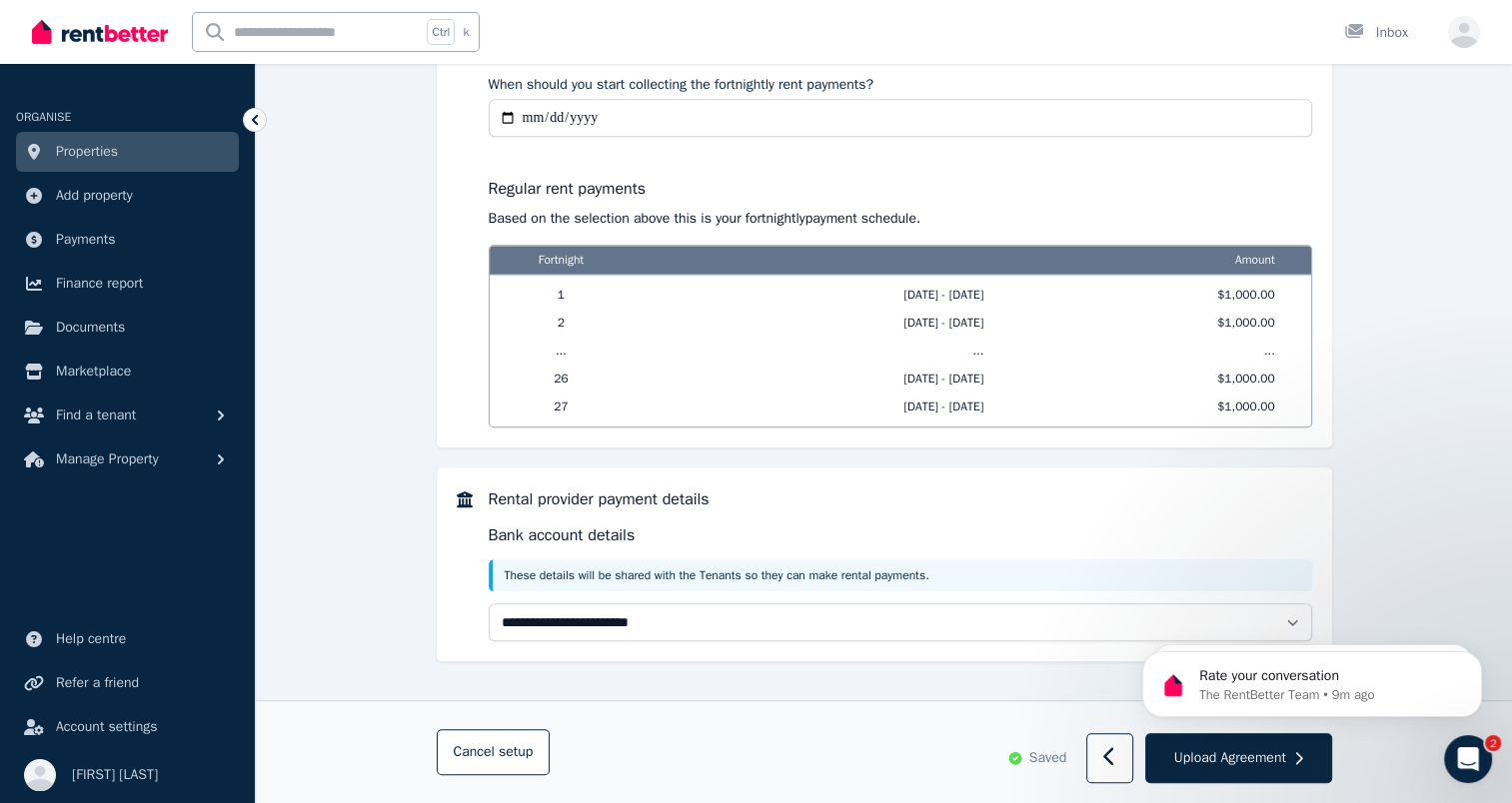 scroll, scrollTop: 1540, scrollLeft: 0, axis: vertical 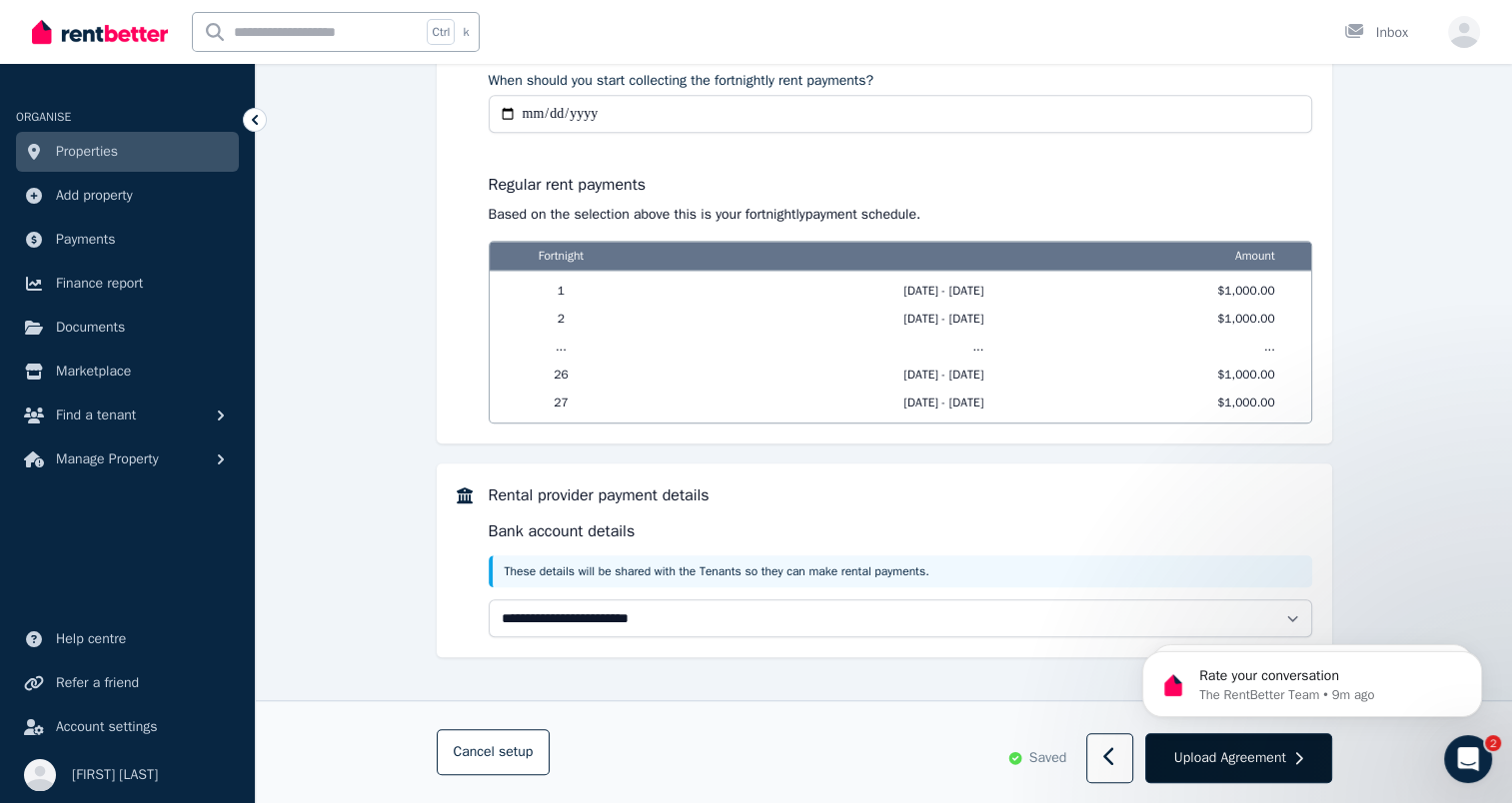 click on "Upload Agreement" at bounding box center (1230, 758) 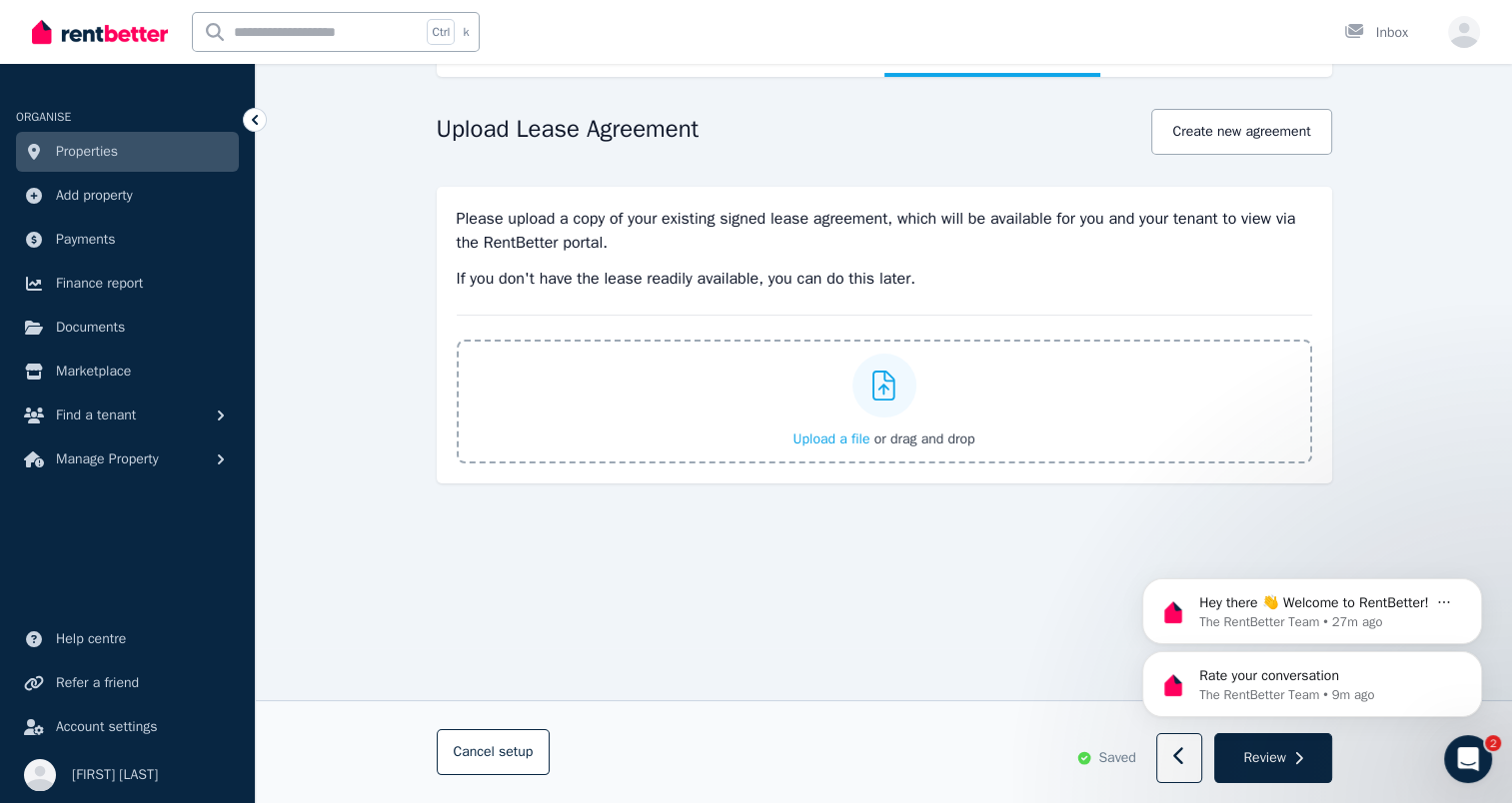scroll, scrollTop: 160, scrollLeft: 0, axis: vertical 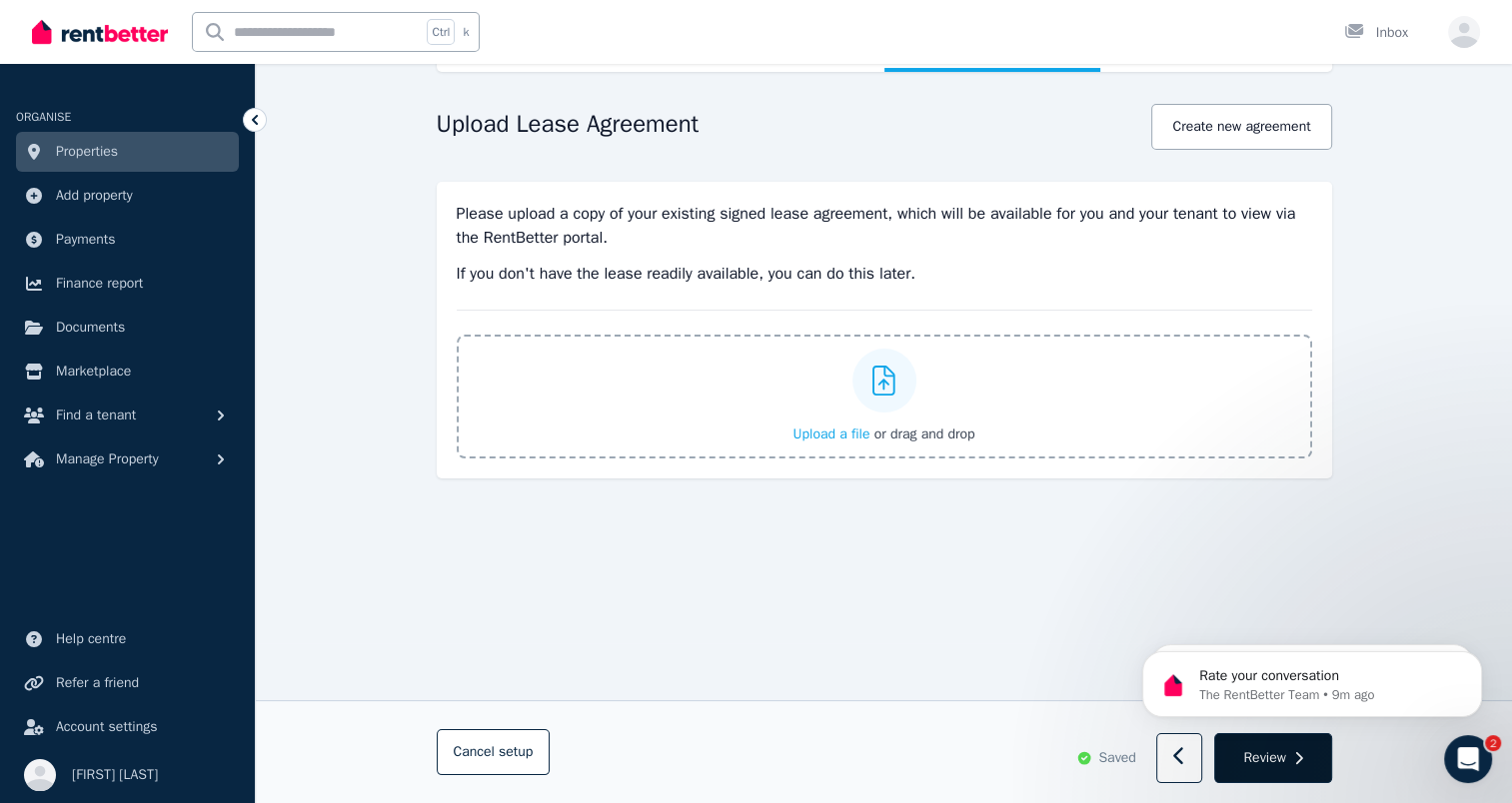 click on "Review" at bounding box center [1272, 759] 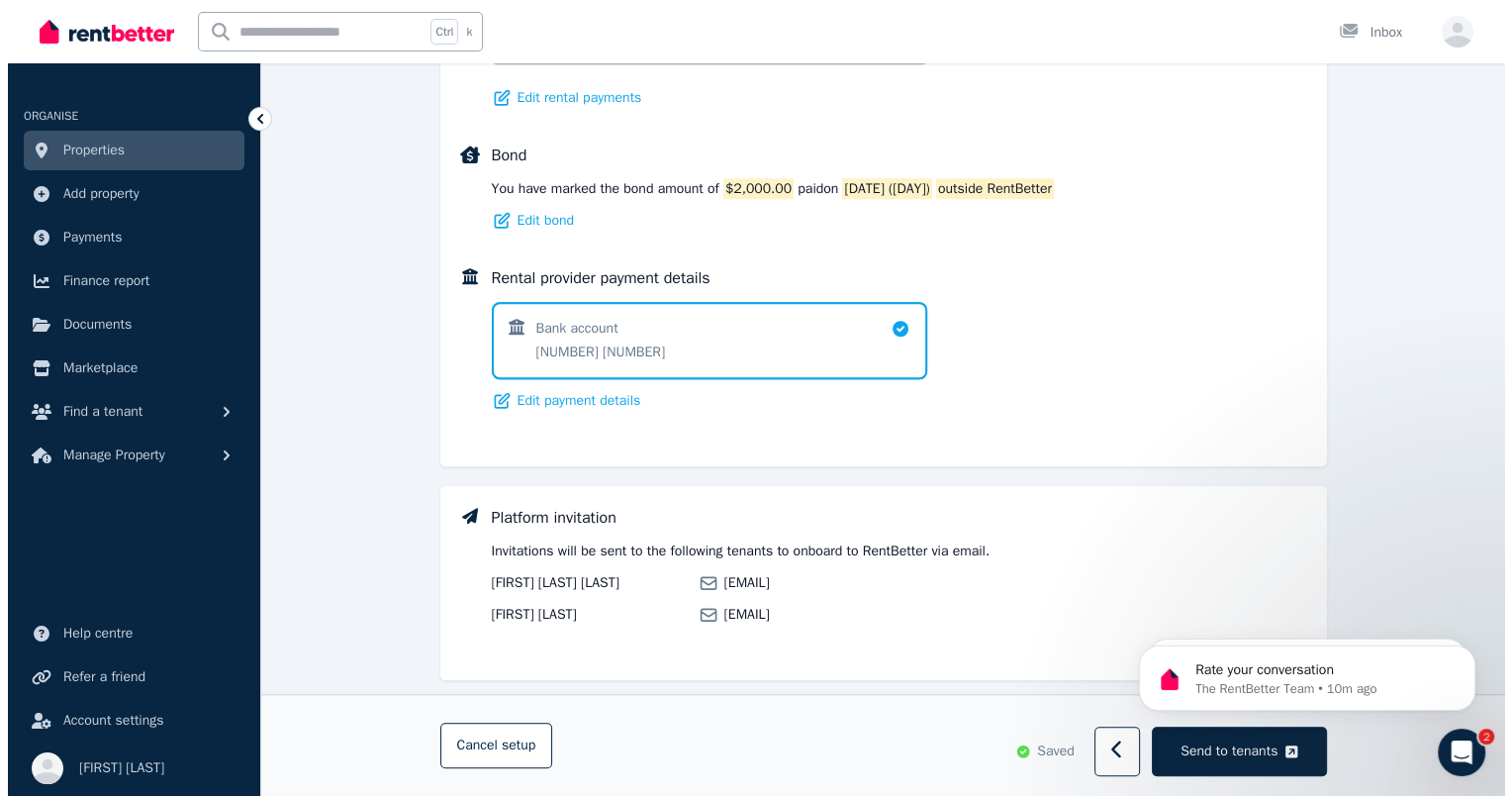 scroll, scrollTop: 1366, scrollLeft: 0, axis: vertical 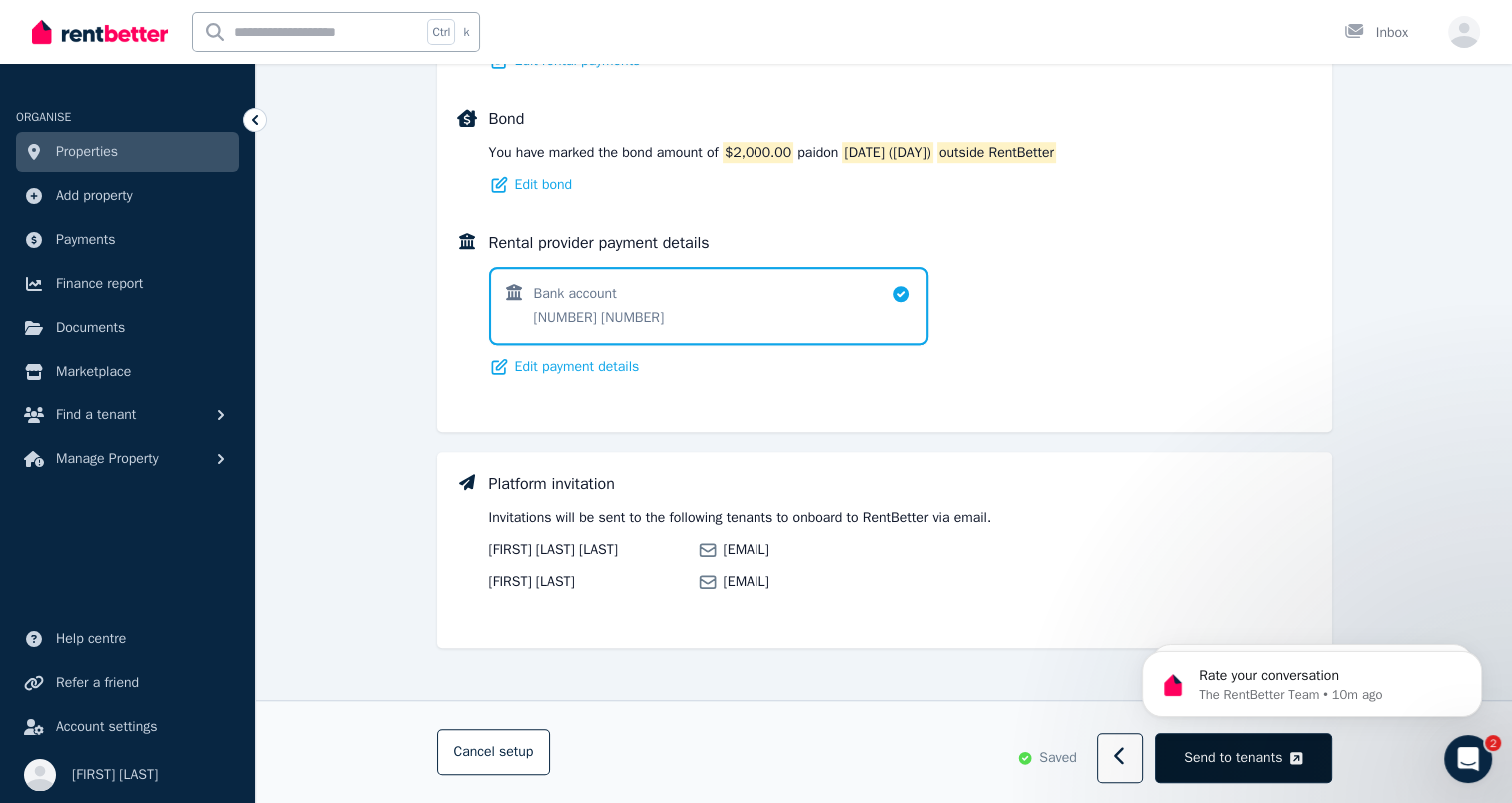 click on "Send to tenants" at bounding box center [1243, 759] 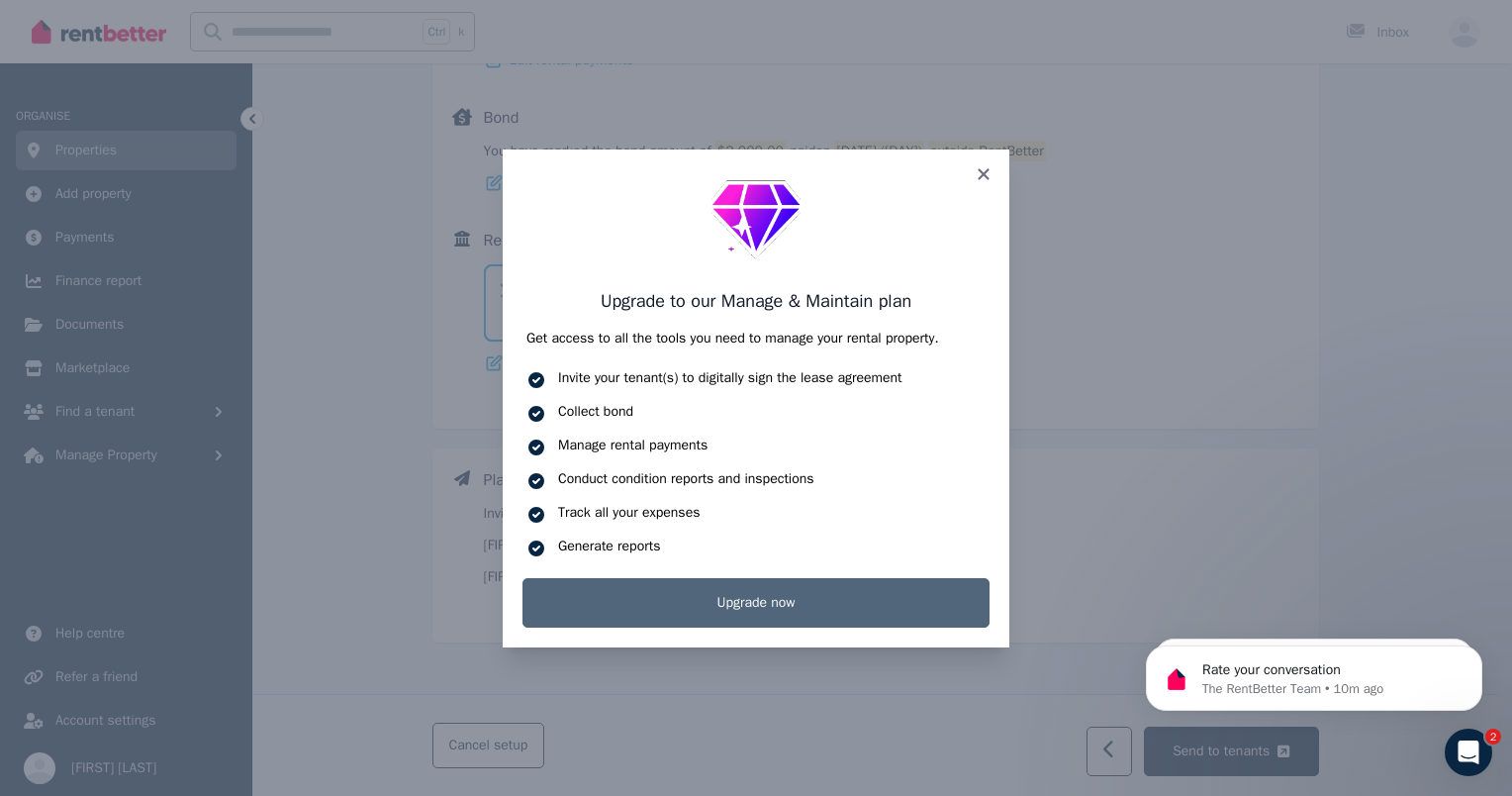 click on "Upgrade now" at bounding box center (756, 603) 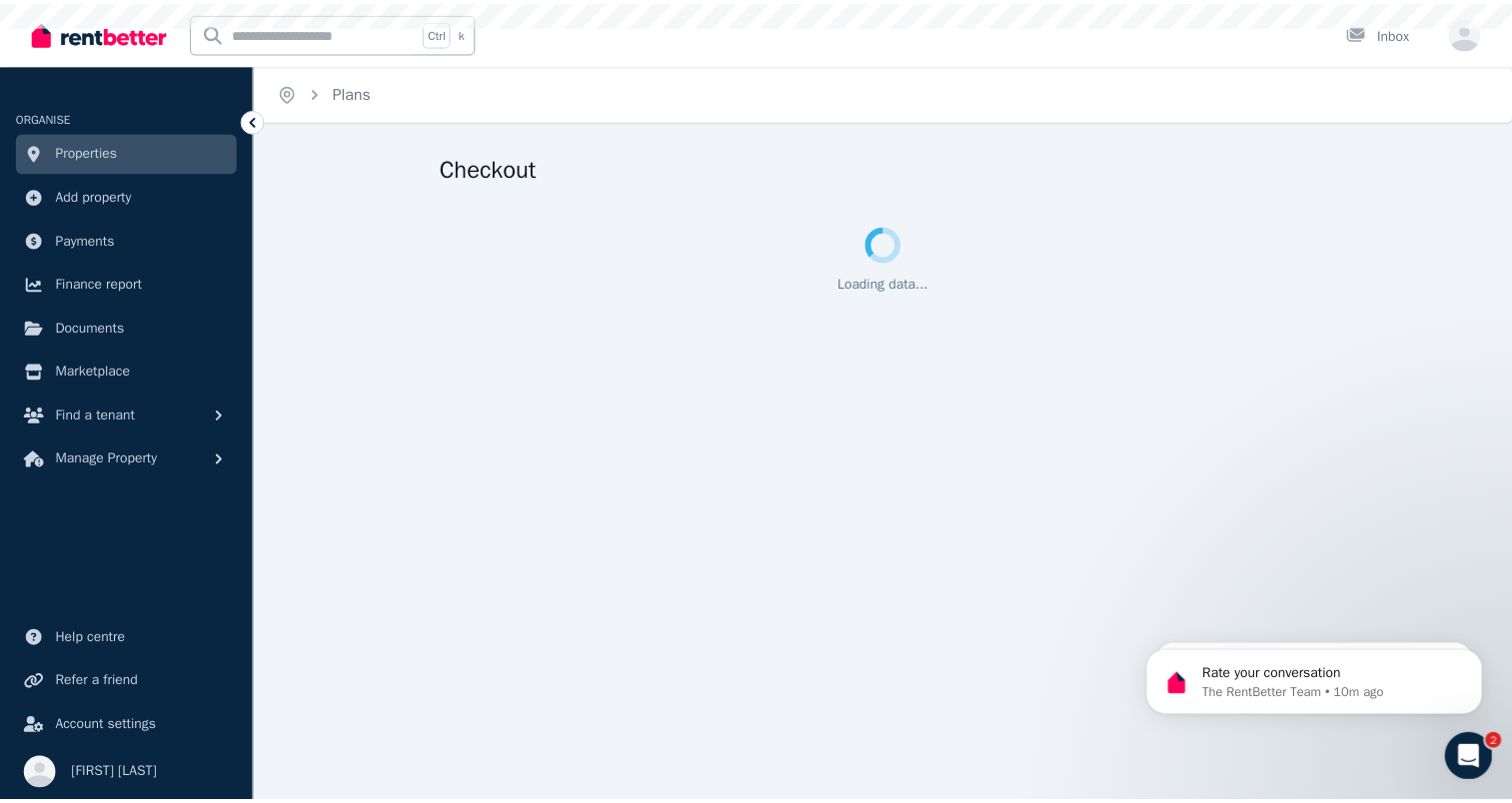 scroll, scrollTop: 0, scrollLeft: 0, axis: both 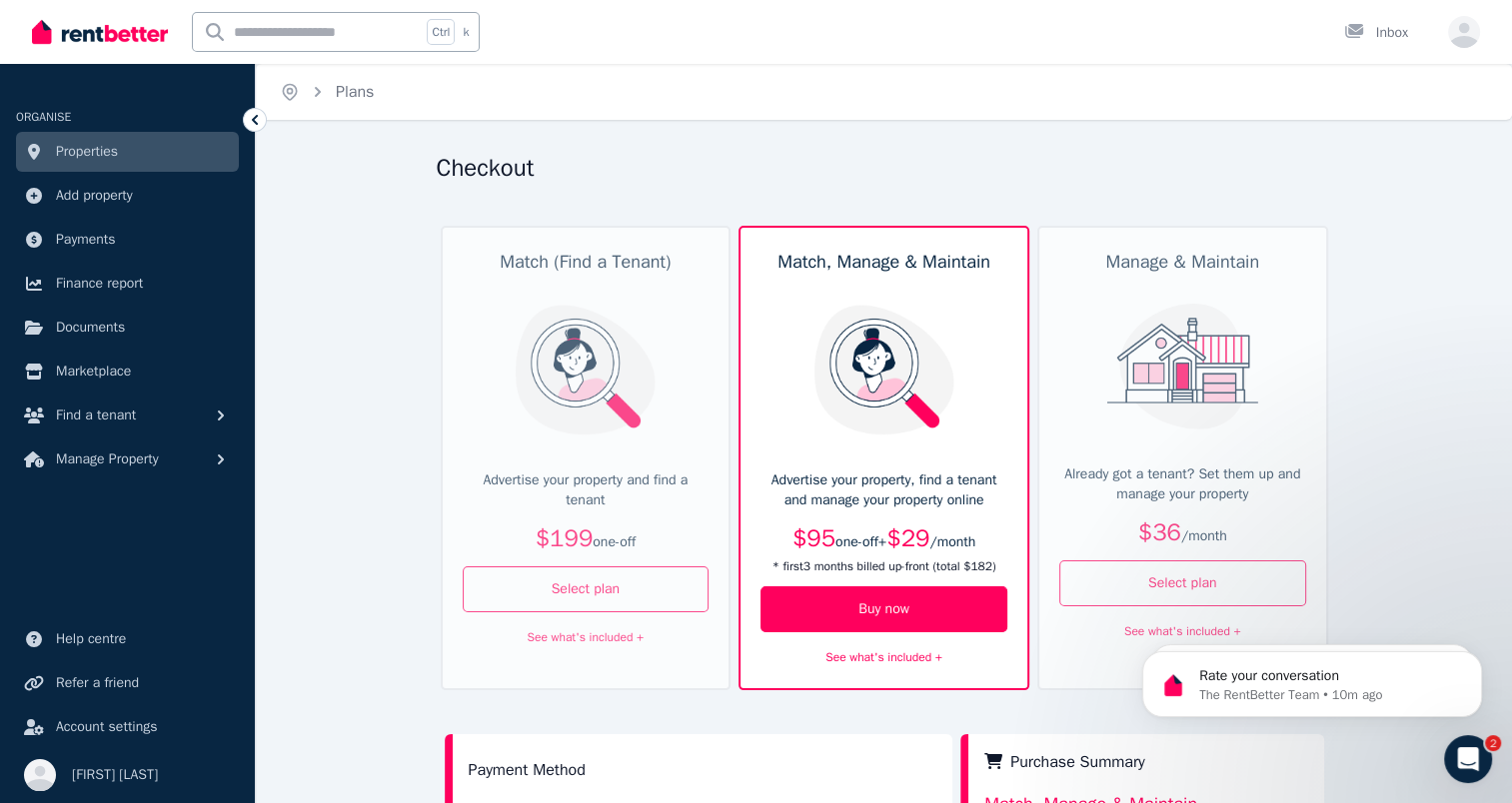 click on "$36  /  month" at bounding box center (1182, 532) 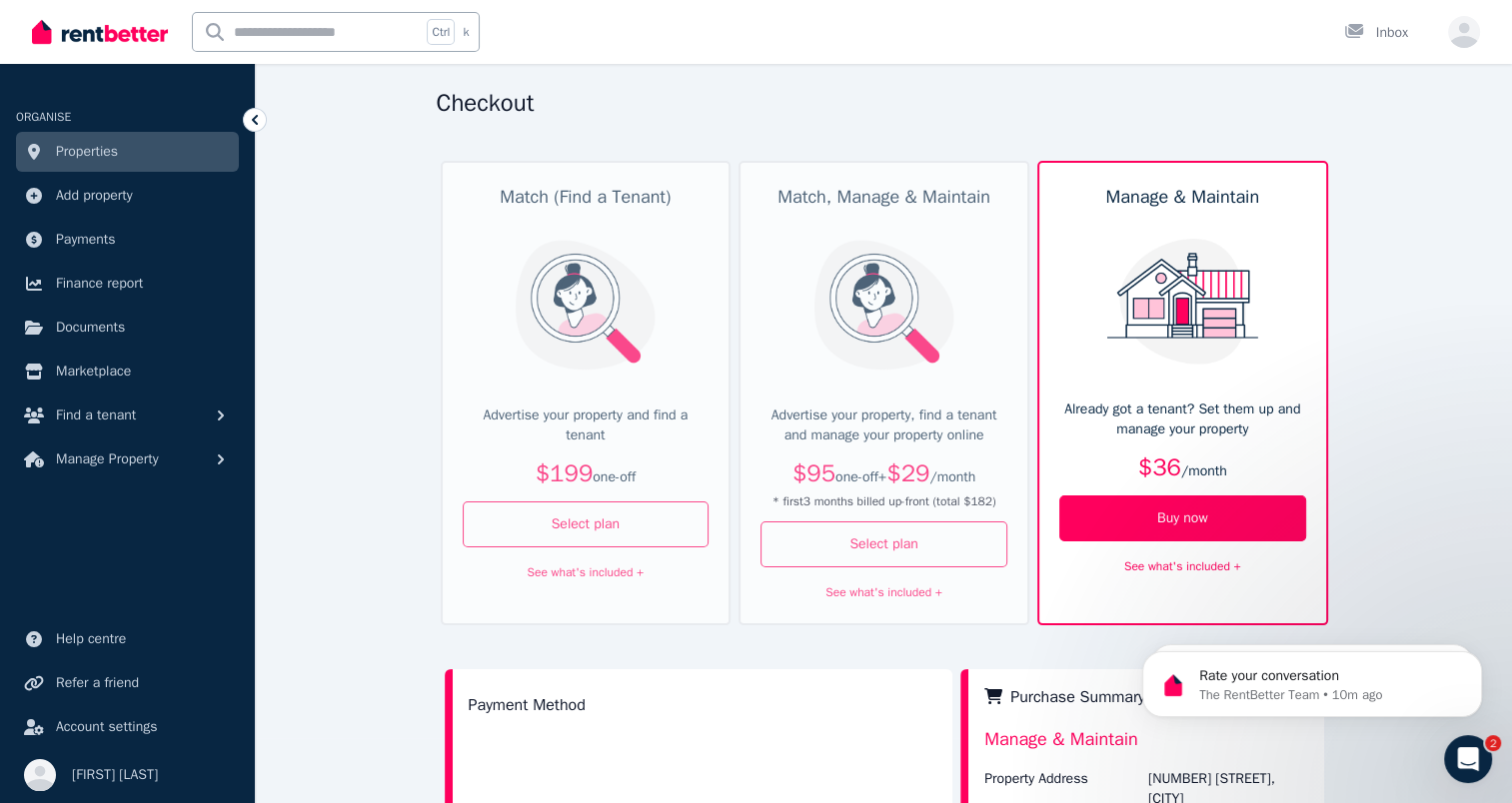 scroll, scrollTop: 100, scrollLeft: 0, axis: vertical 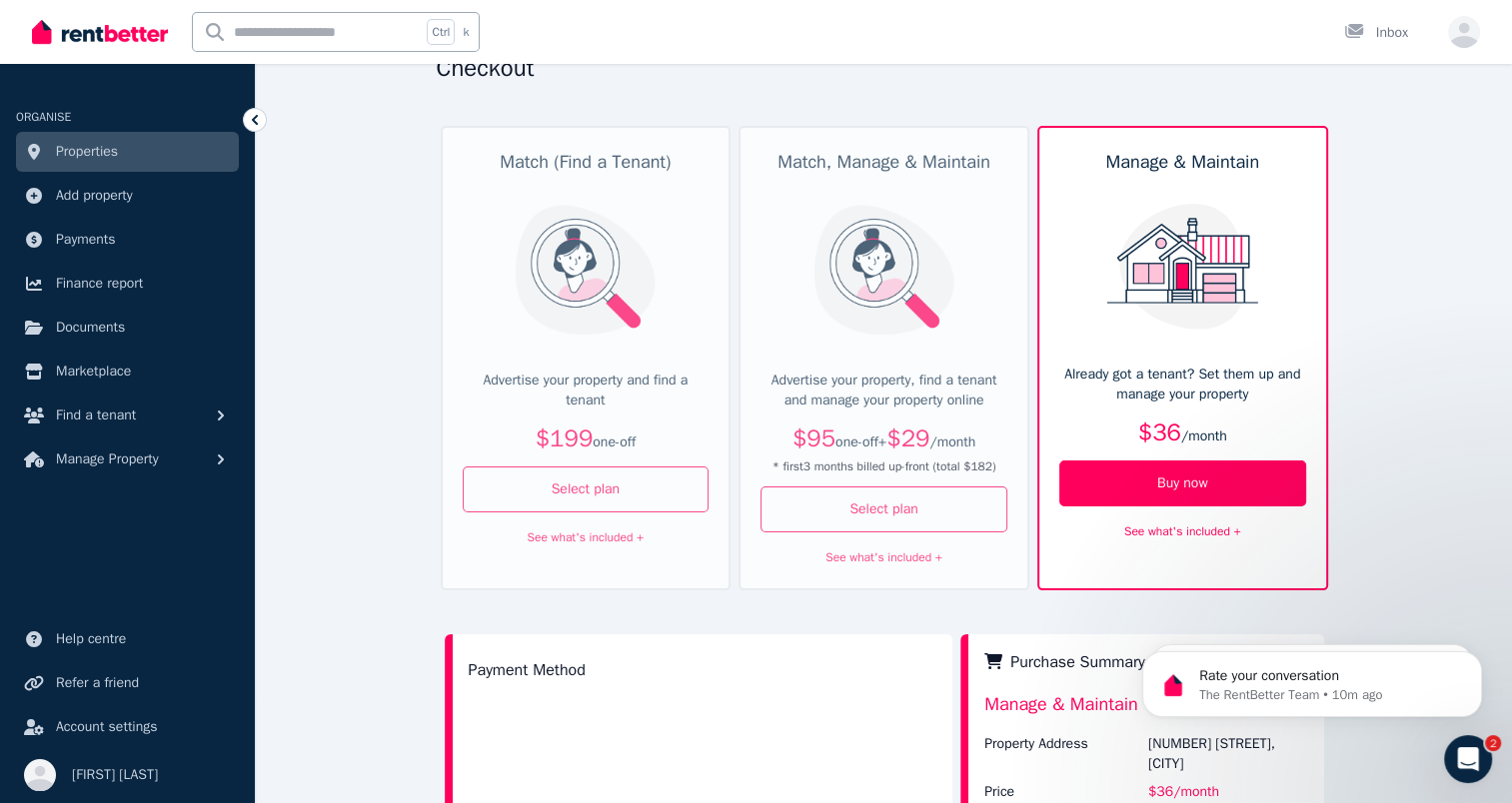 click on "See what's included +" at bounding box center [1182, 531] 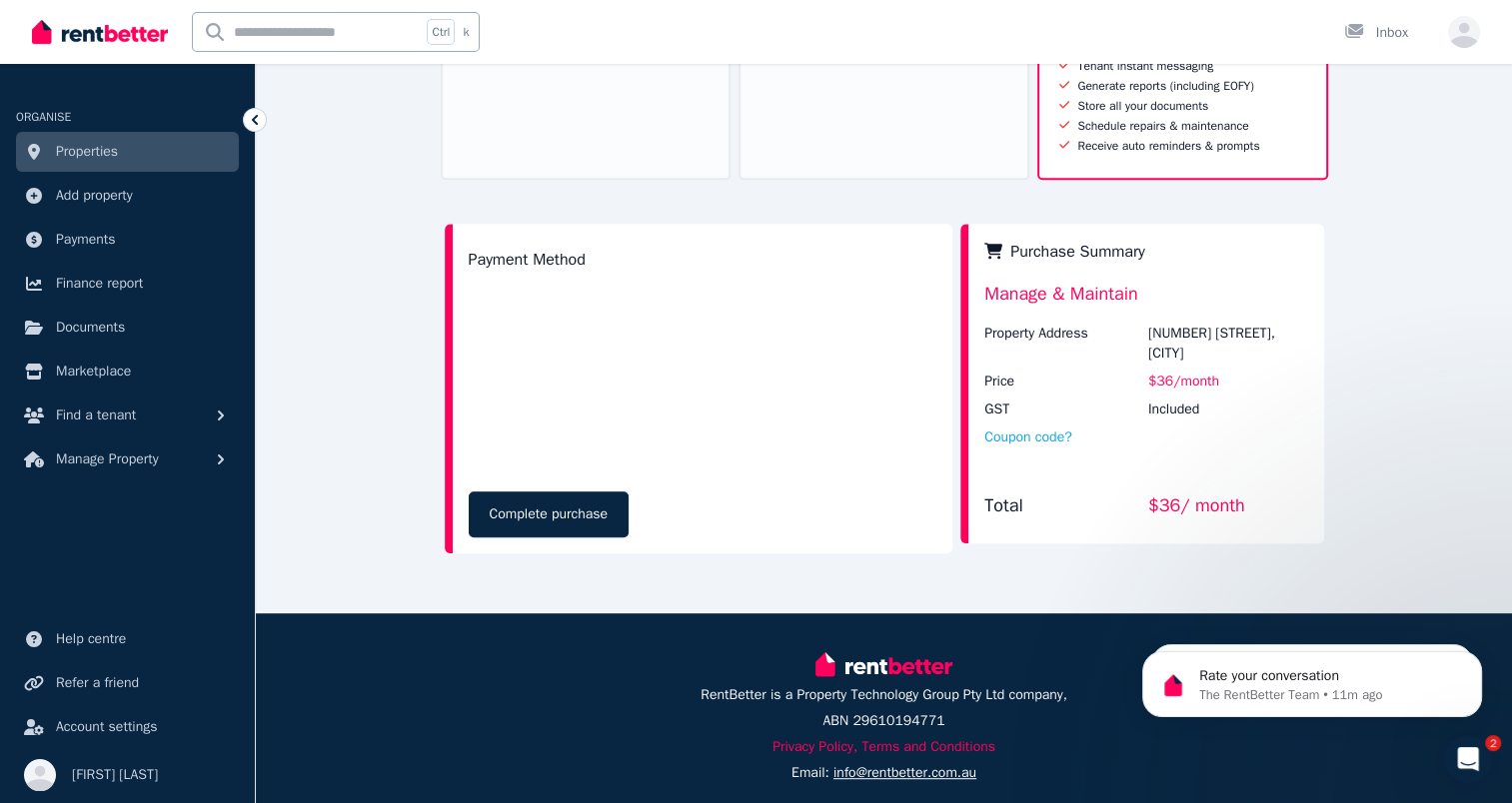 scroll, scrollTop: 836, scrollLeft: 0, axis: vertical 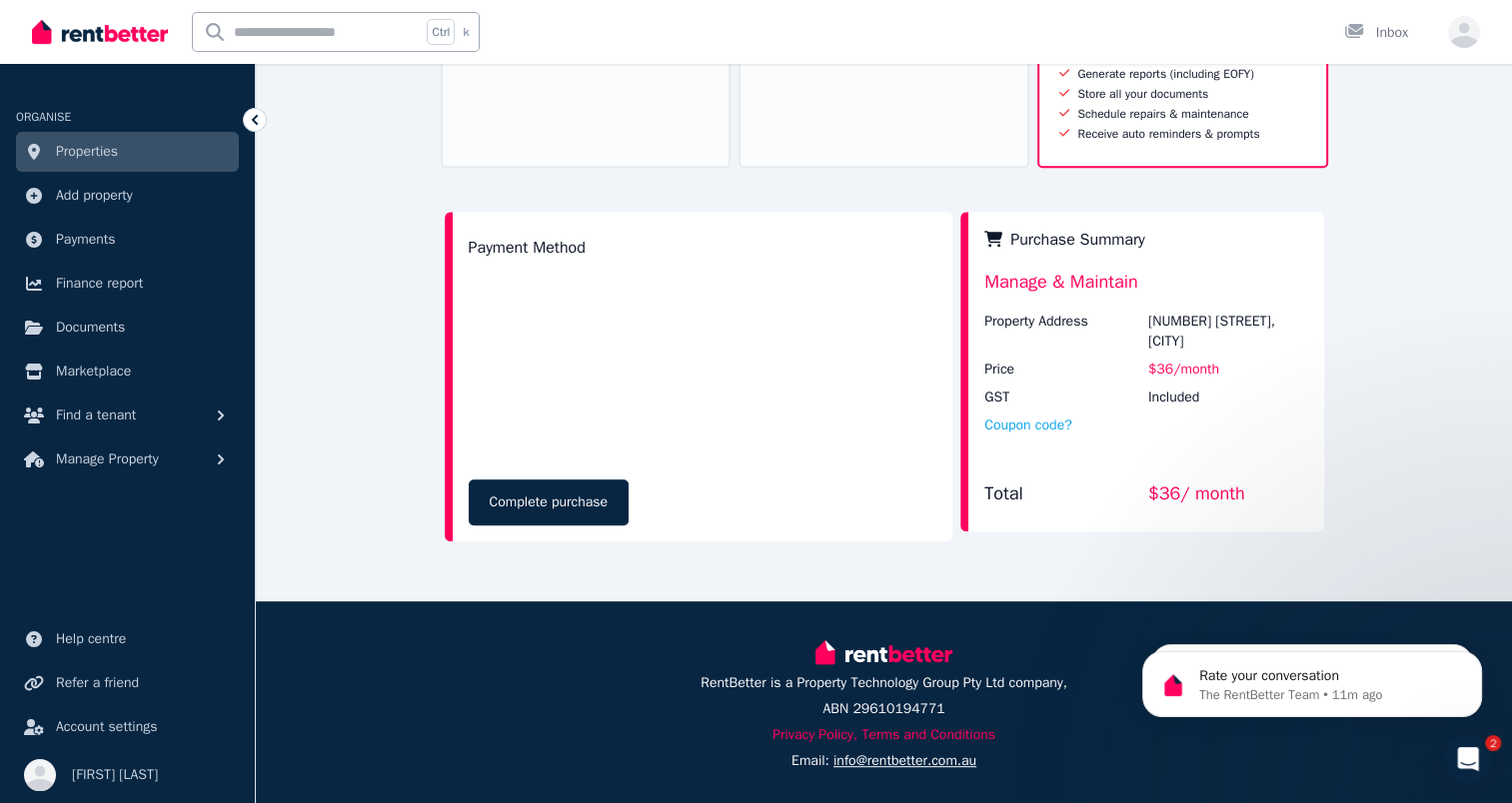 click on "Checkout Match (Find a Tenant) Advertise your property and find a tenant $199  one-off Select plan See what's included + Match, Manage & Maintain Advertise your property, find a tenant and manage your property online $95  one-off  +  $29  /  month * first  3   month s billed up-front (total   $182 ) Select plan See what's included + Manage & Maintain Already got a tenant? Set them up and manage your property $36  /  month Buy now See less info - Conduct comprehensive digital tenant checks ($18 per report) Create, view & send your lease agreement Digitally sign your lease (both you & your tenant) Set up a tenant (new or existing) Set up & organise bond payments Conduct digital condition reports Collect rental payments (incl. auto reminders & receipts) Record expenses Manage tenant bills Tenant instant messaging Generate reports (including EOFY) Store all your documents Schedule repairs & maintenance Receive auto reminders & prompts Payment Method Complete purchase Purchase Summary Manage & Maintain Price" at bounding box center (883, -42) 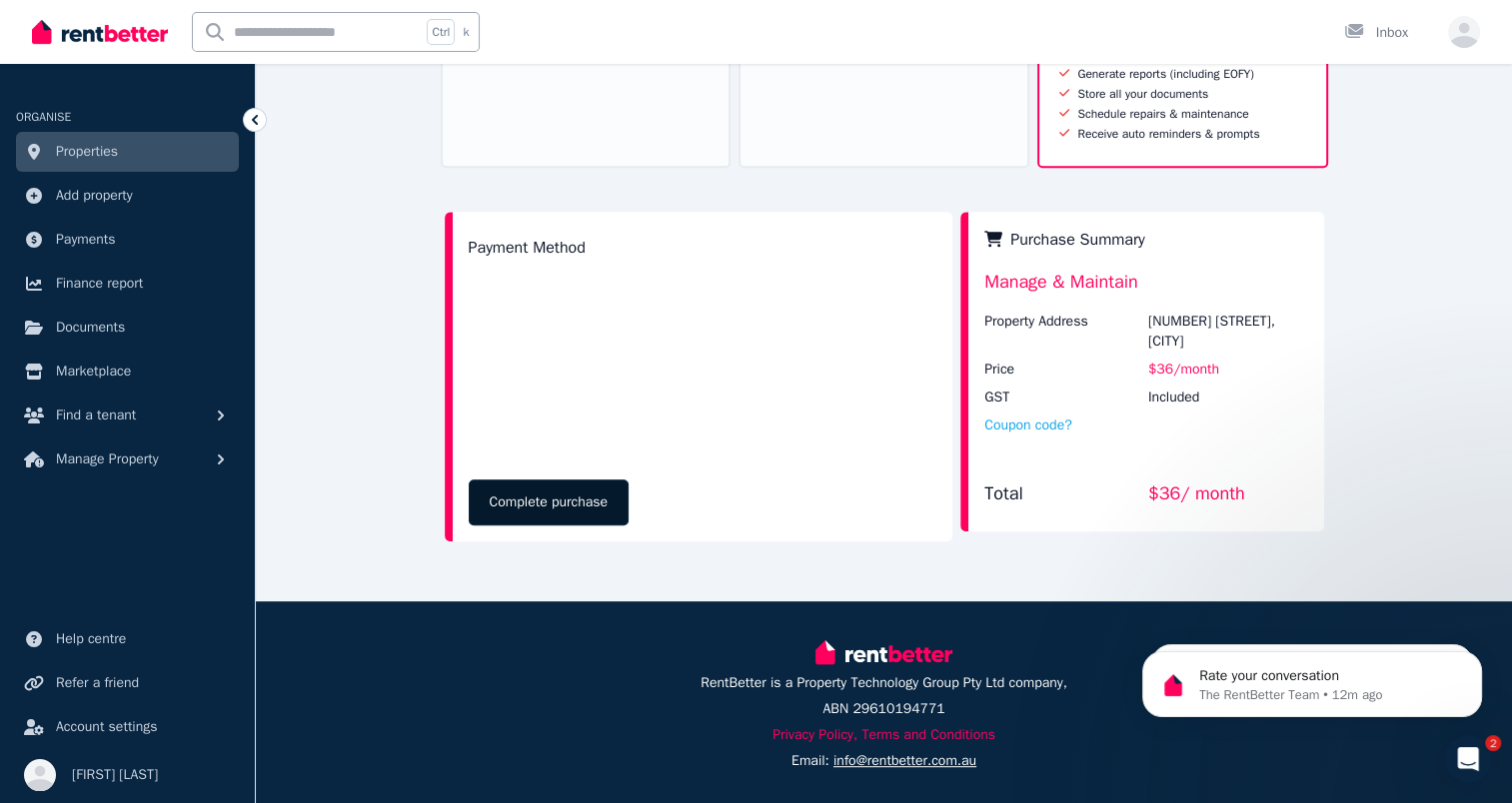 click on "Complete purchase" at bounding box center [549, 502] 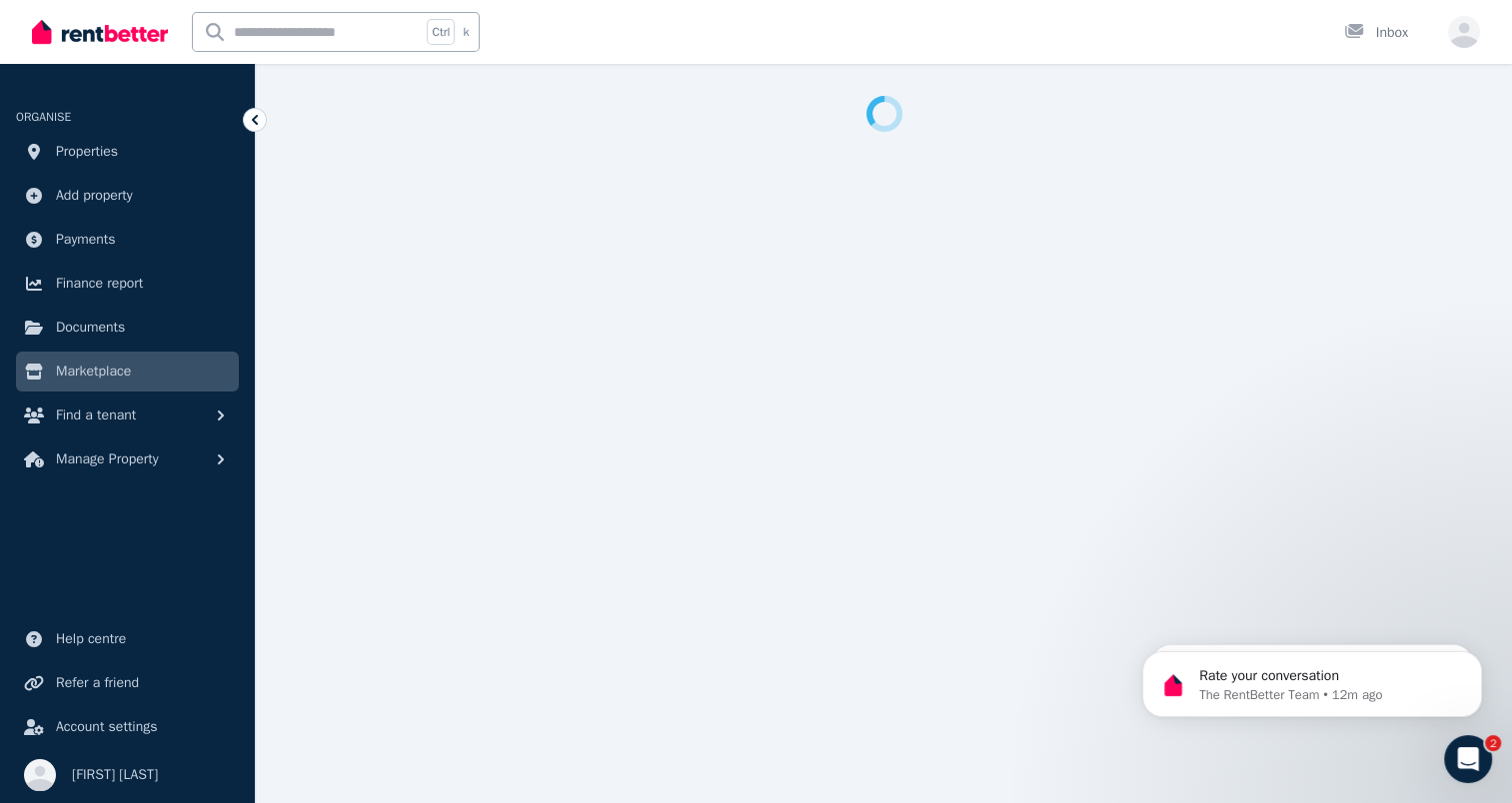 scroll, scrollTop: 0, scrollLeft: 0, axis: both 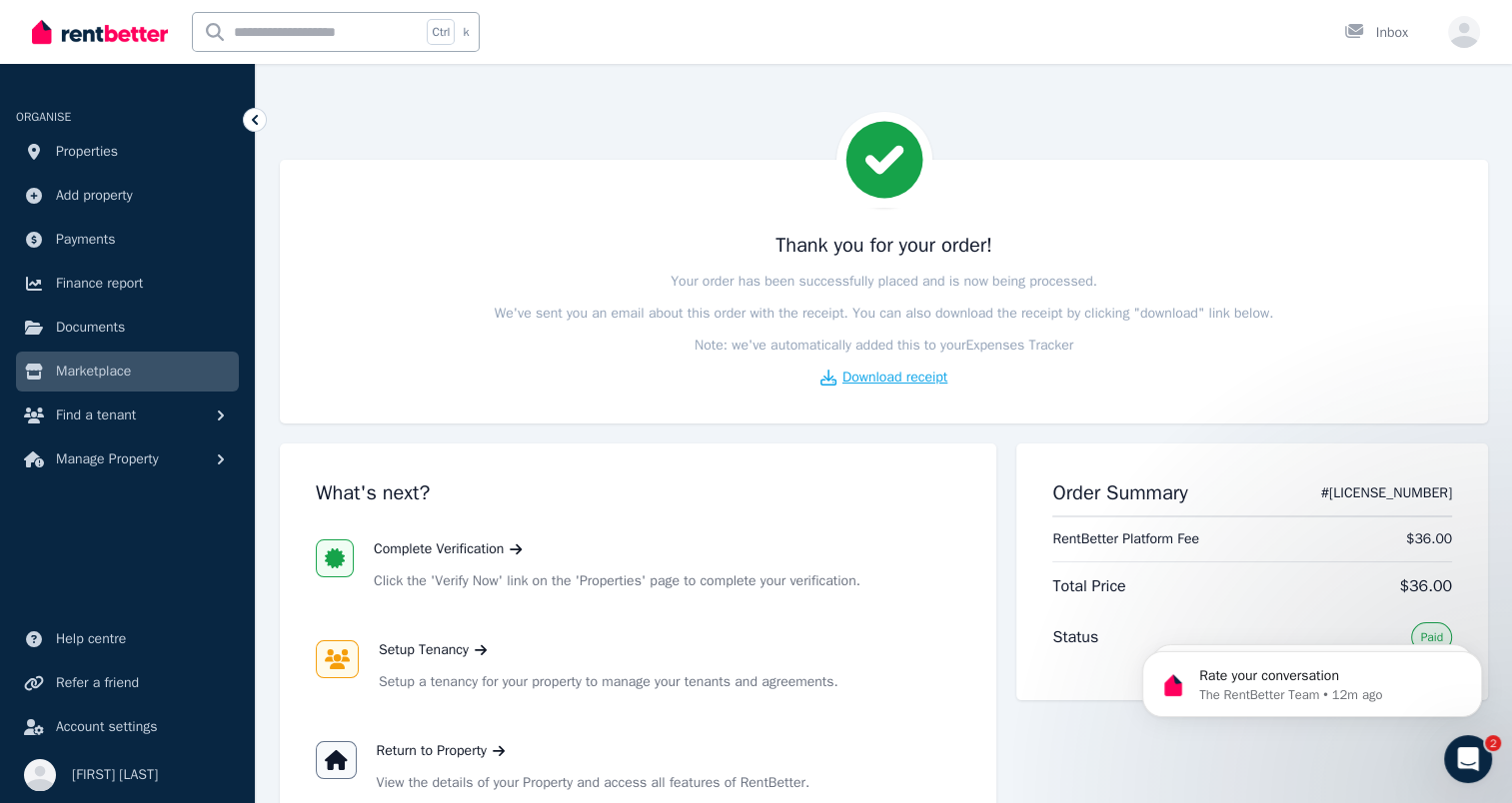 click on "Download receipt" at bounding box center [894, 378] 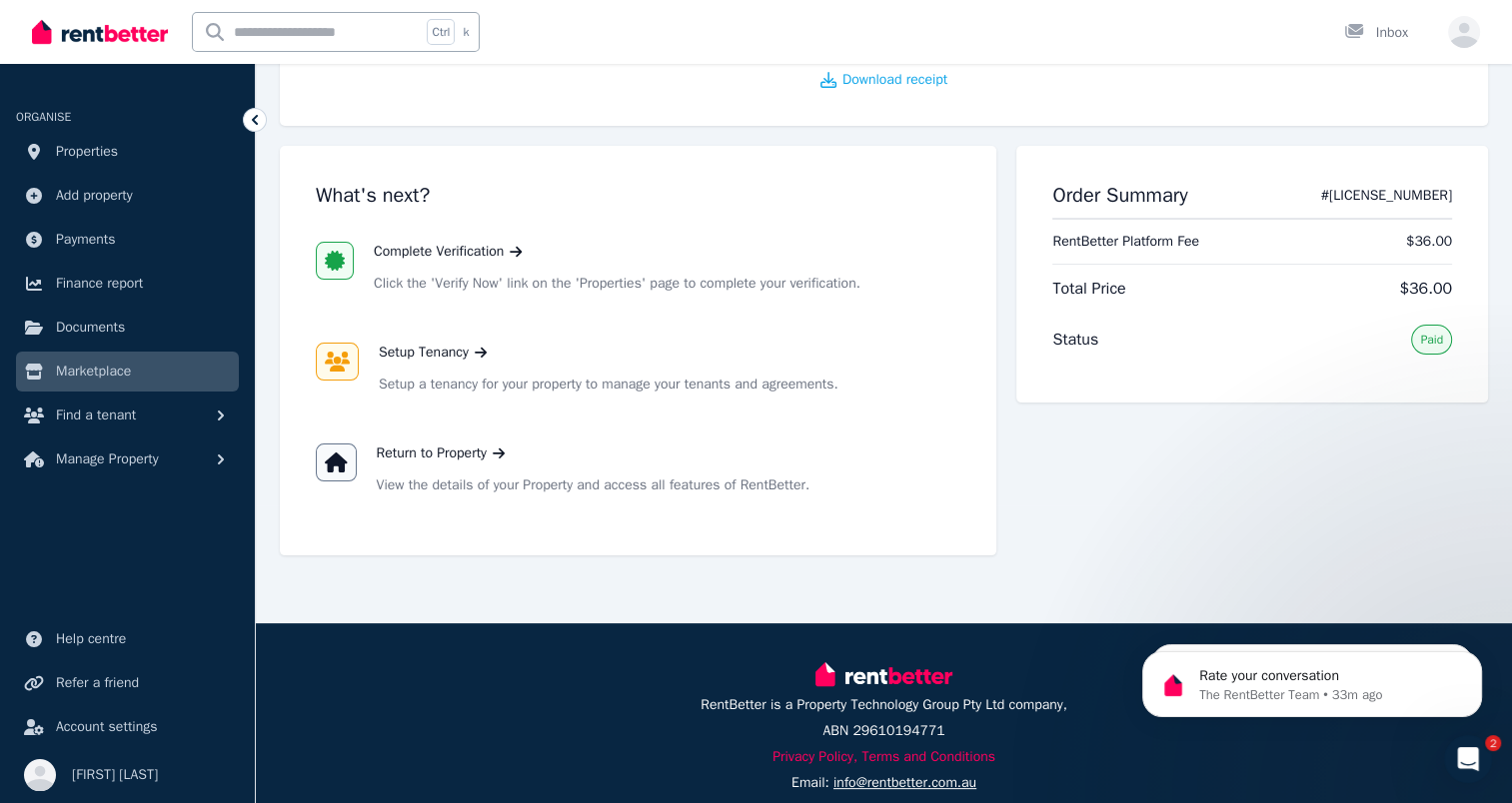 scroll, scrollTop: 300, scrollLeft: 0, axis: vertical 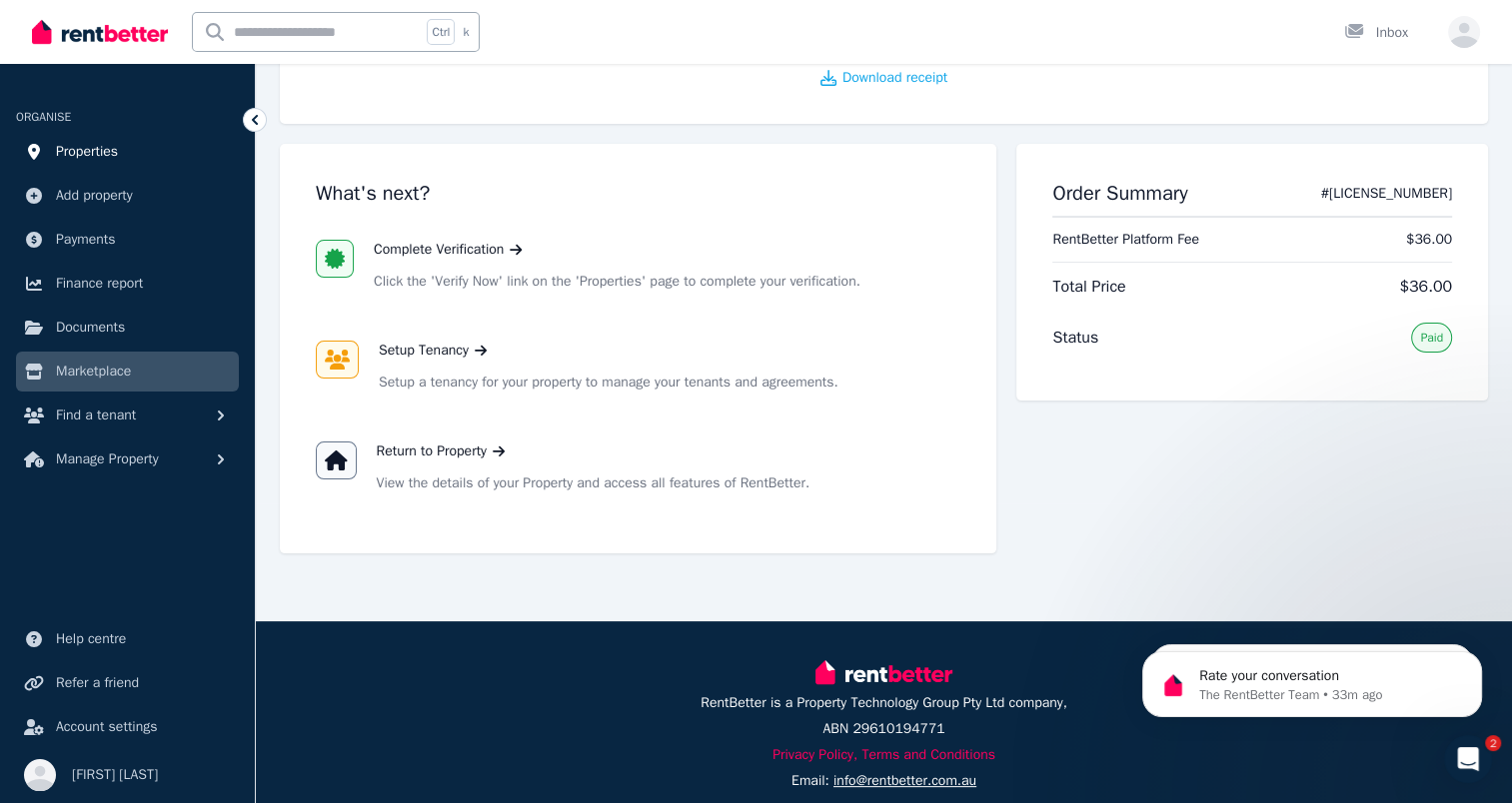 click on "Properties" at bounding box center [87, 152] 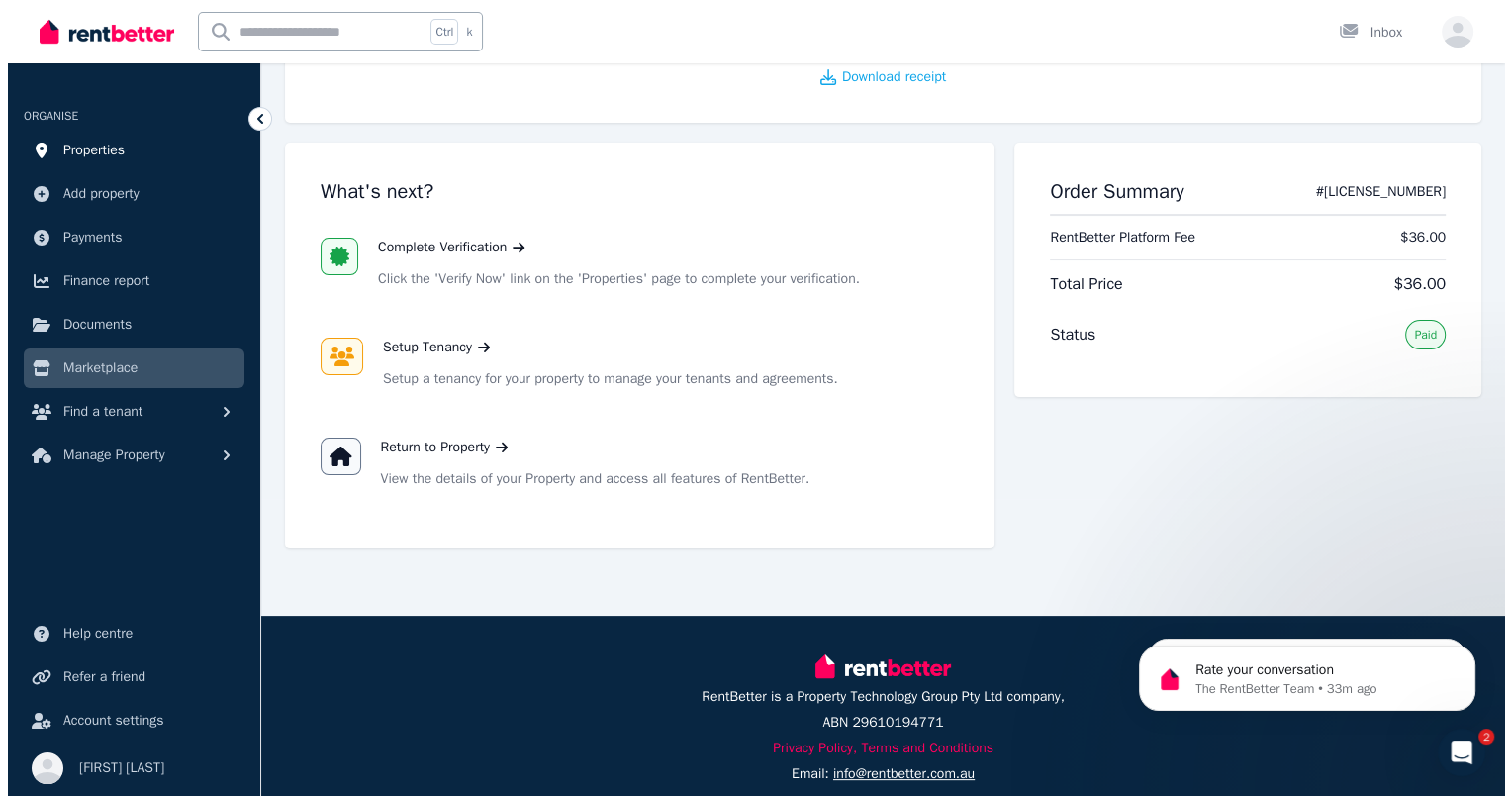 scroll, scrollTop: 0, scrollLeft: 0, axis: both 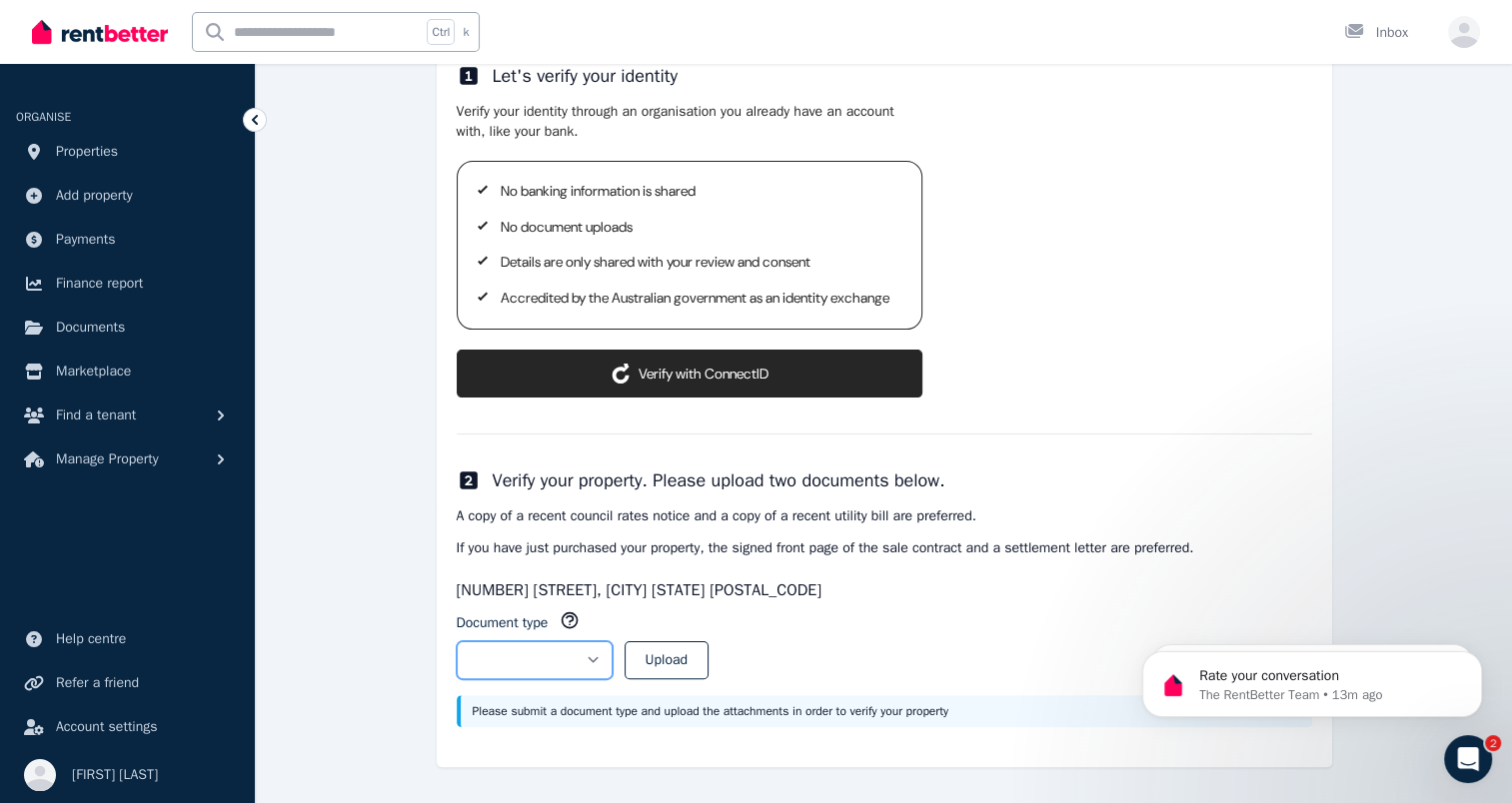 click on "**********" at bounding box center (535, 660) 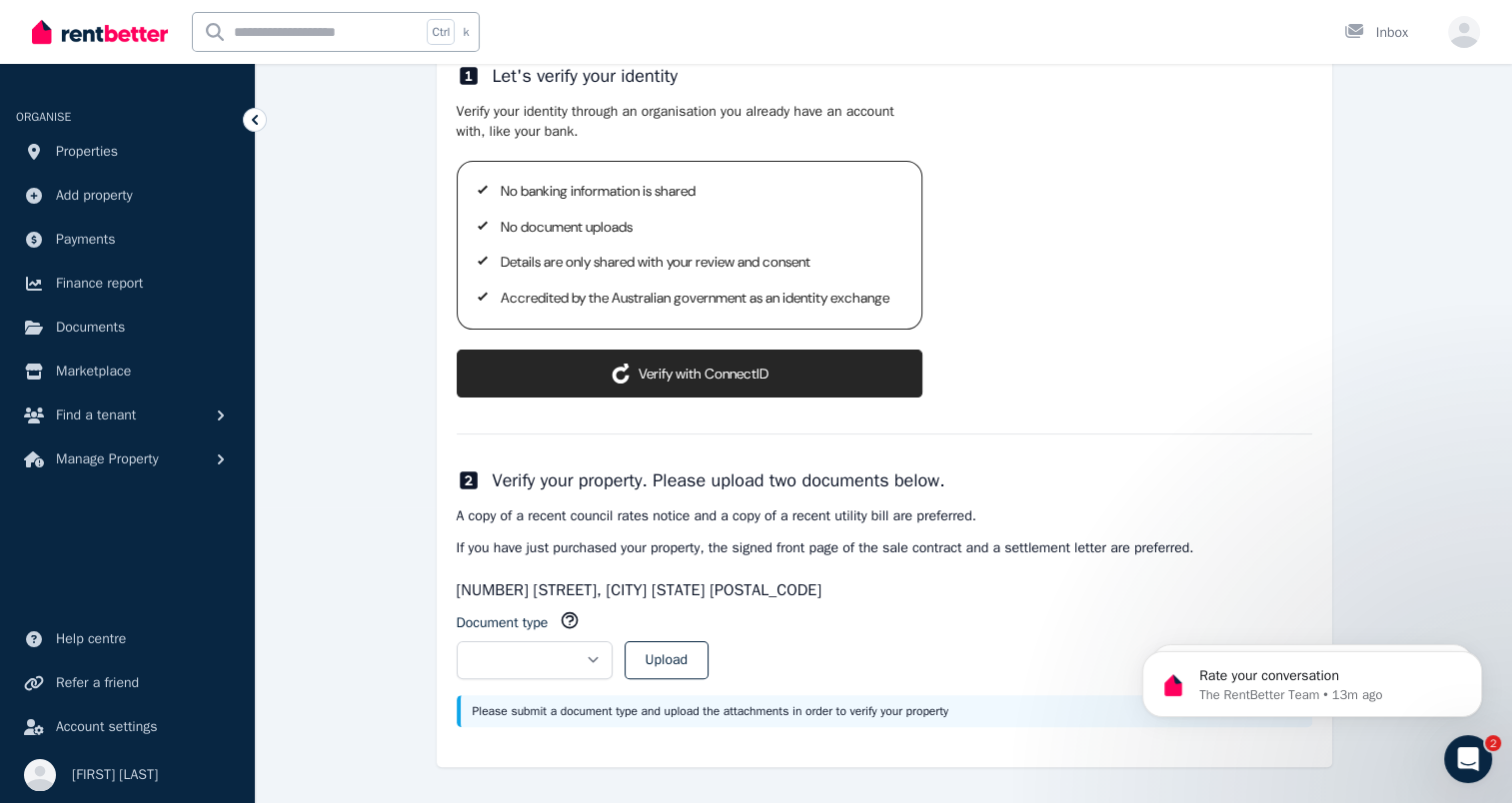 click on "**********" at bounding box center [884, 652] 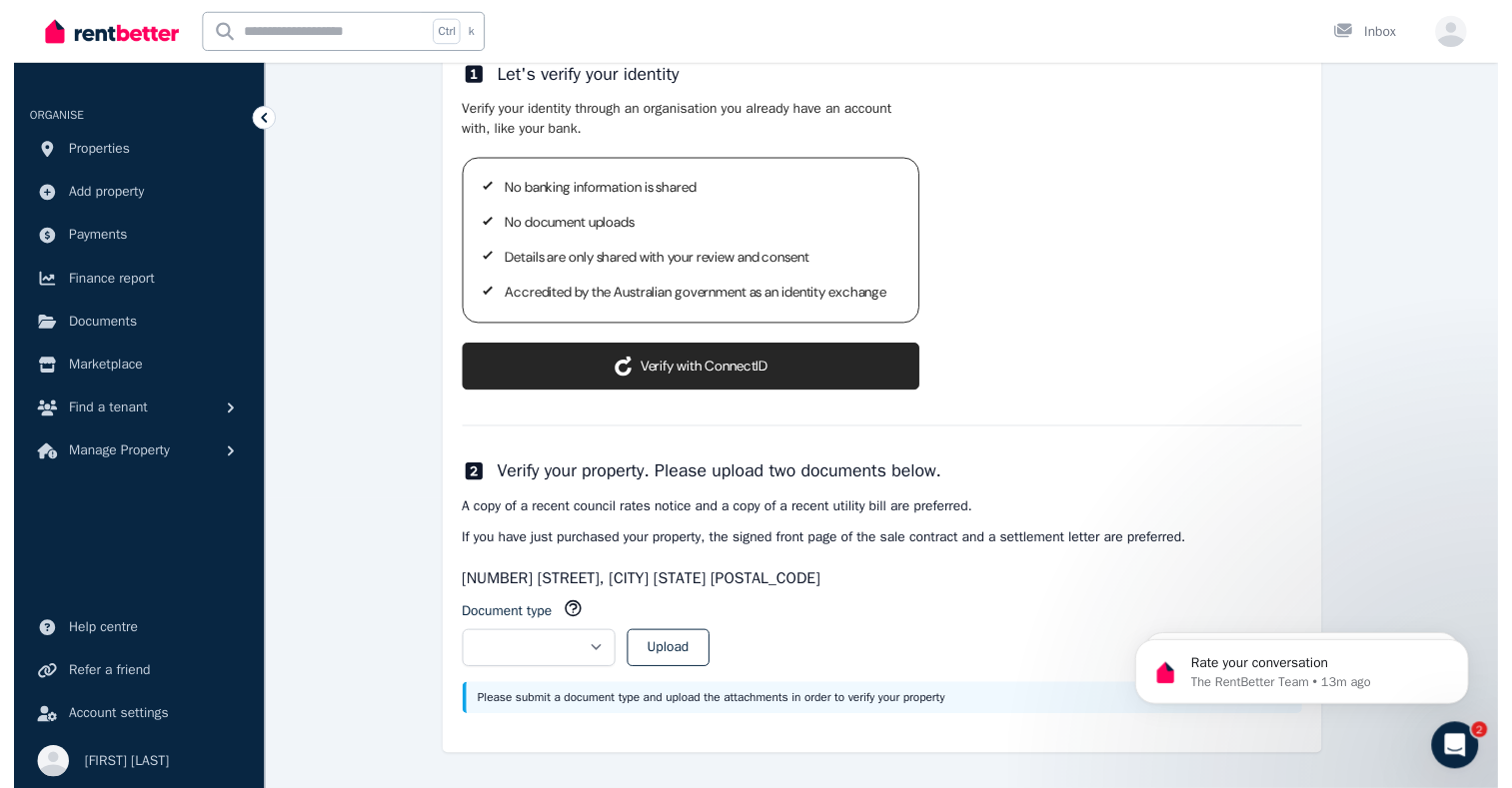 scroll, scrollTop: 200, scrollLeft: 0, axis: vertical 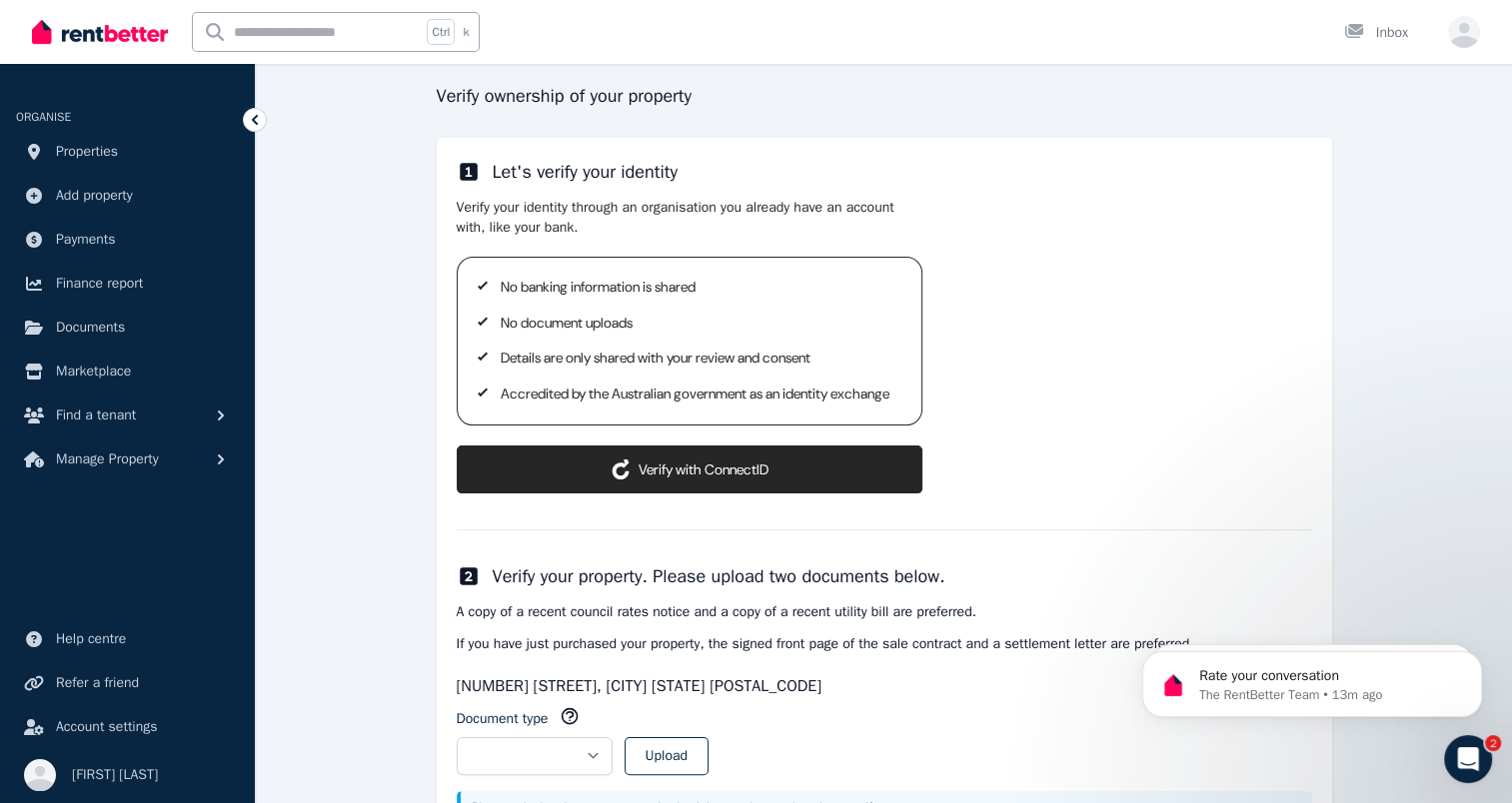 click on "ConnectID logo  Verify with ConnectID" at bounding box center [690, 469] 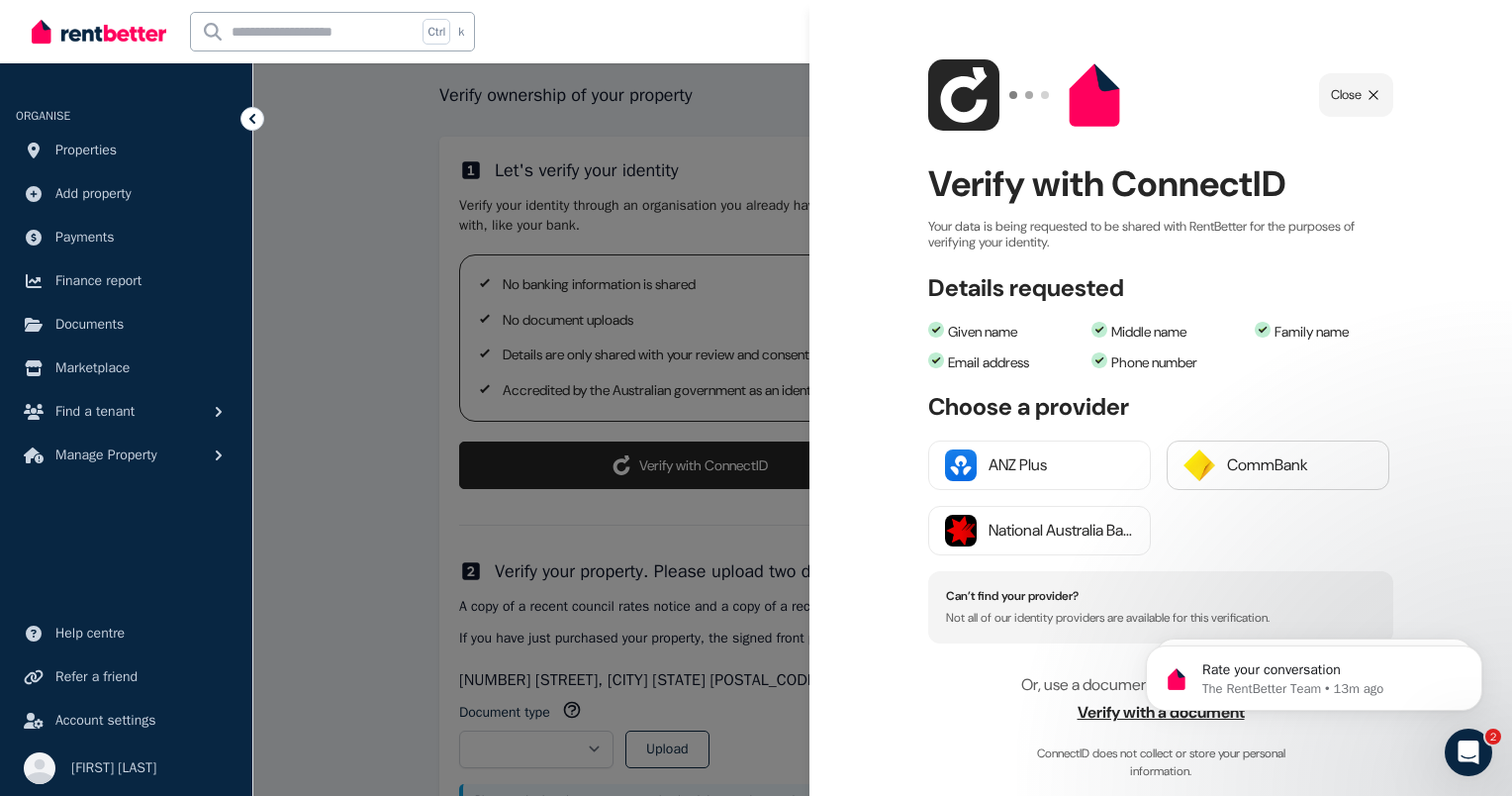 click on "CommBank" at bounding box center (1299, 465) 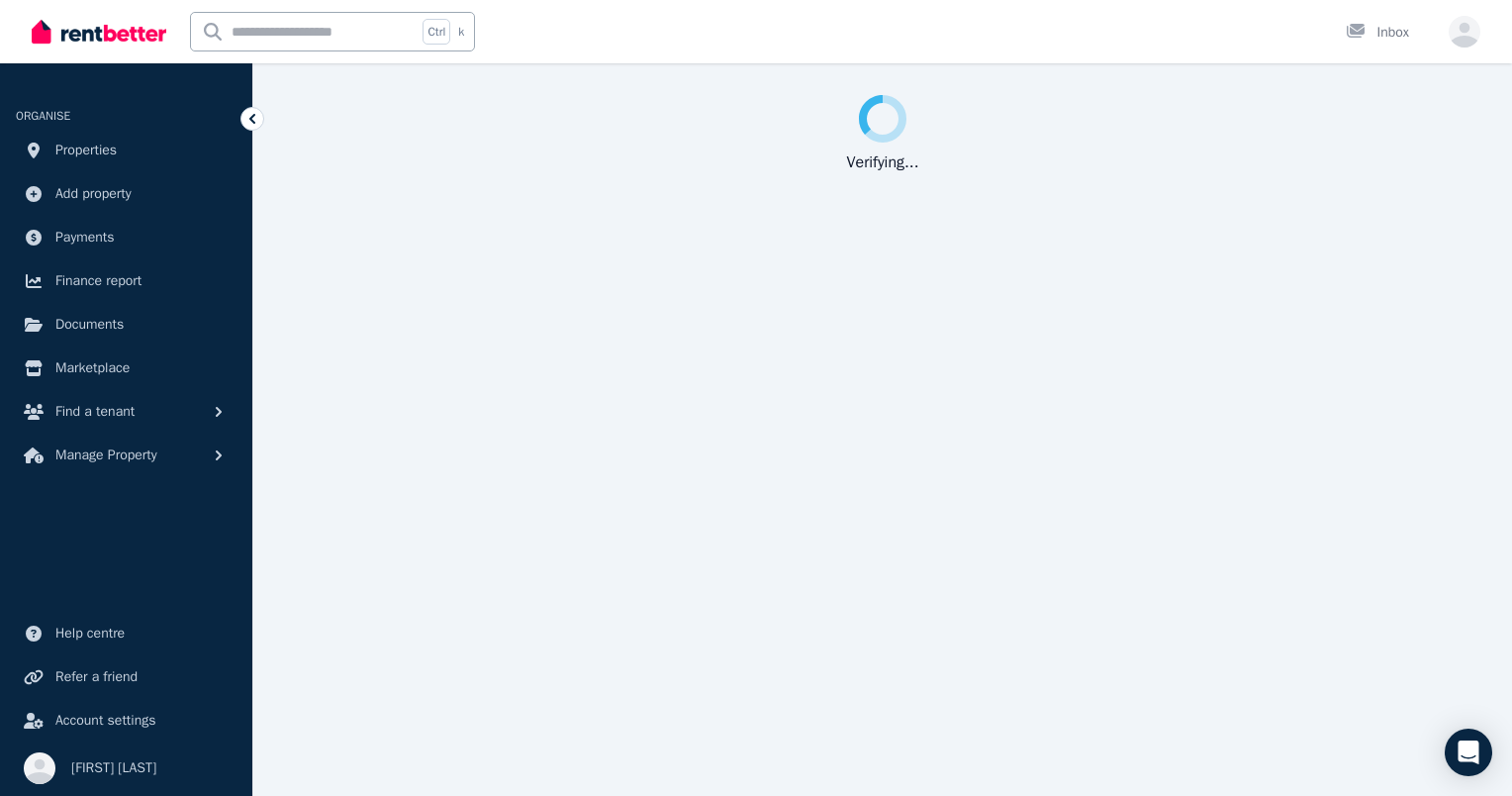 scroll, scrollTop: 0, scrollLeft: 0, axis: both 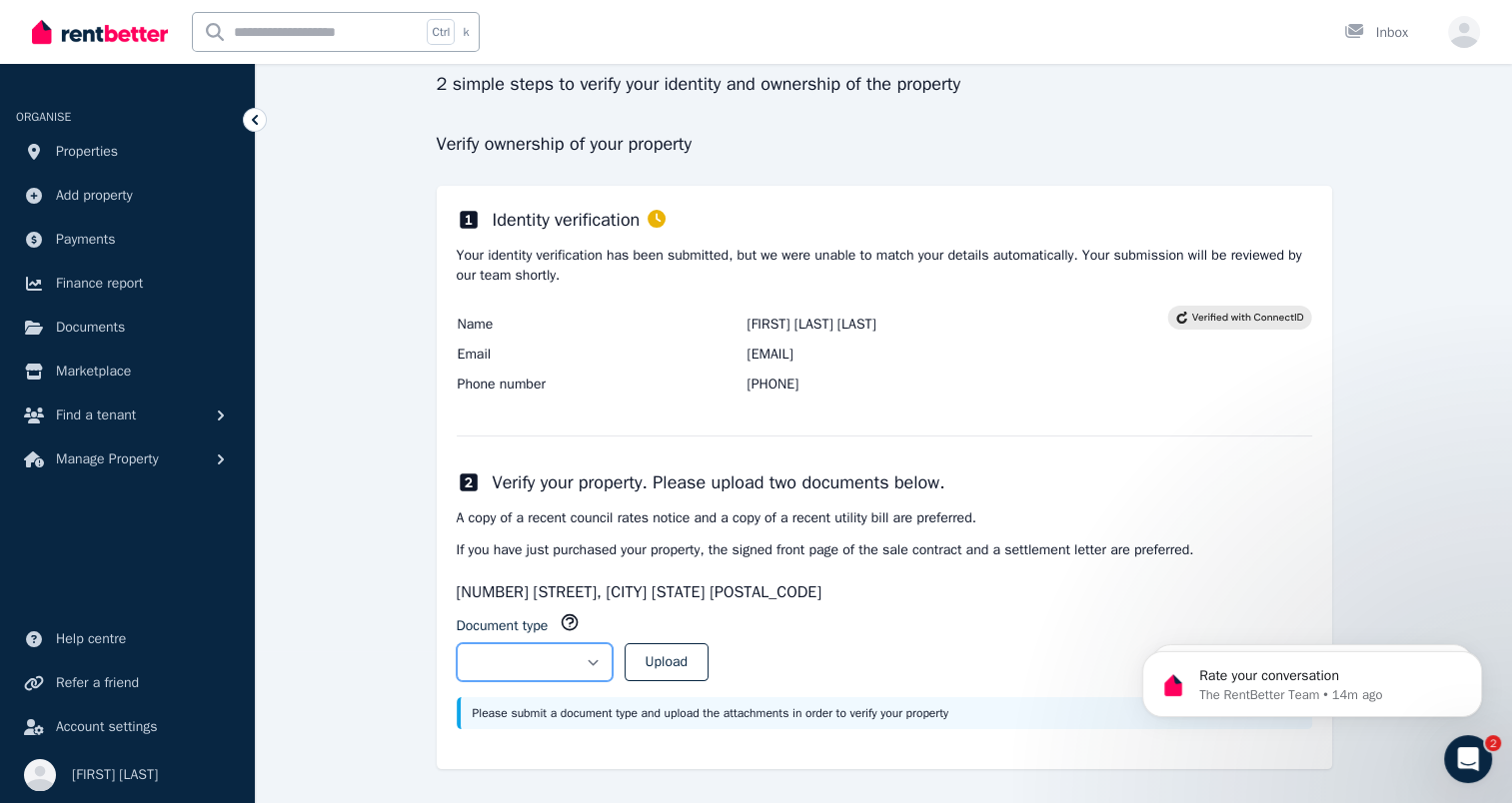 click on "**********" at bounding box center (535, 662) 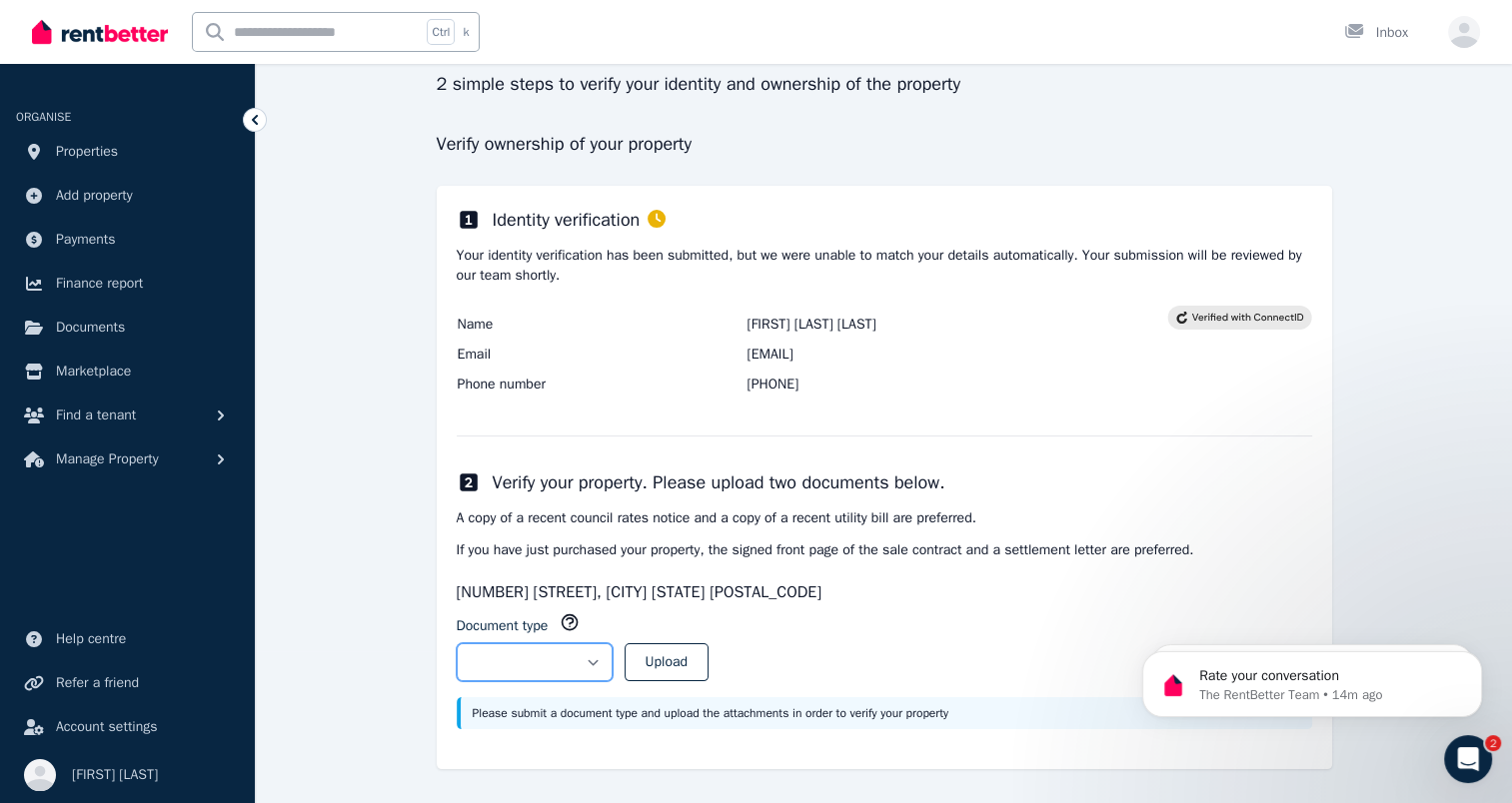 select on "**********" 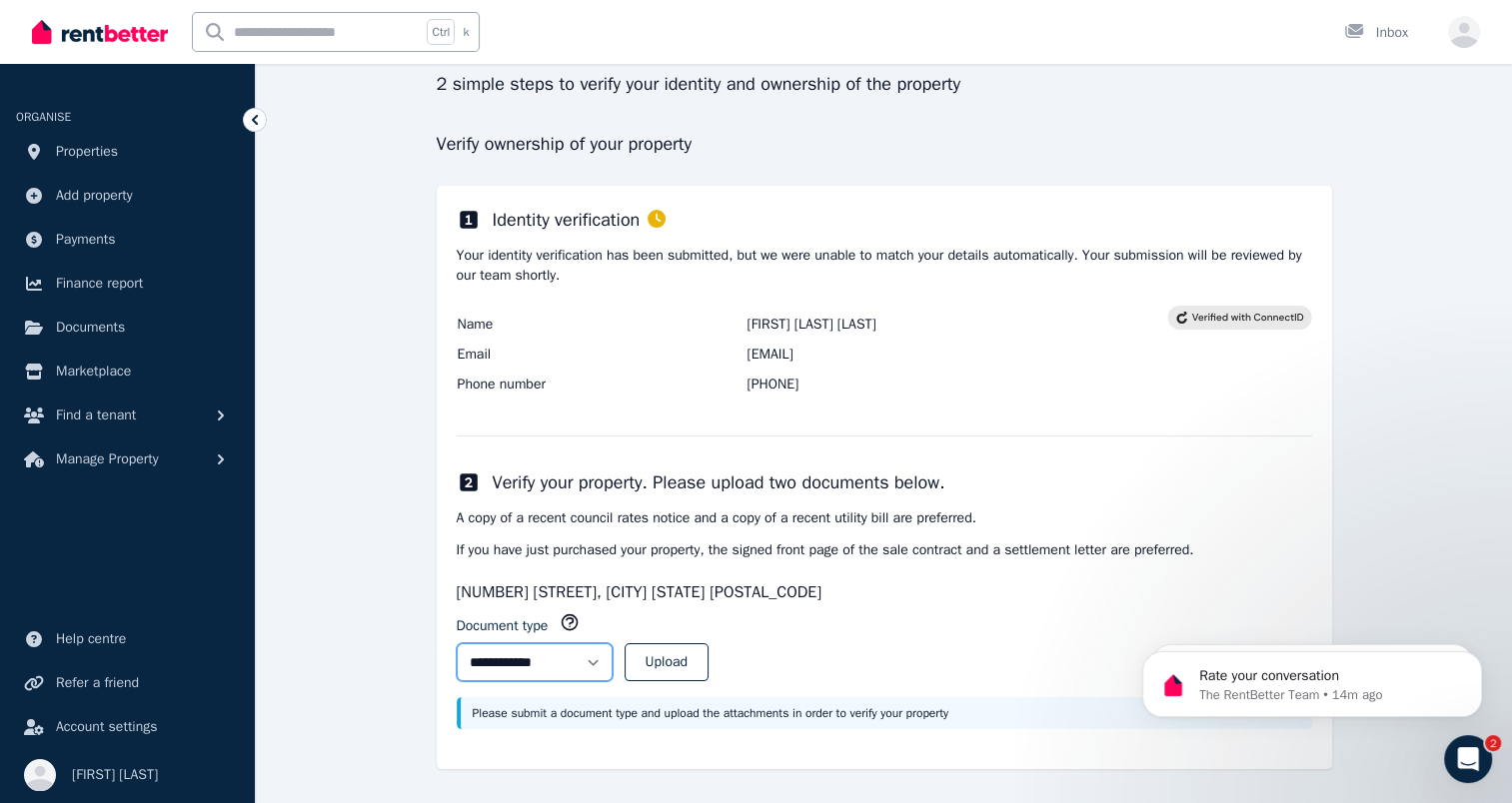 click on "**********" at bounding box center (535, 662) 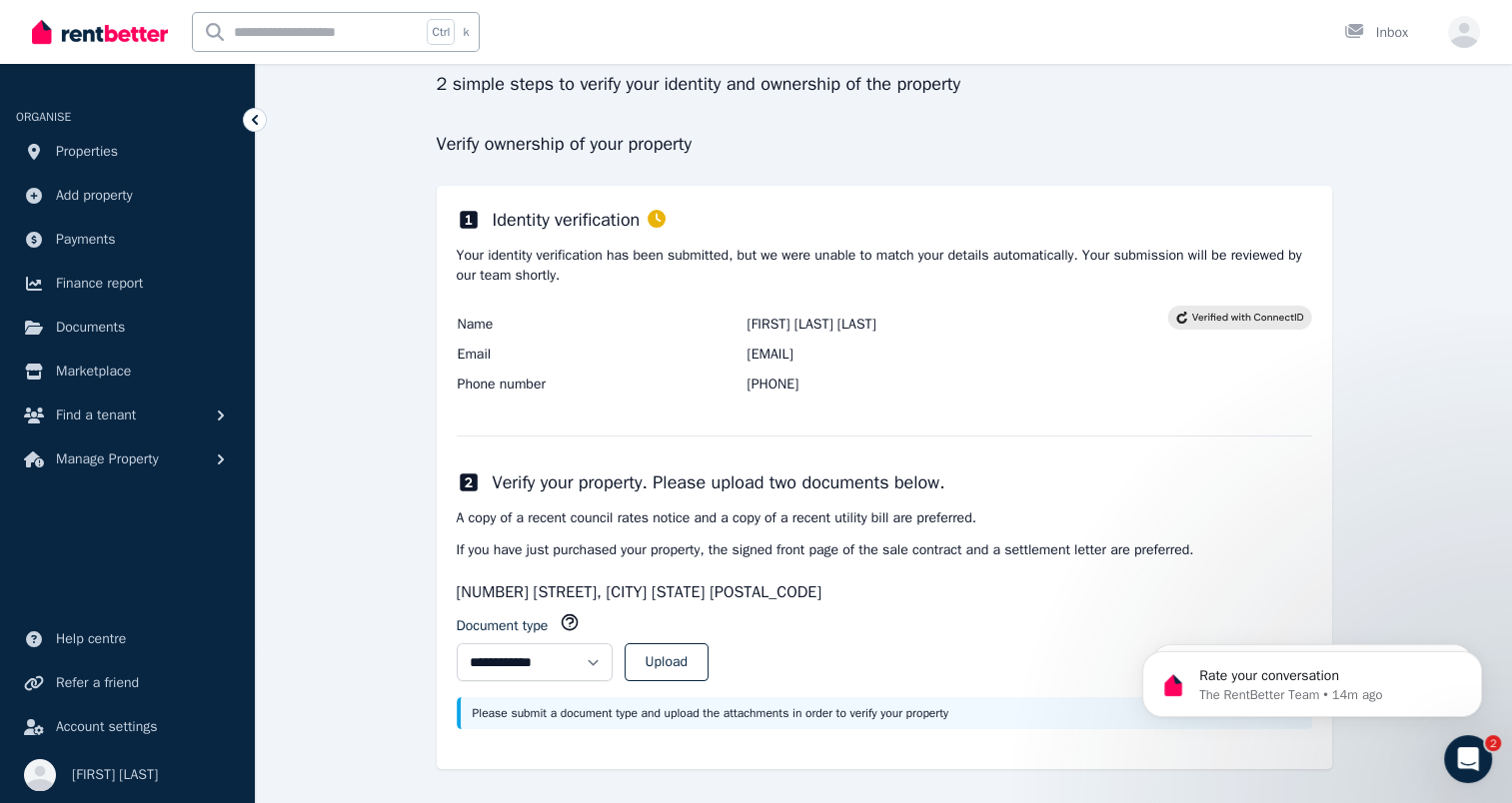 click on "**********" at bounding box center [884, 654] 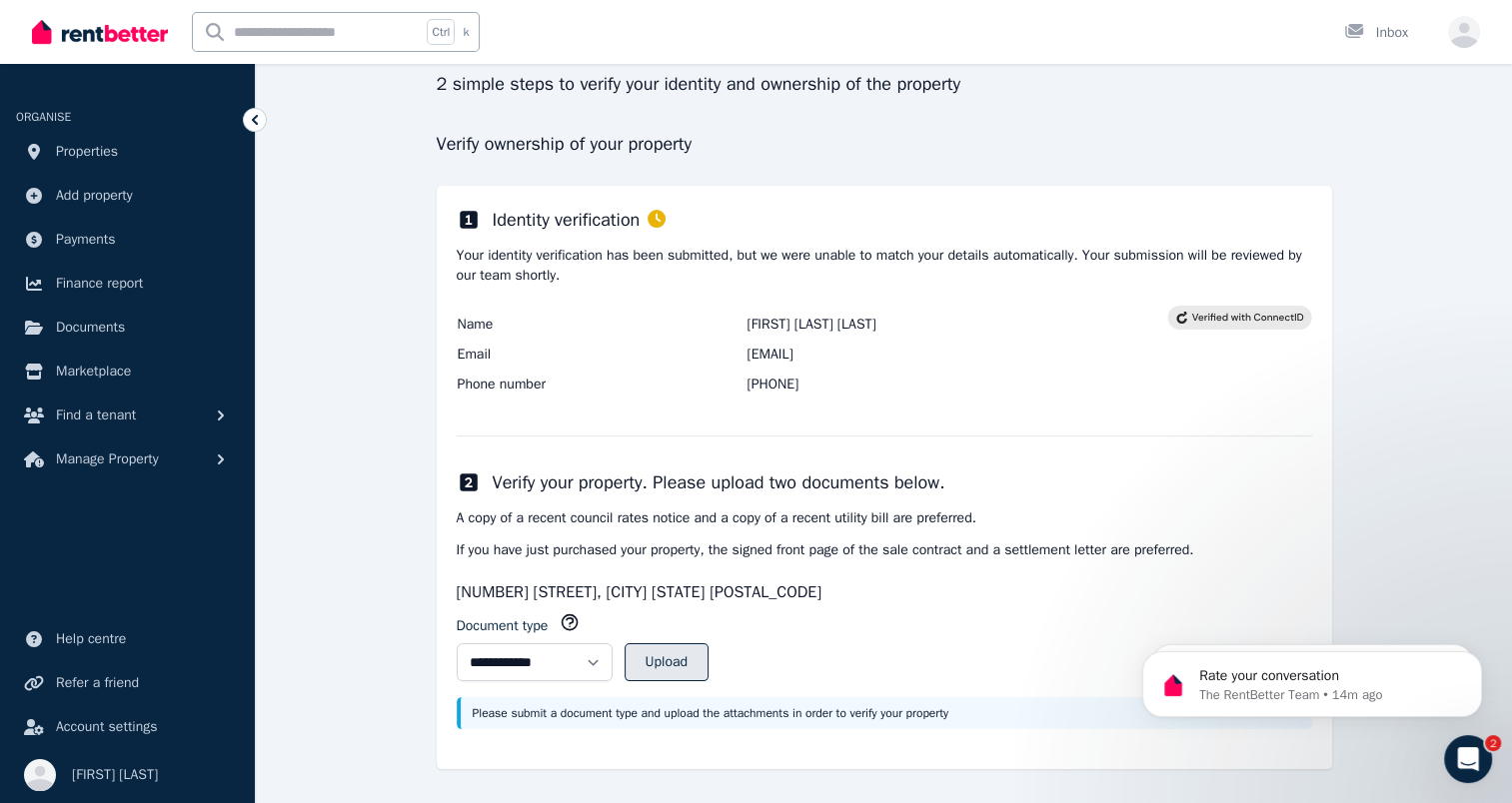 click on "Upload" at bounding box center [667, 662] 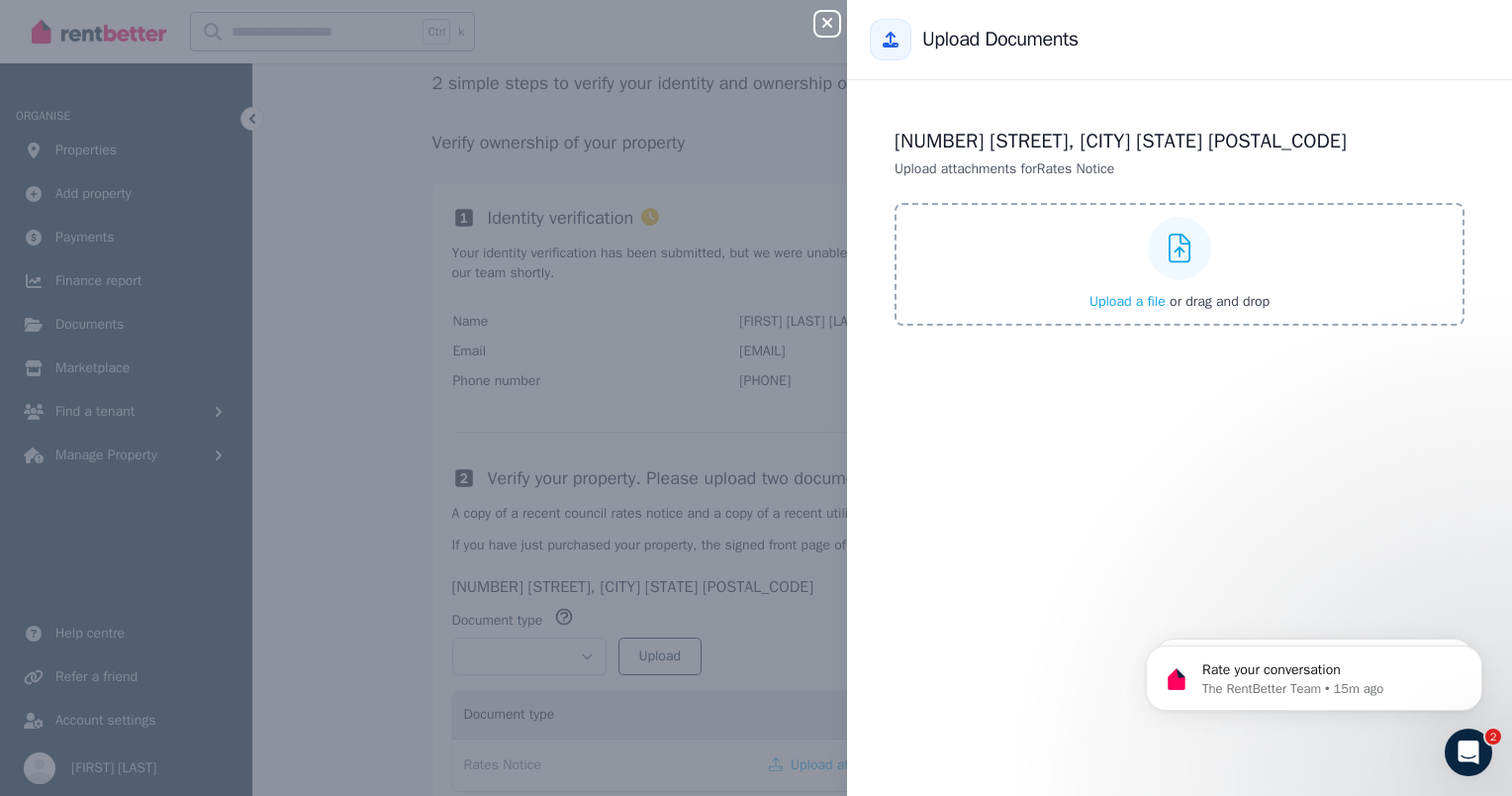 click on "[NUMBER] [STREET], [CITY] [STATE] Upload attachments for Rates Notice Upload a file or drag and drop" at bounding box center (1180, 438) 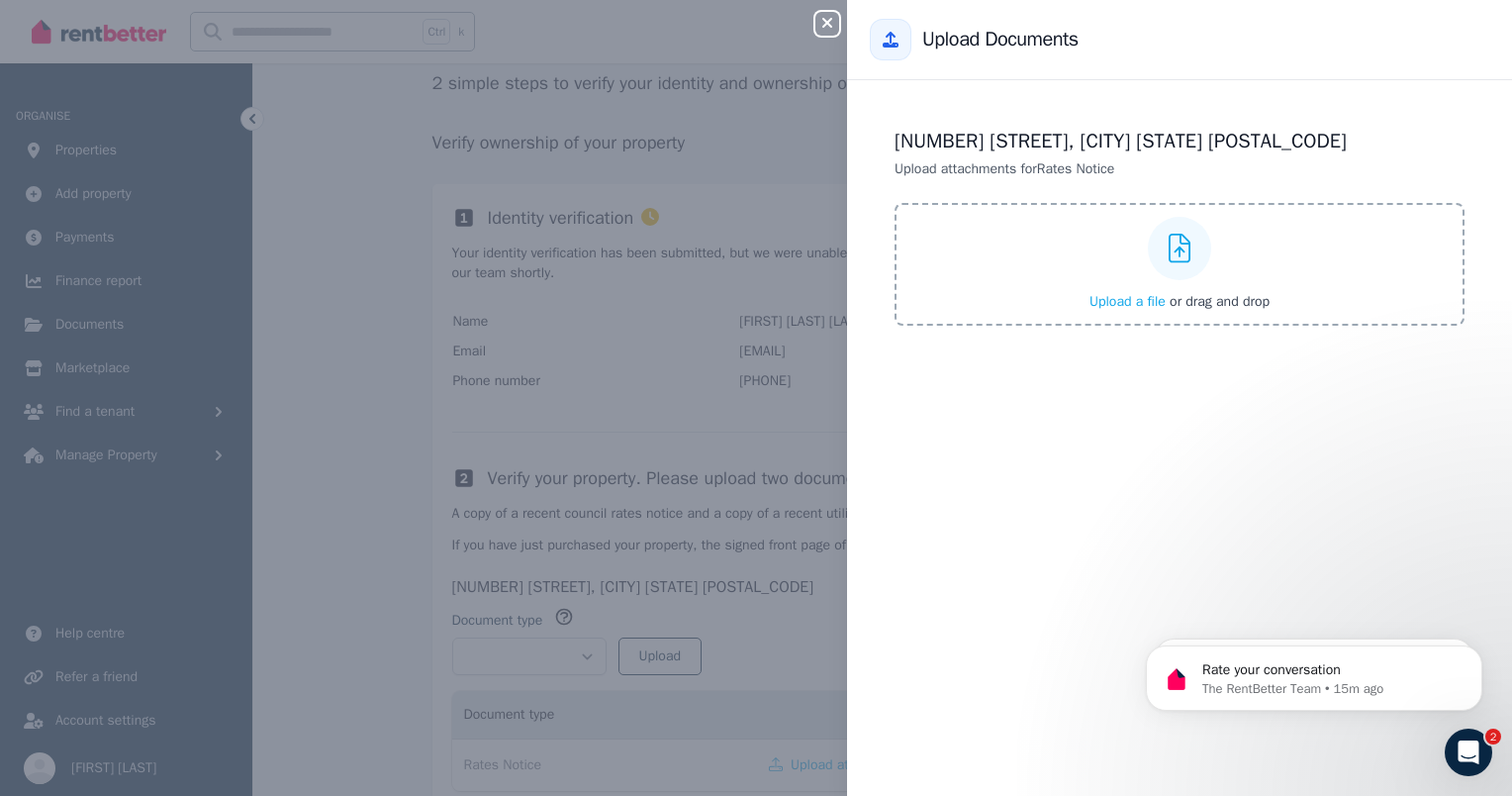 click 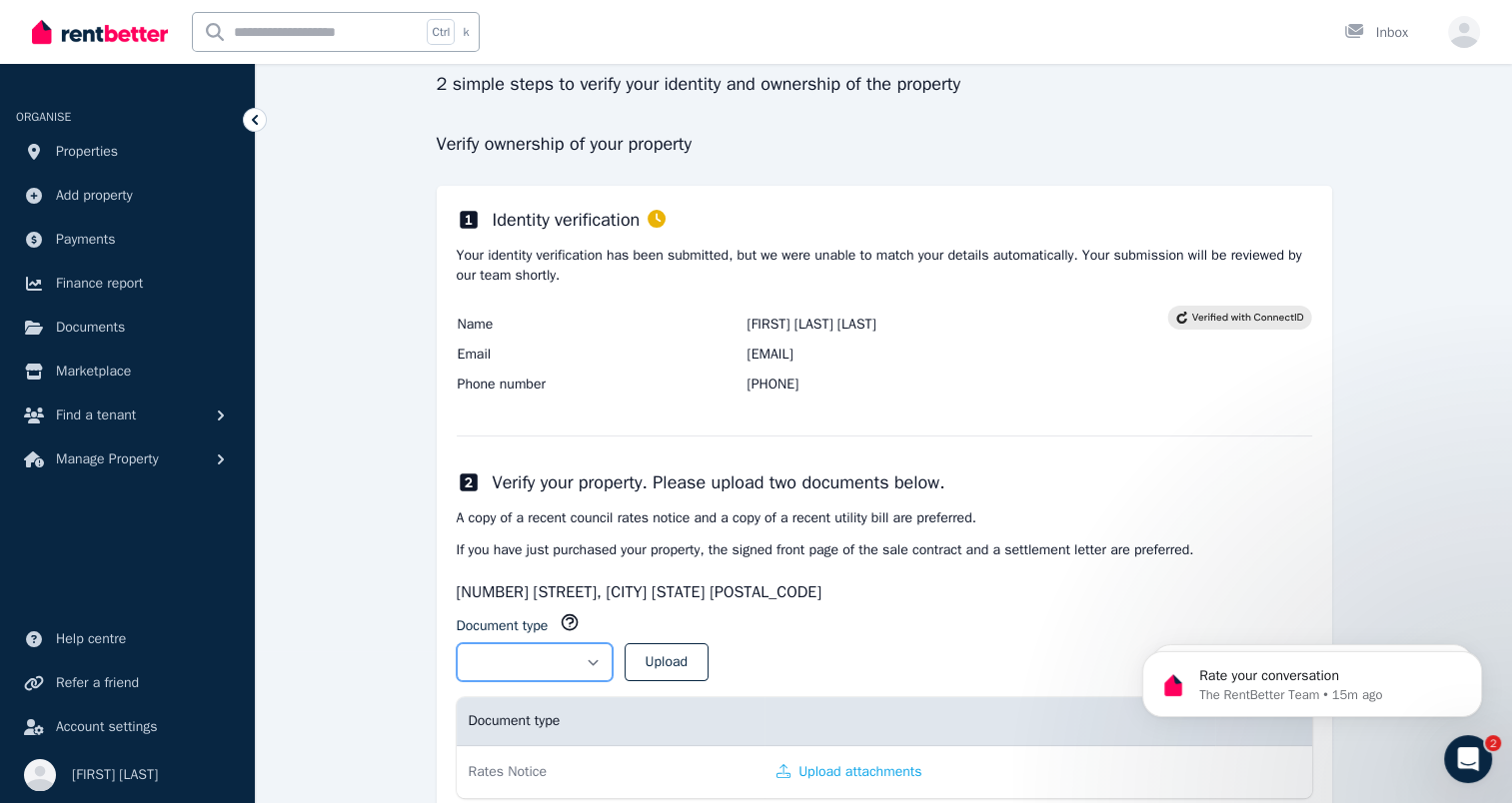 click on "**********" at bounding box center [535, 662] 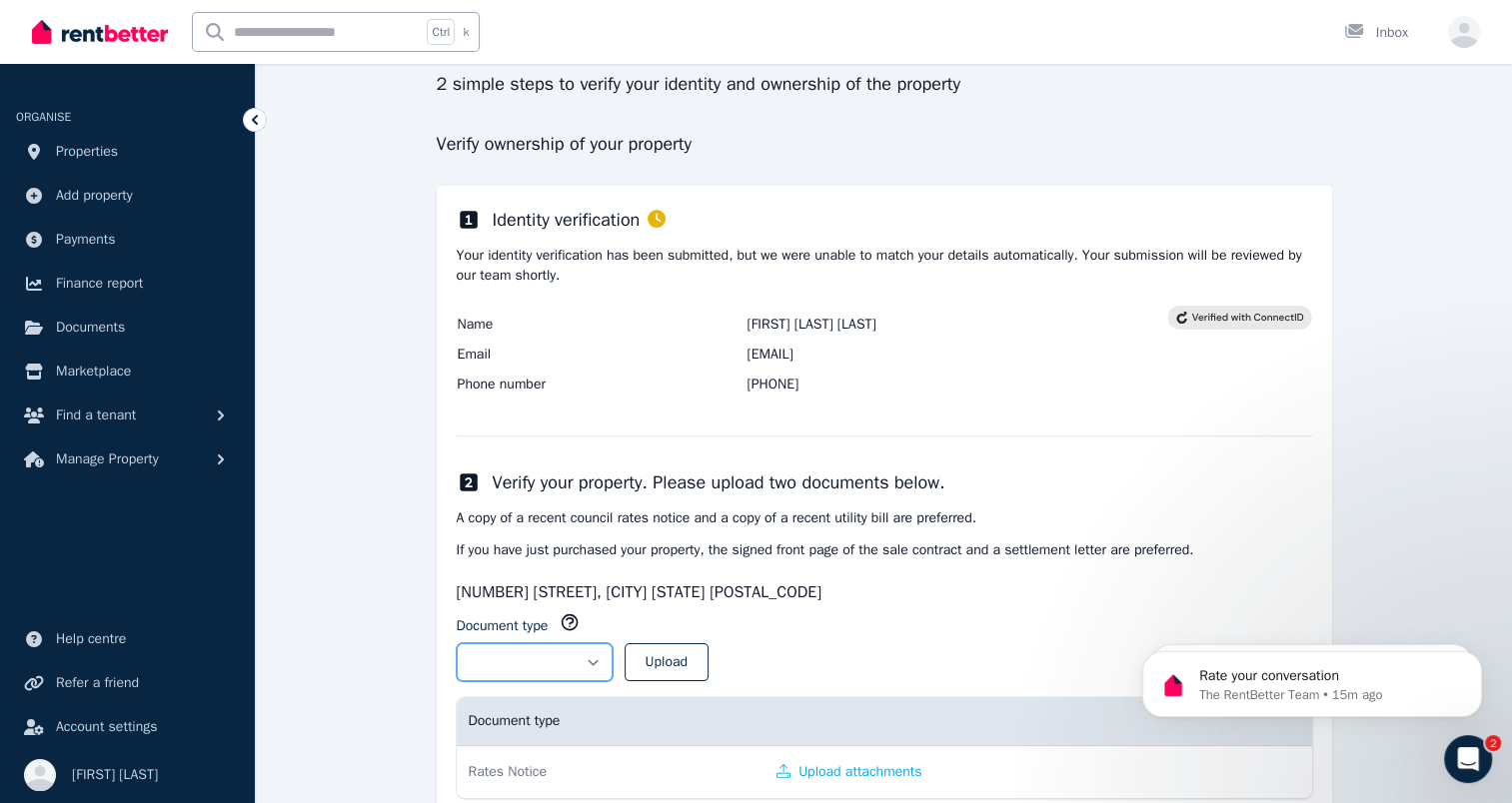 select on "**********" 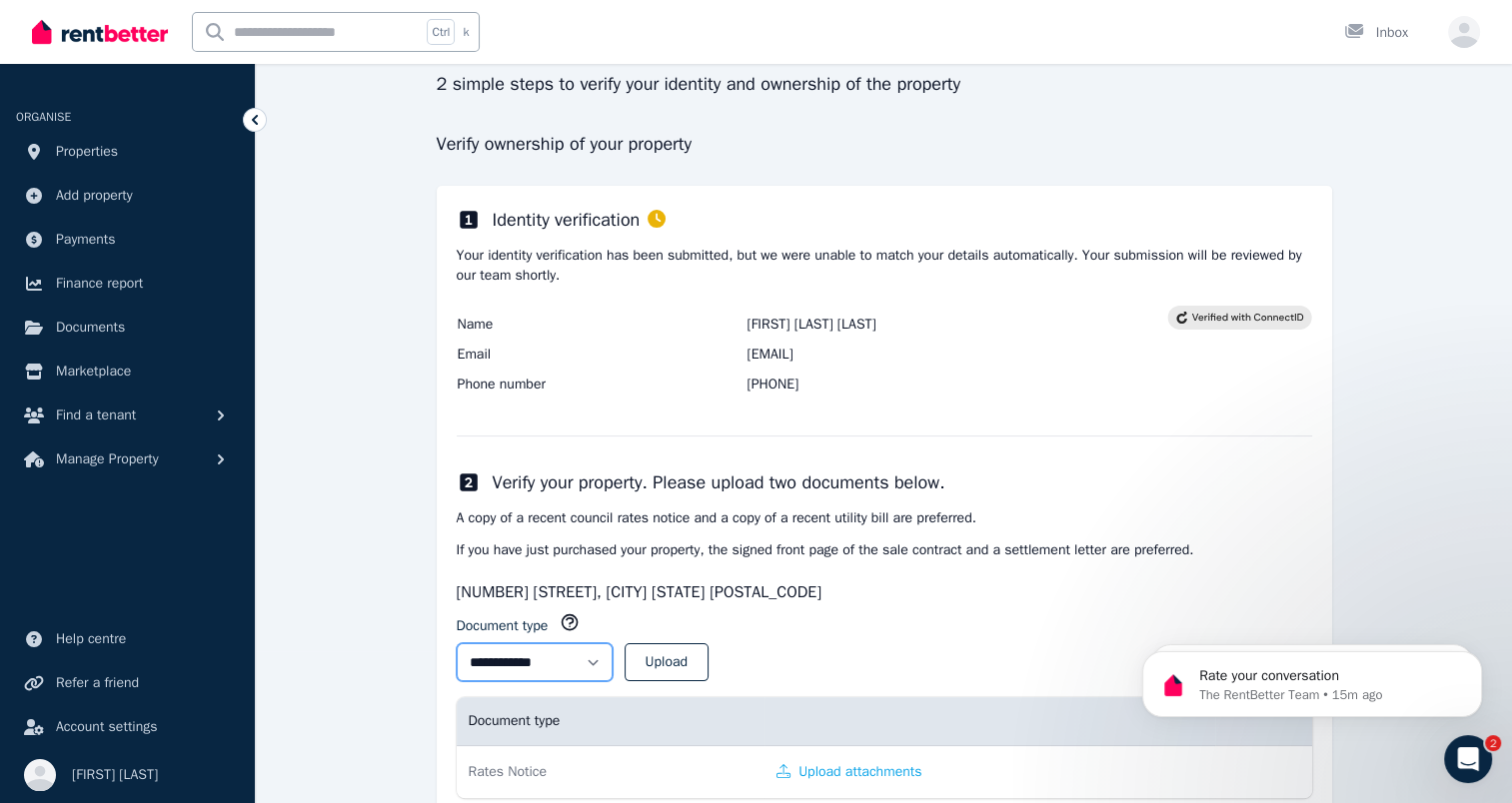 click on "**********" at bounding box center (535, 662) 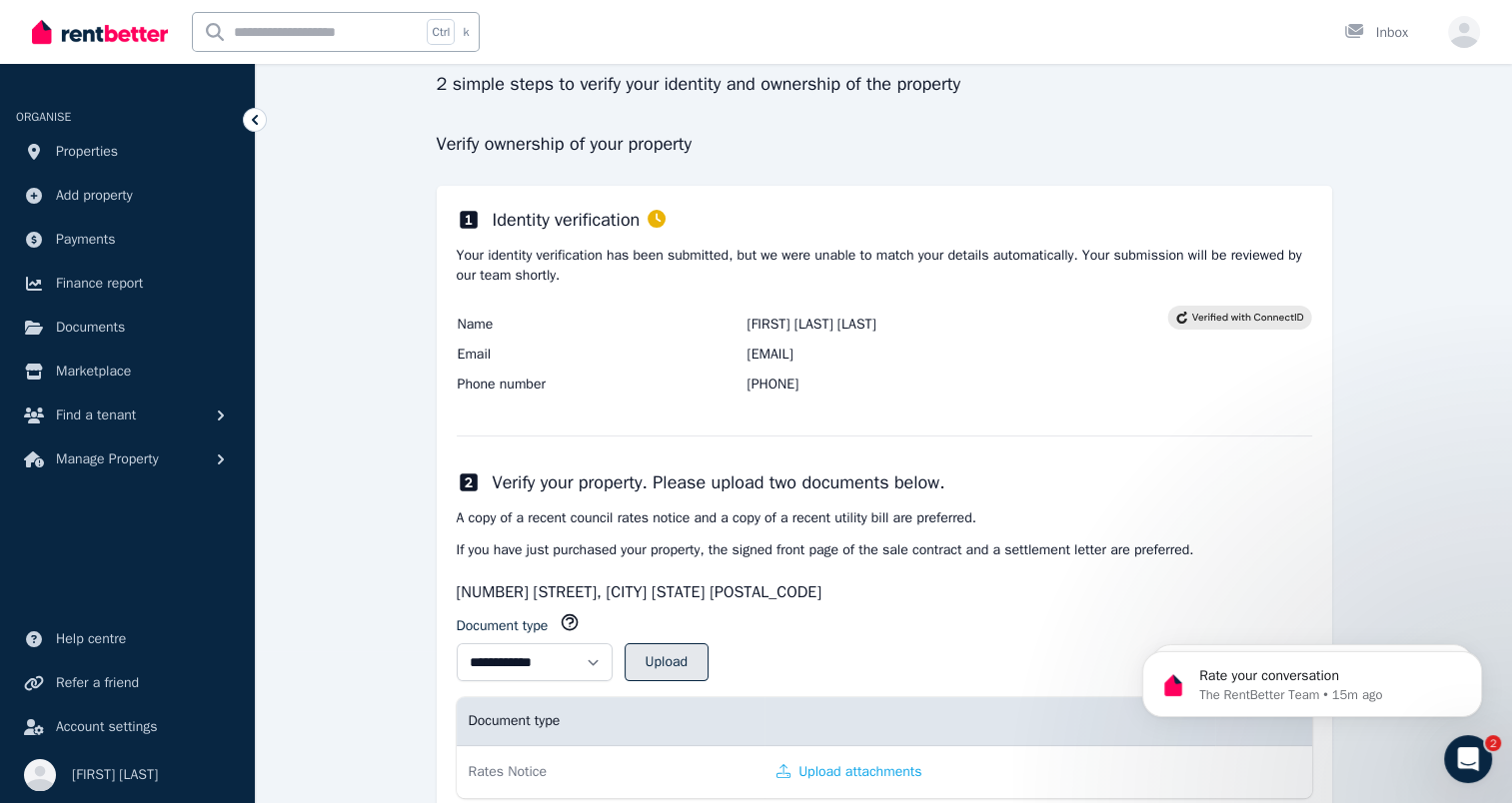 click on "Upload" at bounding box center [667, 662] 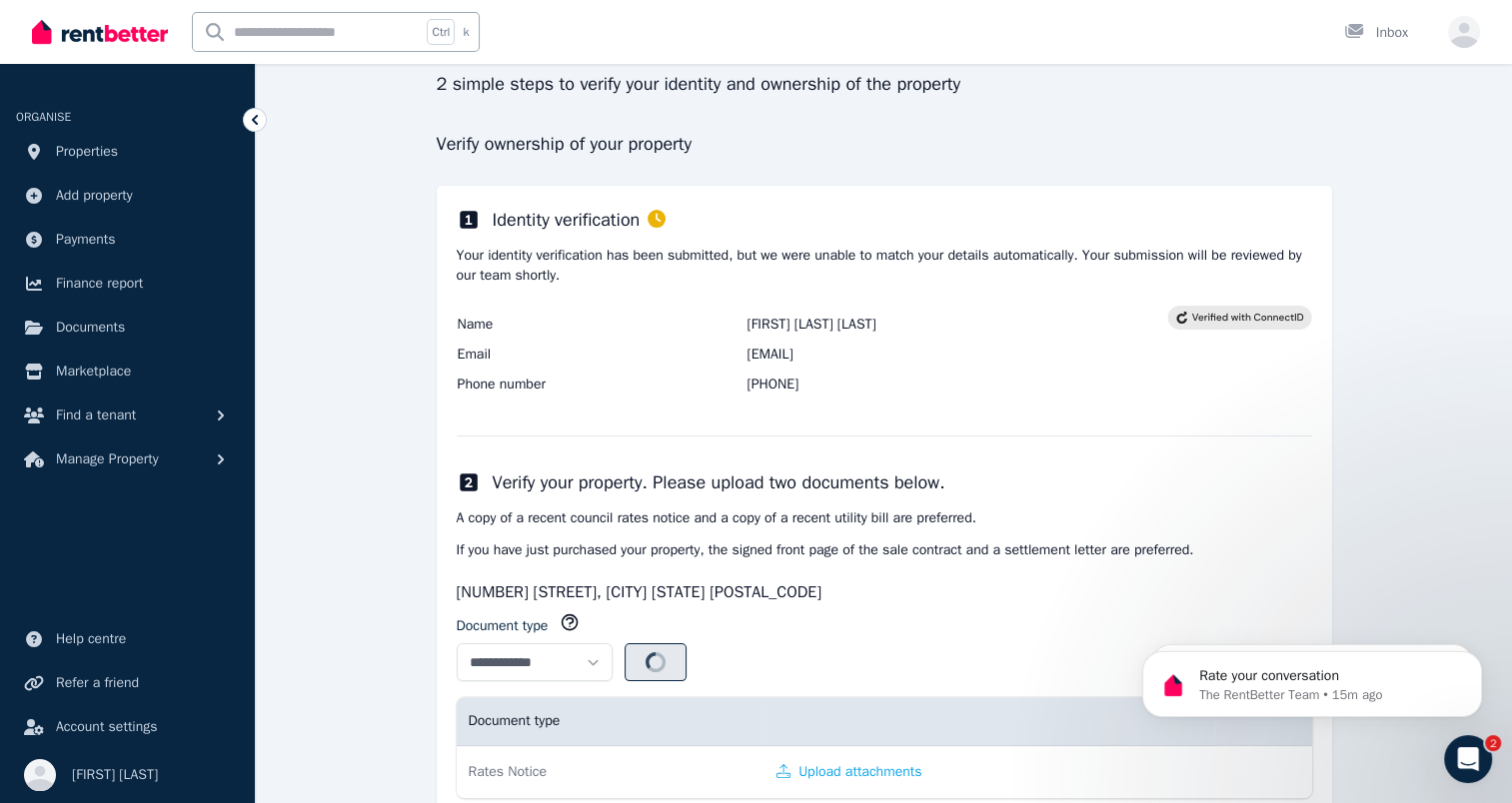 select 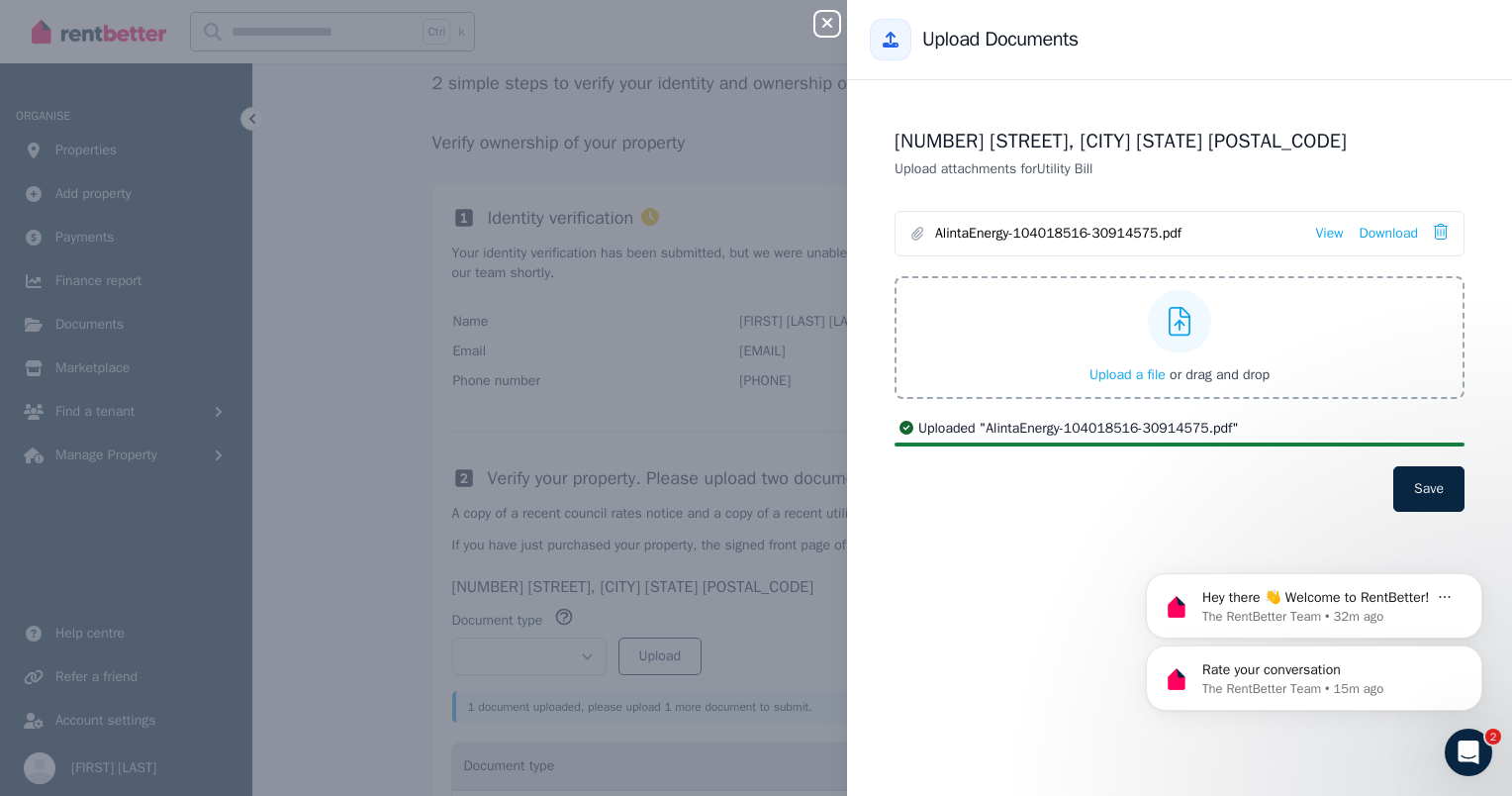 click on "Rate your conversation The [COMPANY] Team • [TIME] ago Hey there 👋 Welcome to [COMPANY]! On [COMPANY], taking control and managing your property is easier than ever before. What can we help you with today? The [COMPANY] Team • [TIME] ago" at bounding box center (1314, 587) 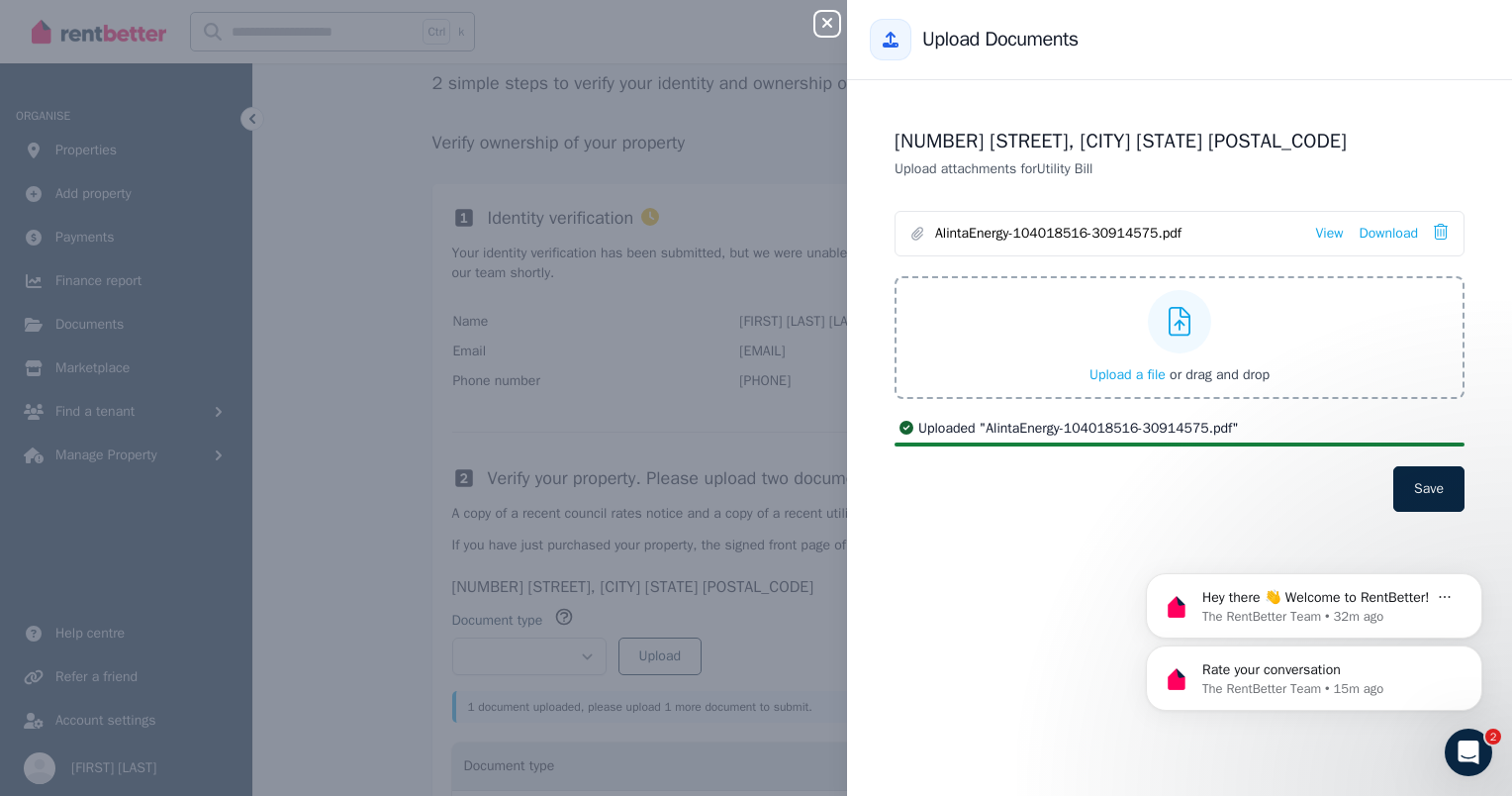 click on "Rate your conversation The [COMPANY] Team • [TIME] ago Hey there 👋 Welcome to [COMPANY]! On [COMPANY], taking control and managing your property is easier than ever before. What can we help you with today? The [COMPANY] Team • [TIME] ago" at bounding box center (1314, 587) 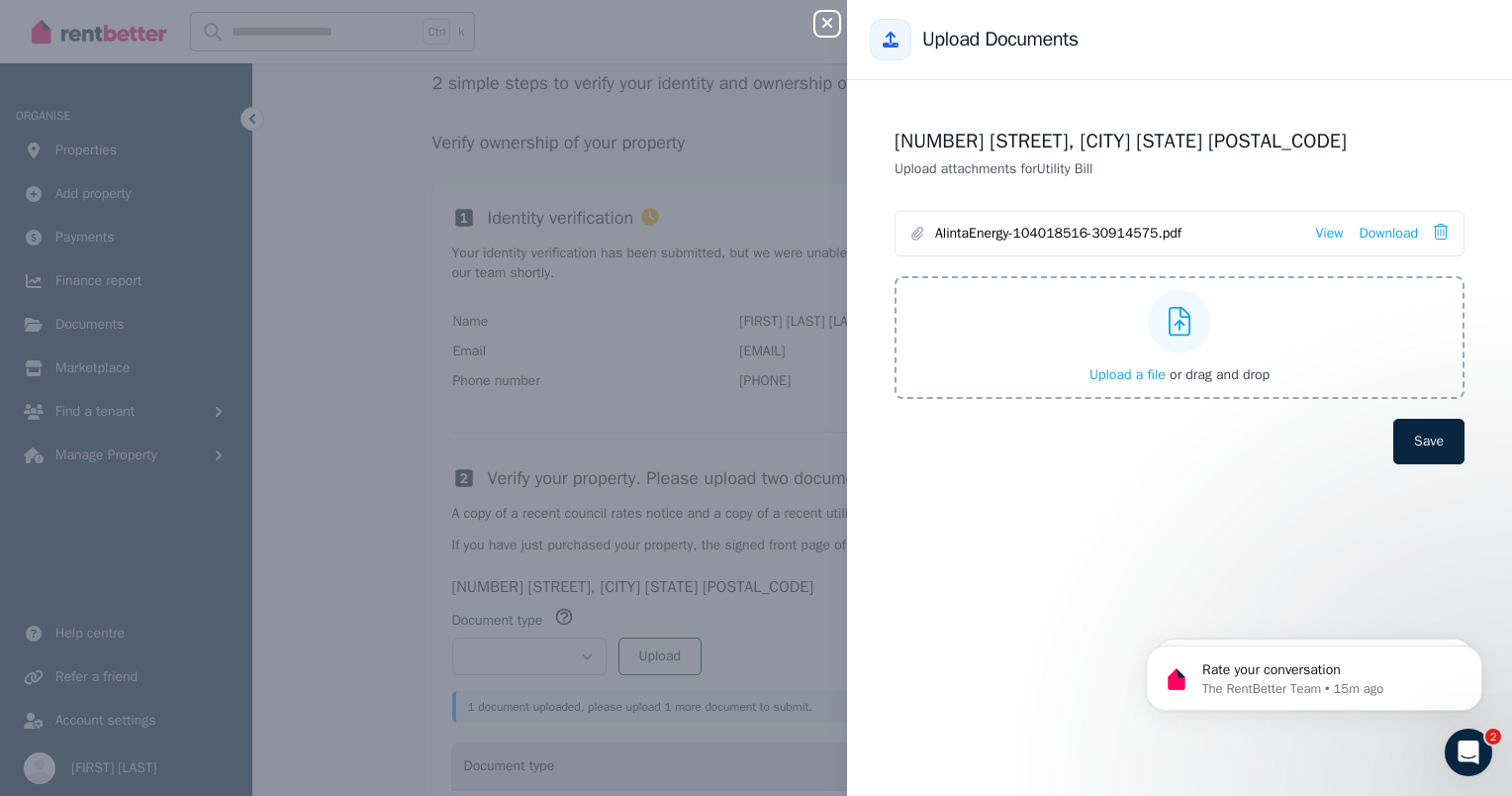 click on "Save" at bounding box center [1429, 442] 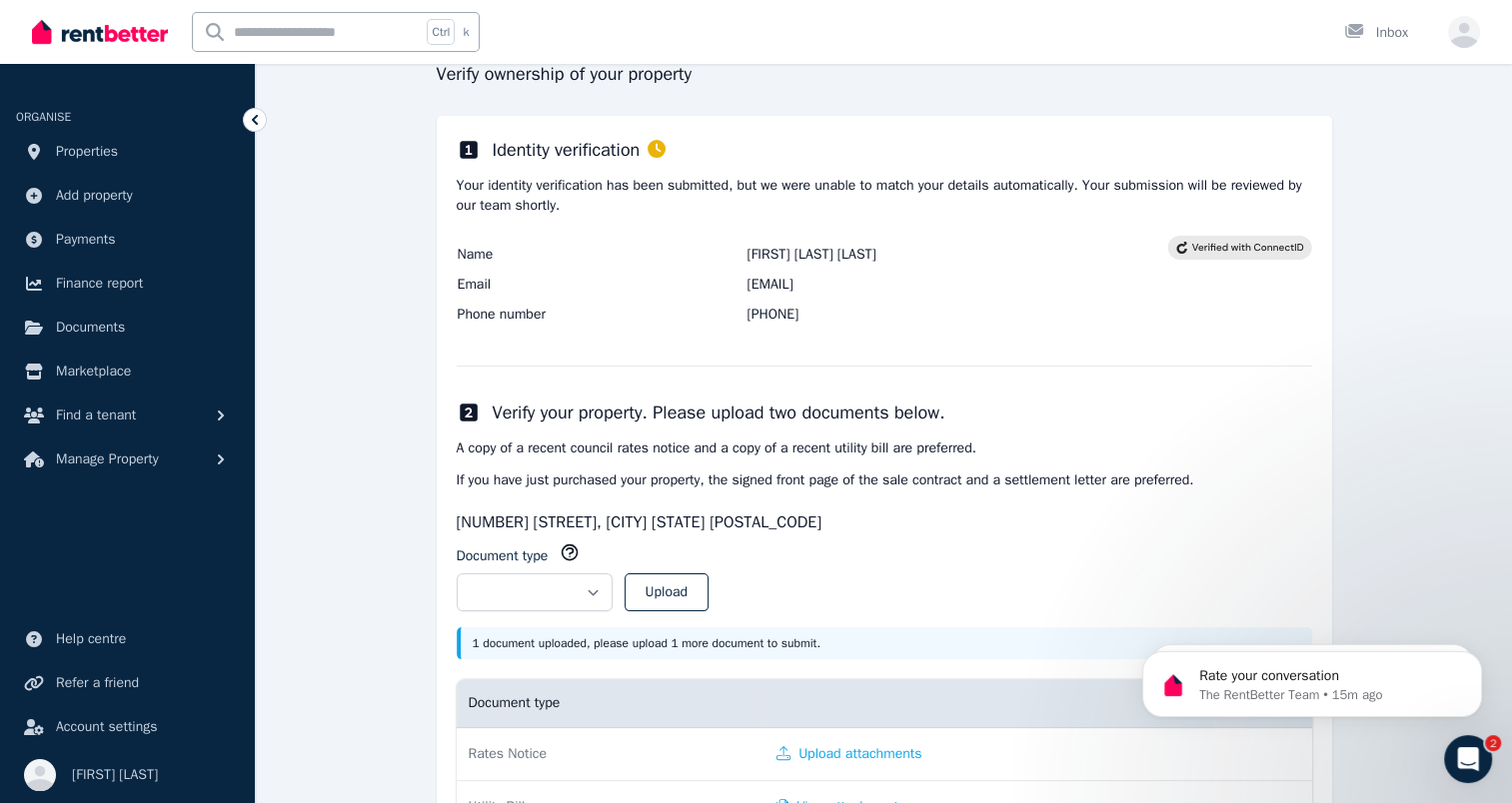 scroll, scrollTop: 325, scrollLeft: 0, axis: vertical 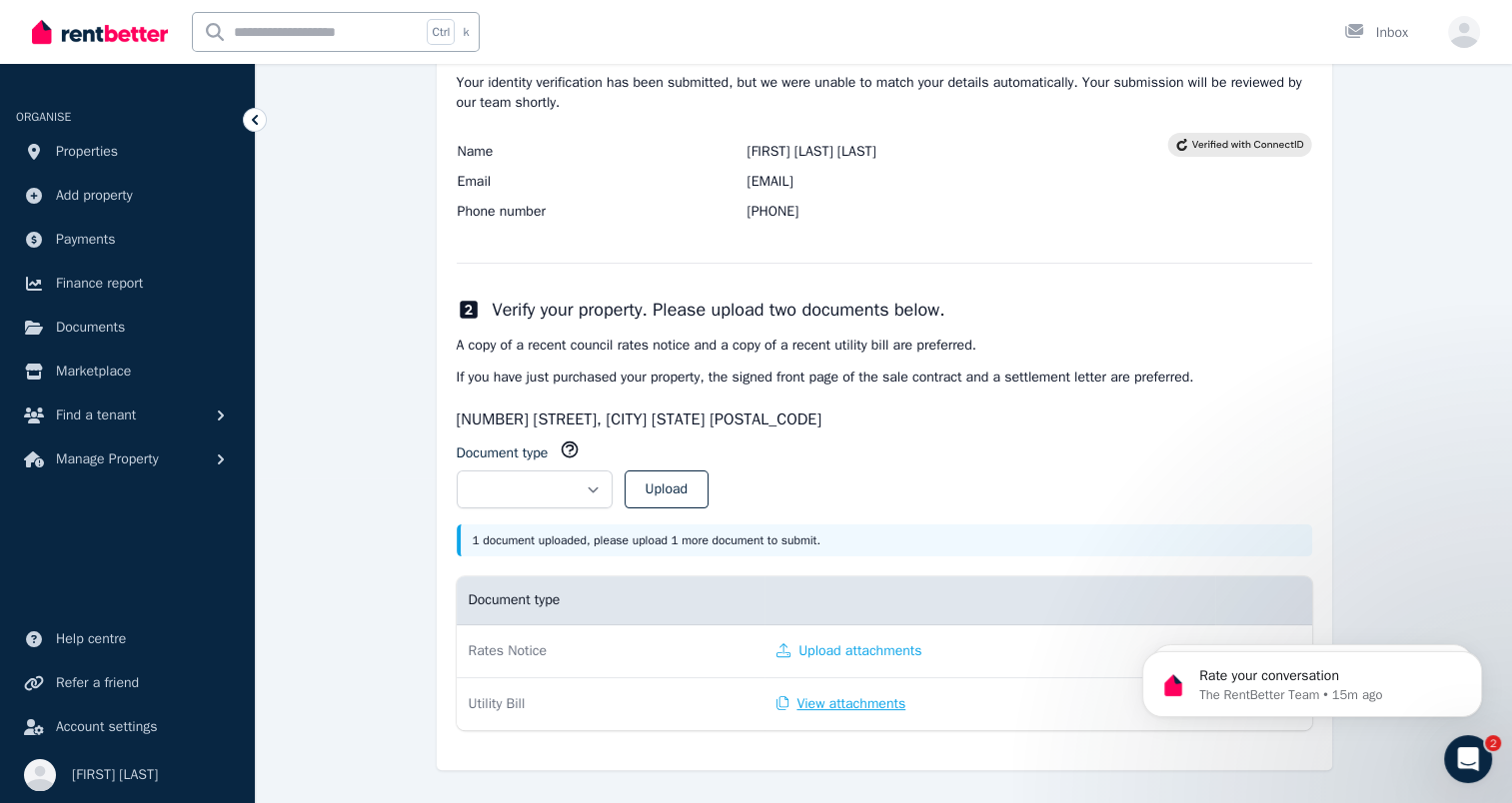 click on "View attachments" at bounding box center (840, 704) 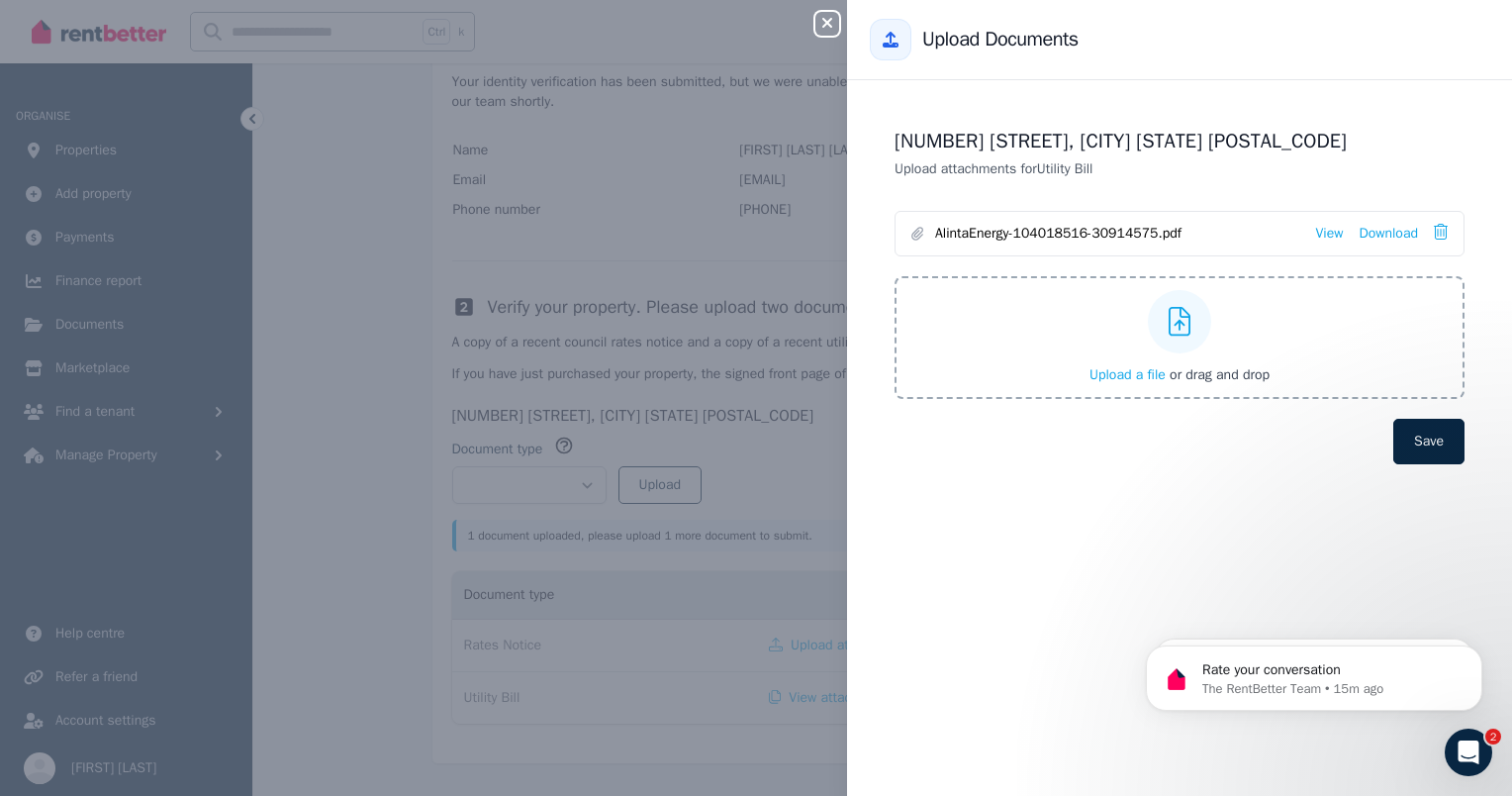 click on "[NUMBER] [STREET], [CITY] [STATE] Upload attachments for Utility Bill [COMPANY]-[NUMBER]-[NUMBER].pdf View Download Upload a file or drag and drop Save" at bounding box center (1180, 296) 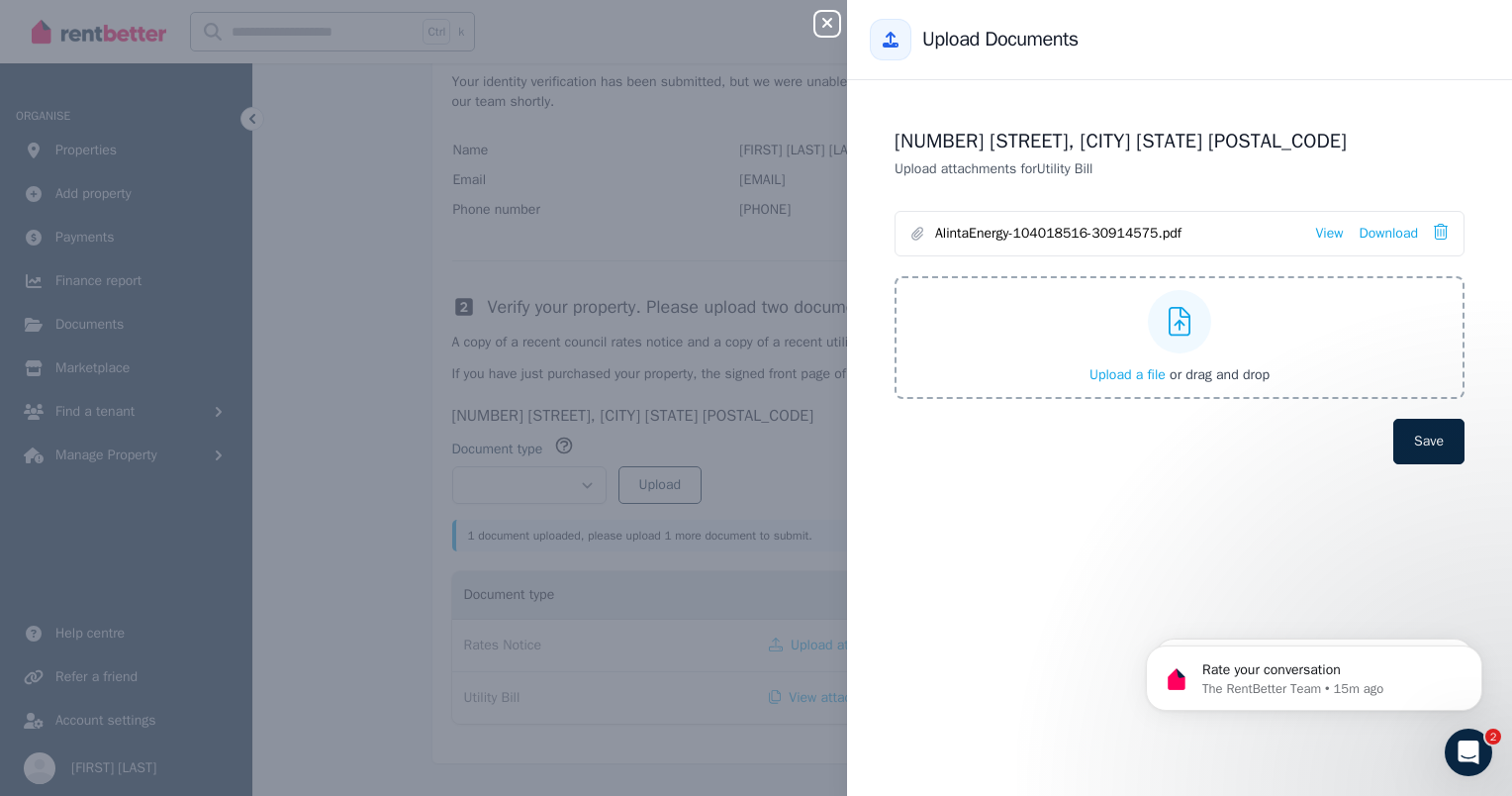 click 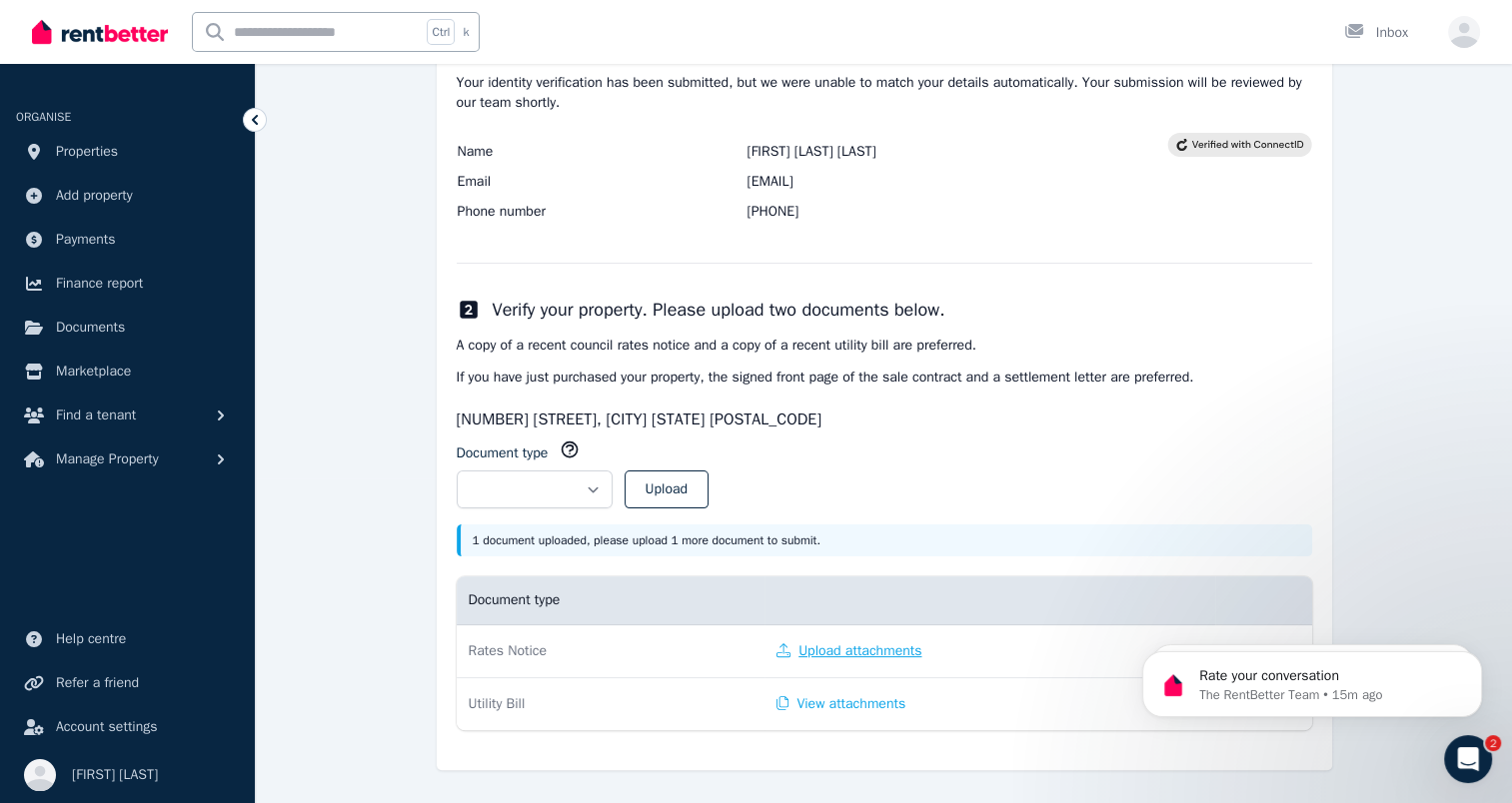 click on "Upload attachments" at bounding box center (848, 651) 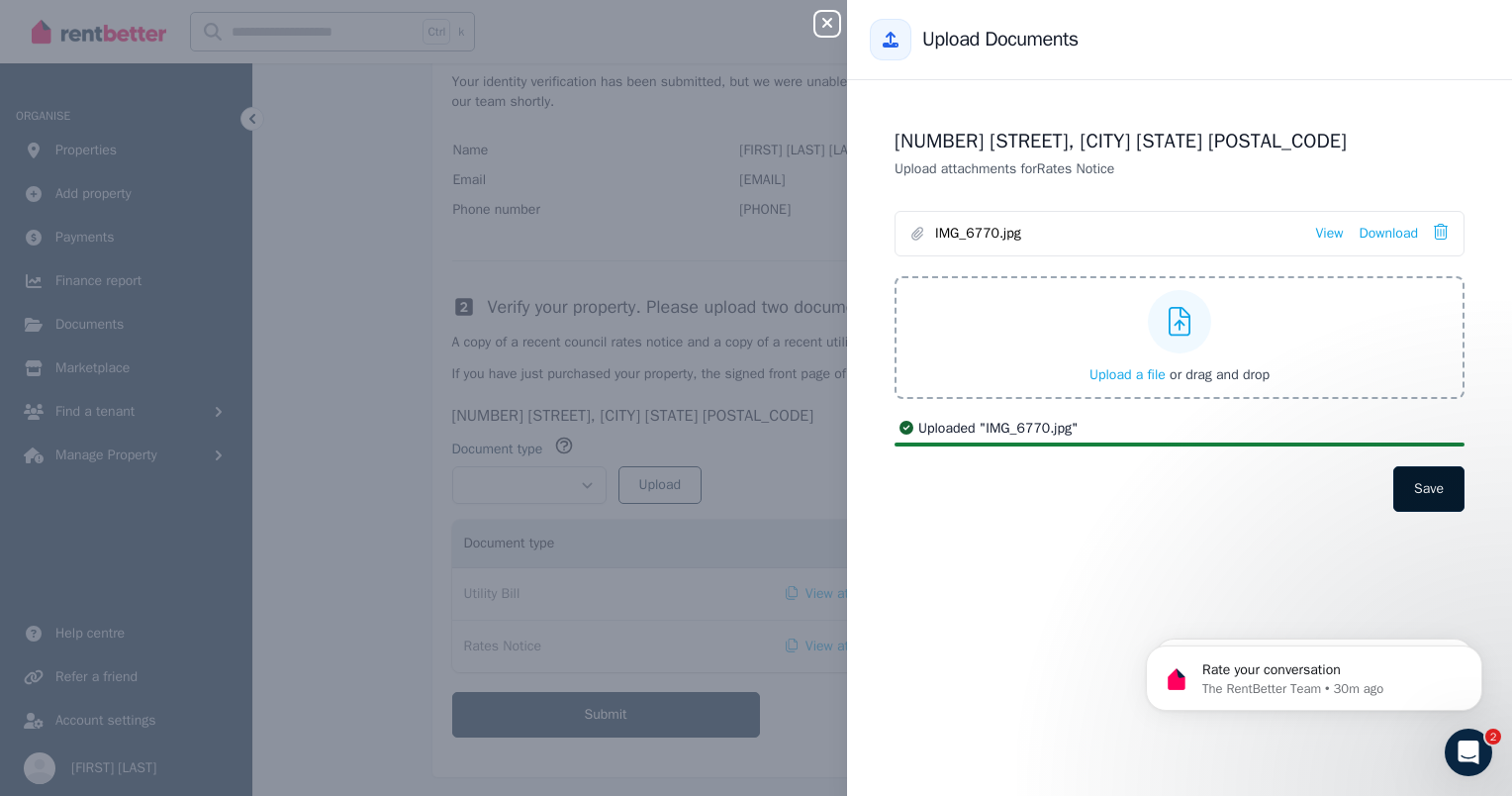 click on "Save" at bounding box center (1429, 489) 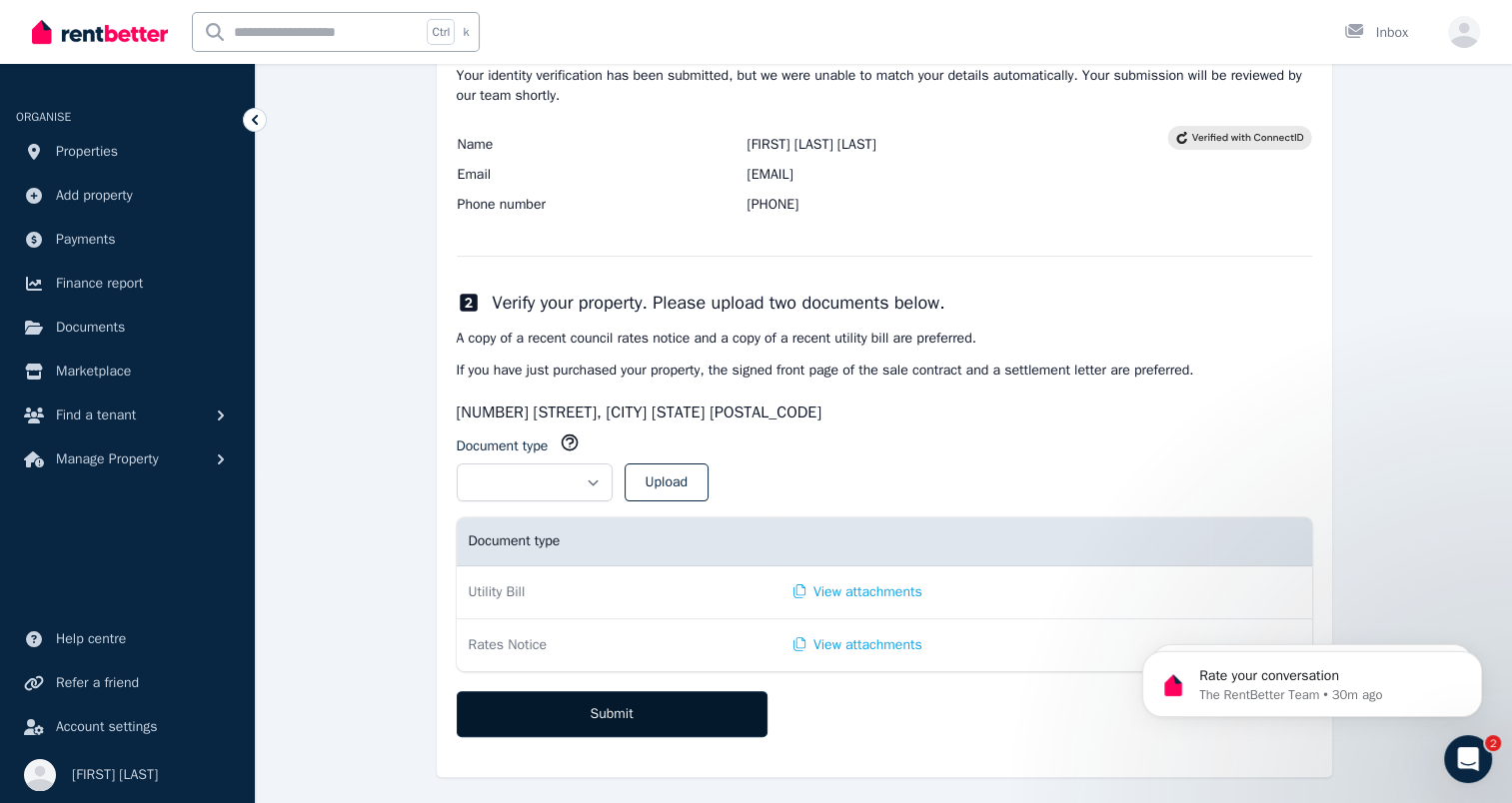 scroll, scrollTop: 339, scrollLeft: 0, axis: vertical 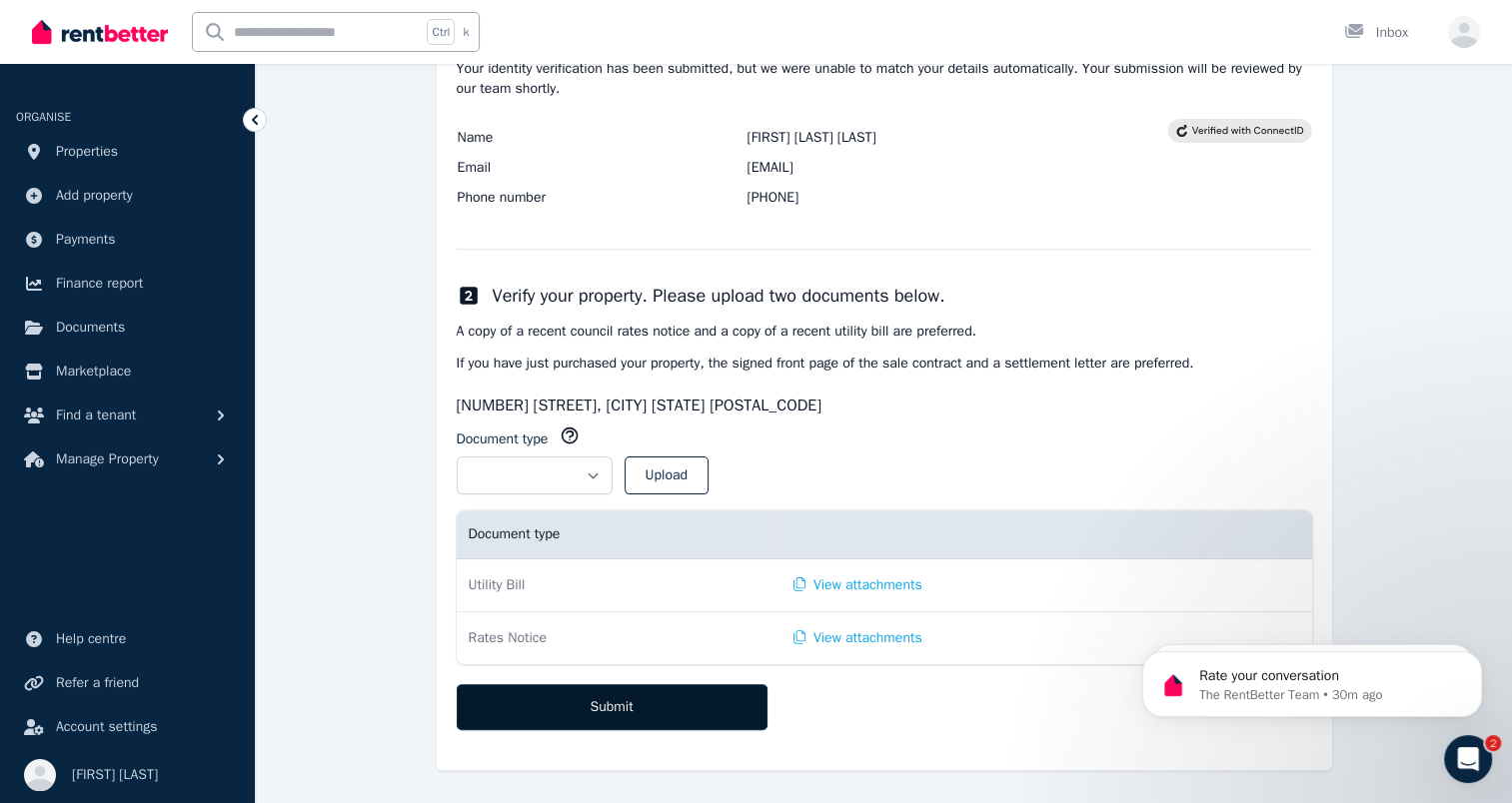 click on "Submit" at bounding box center (612, 707) 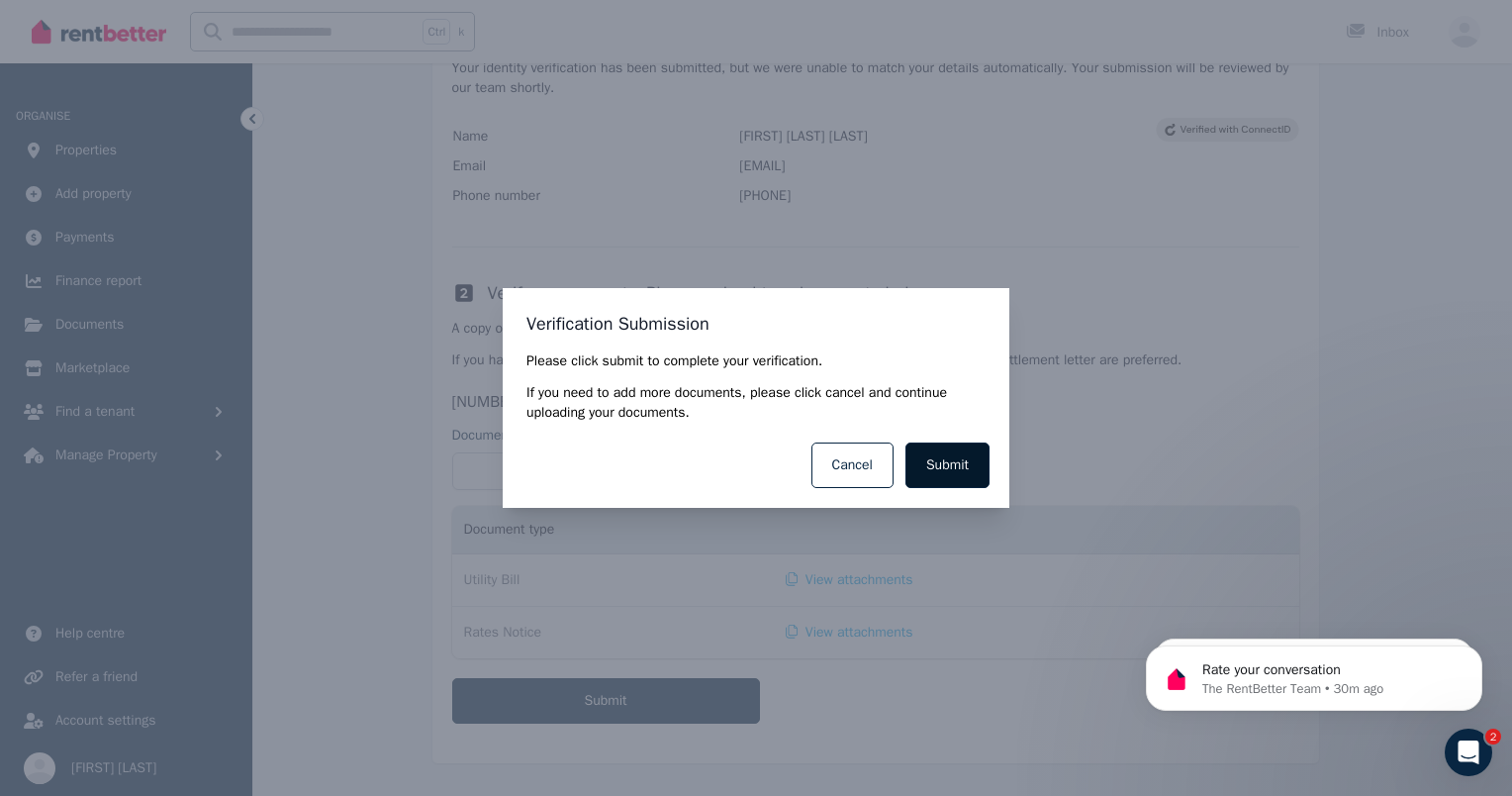 click on "Submit" at bounding box center (947, 465) 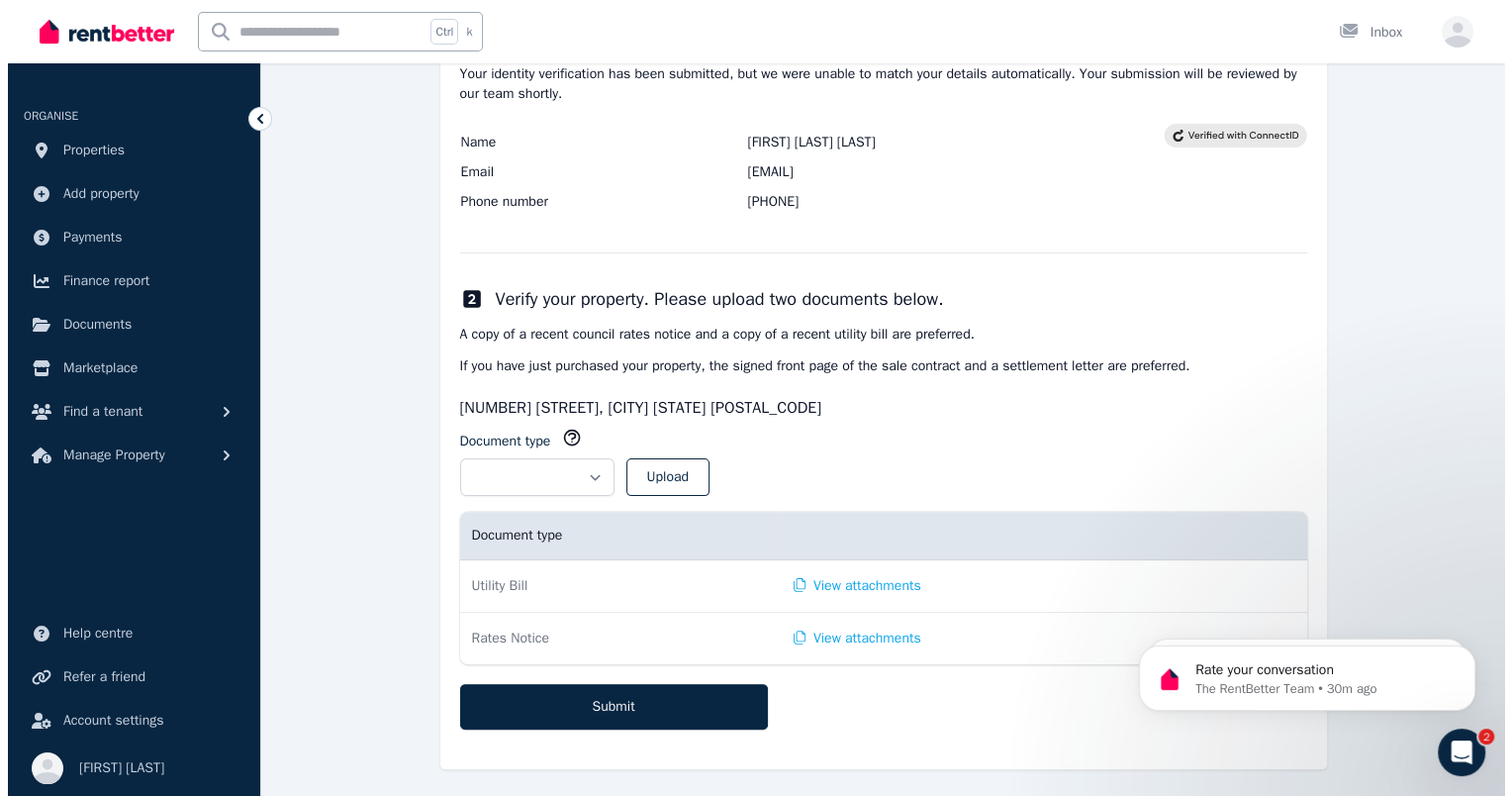 scroll, scrollTop: 336, scrollLeft: 0, axis: vertical 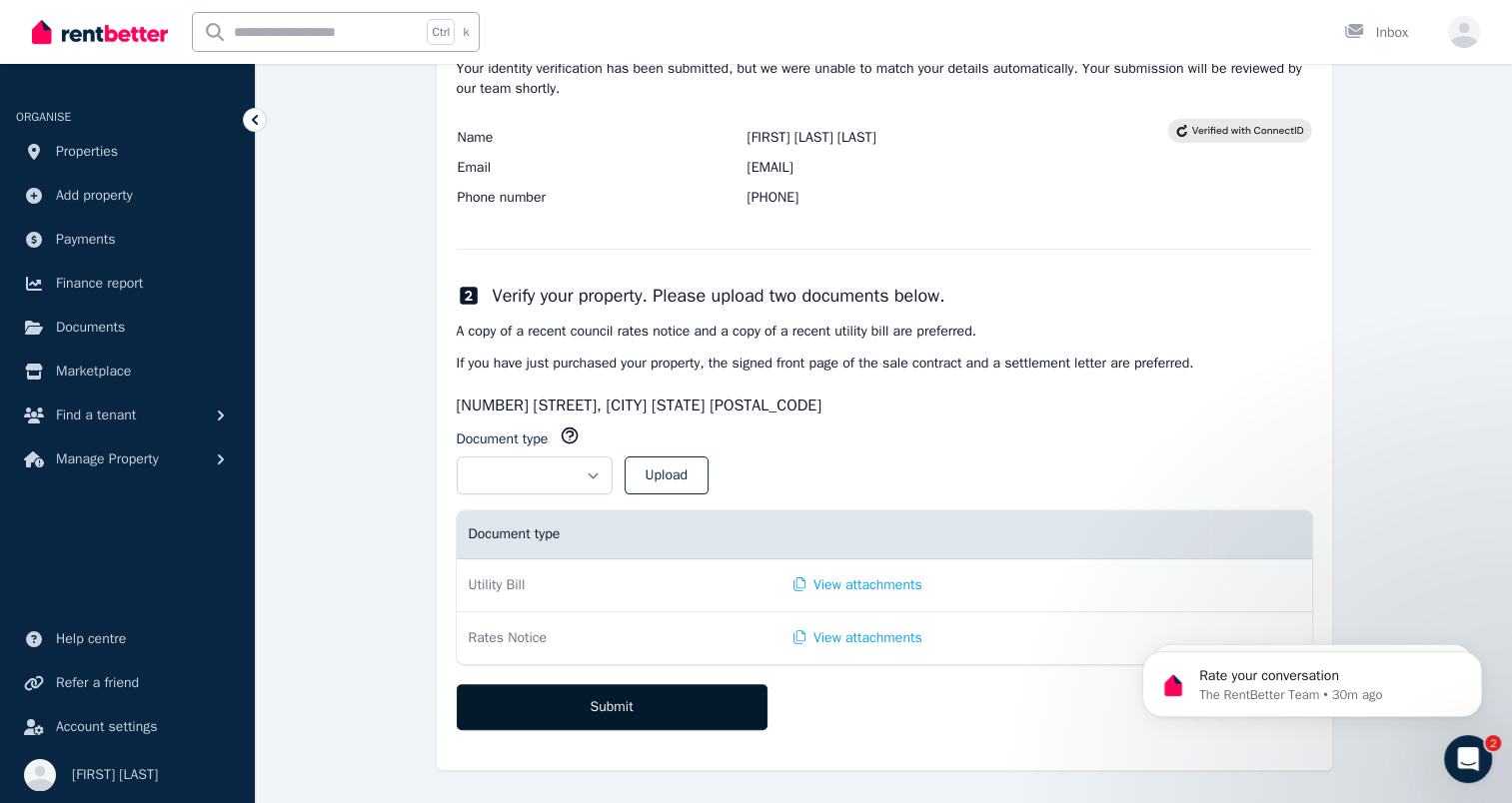 click on "Submit" at bounding box center [612, 707] 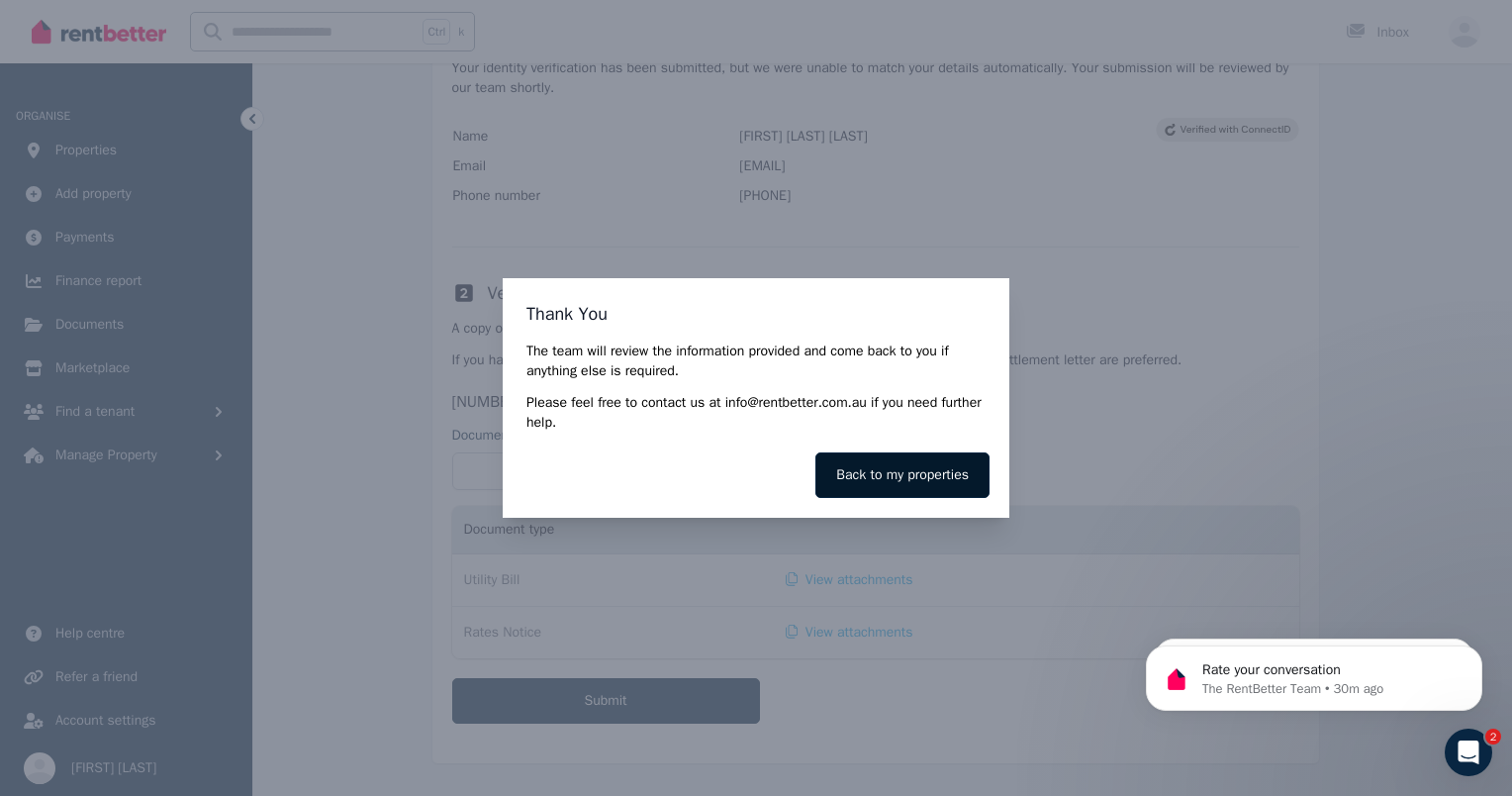 click on "Back to my properties" at bounding box center (902, 475) 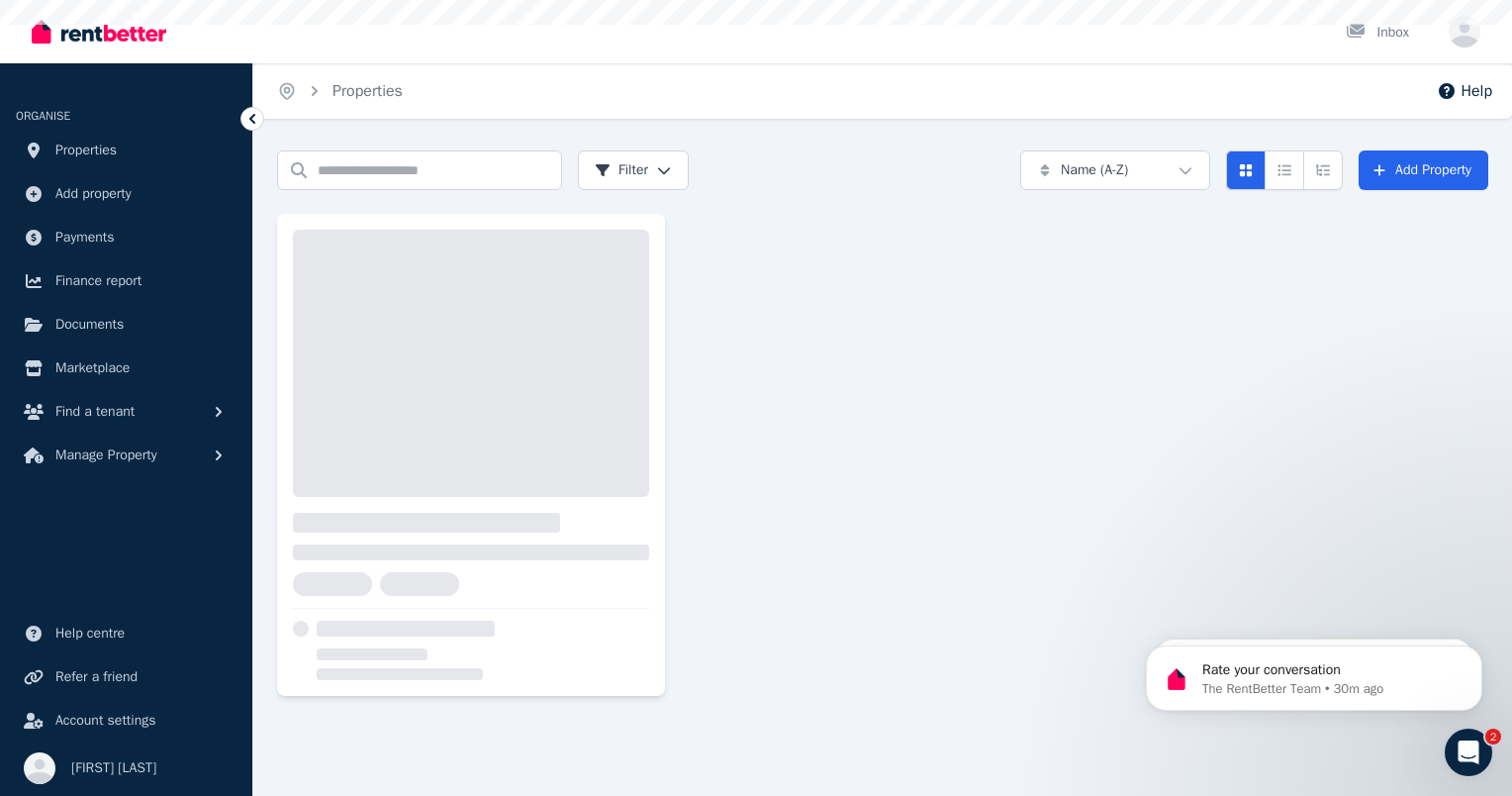 scroll, scrollTop: 0, scrollLeft: 0, axis: both 